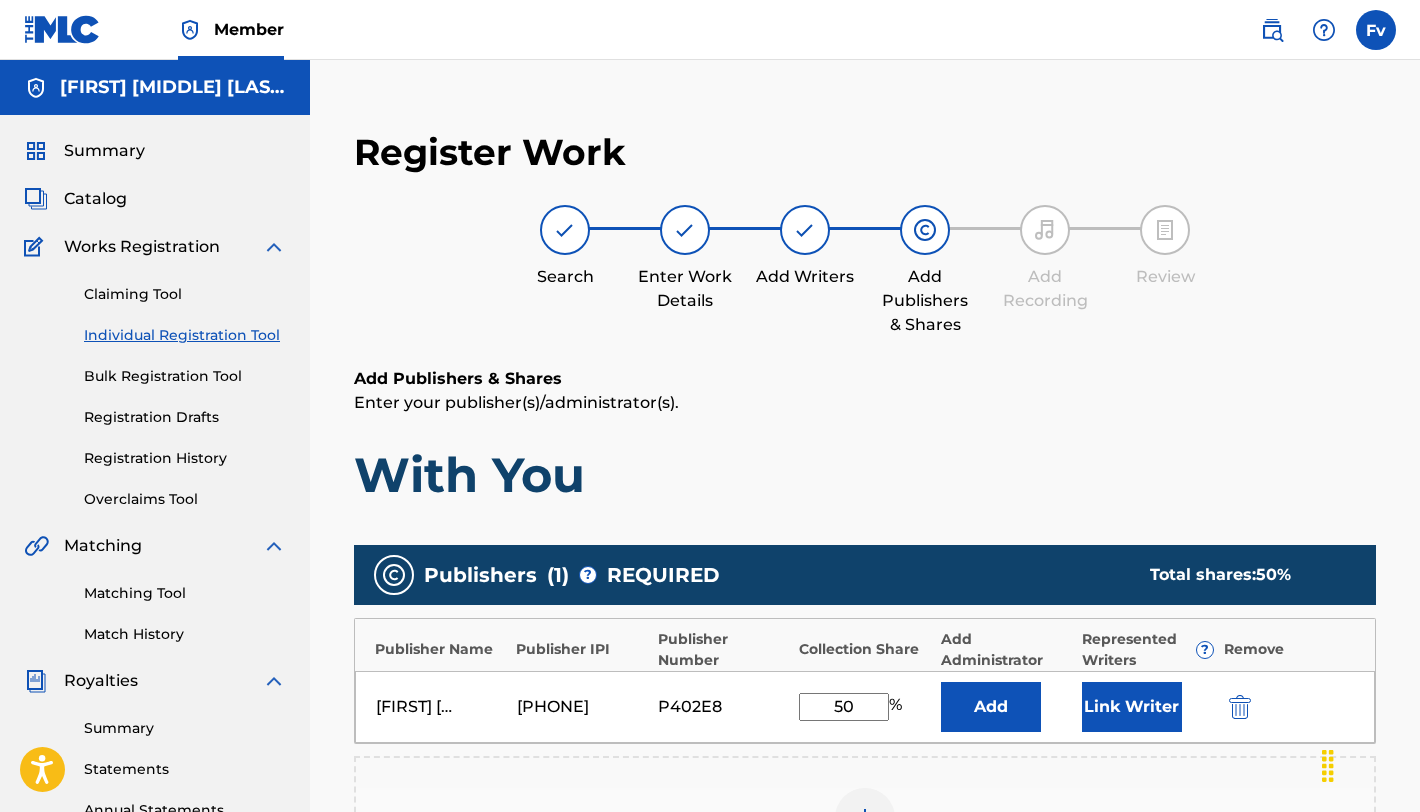 scroll, scrollTop: 62, scrollLeft: 0, axis: vertical 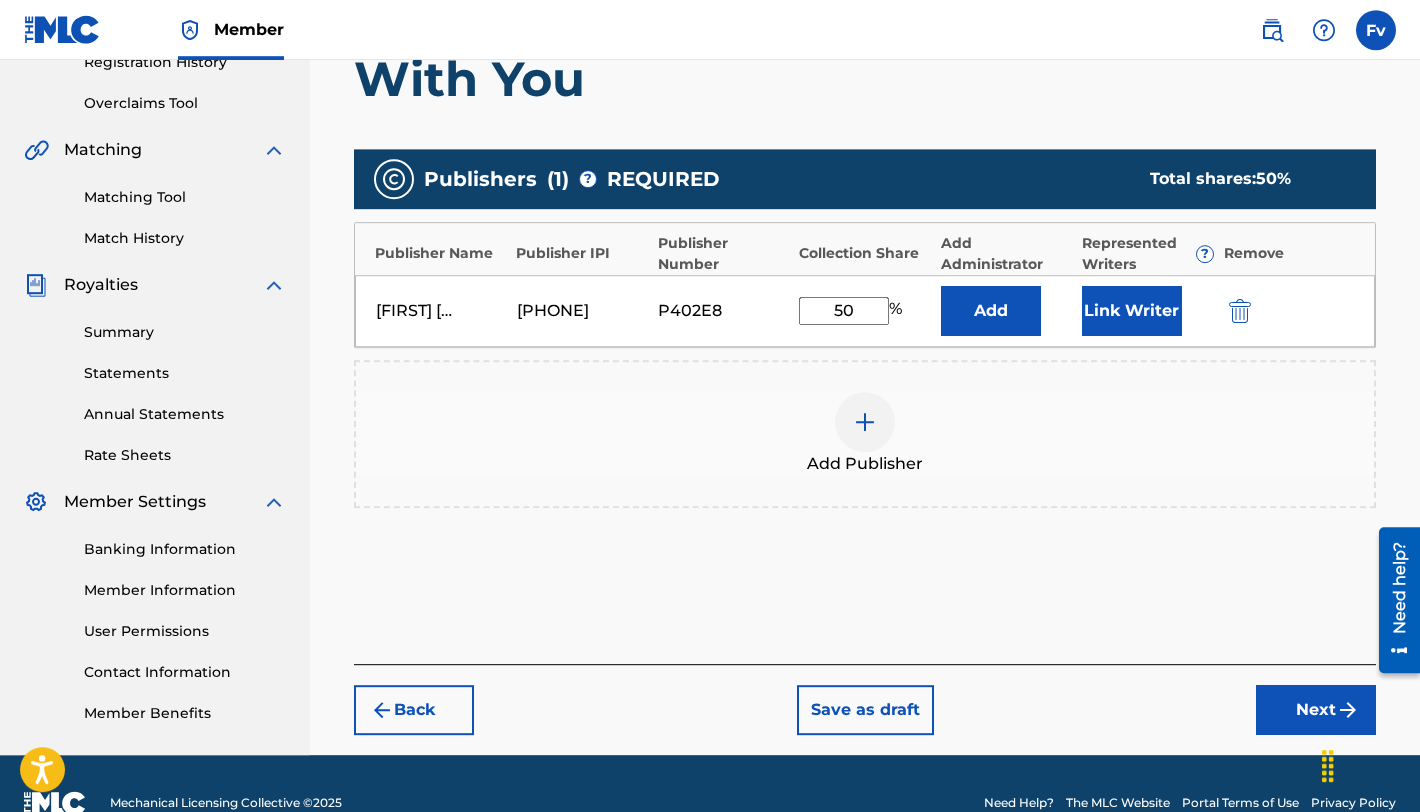 click on "Member Fv Fv Francesca   van Keeken francescavankeeken@gmail.com Profile Log out" at bounding box center [710, 30] 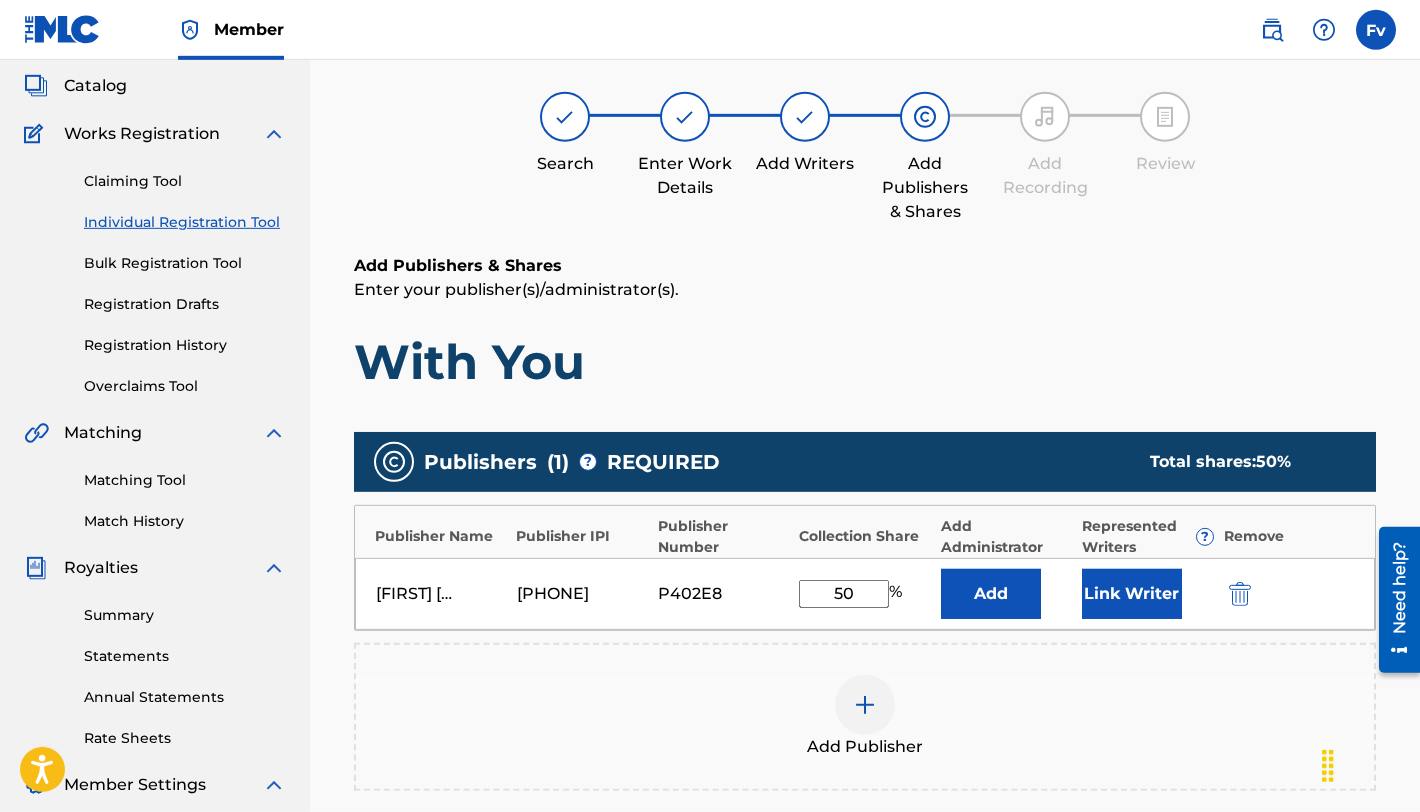 scroll, scrollTop: 0, scrollLeft: 0, axis: both 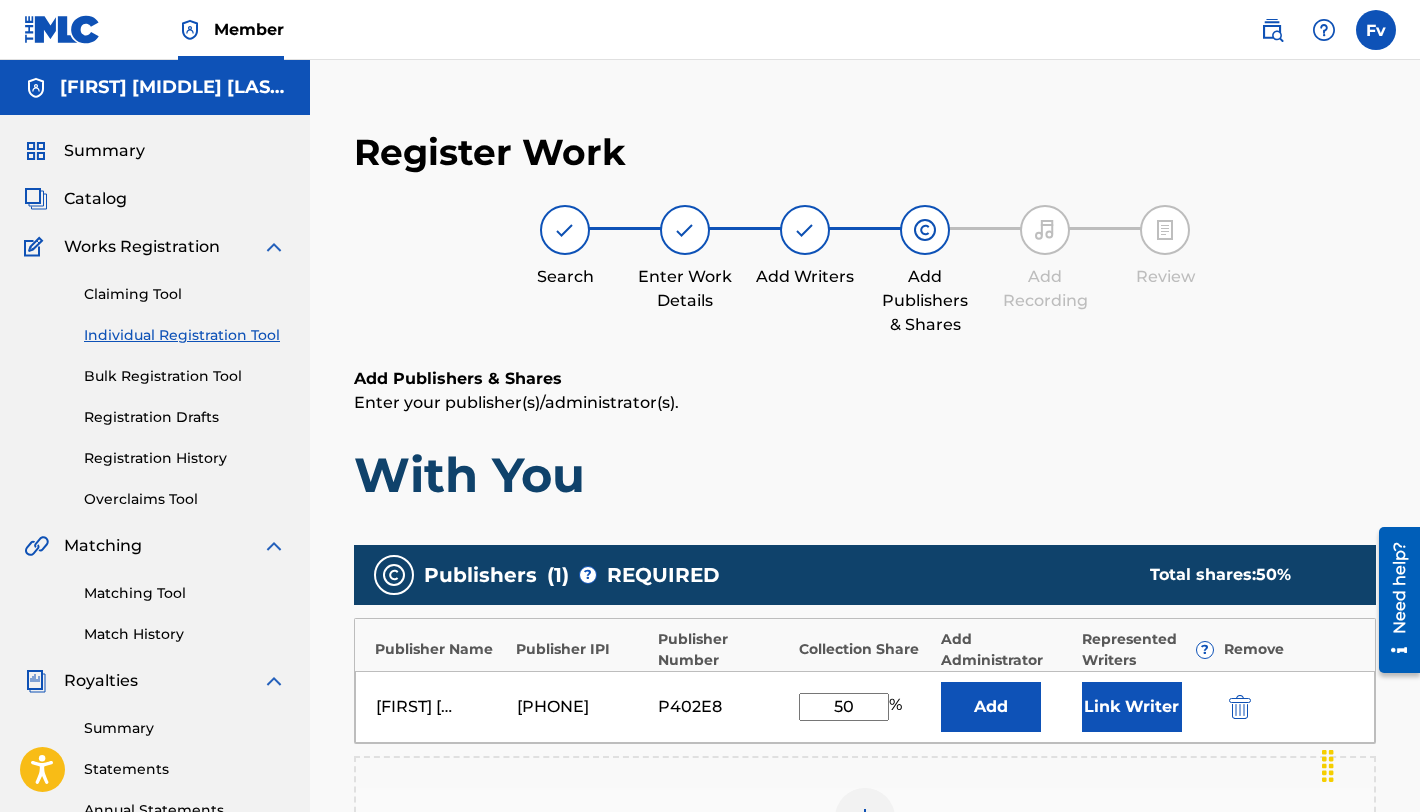 click on "Register Work Search Enter Work Details Add Writers Add Publishers & Shares Add Recording Review Add Publishers & Shares Enter your publisher(s)/administrator(s). With You Publishers ( 1 ) ? REQUIRED Total shares:  50 % Publisher Name Publisher IPI Publisher Number Collection Share Add Administrator Represented Writers ? Remove Francesca Autumn van Keeken 01021824995 P402E8 50 % Add Link Writer Add Publisher Back Save as draft Next" at bounding box center [865, 605] 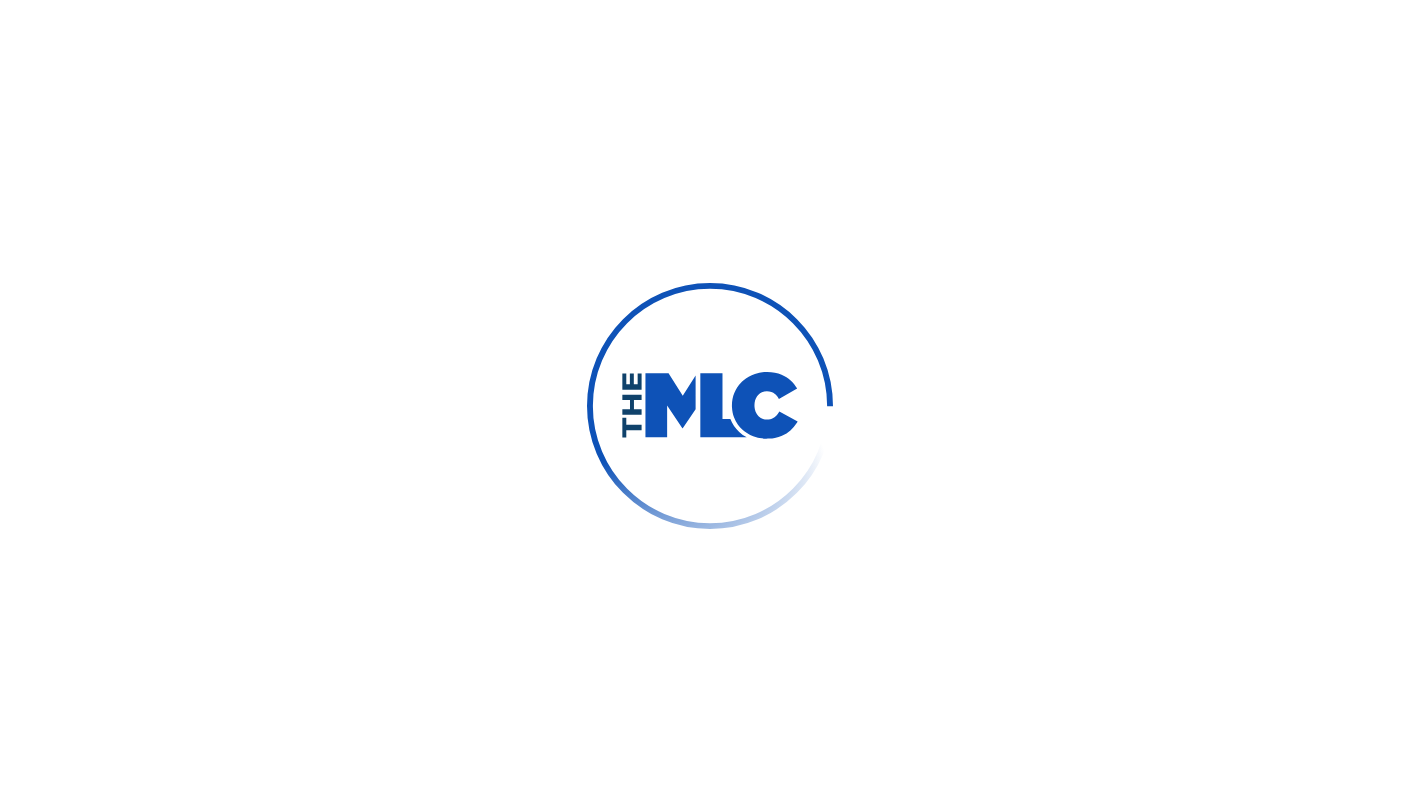 scroll, scrollTop: 0, scrollLeft: 0, axis: both 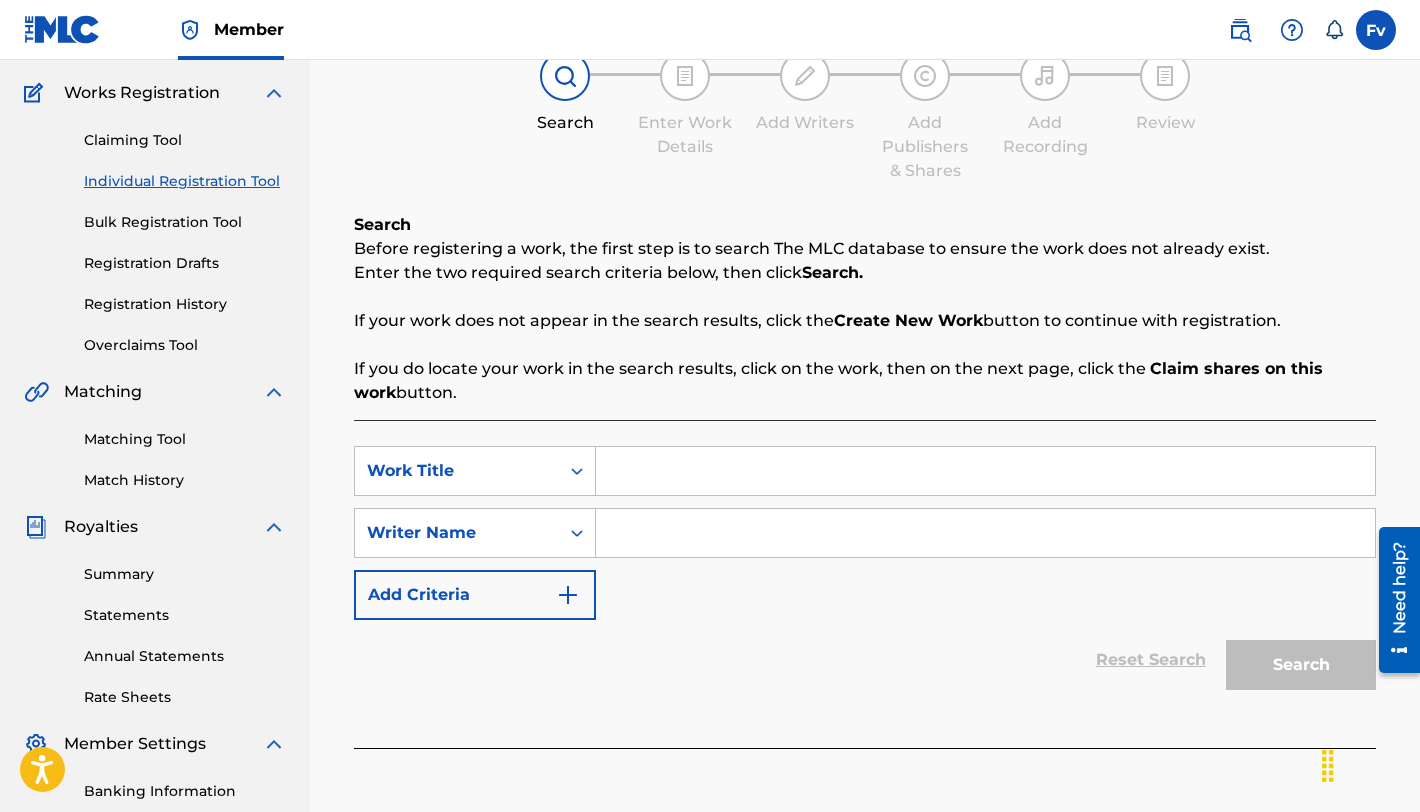 click on "Claiming Tool" at bounding box center (185, 140) 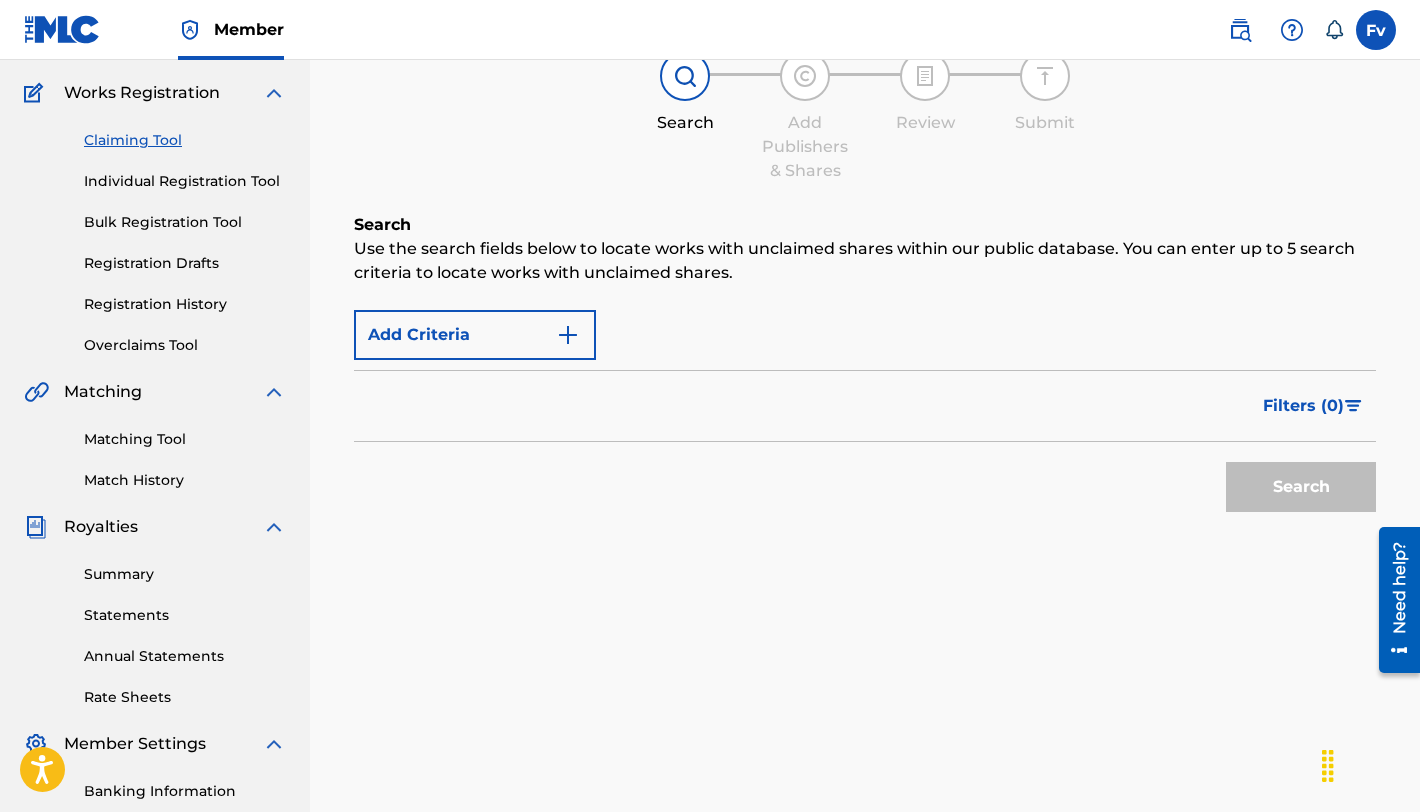 scroll, scrollTop: 0, scrollLeft: 0, axis: both 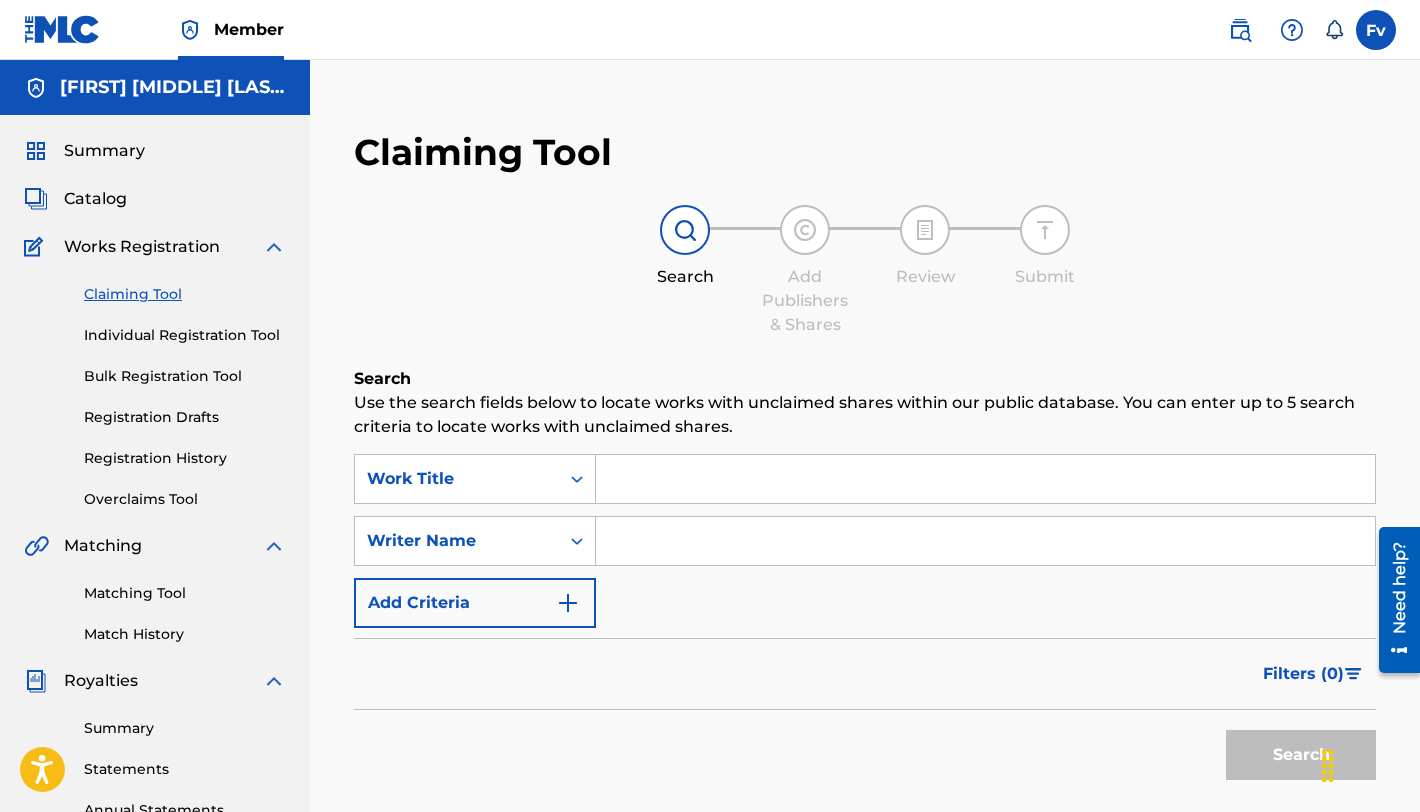 click at bounding box center [985, 479] 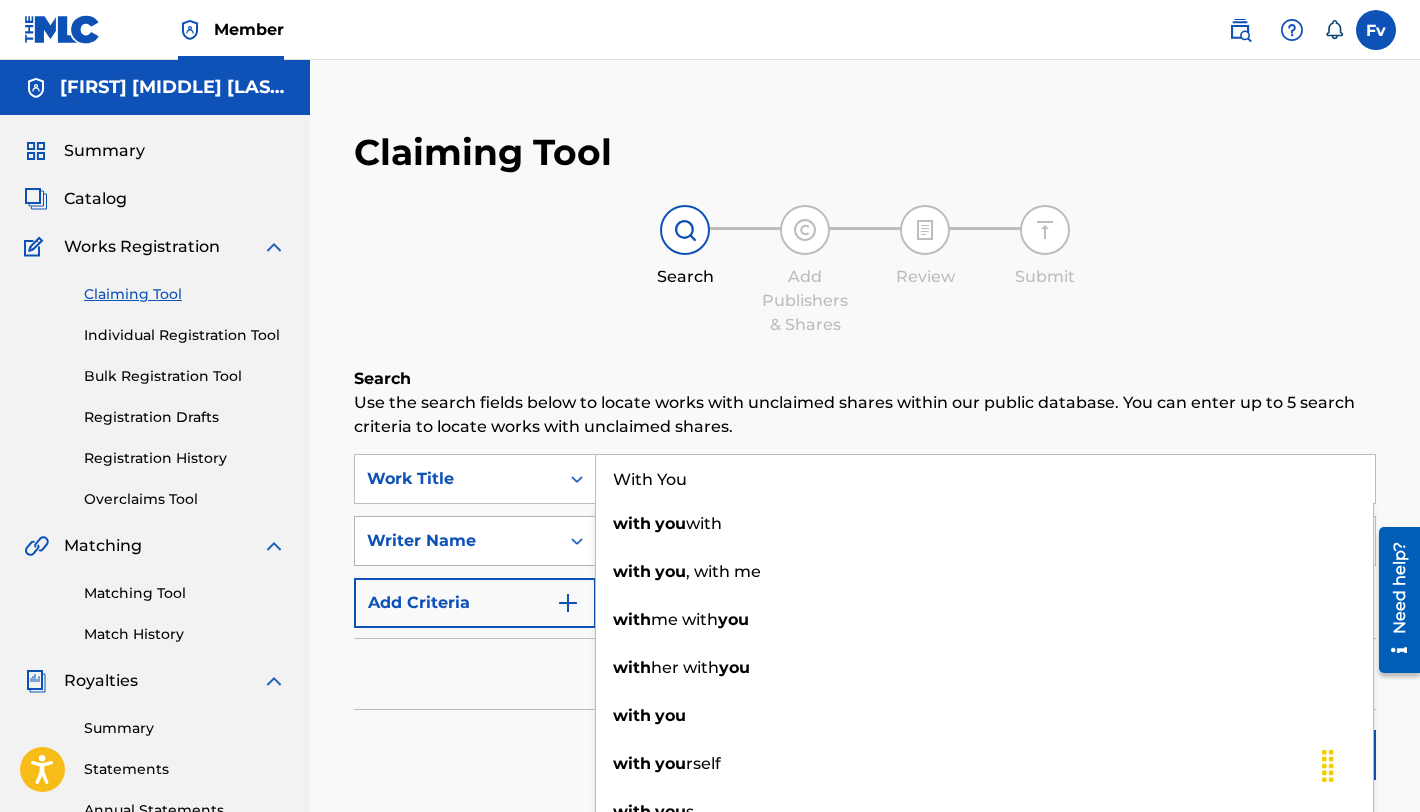 type on "With You" 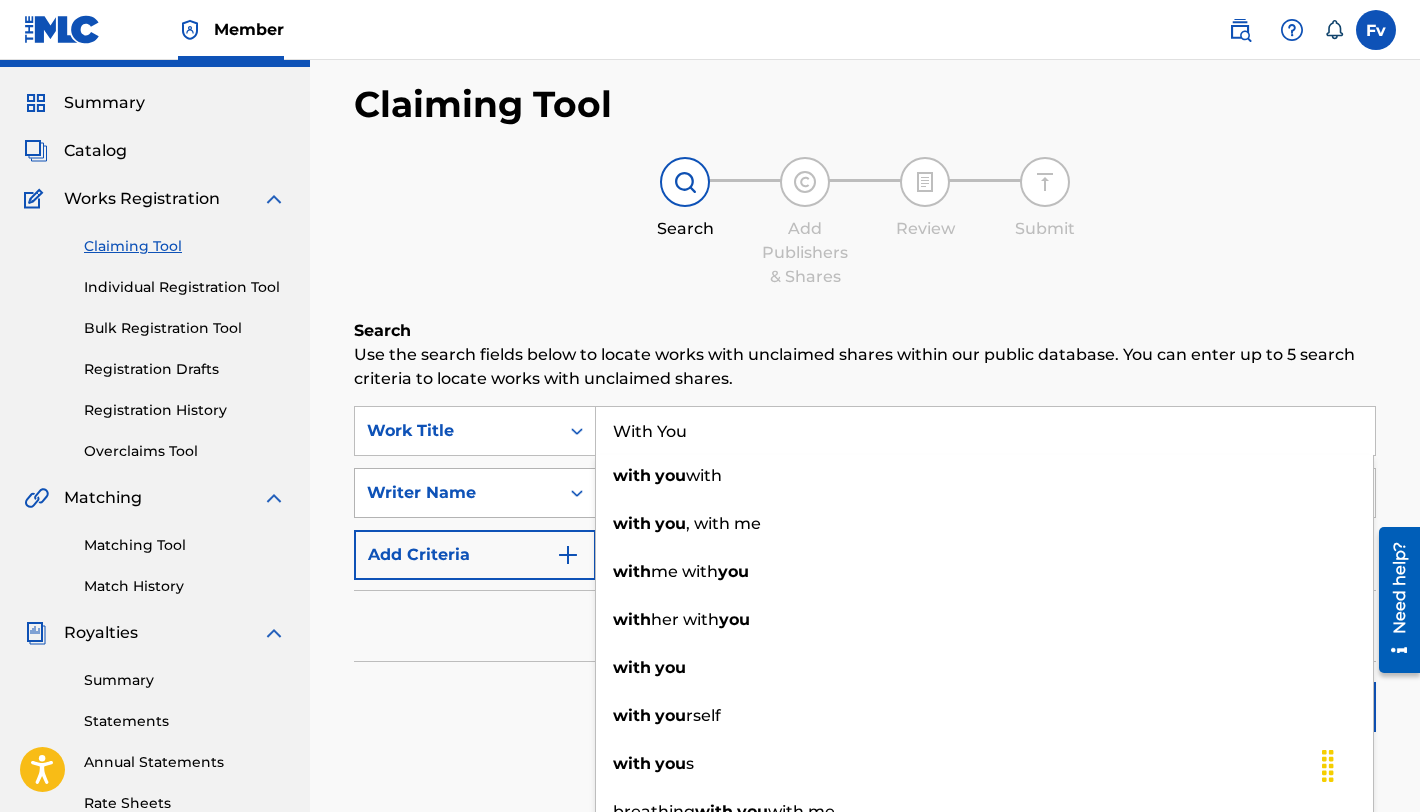 click on "Writer Name" at bounding box center (475, 493) 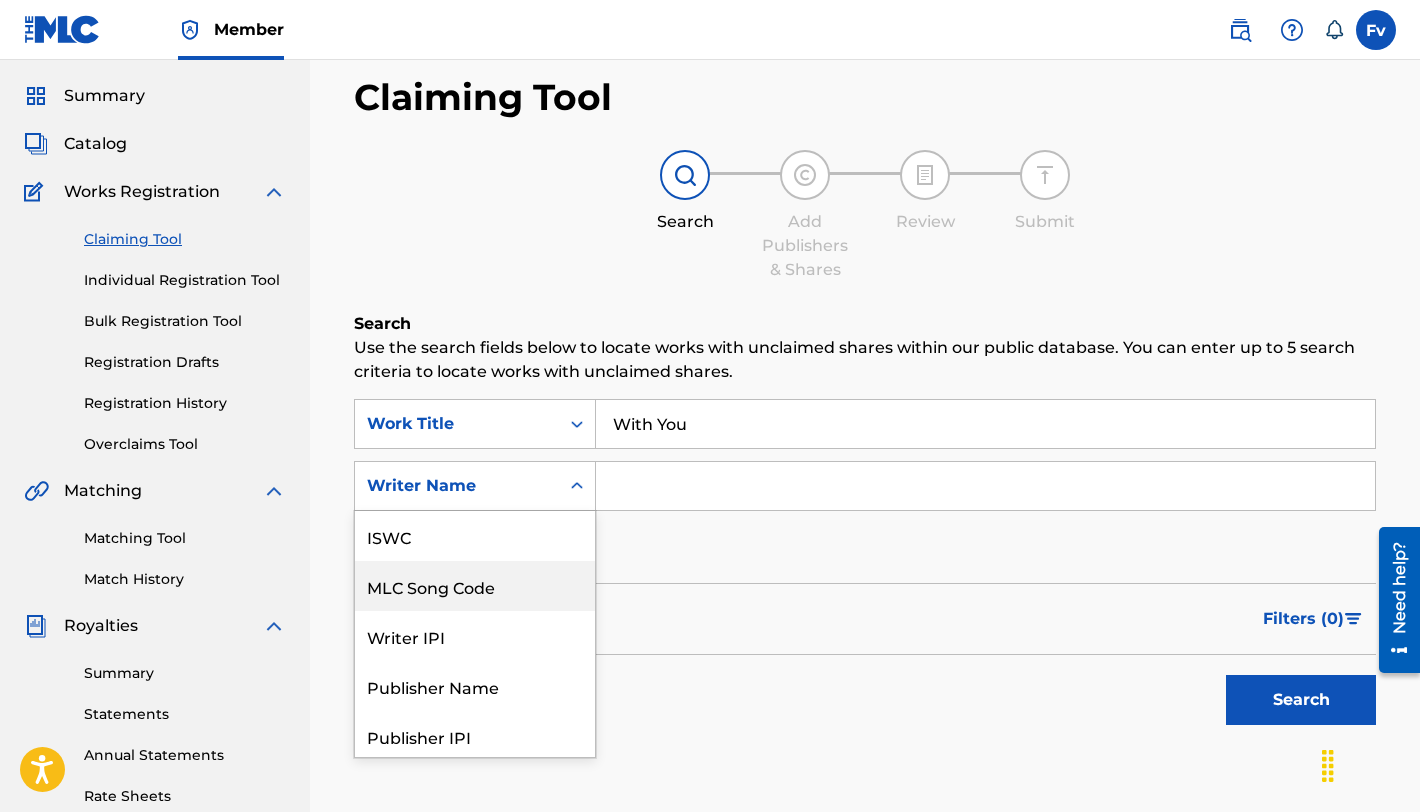 scroll, scrollTop: 50, scrollLeft: 0, axis: vertical 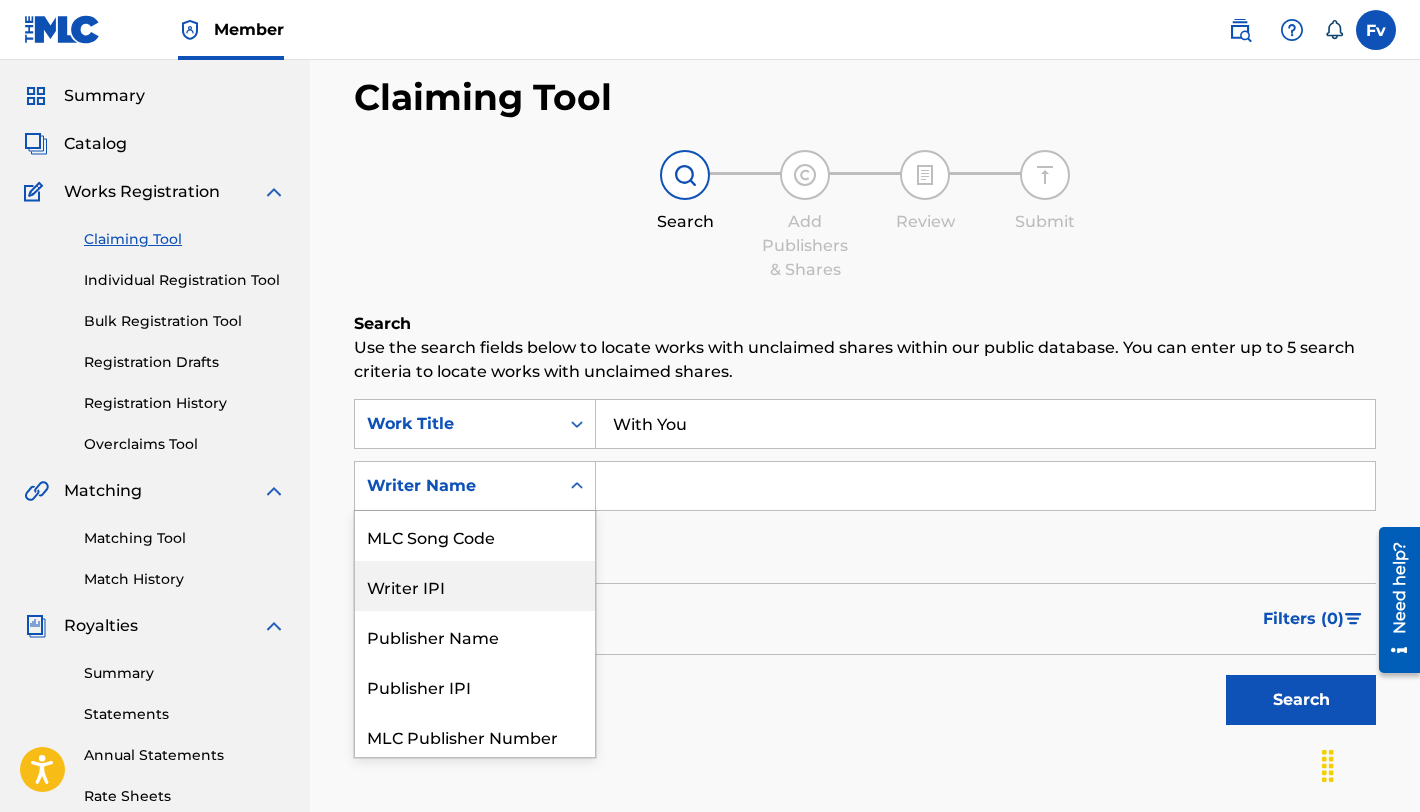 click on "Writer IPI" at bounding box center [475, 586] 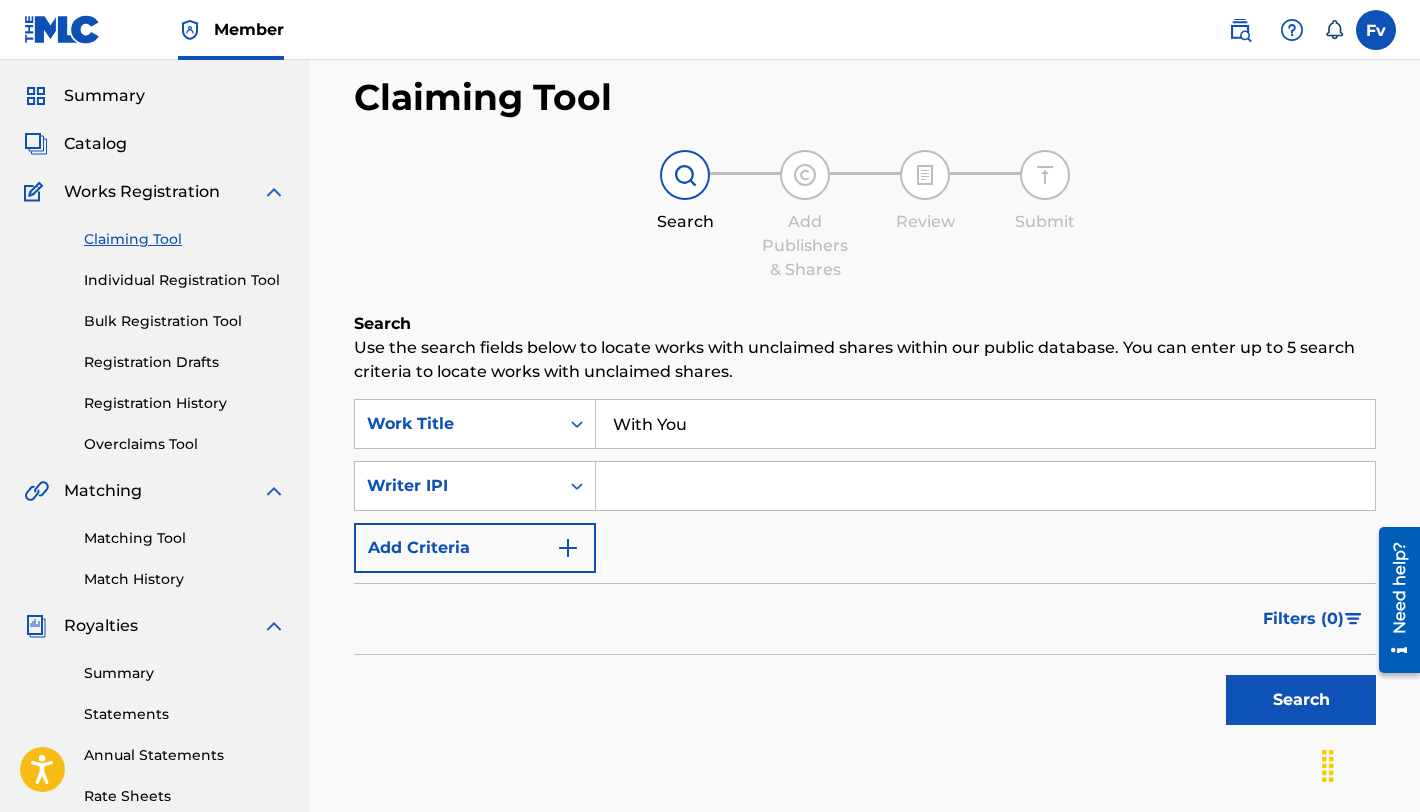 click at bounding box center [985, 486] 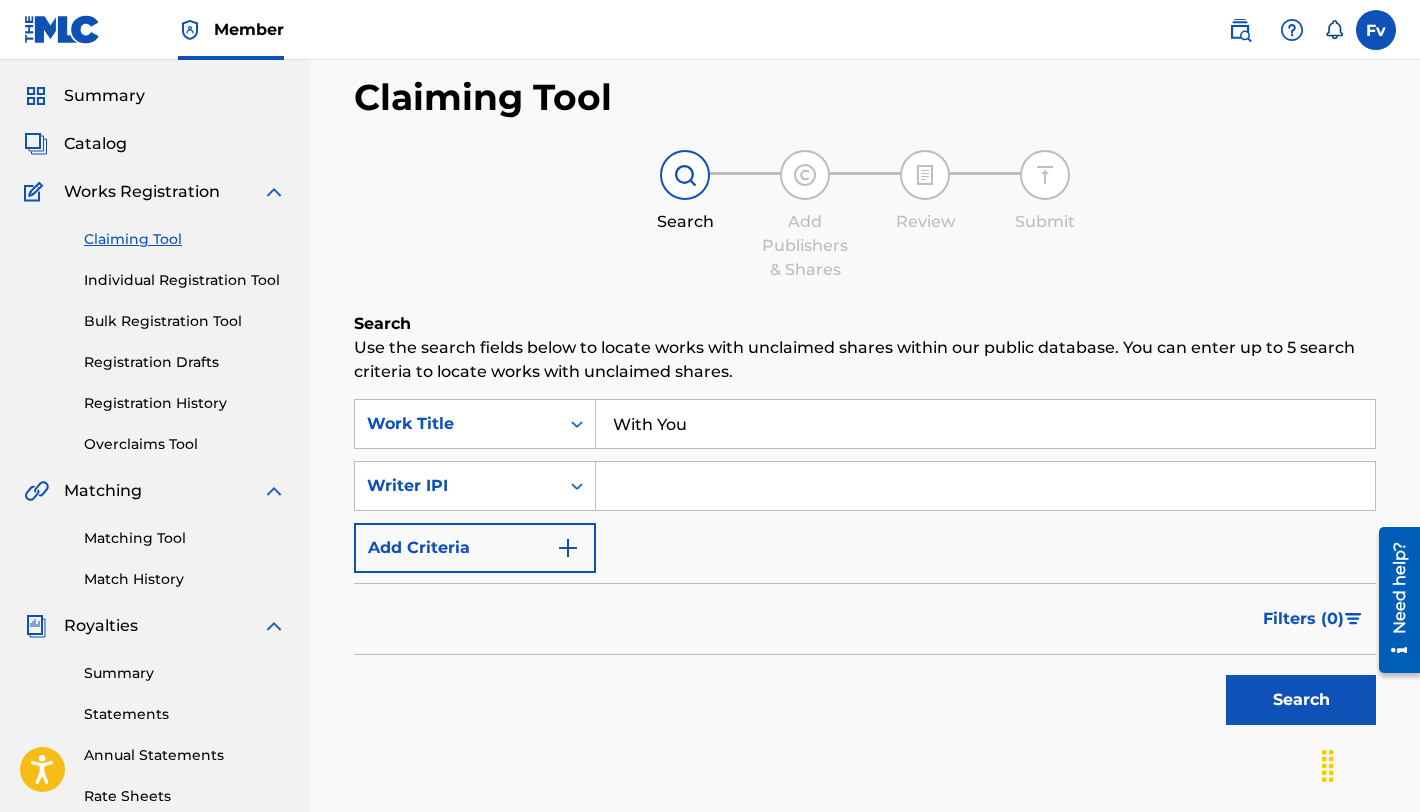 click at bounding box center (985, 486) 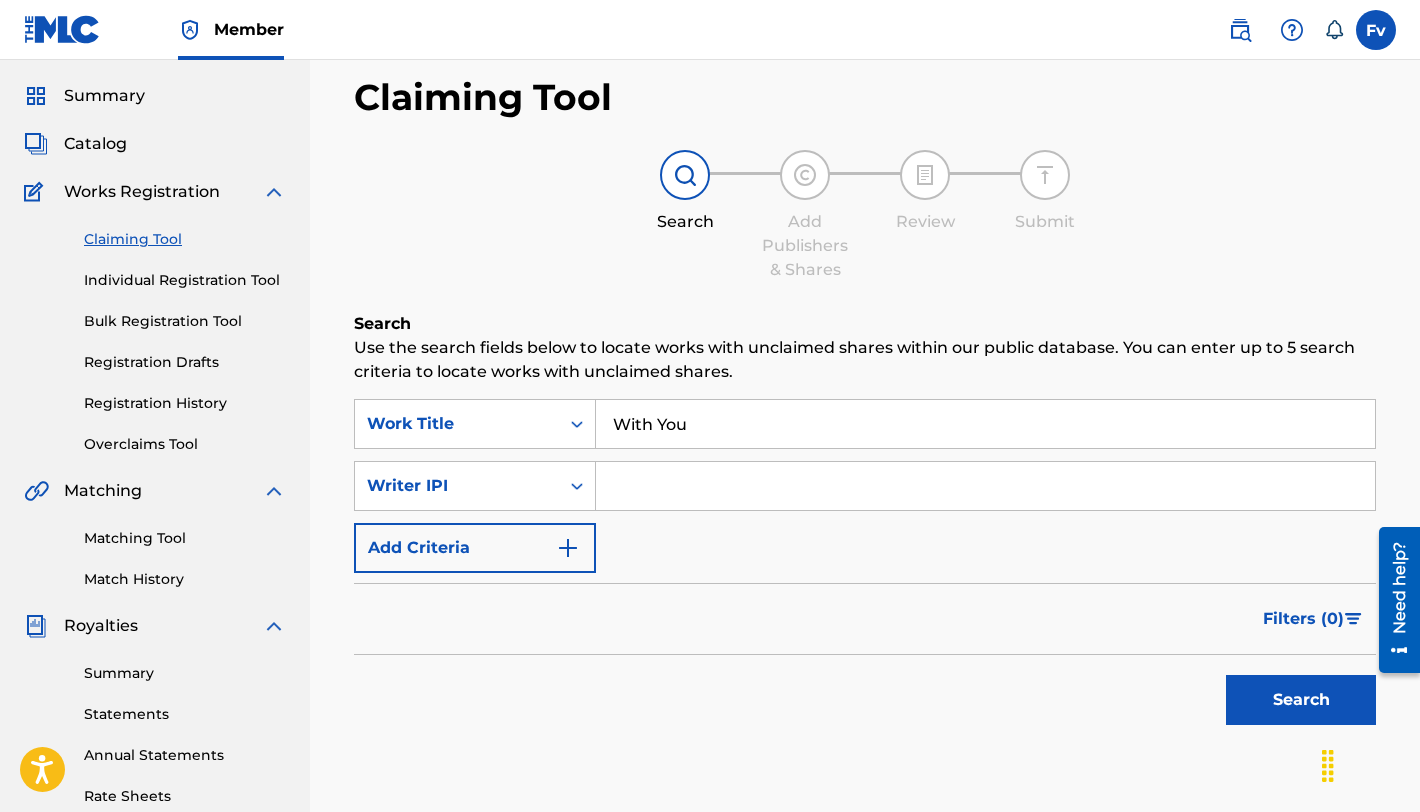 paste on "1021824995" 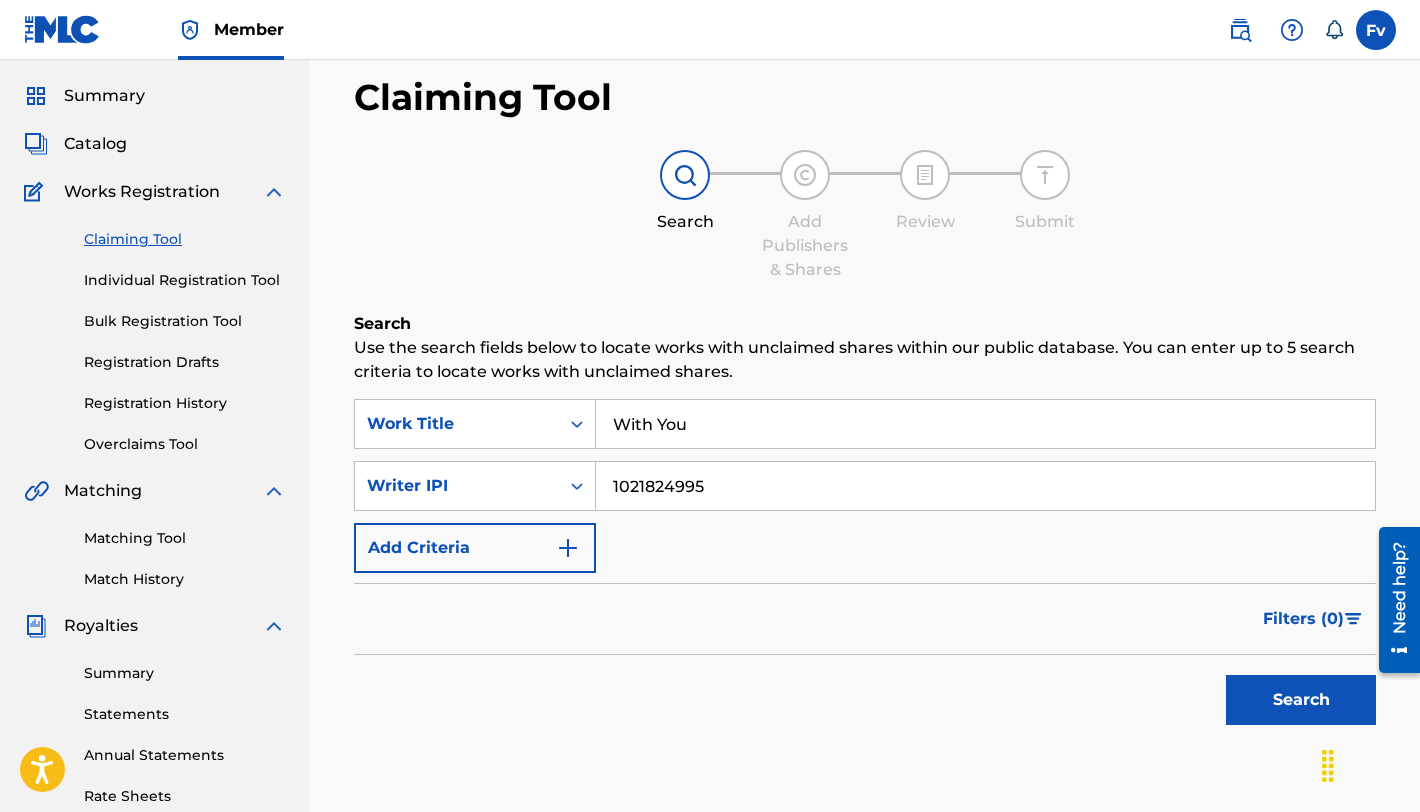 type on "1021824995" 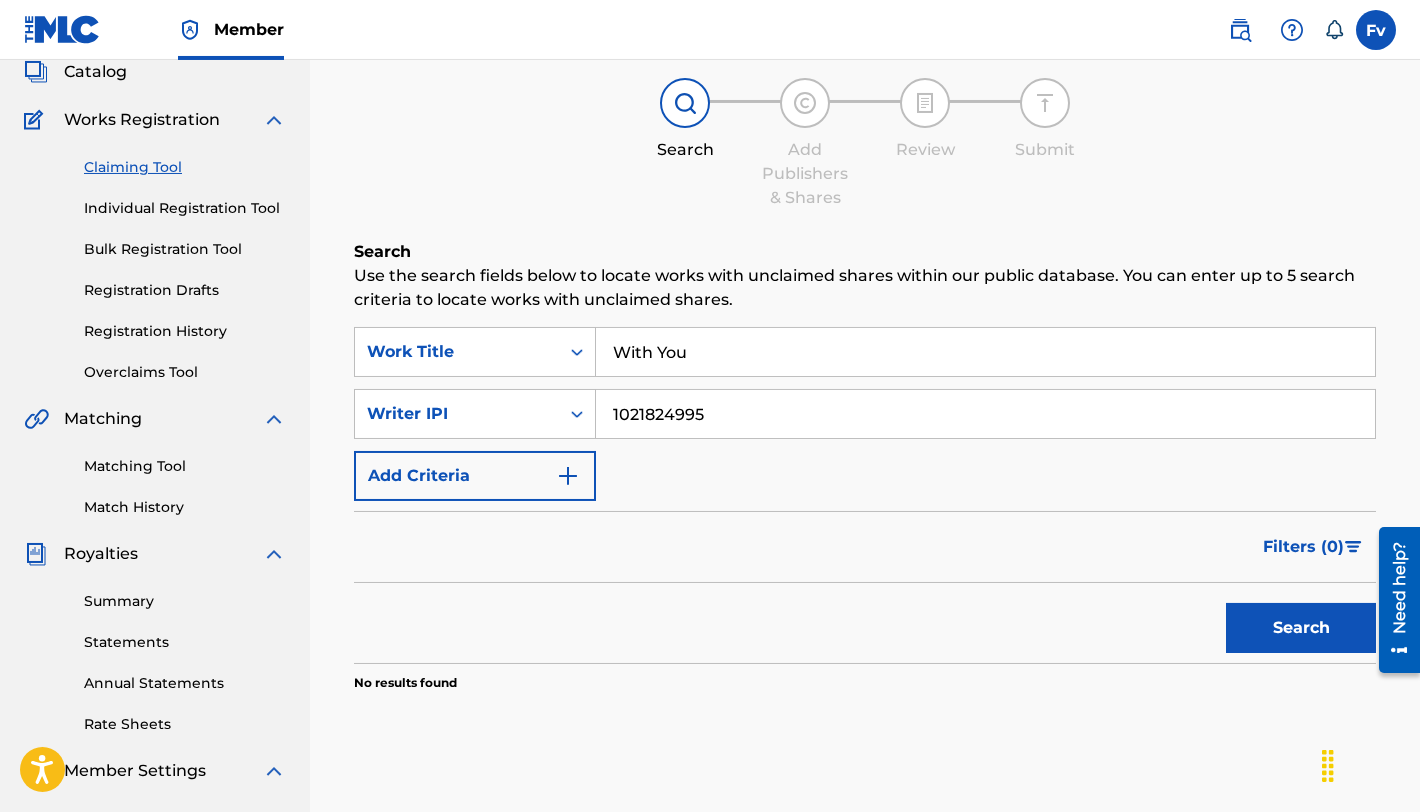 scroll, scrollTop: 124, scrollLeft: 0, axis: vertical 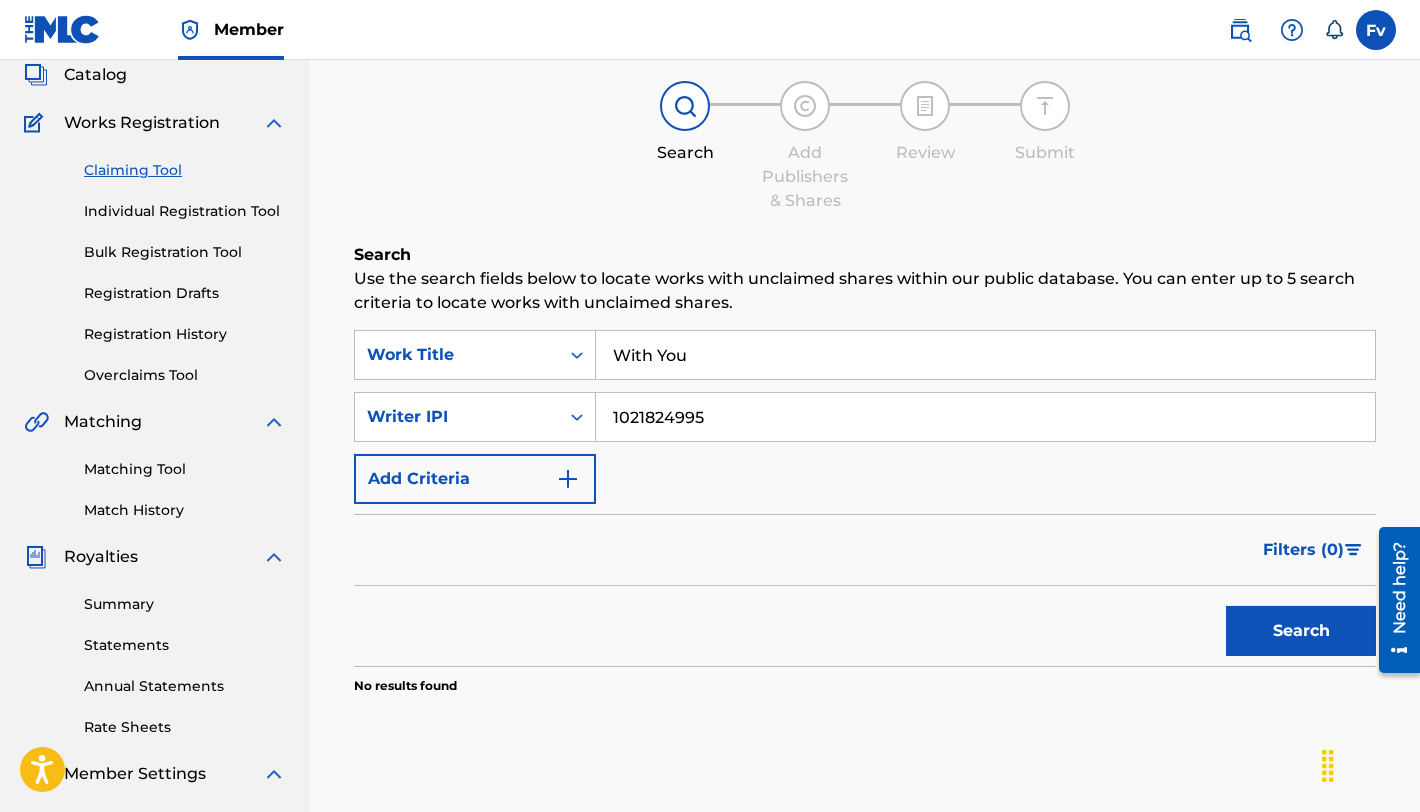 click on "Individual Registration Tool" at bounding box center (185, 211) 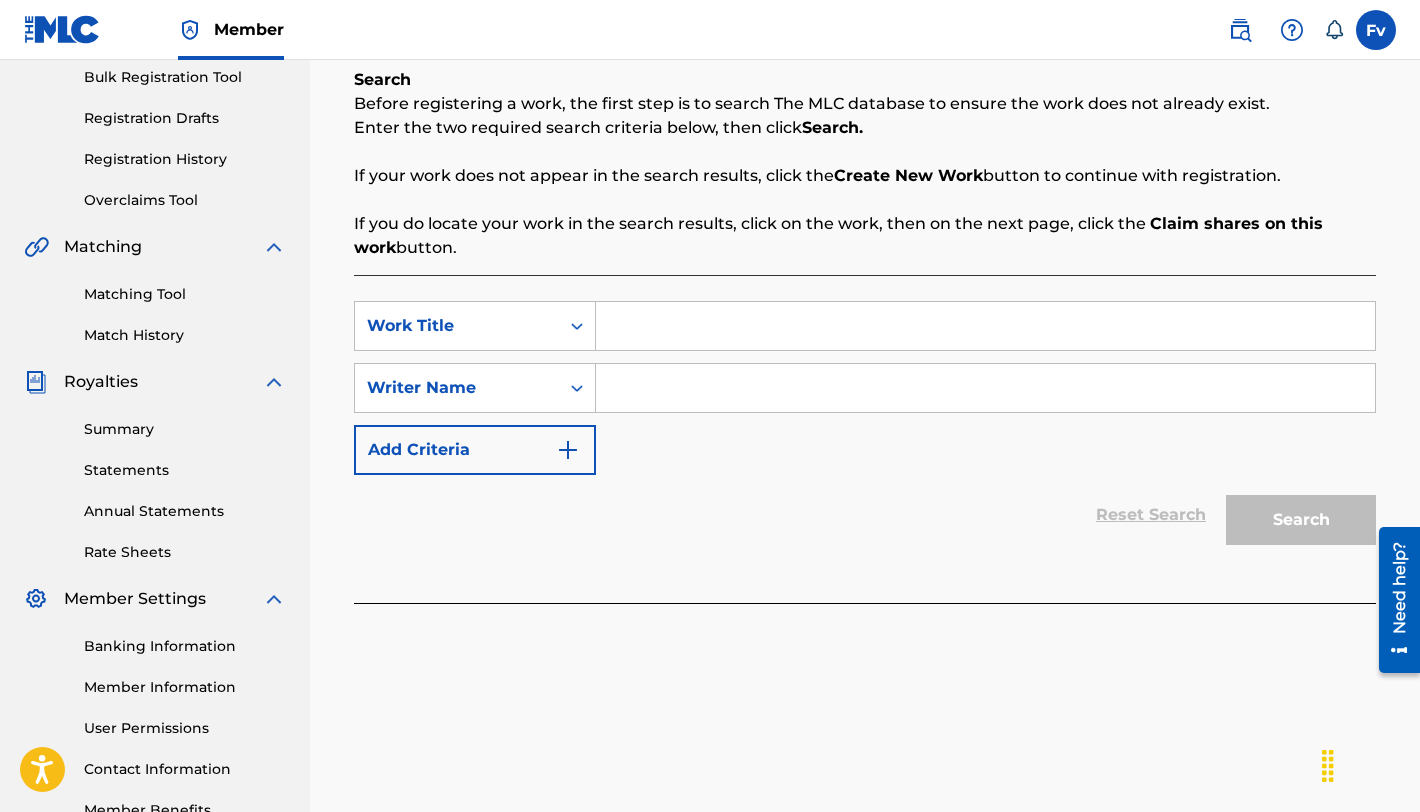 scroll, scrollTop: 311, scrollLeft: 0, axis: vertical 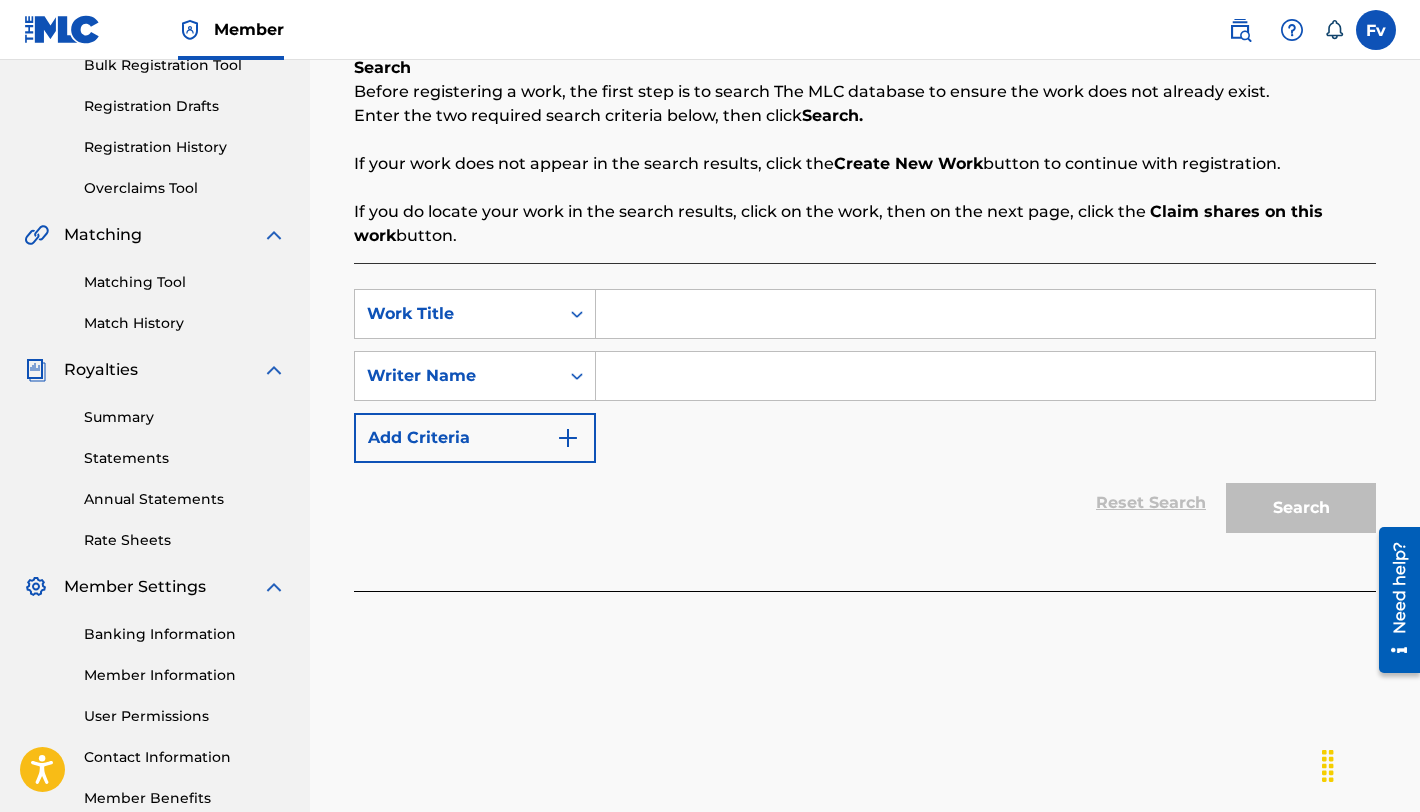 click at bounding box center (985, 314) 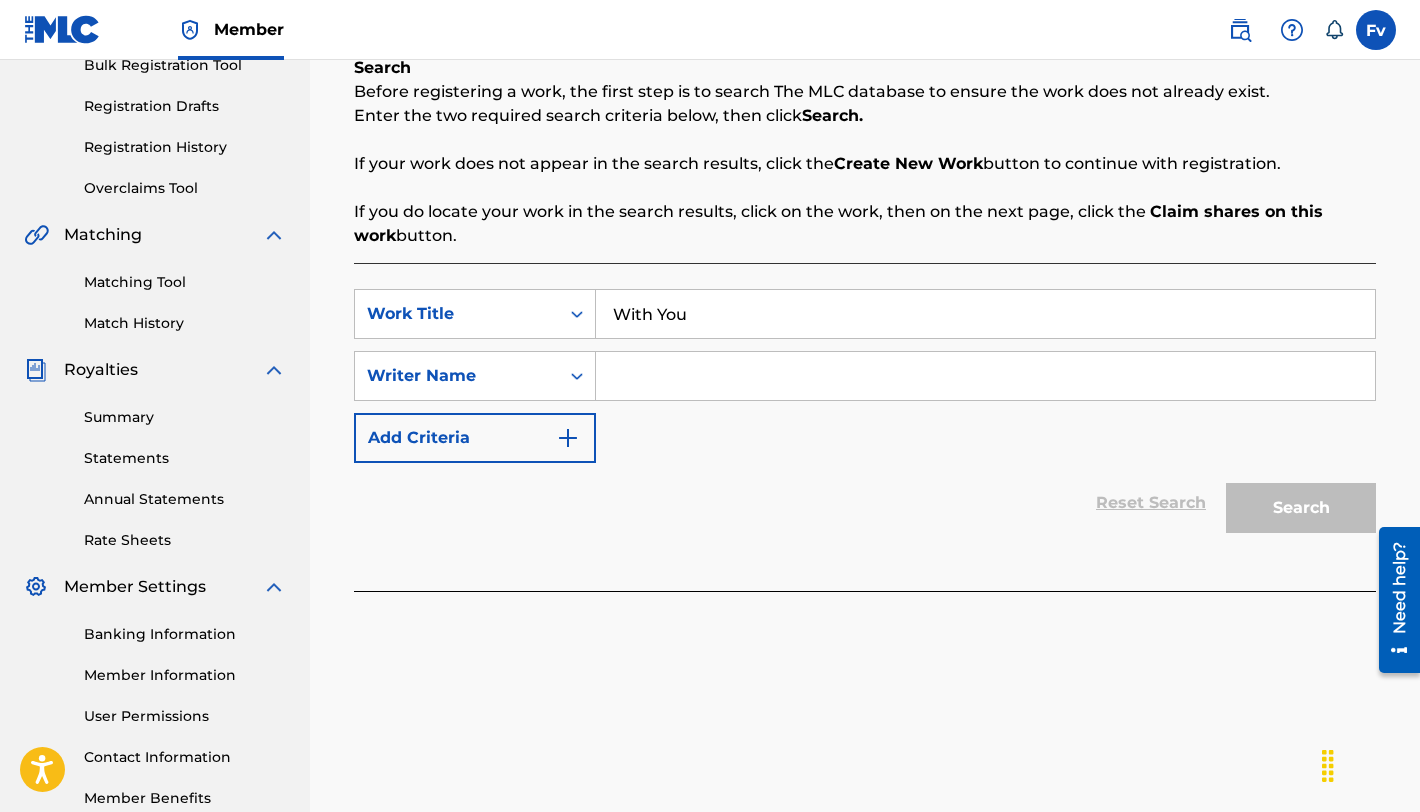 scroll, scrollTop: 309, scrollLeft: 0, axis: vertical 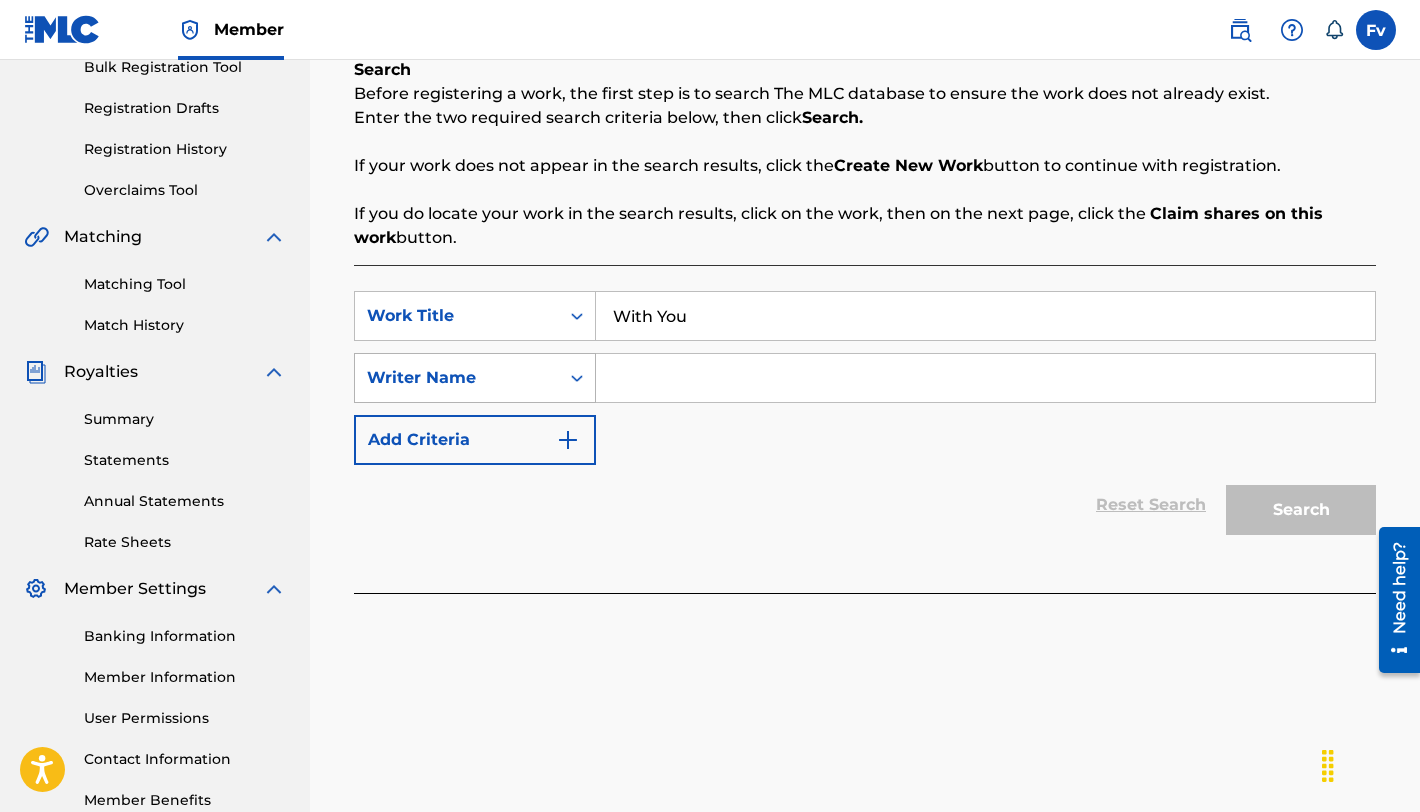 type on "With You" 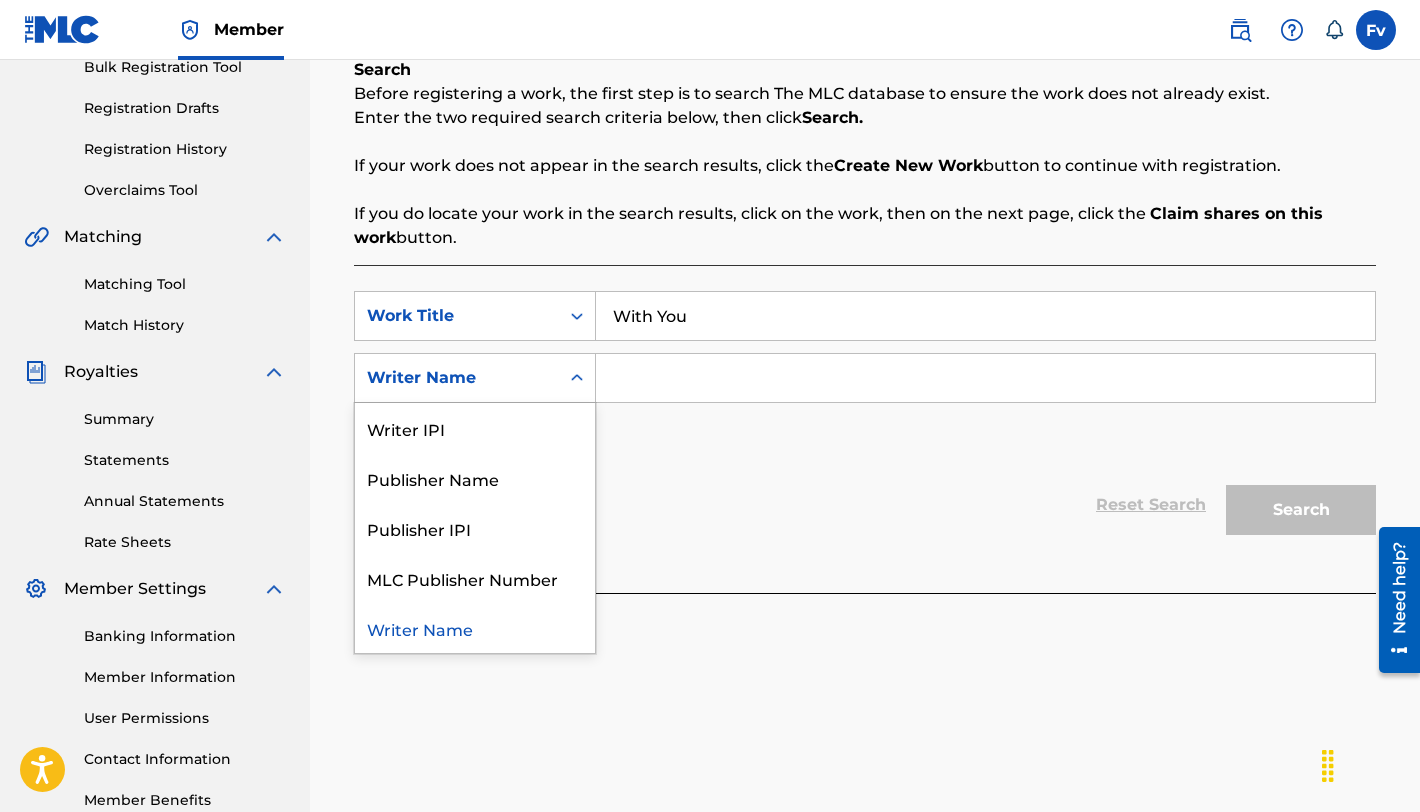 click at bounding box center [985, 378] 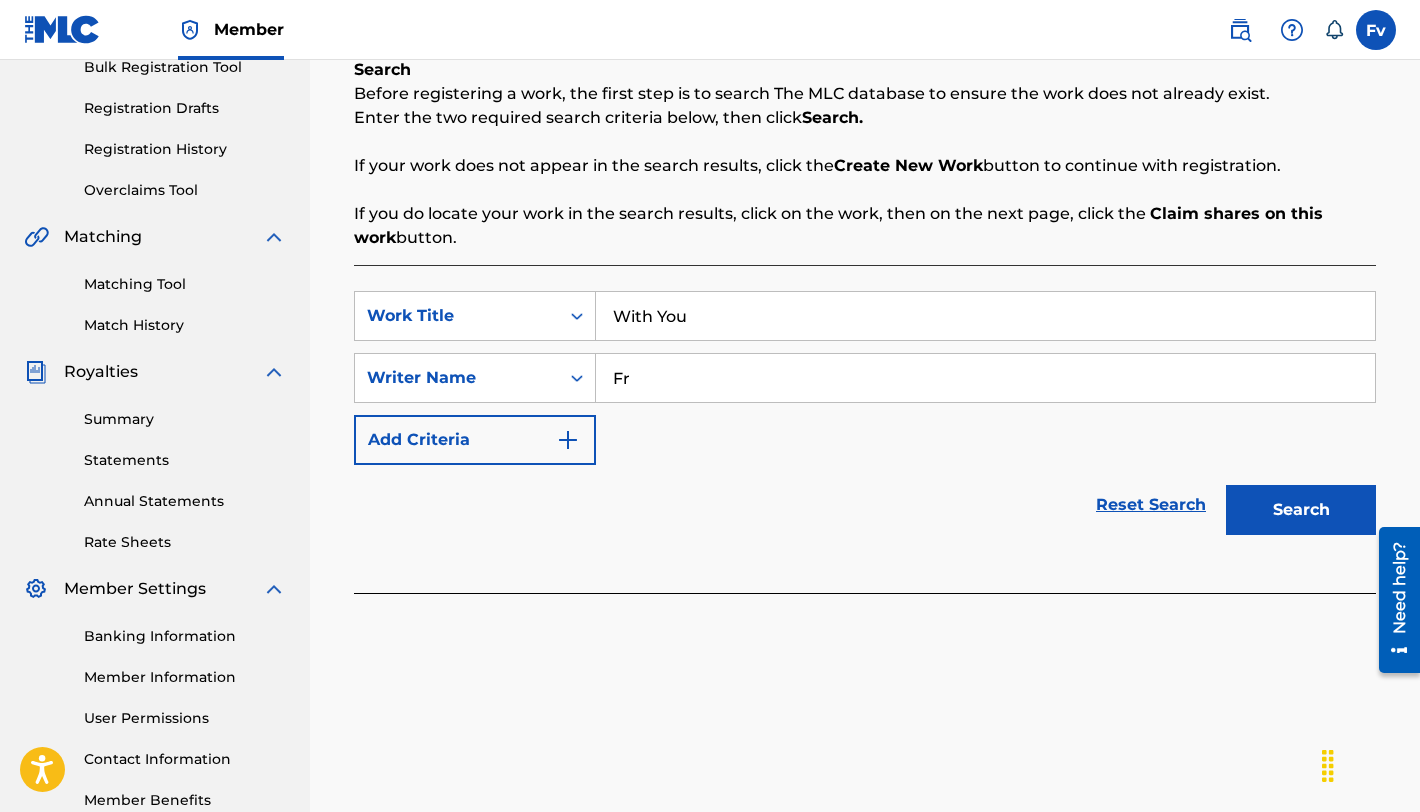 type on "F" 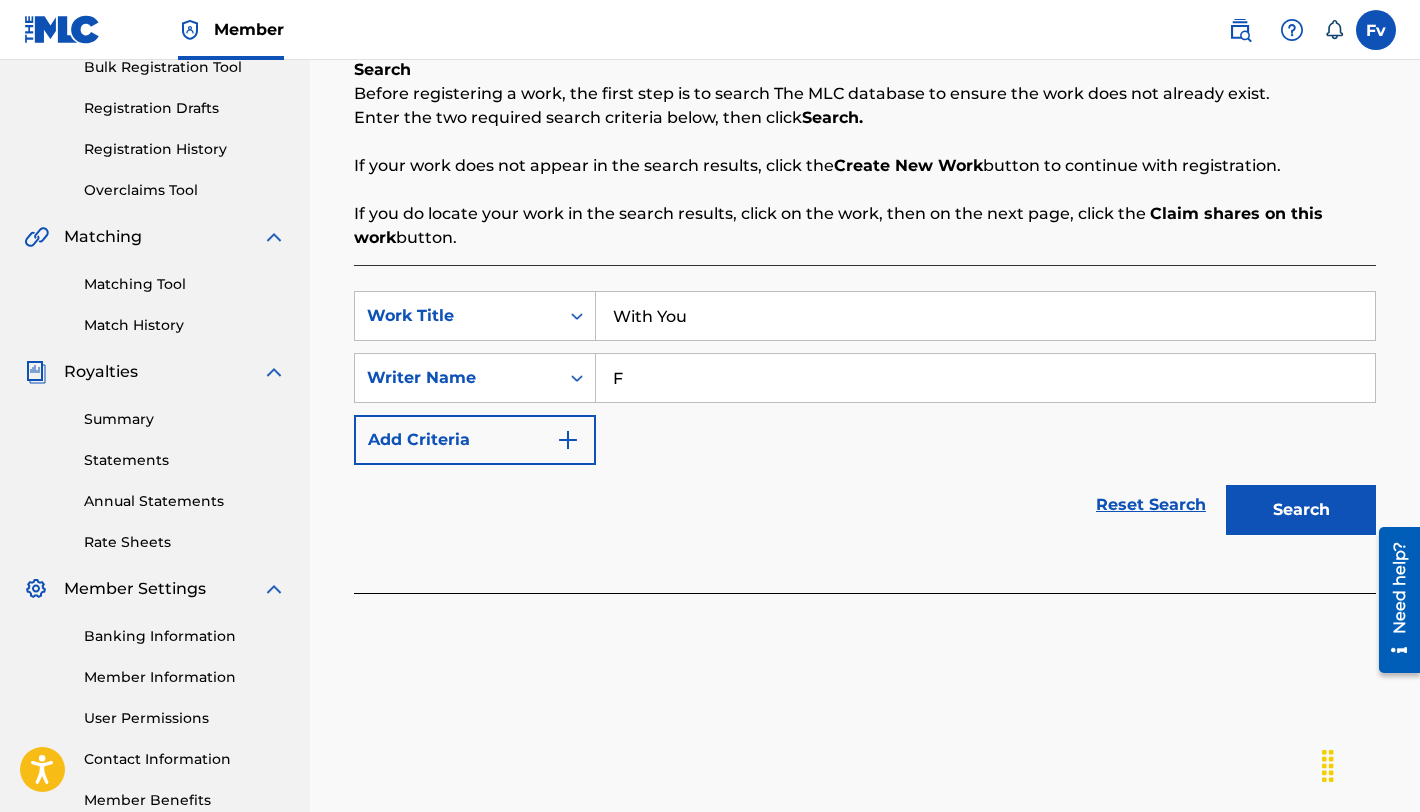 type 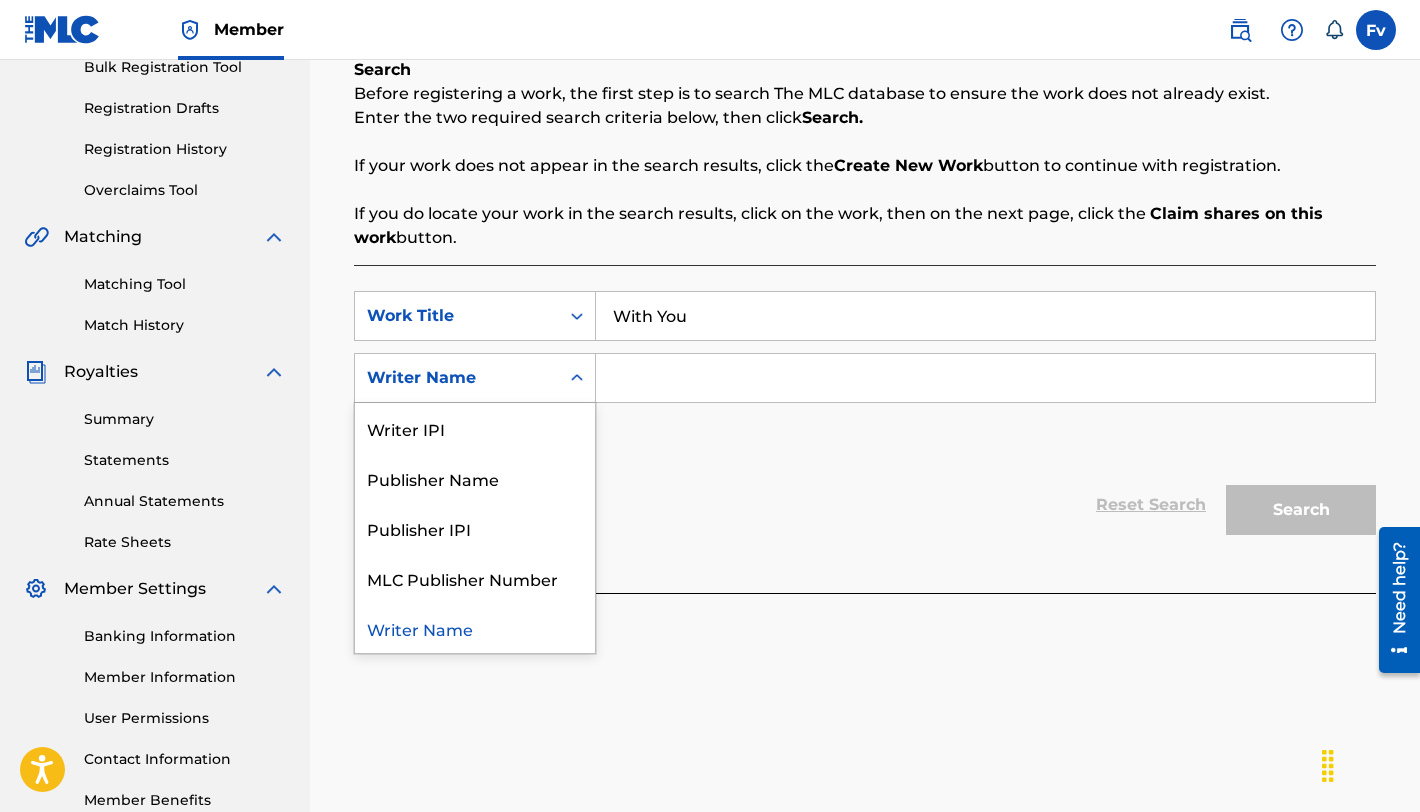 click 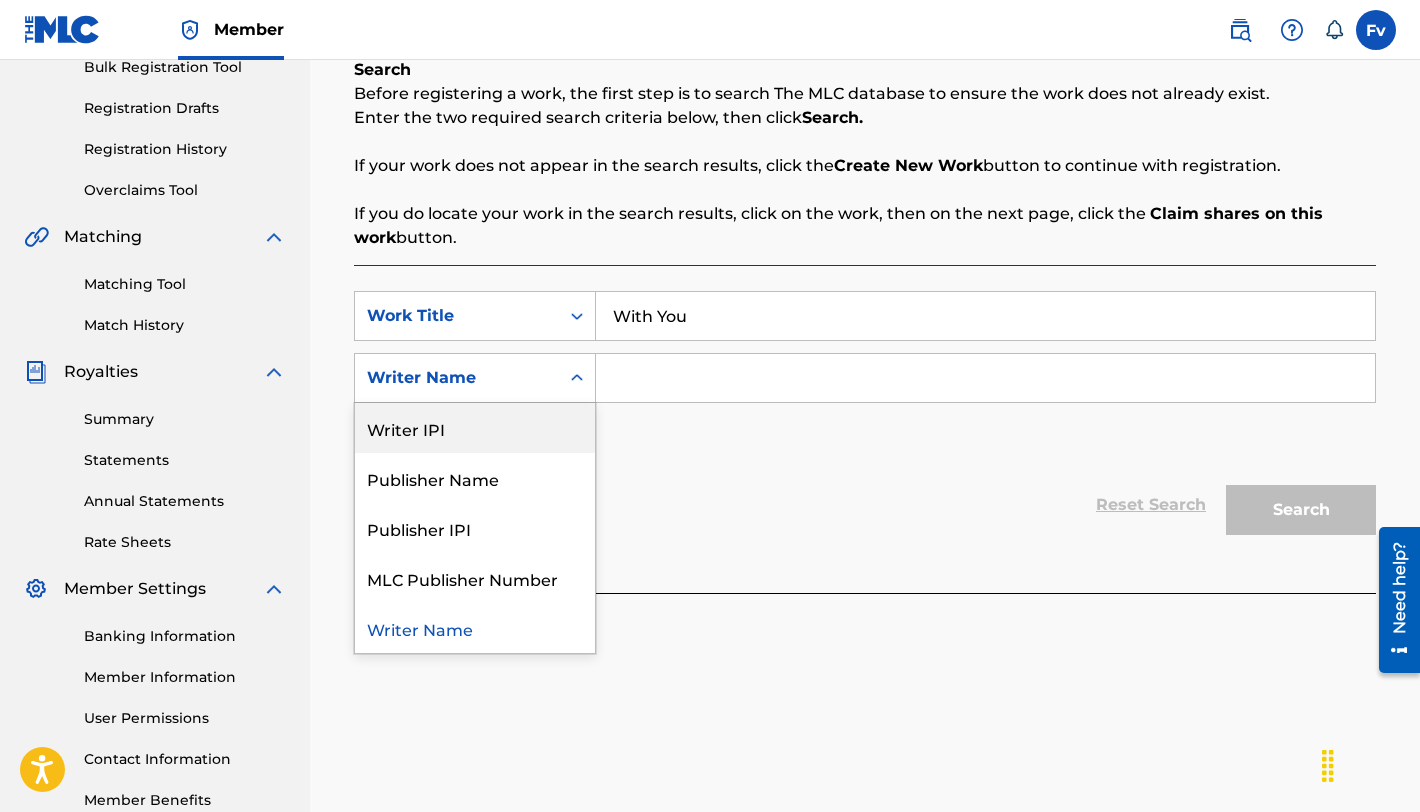click on "Writer IPI" at bounding box center [475, 428] 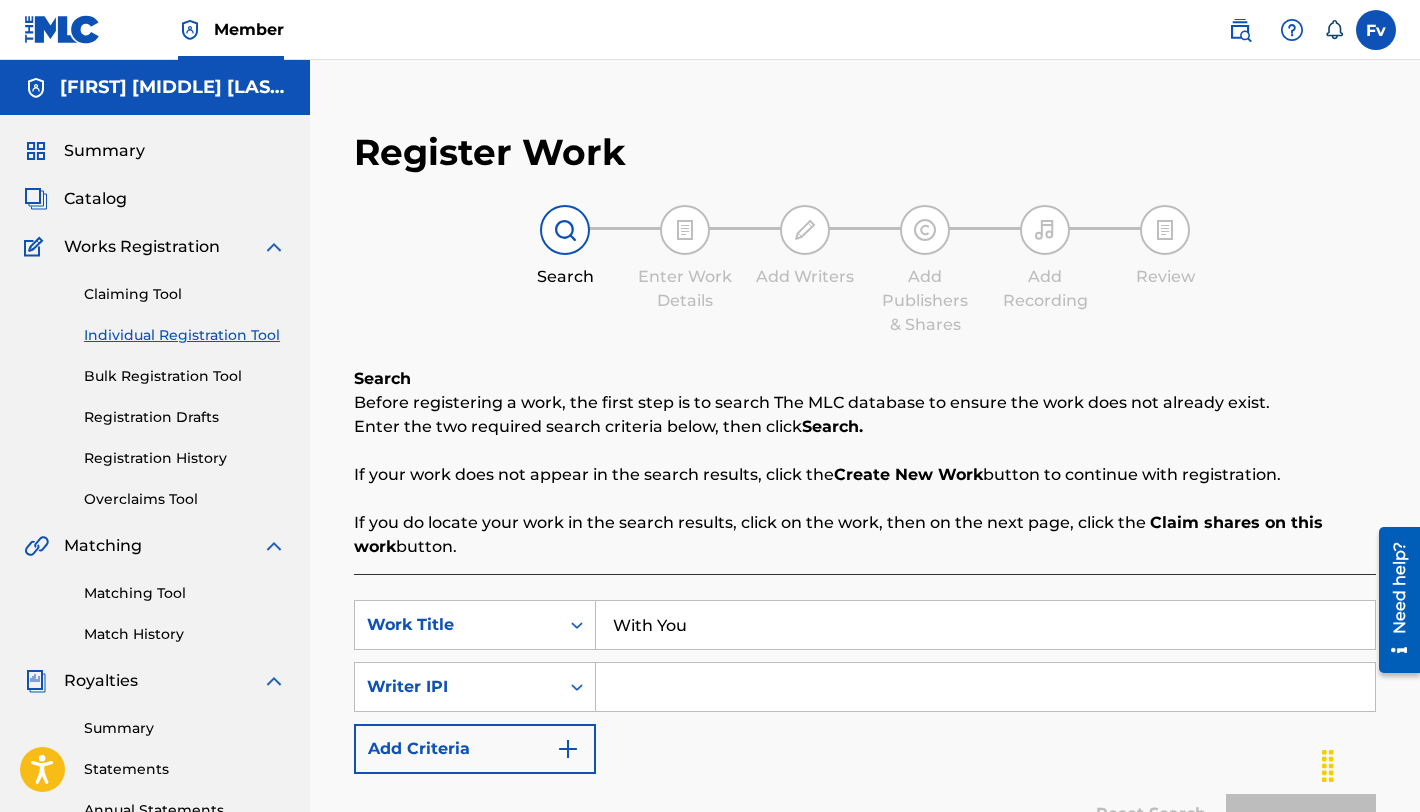 scroll, scrollTop: 2, scrollLeft: 0, axis: vertical 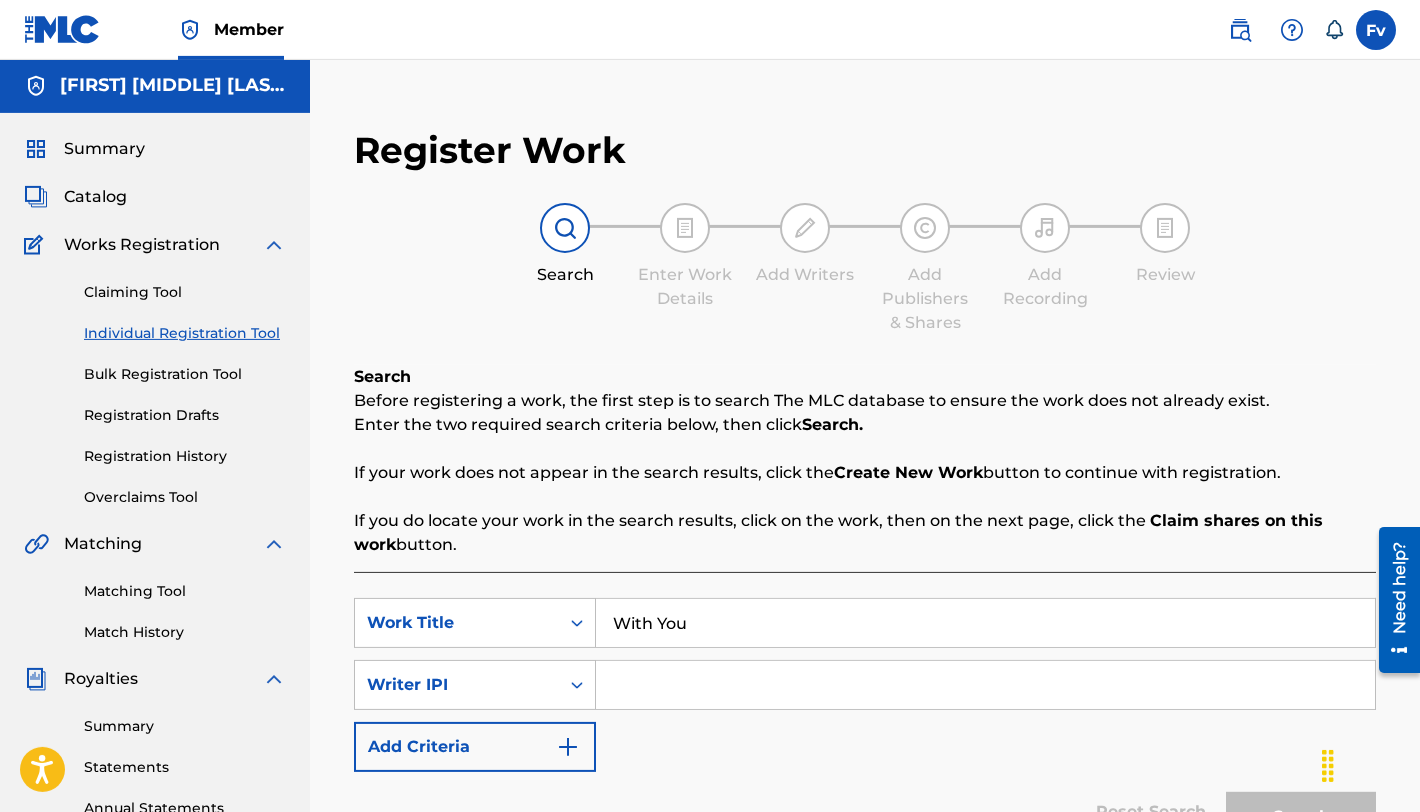 click at bounding box center (274, 245) 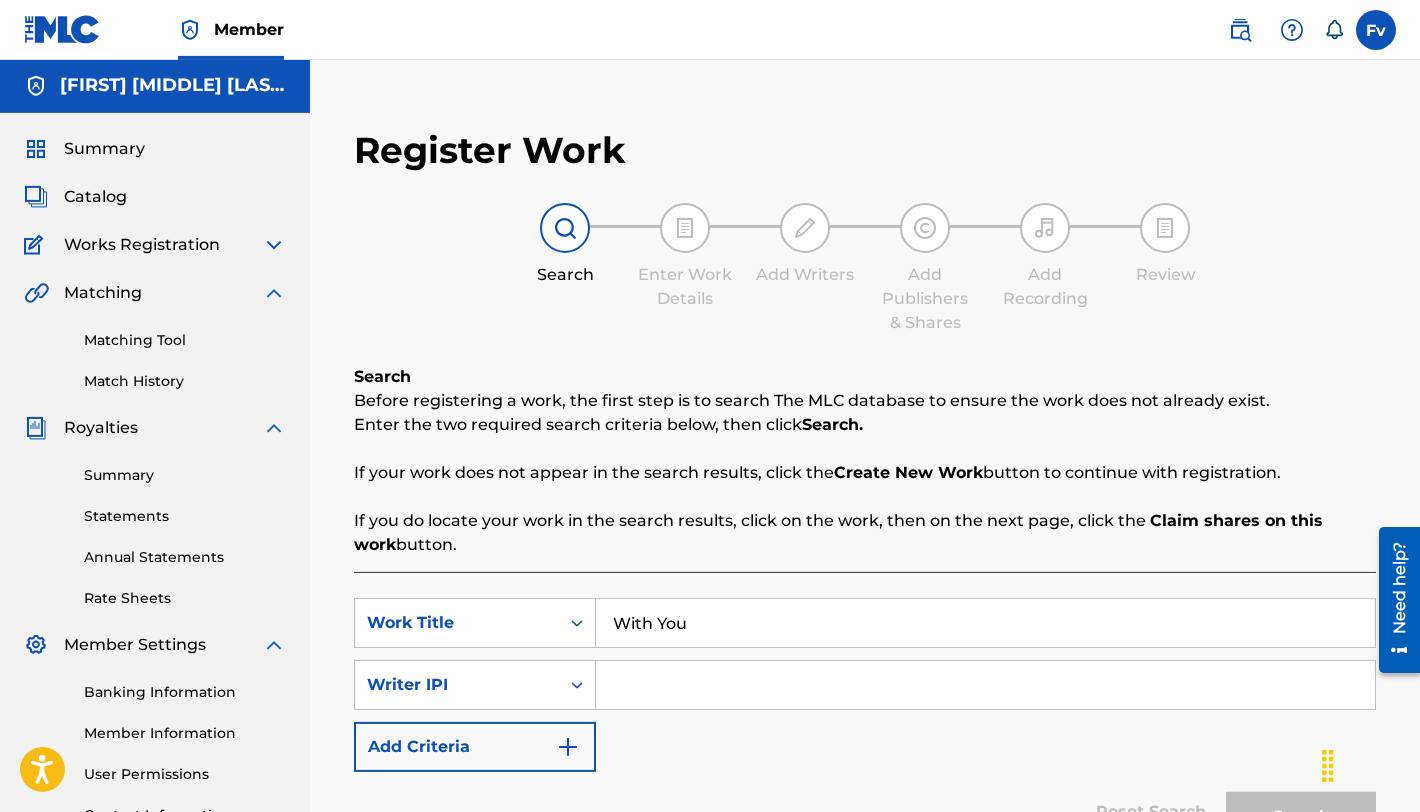 click at bounding box center (274, 245) 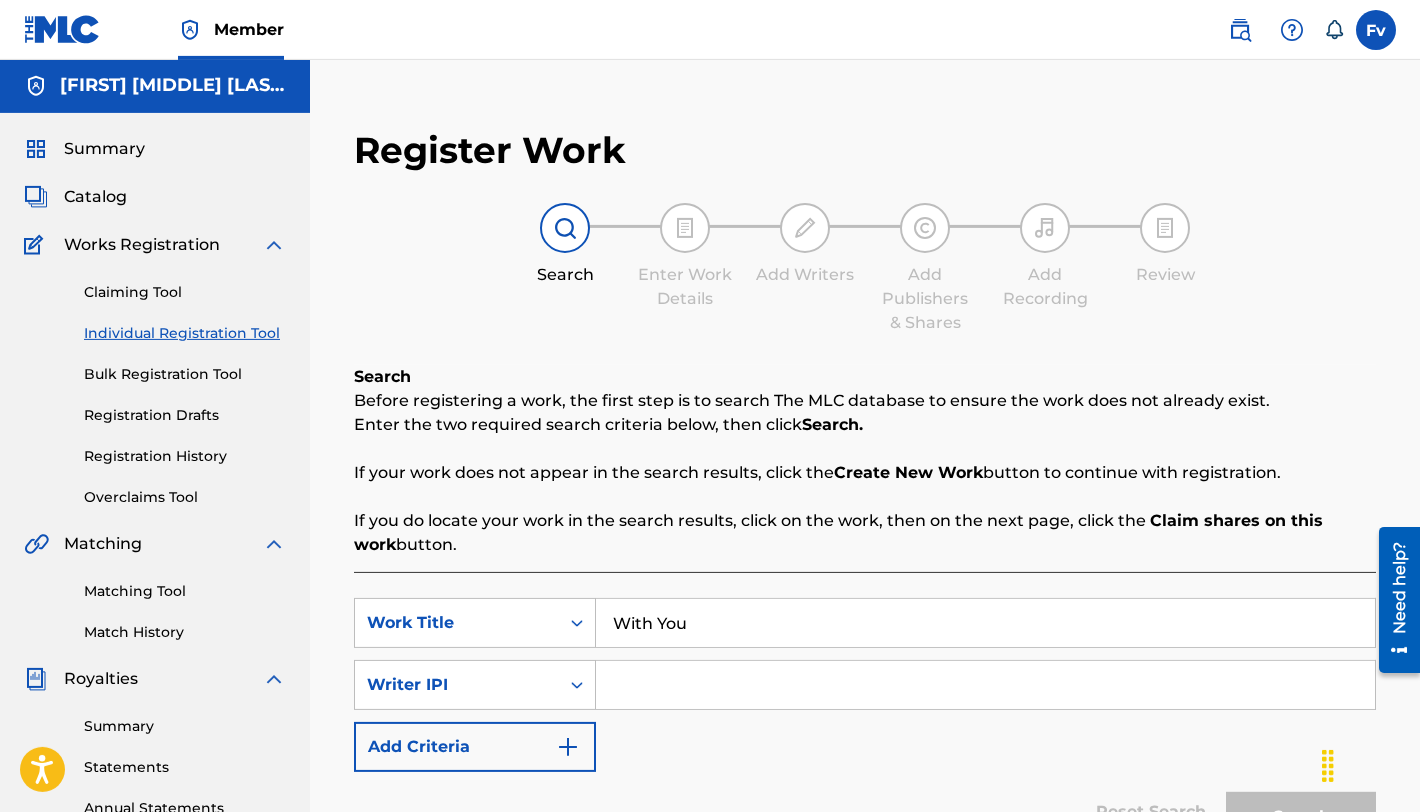 click on "Claiming Tool" at bounding box center (185, 292) 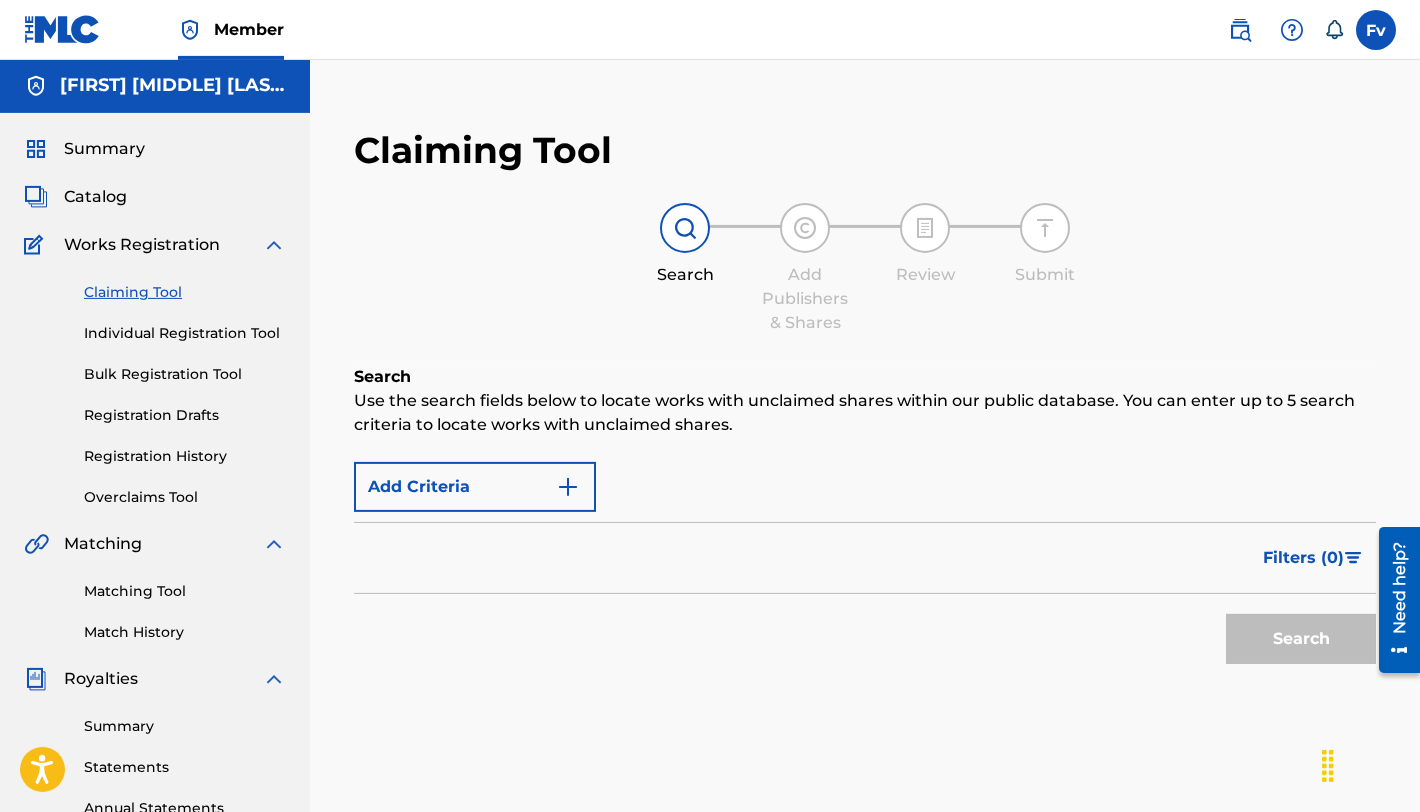 scroll, scrollTop: 0, scrollLeft: 0, axis: both 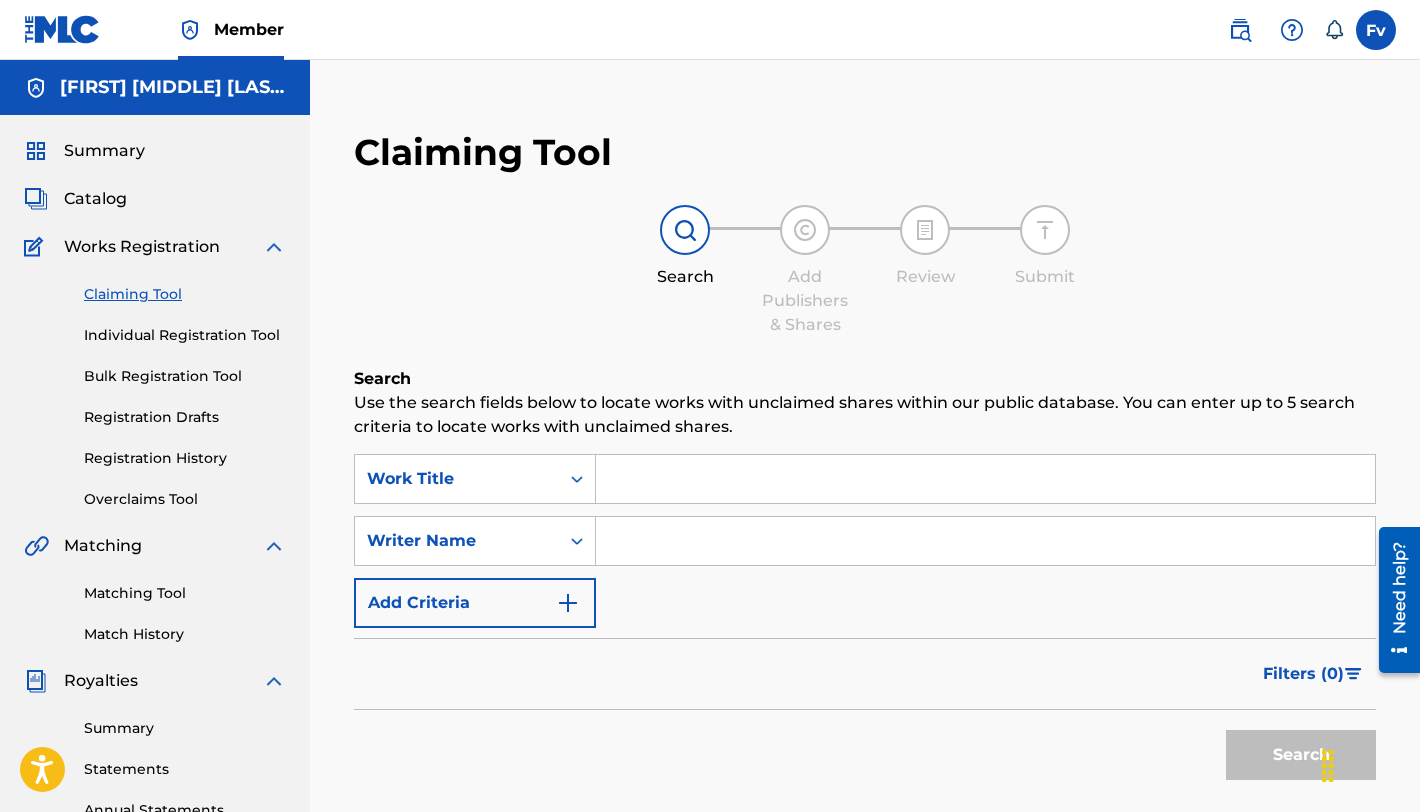 click on "Individual Registration Tool" at bounding box center (185, 335) 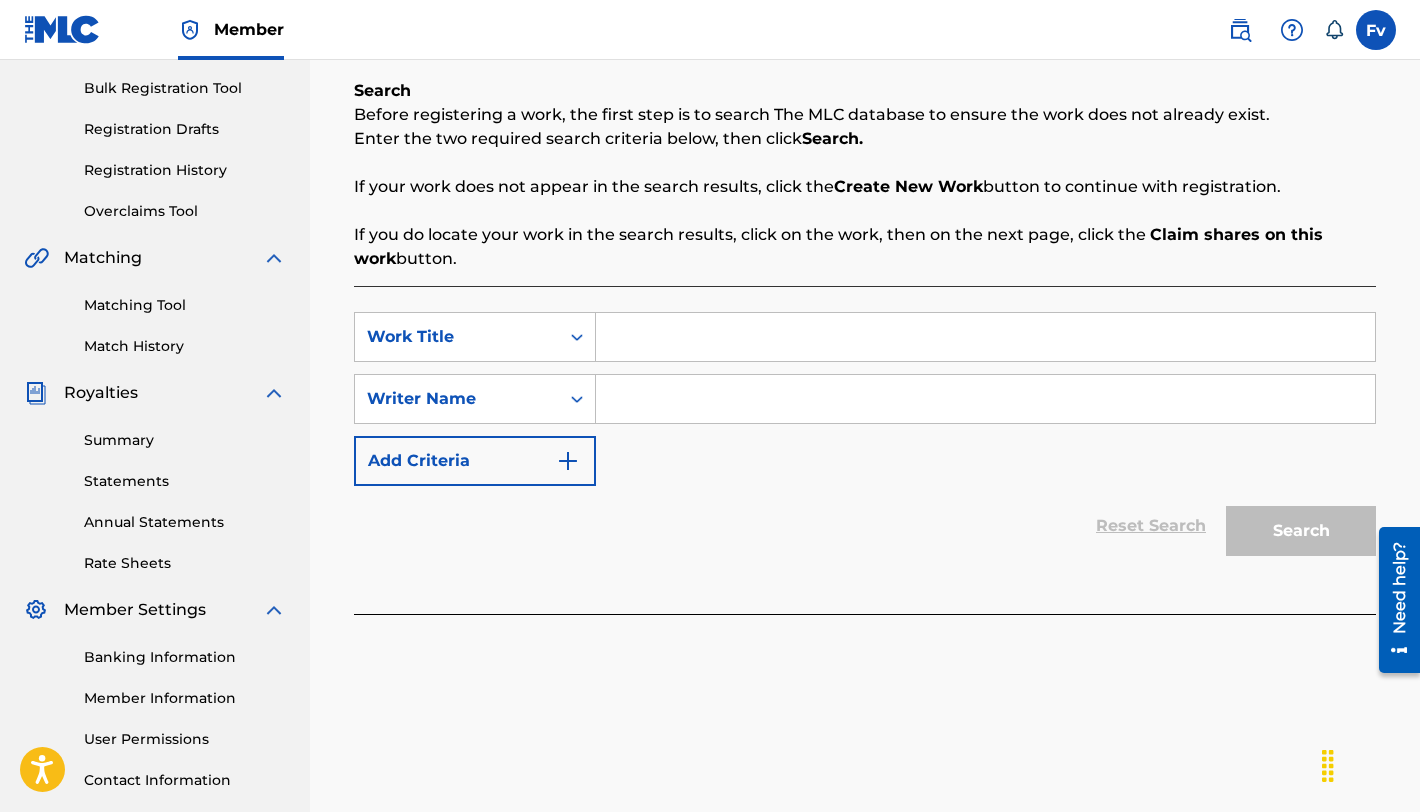 scroll, scrollTop: 279, scrollLeft: 0, axis: vertical 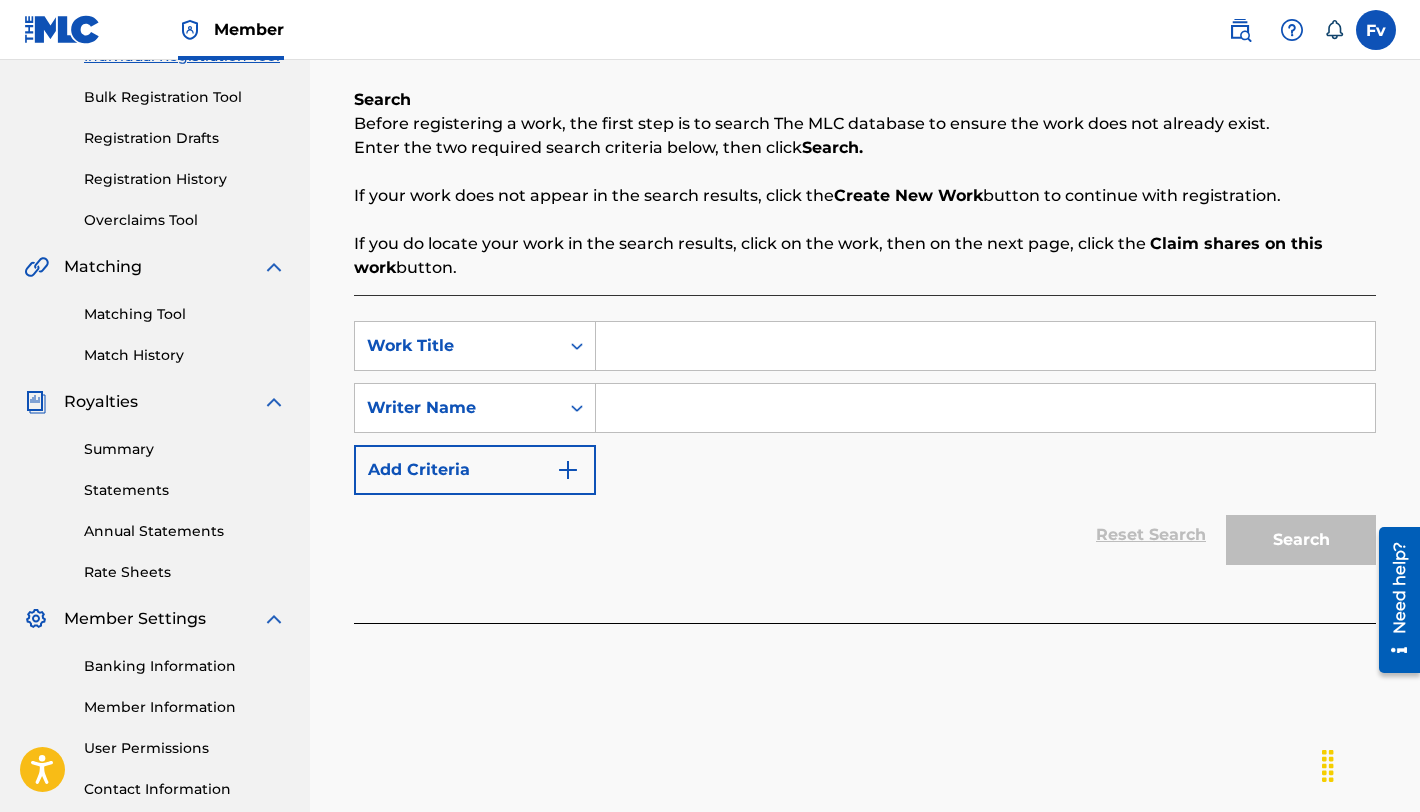 click at bounding box center (985, 346) 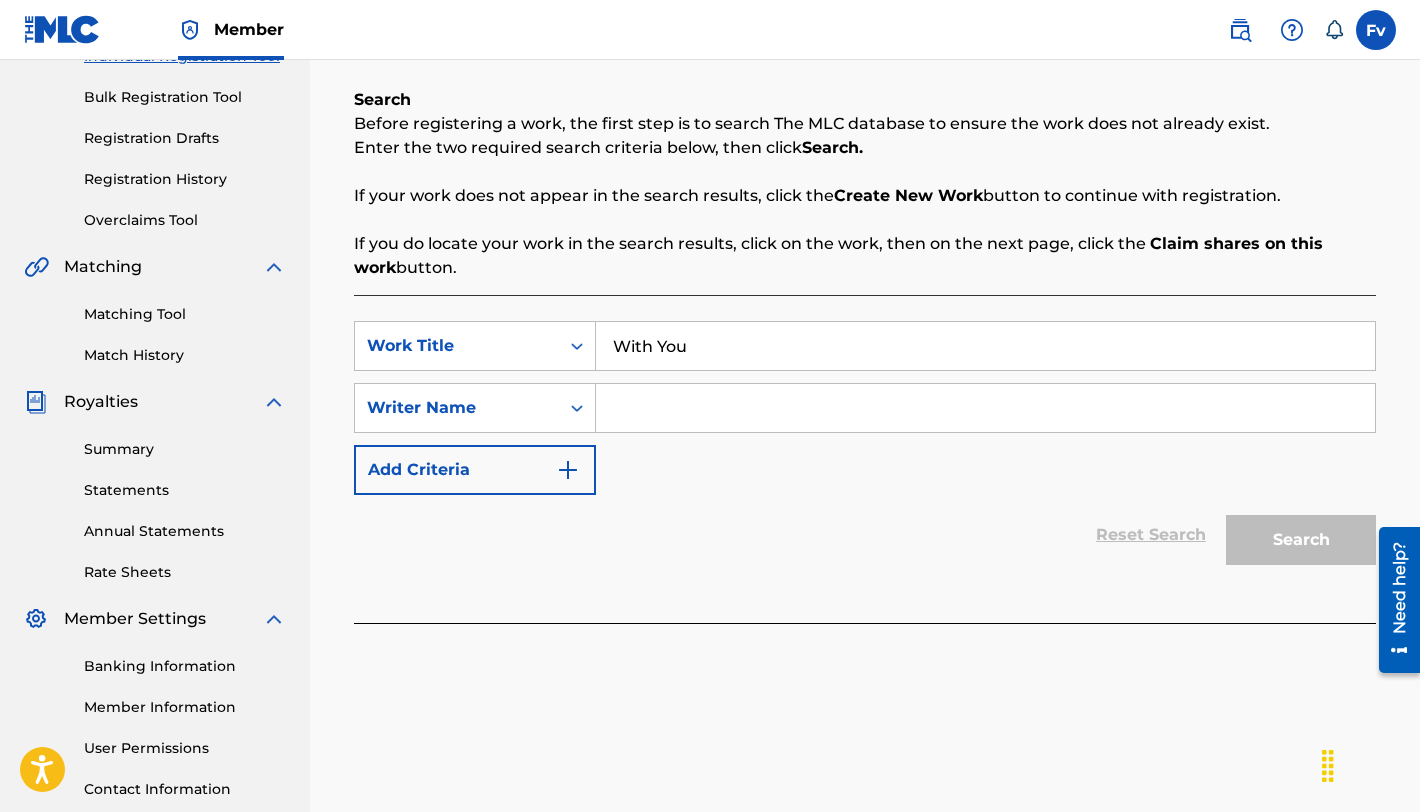 type on "With You" 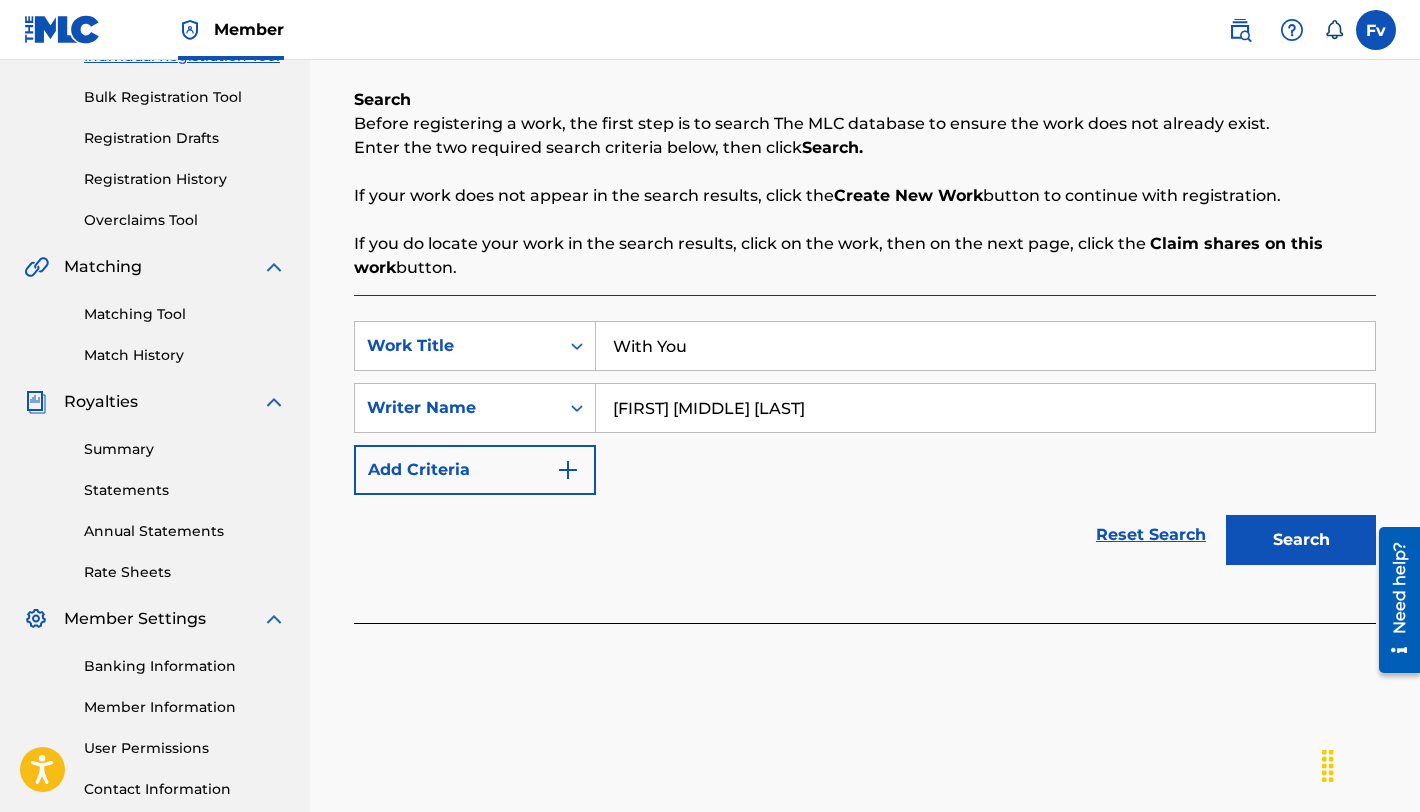 type on "[FIRST] [MIDDLE] [LAST]" 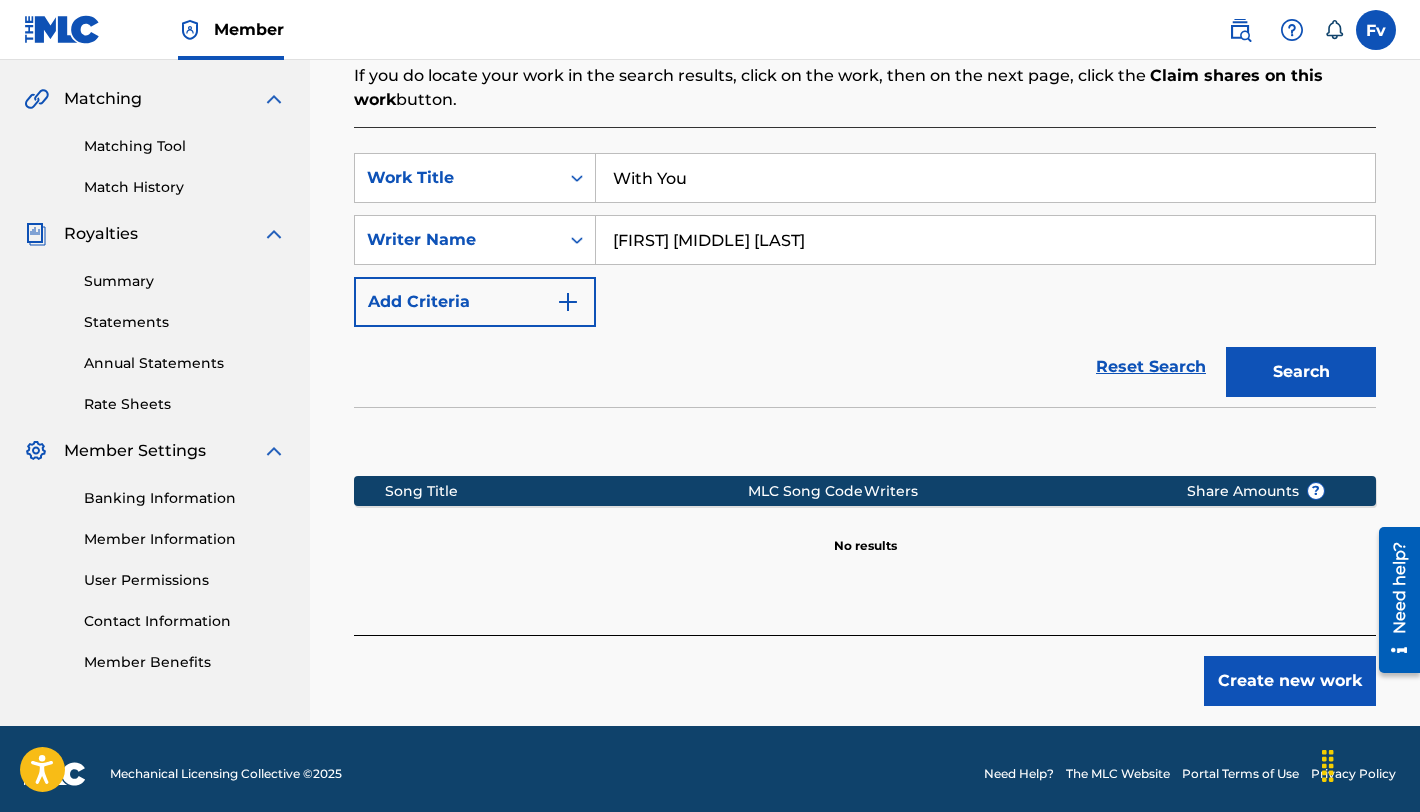 scroll, scrollTop: 457, scrollLeft: 0, axis: vertical 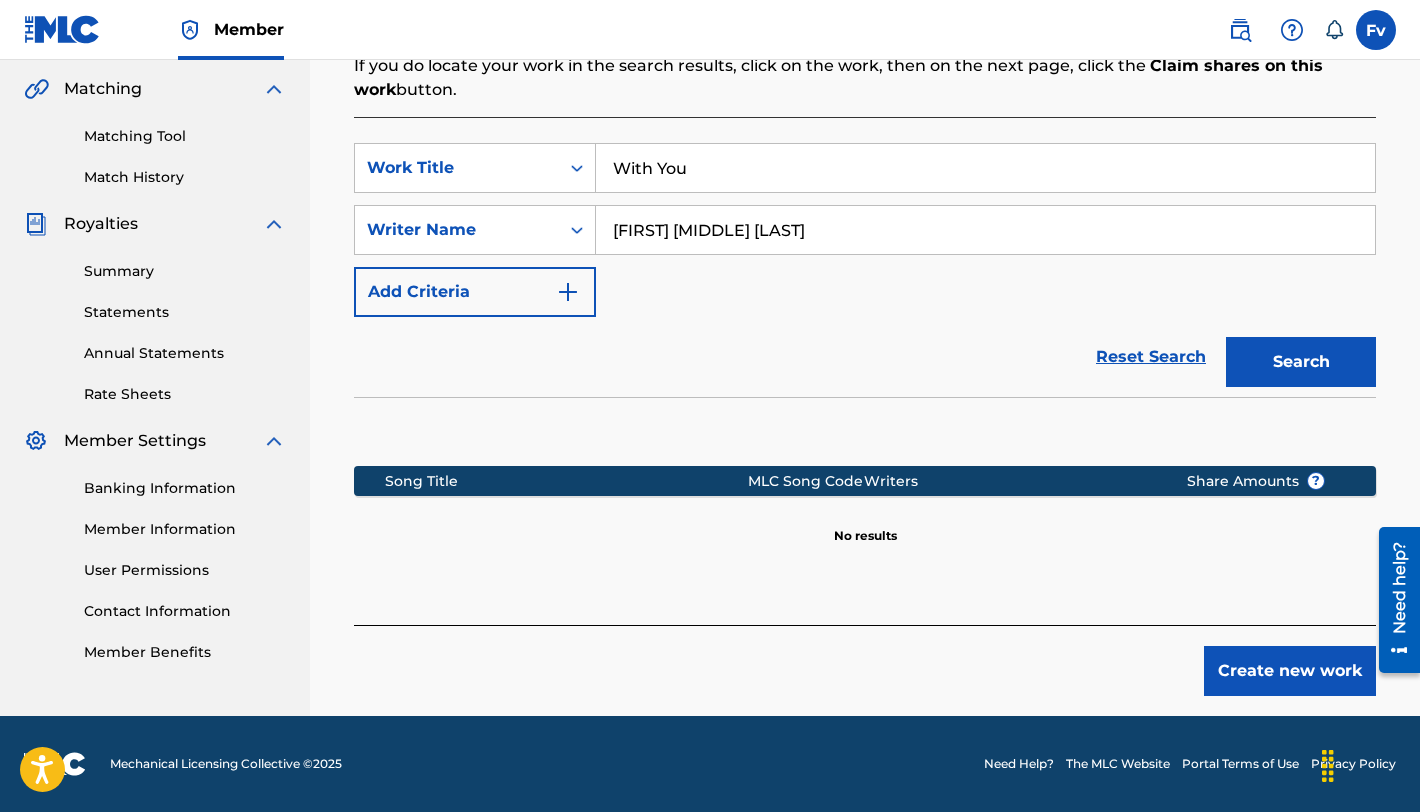 click on "Create new work" at bounding box center [1290, 671] 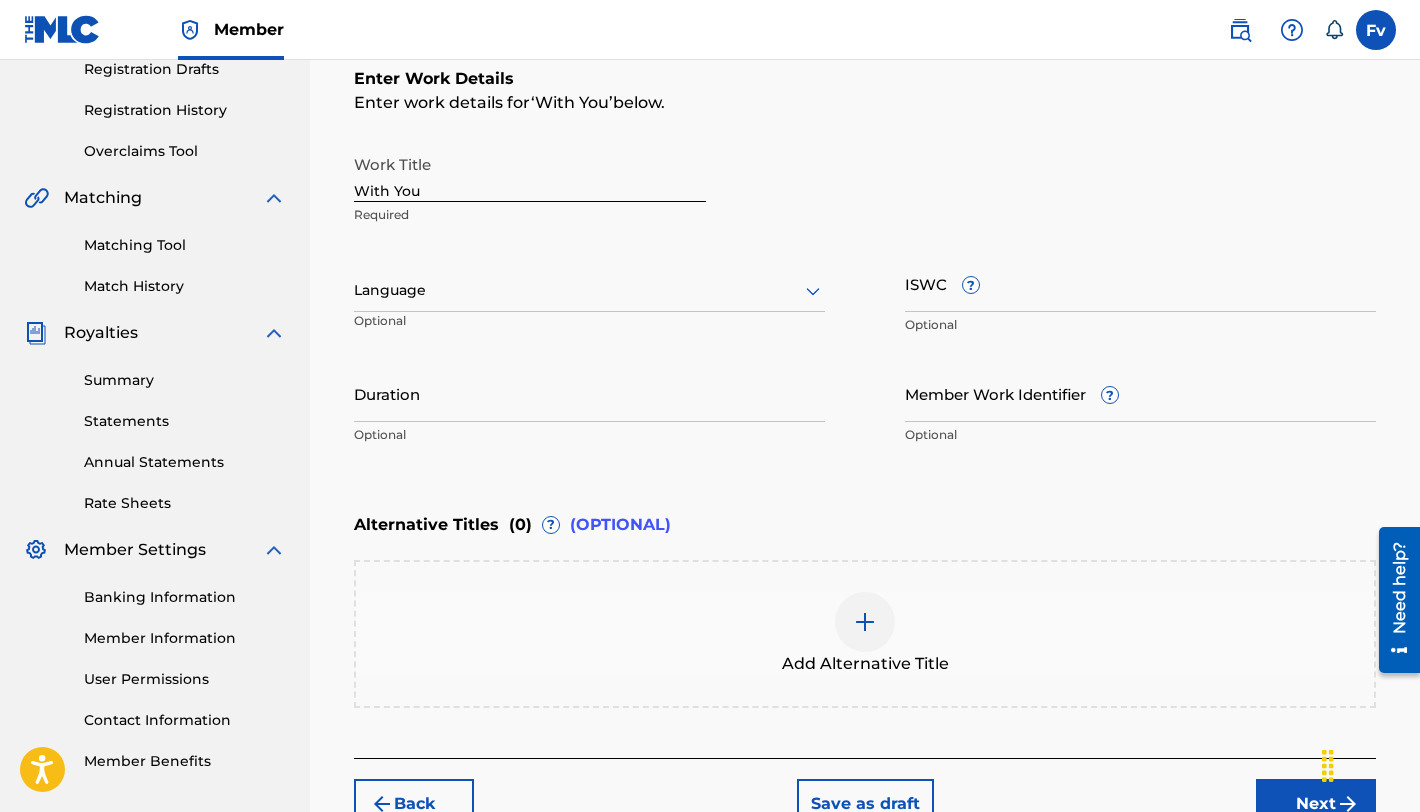 scroll, scrollTop: 360, scrollLeft: 0, axis: vertical 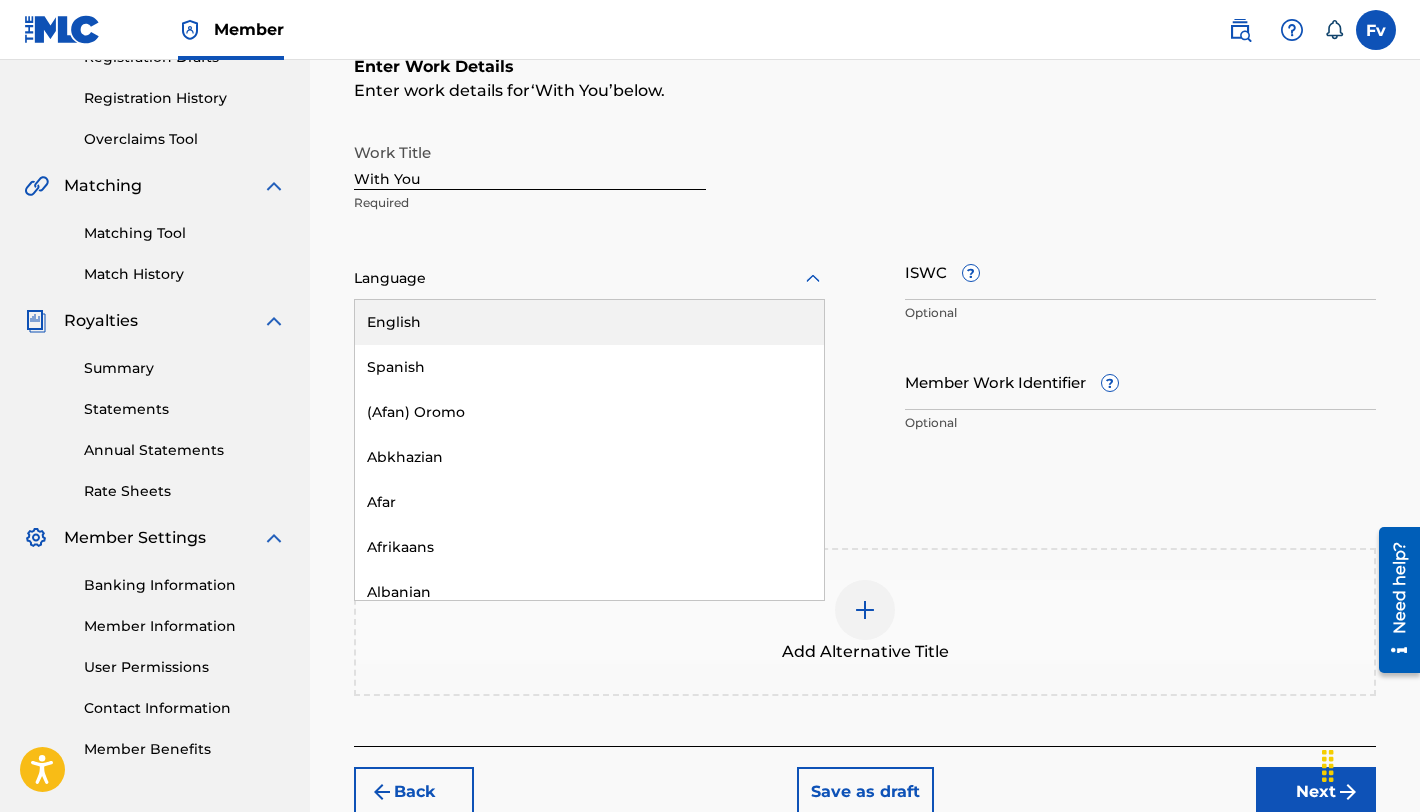 click at bounding box center [589, 278] 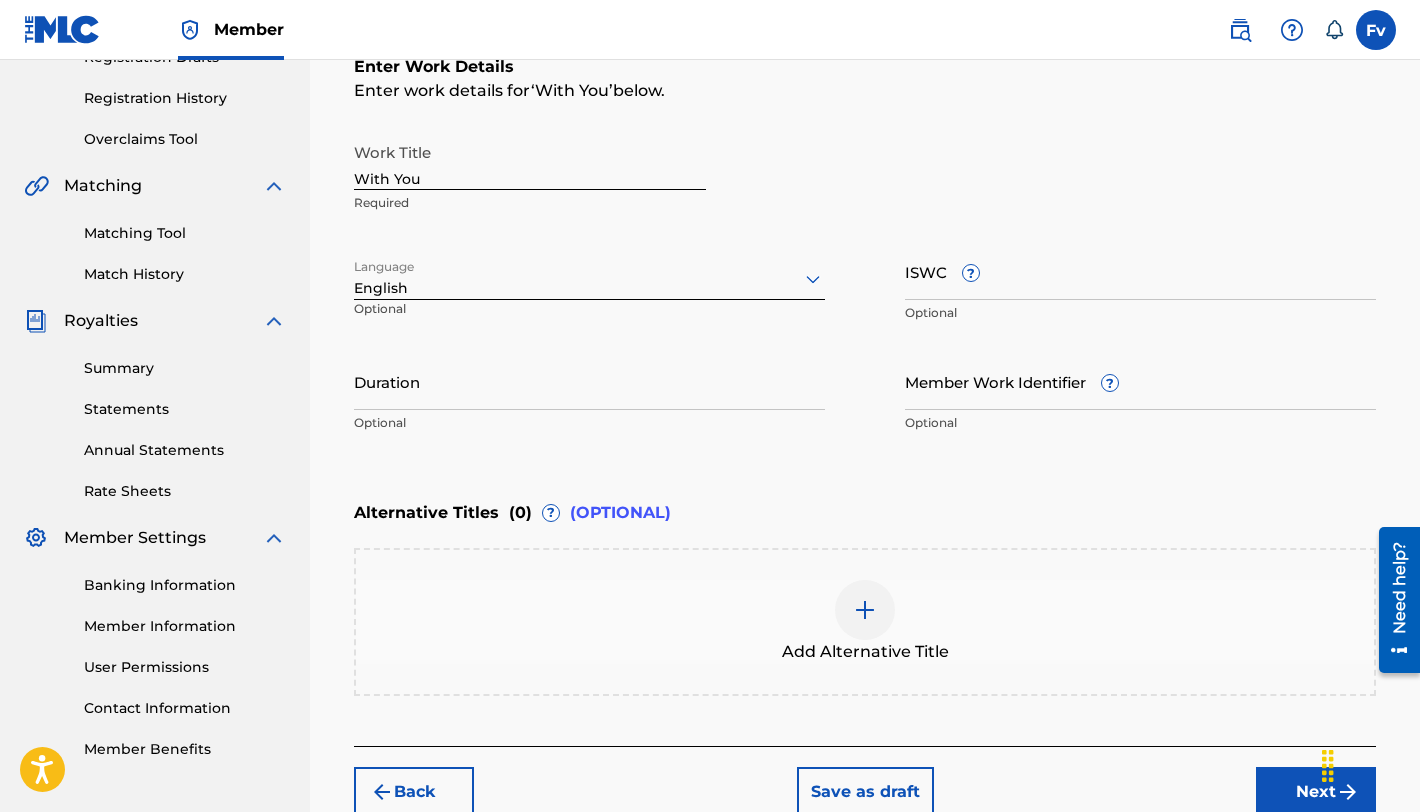 click on "Duration" at bounding box center (589, 381) 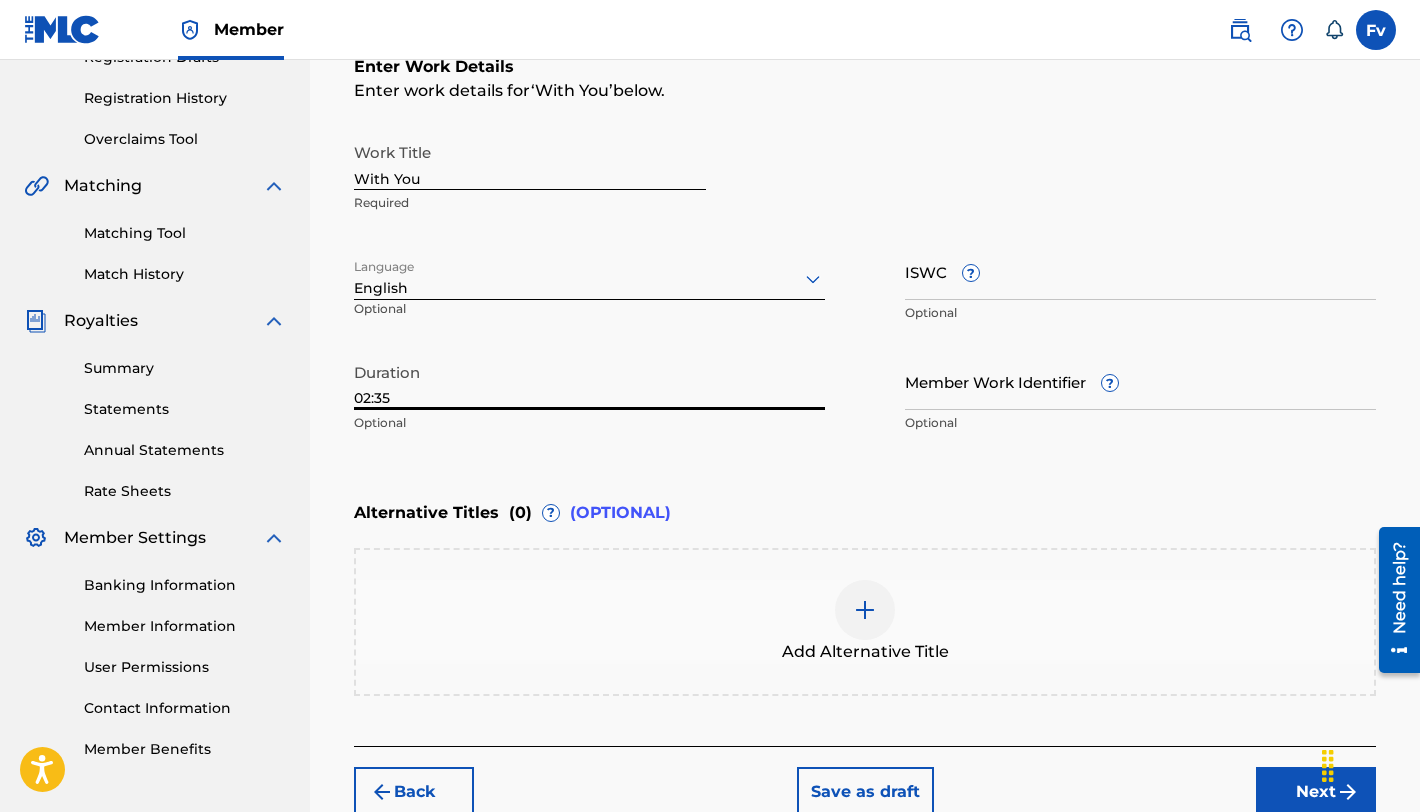 type on "02:35" 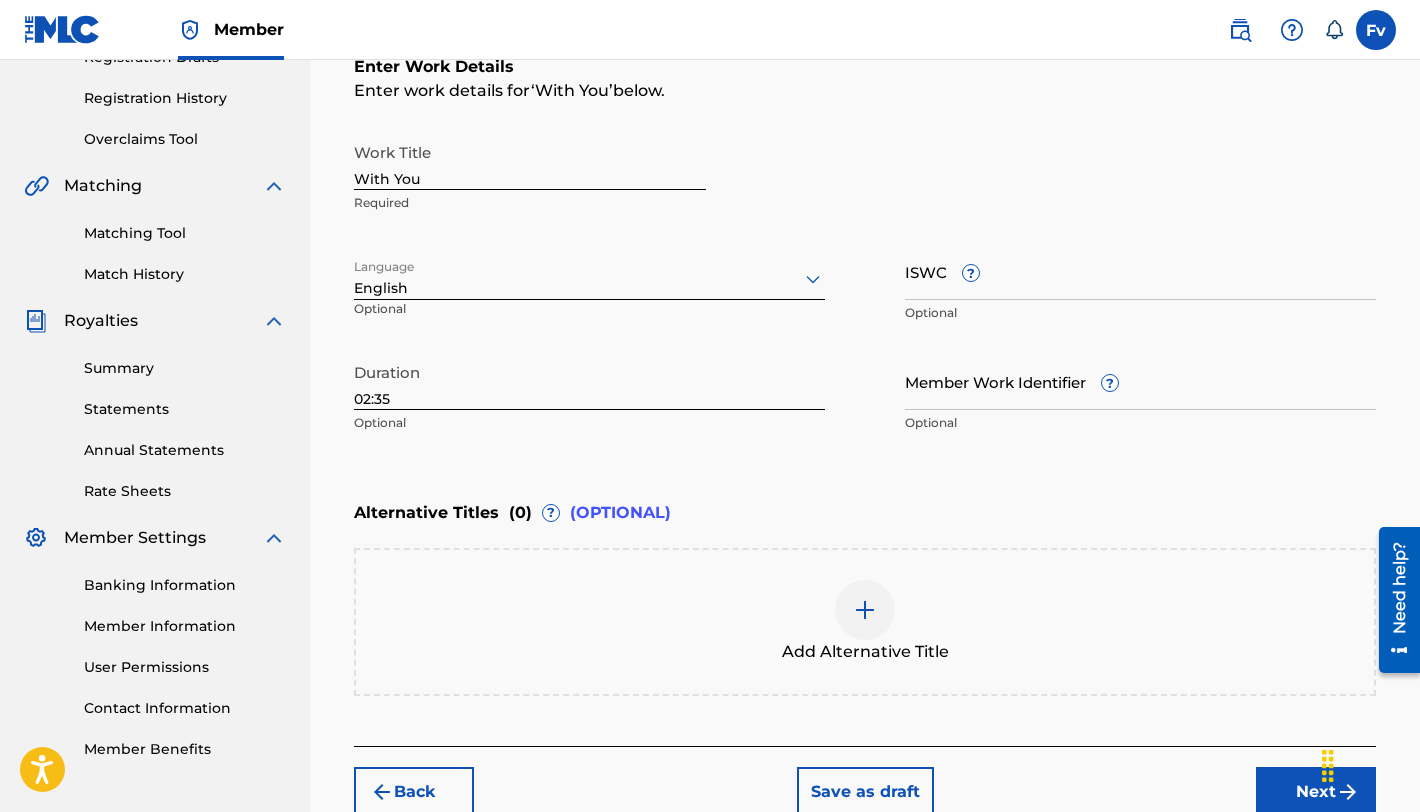 click on "Member Fv Fv [FIRST] [LAST] [EMAIL] Notification Preferences Profile Log out [FIRST] [MIDDLE] [LAST]" at bounding box center (710, 30) 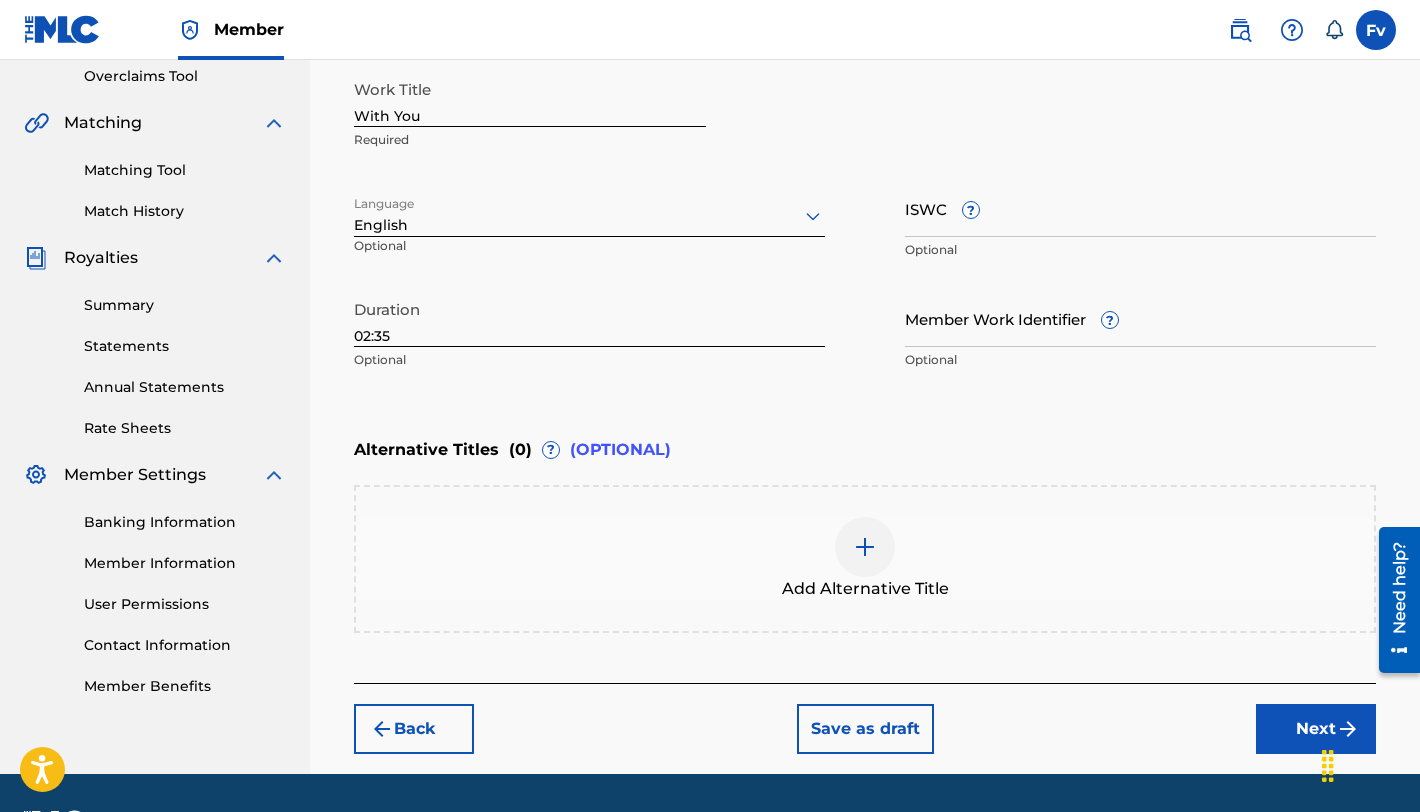 scroll, scrollTop: 481, scrollLeft: 0, axis: vertical 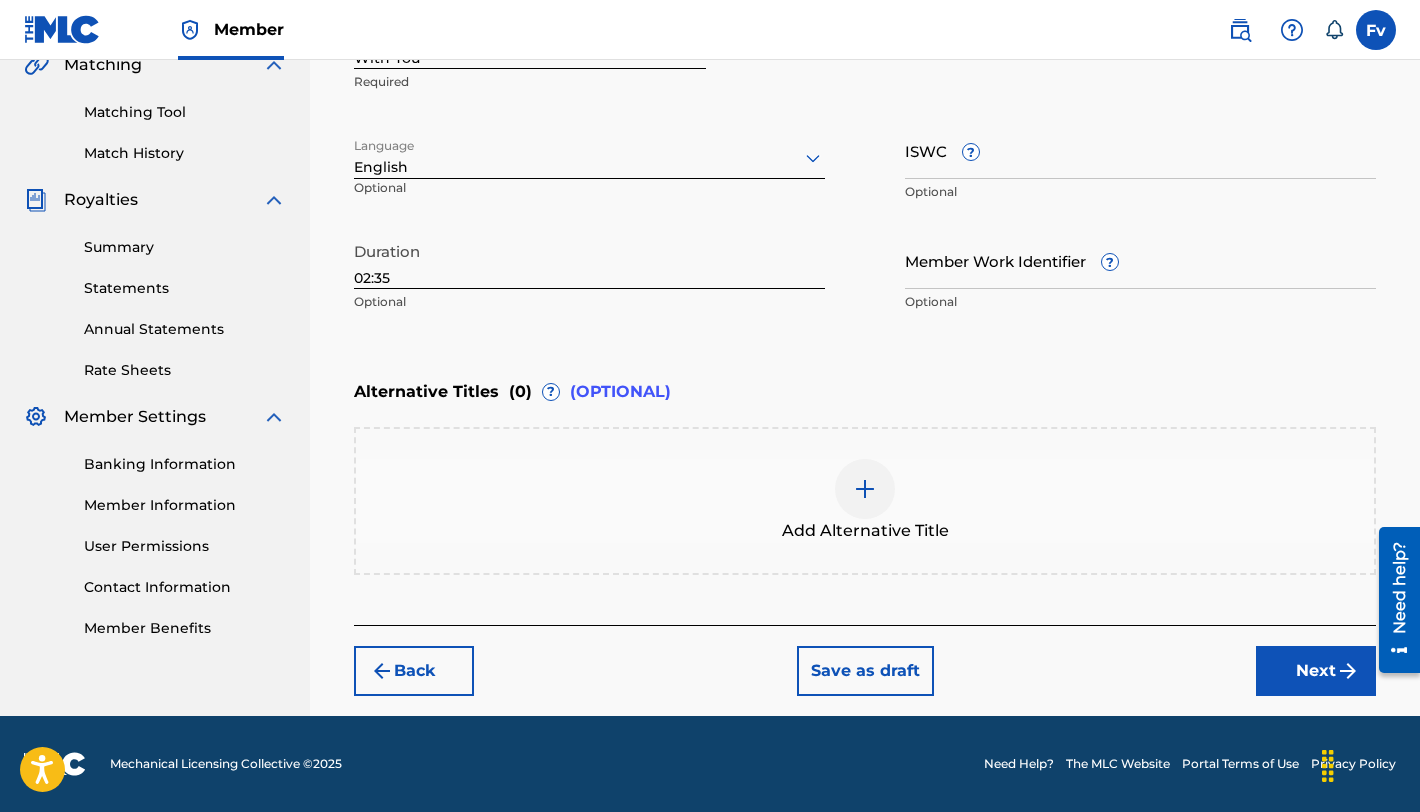 click on "Next" at bounding box center [1316, 671] 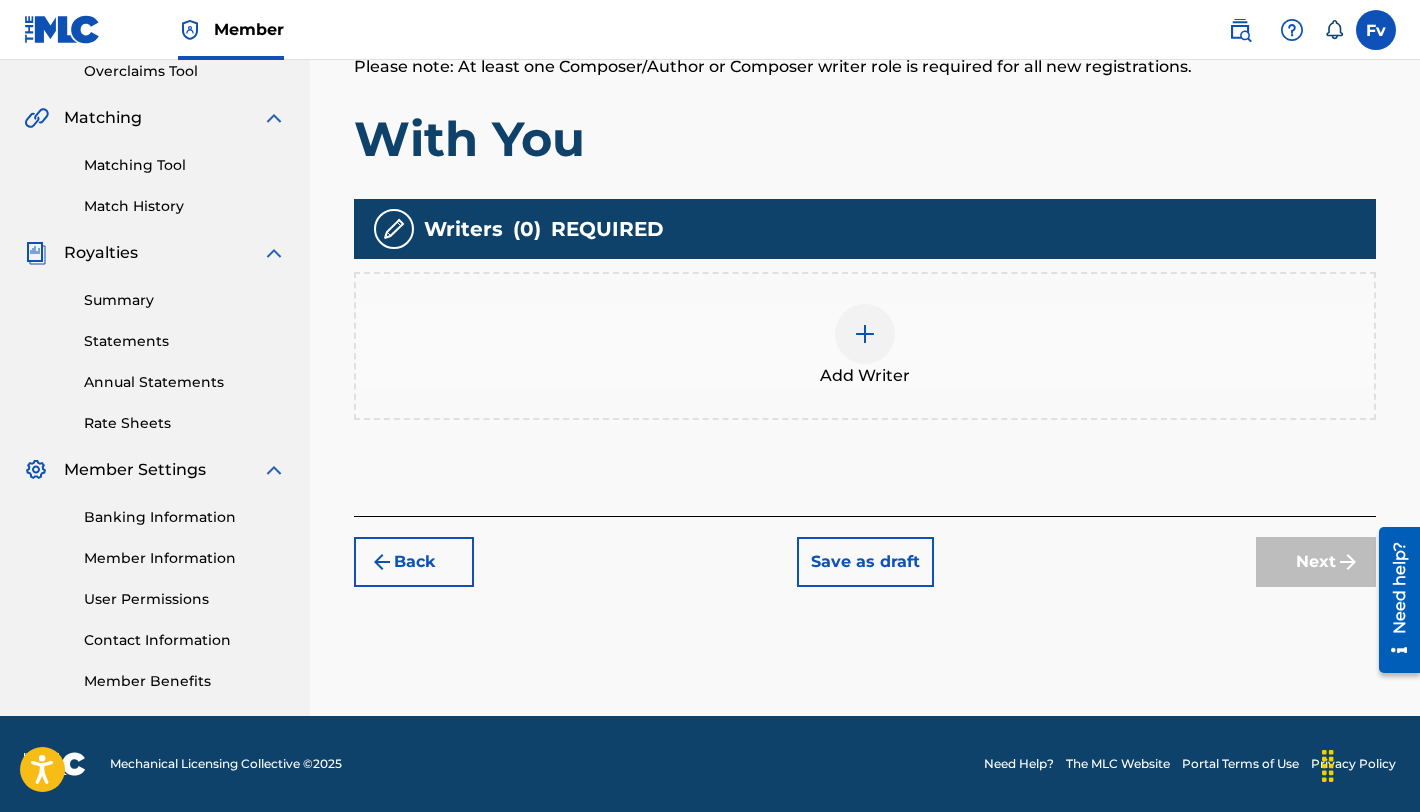 scroll, scrollTop: 428, scrollLeft: 0, axis: vertical 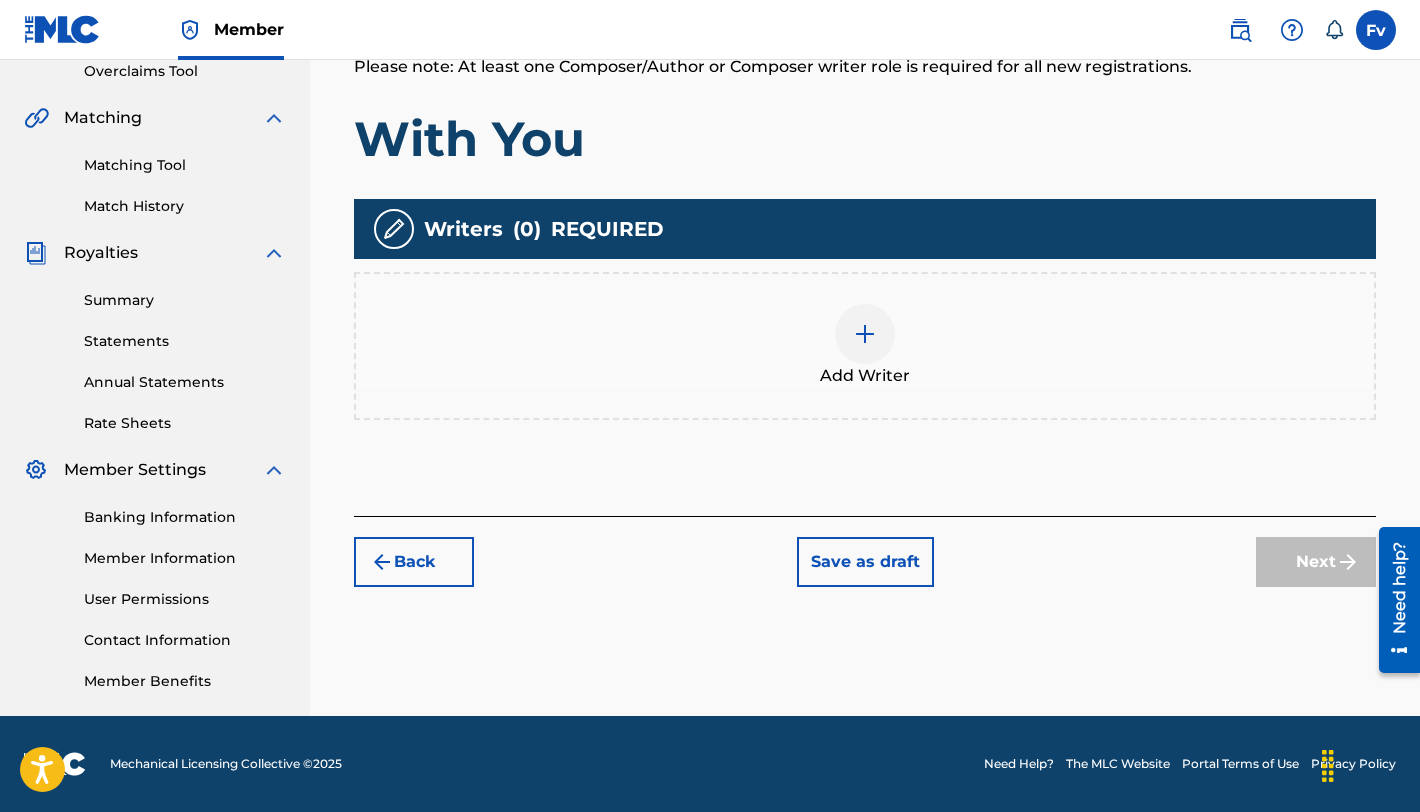 click at bounding box center (865, 334) 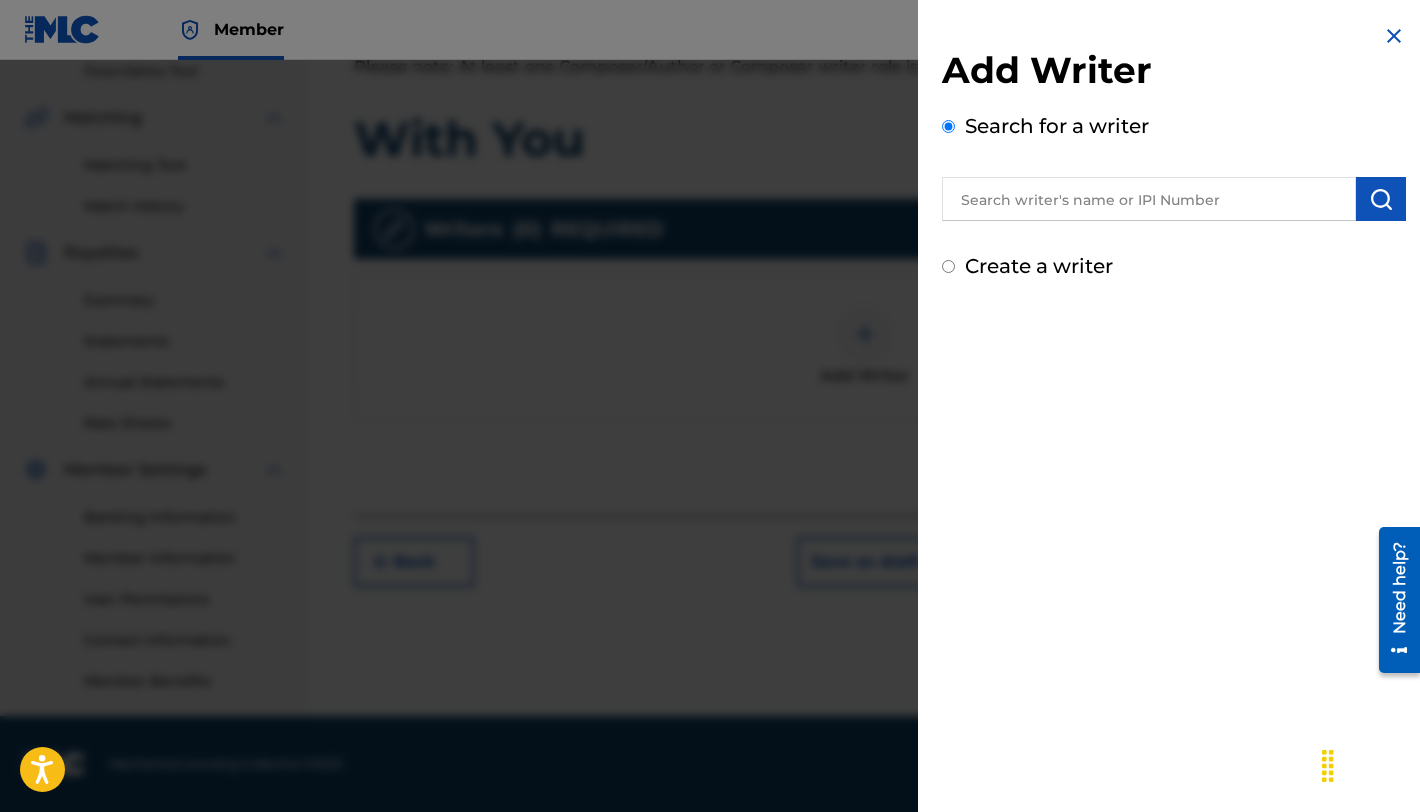 click at bounding box center (1149, 199) 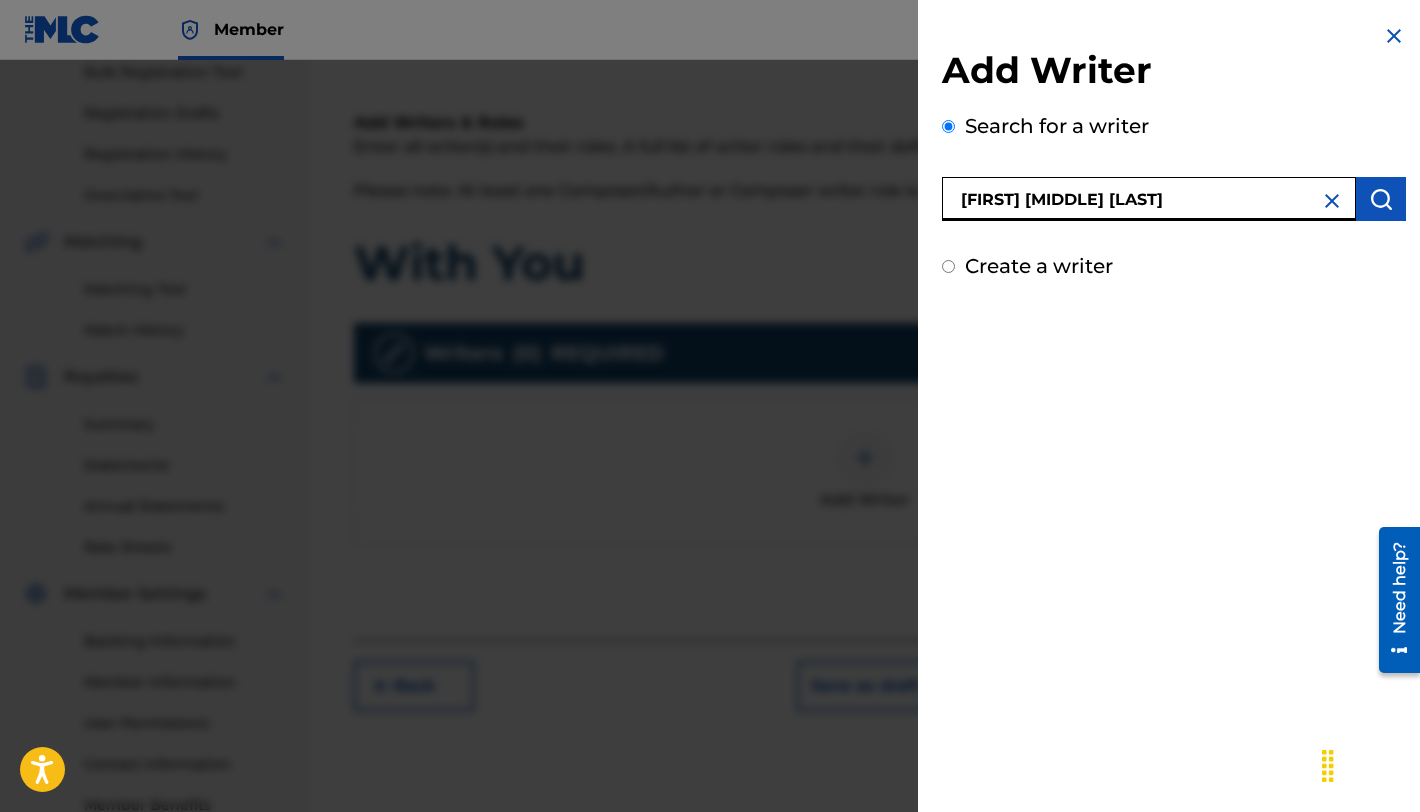 scroll, scrollTop: 299, scrollLeft: 0, axis: vertical 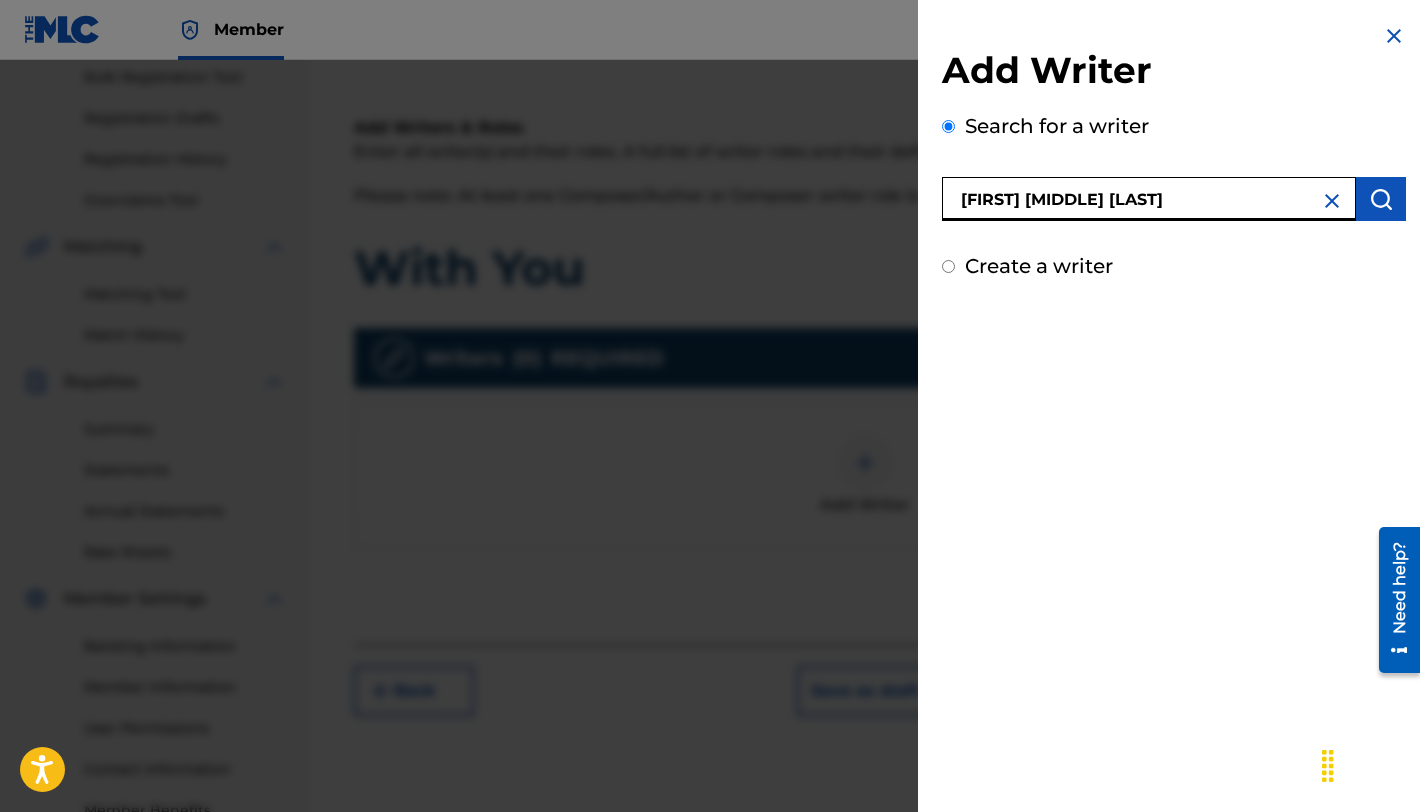 type on "[FIRST] [MIDDLE] [LAST]" 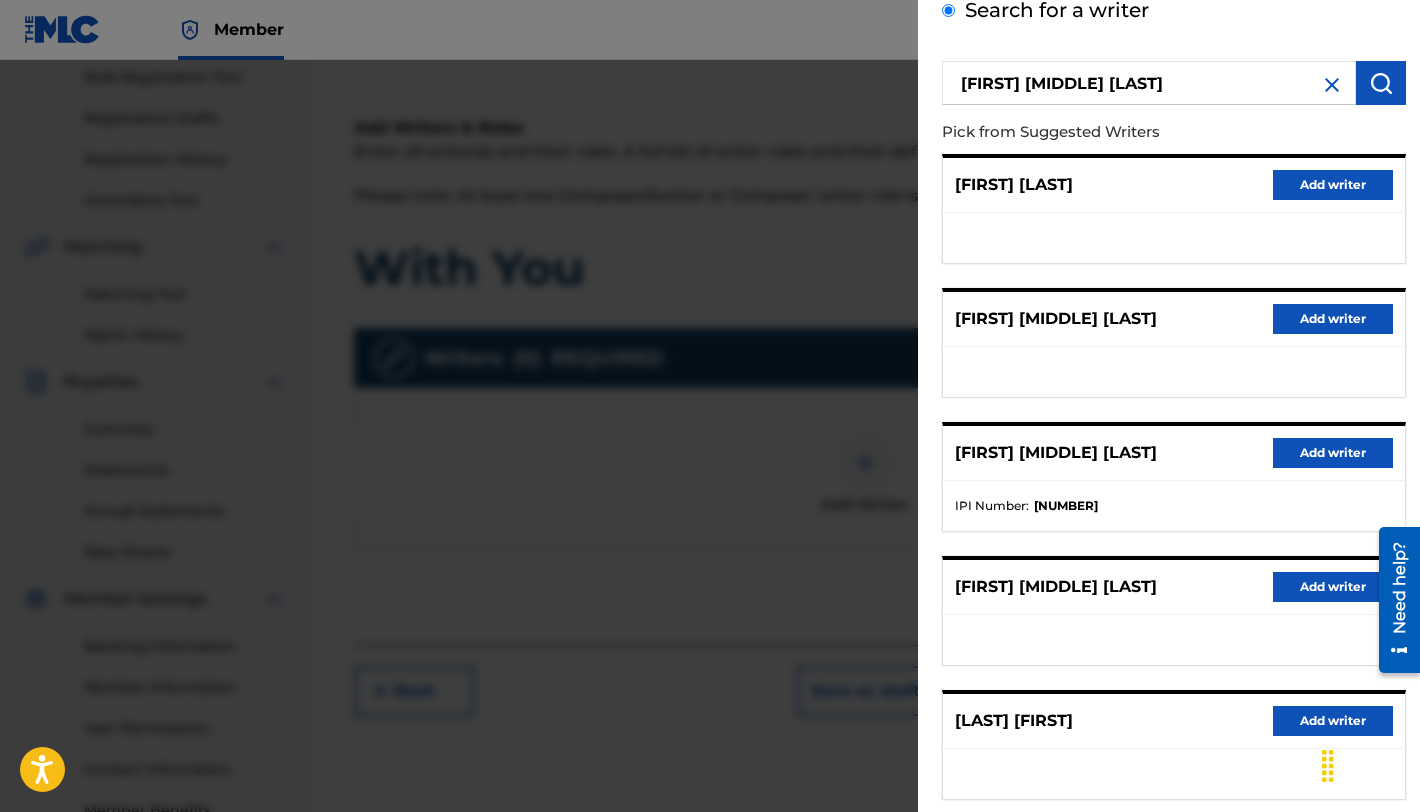 scroll, scrollTop: 117, scrollLeft: 0, axis: vertical 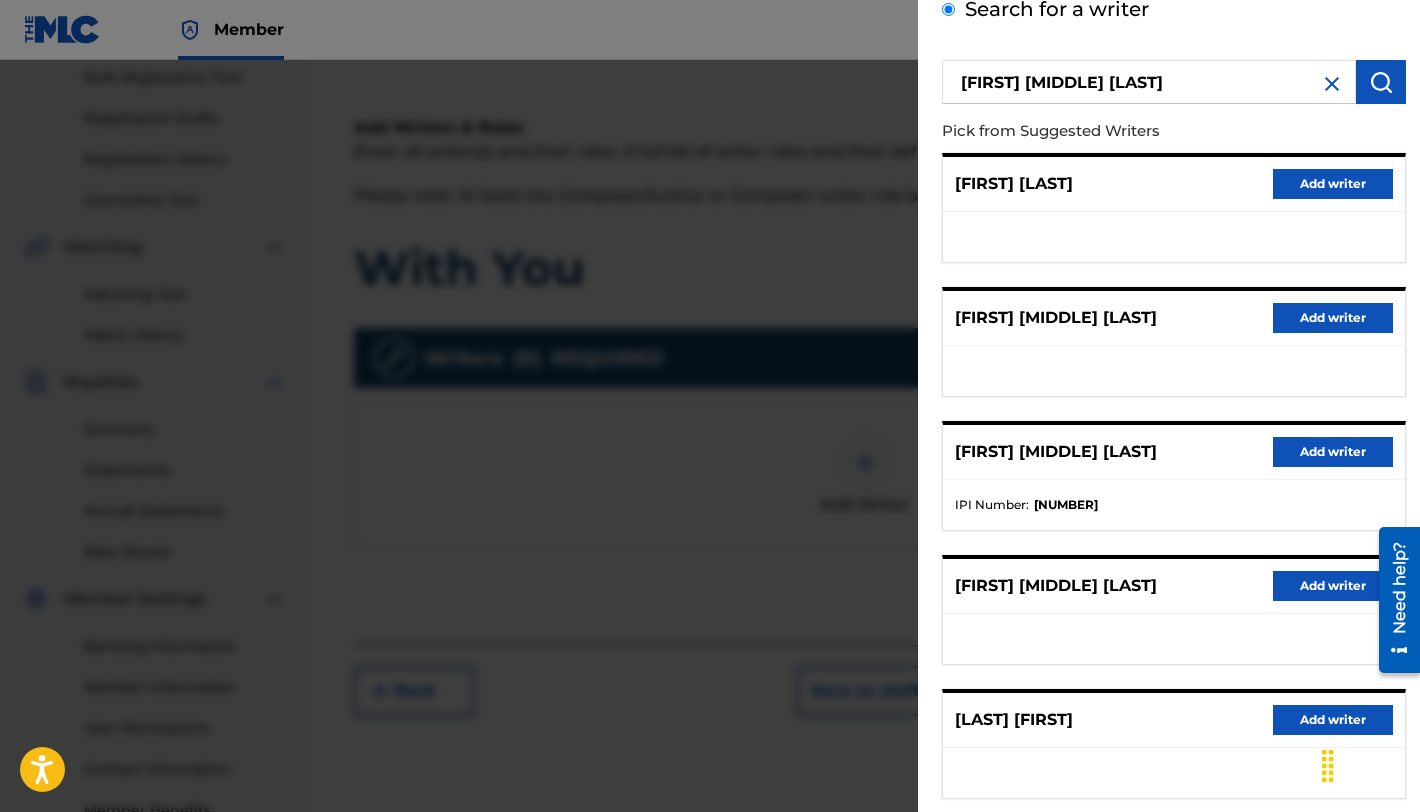 click on "Add writer" at bounding box center [1333, 452] 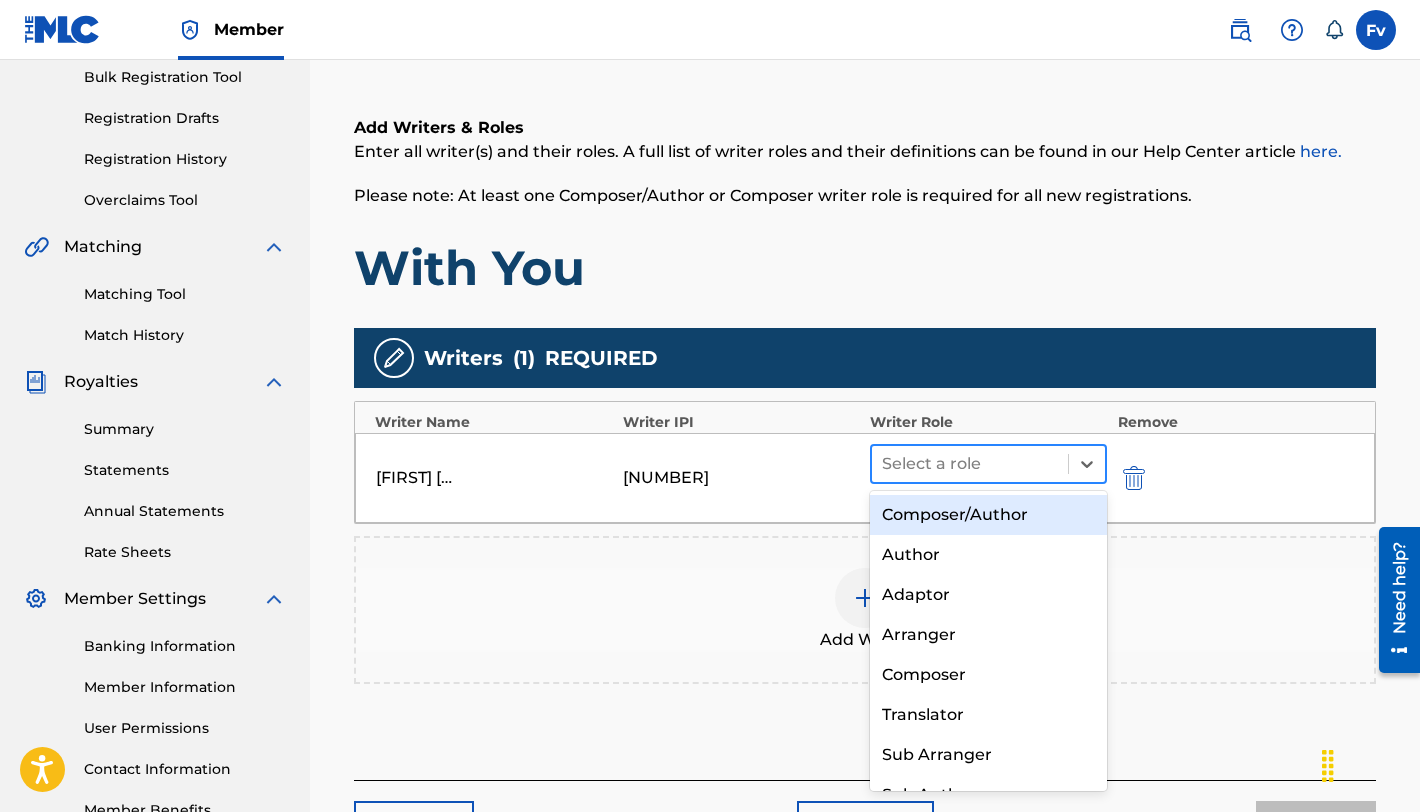 click at bounding box center [970, 464] 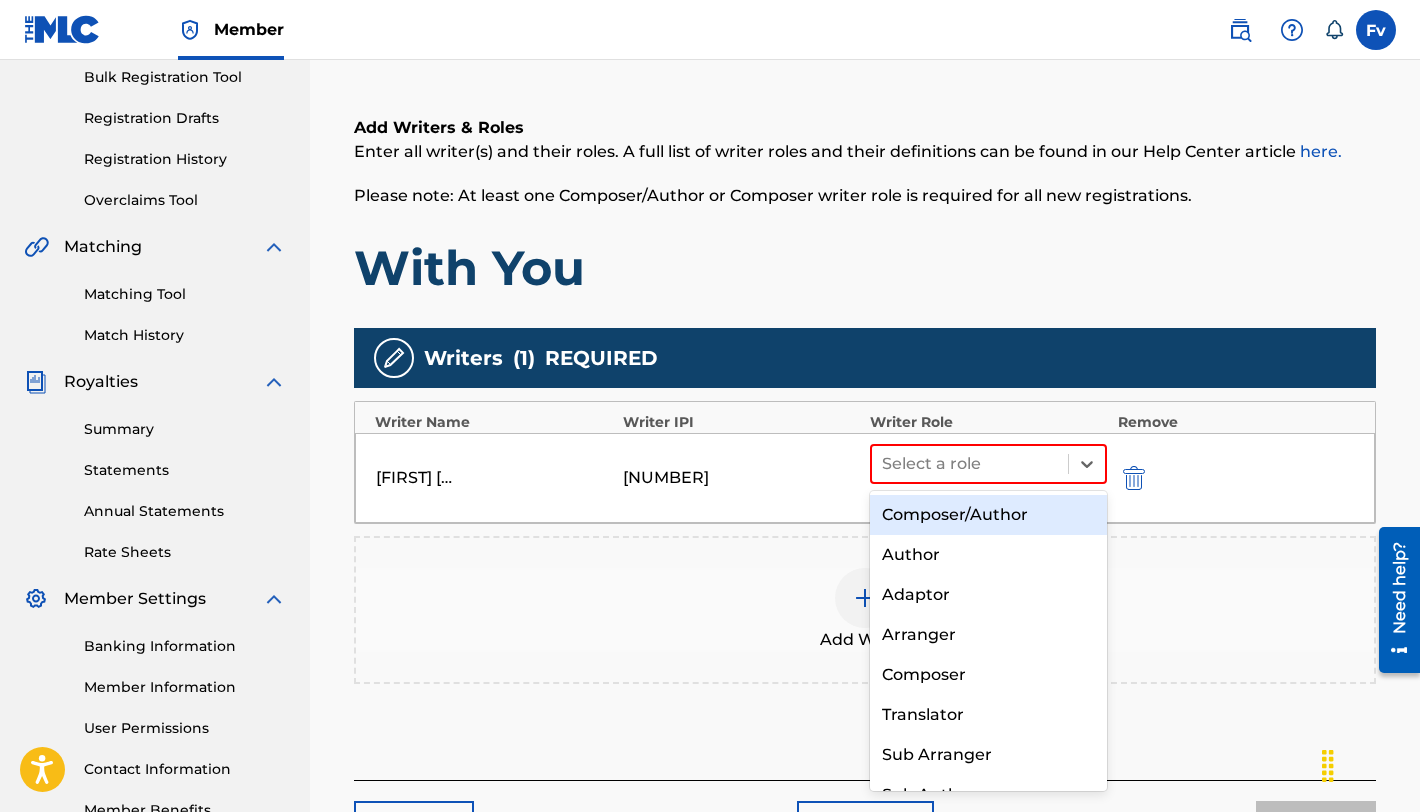 click on "Composer/Author" at bounding box center (988, 515) 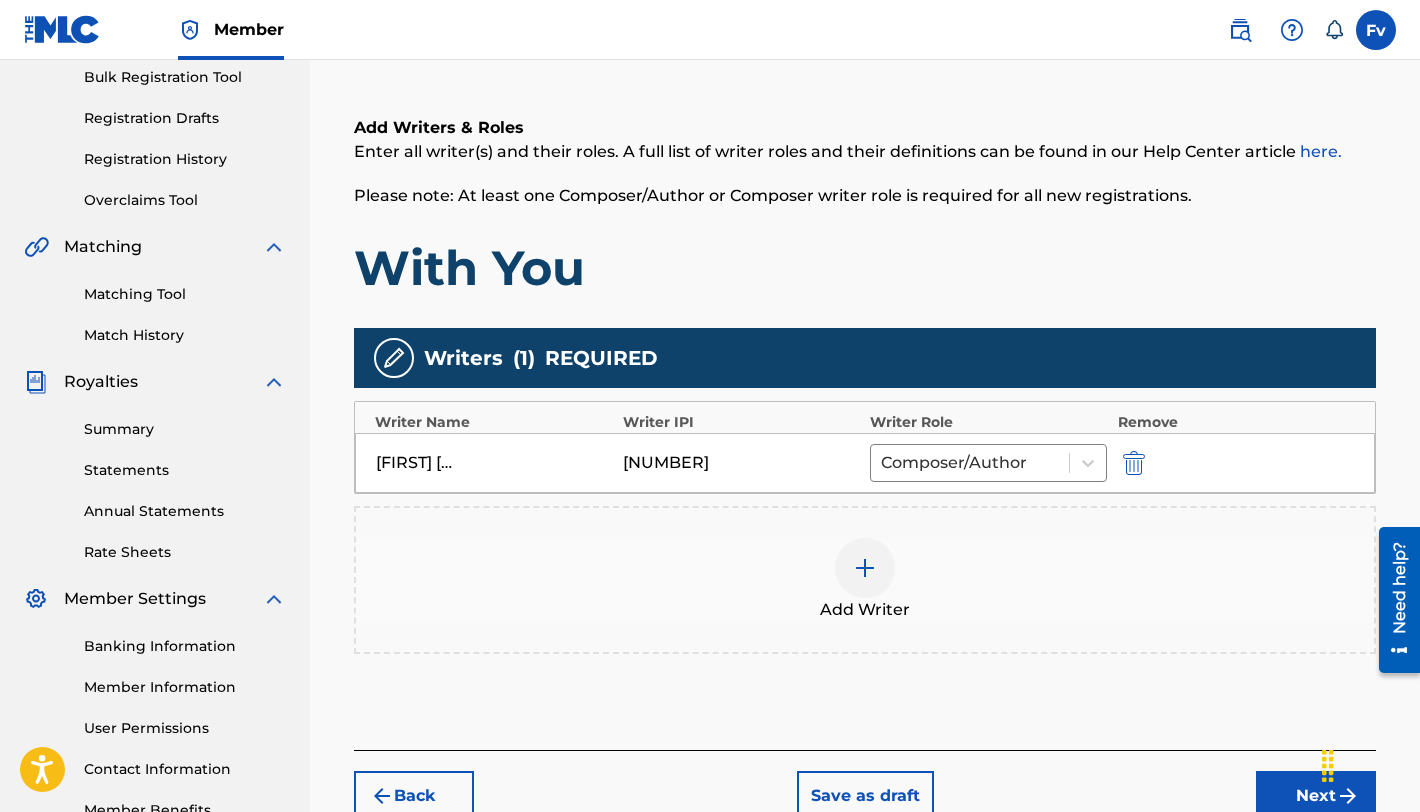 click at bounding box center [865, 568] 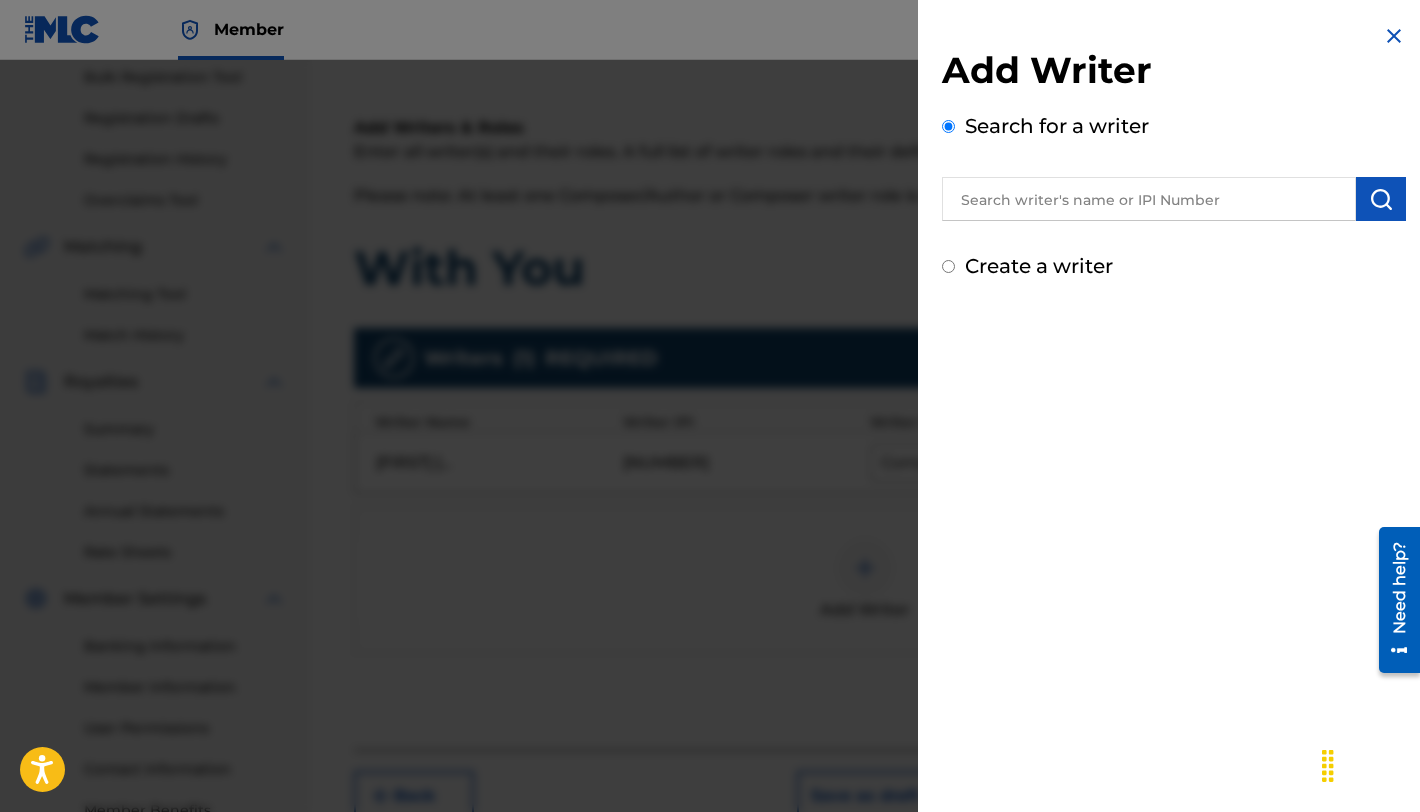 click at bounding box center (1149, 199) 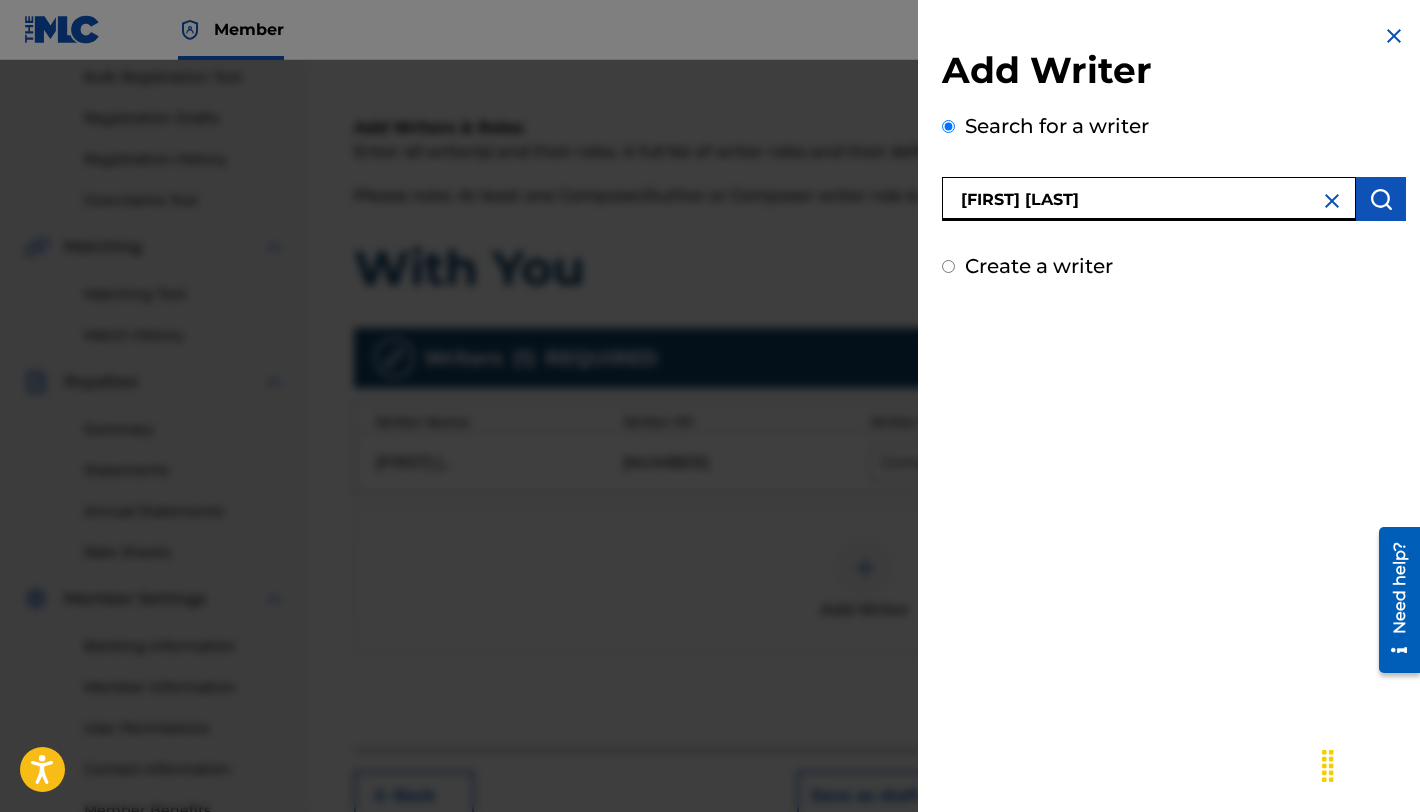 type on "[FIRST] [LAST]" 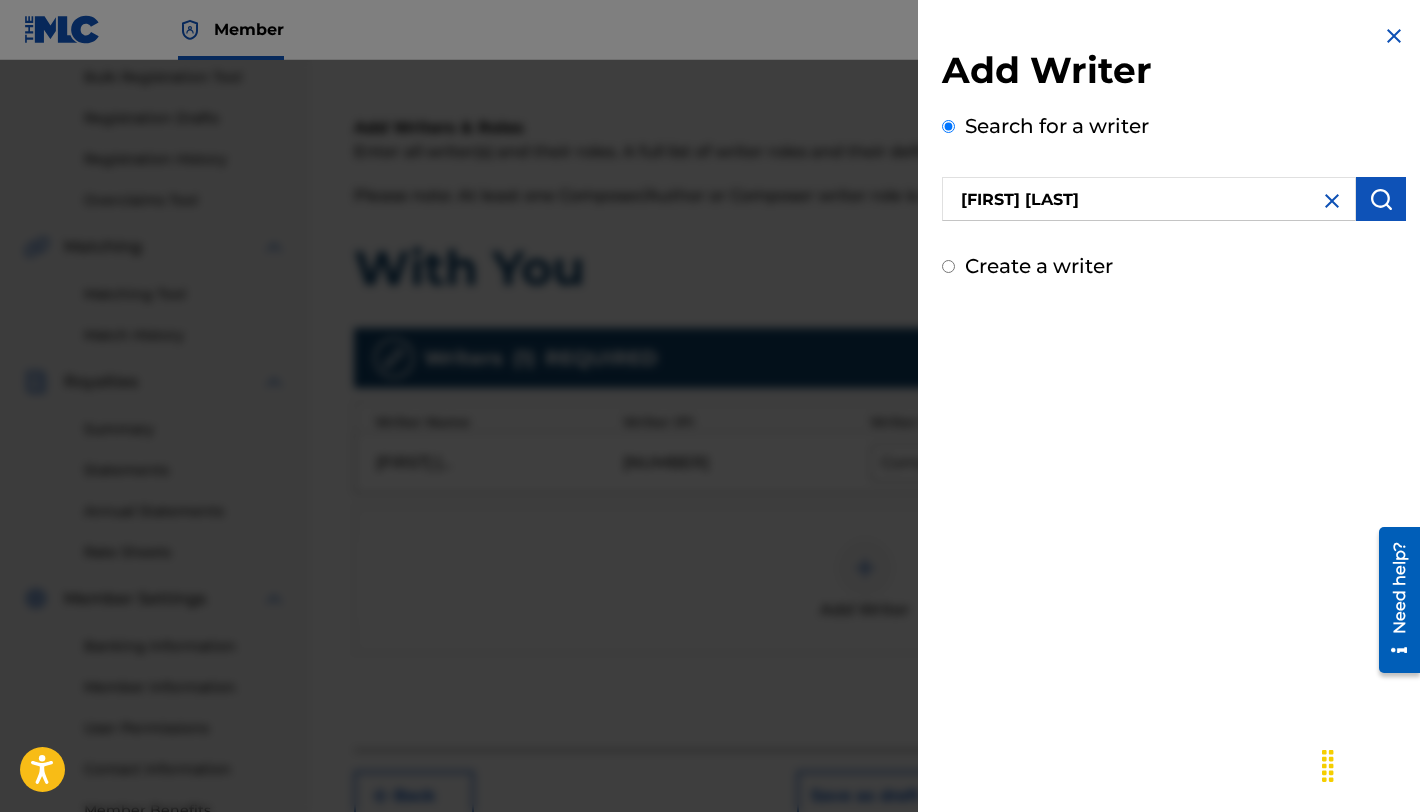 click at bounding box center (1381, 199) 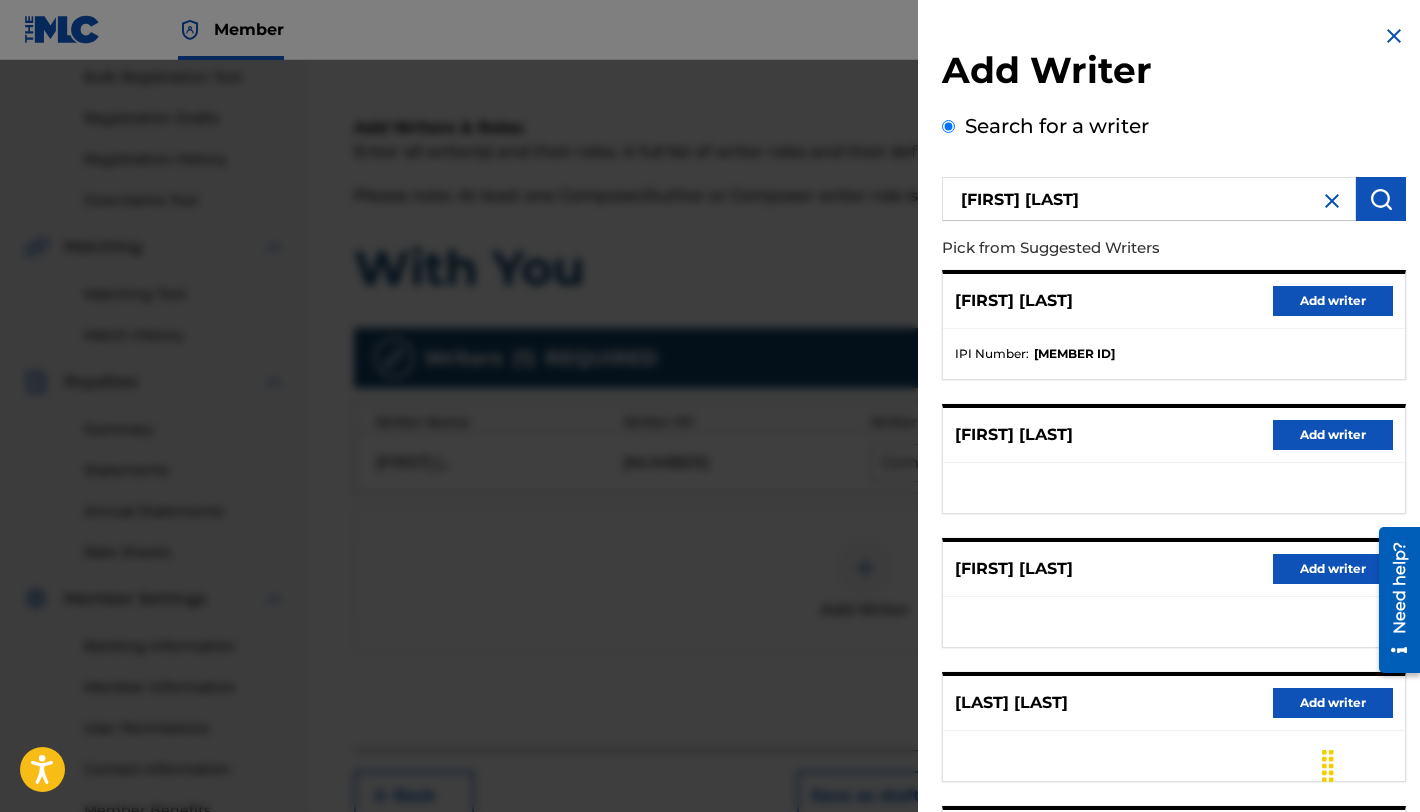 click on "Add writer" at bounding box center [1333, 301] 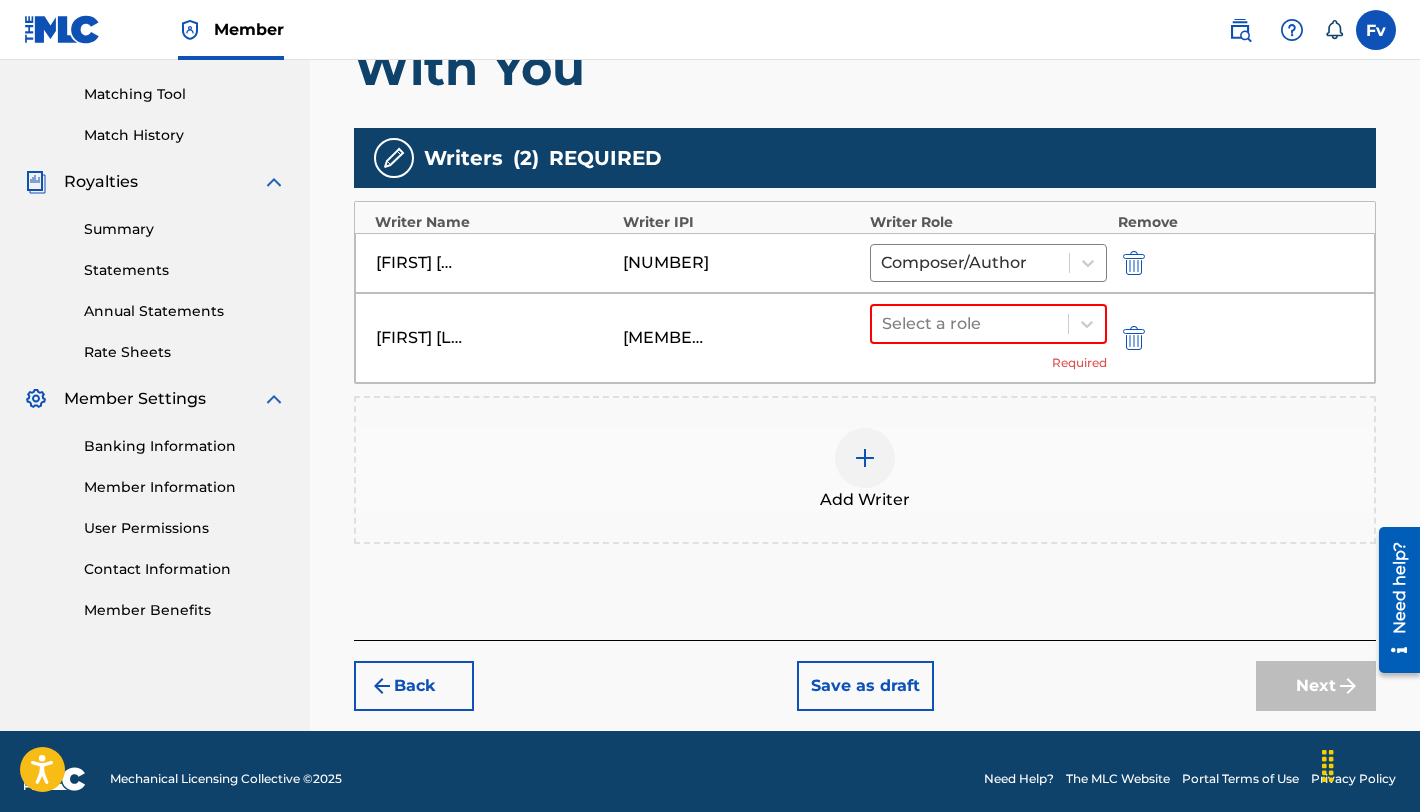 scroll, scrollTop: 479, scrollLeft: 0, axis: vertical 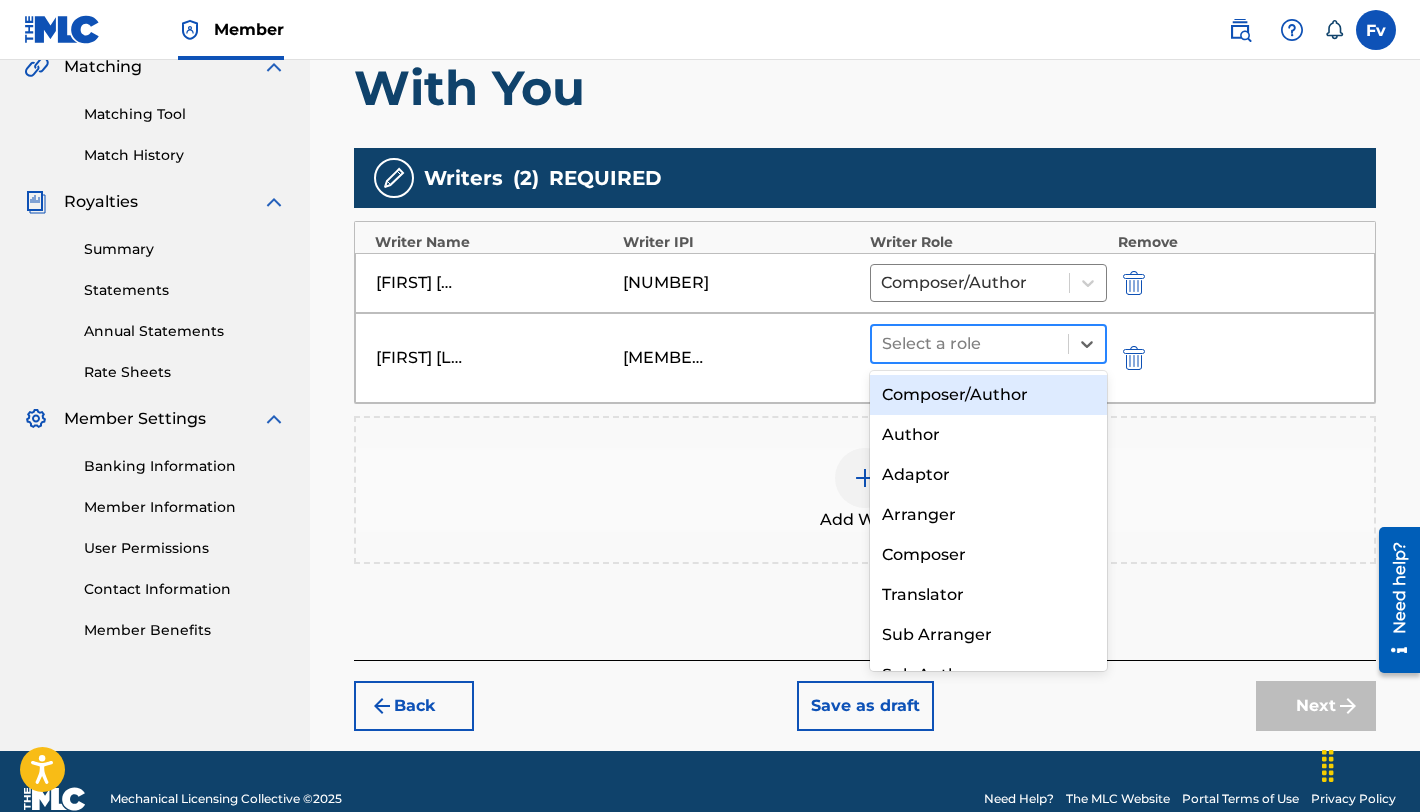 click at bounding box center (970, 344) 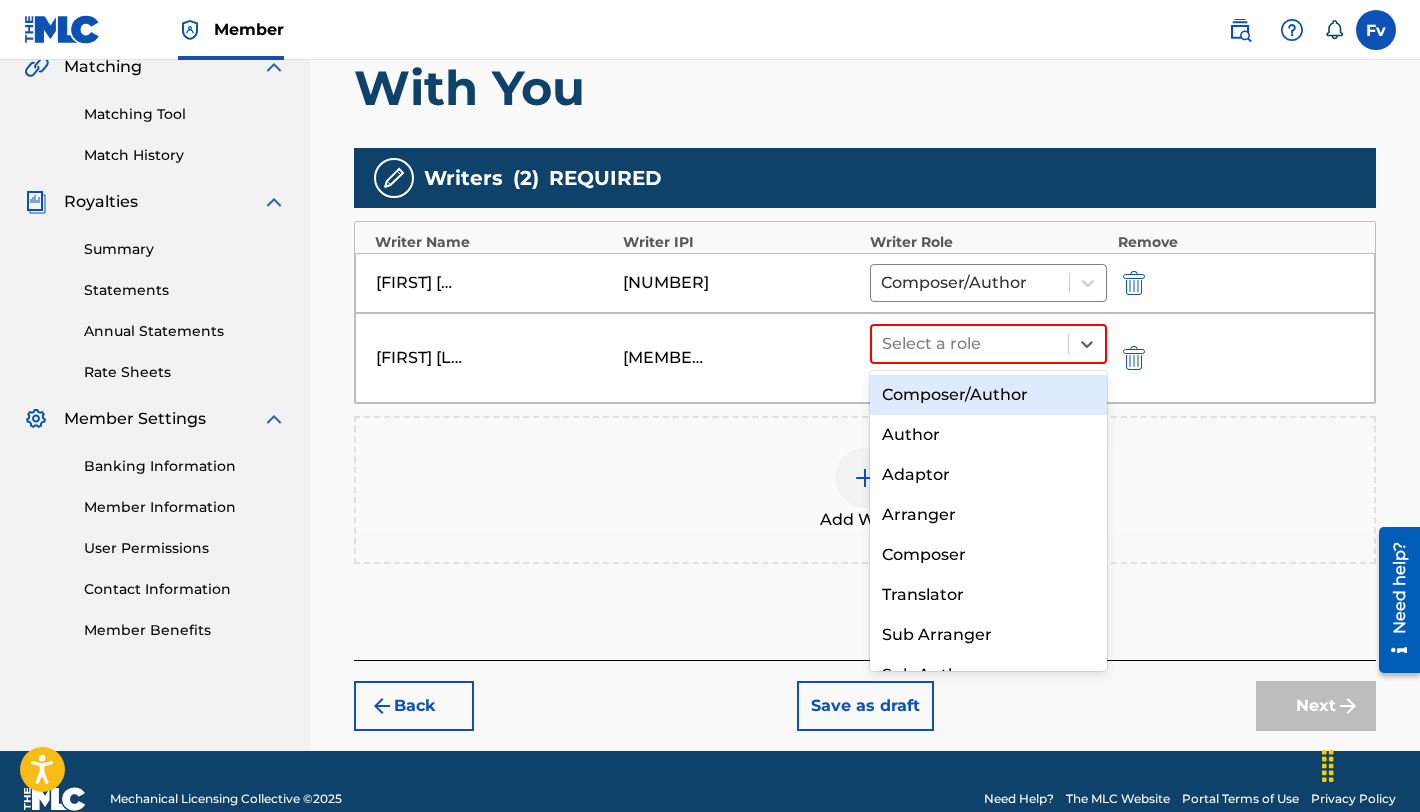 click on "Composer/Author" at bounding box center [988, 395] 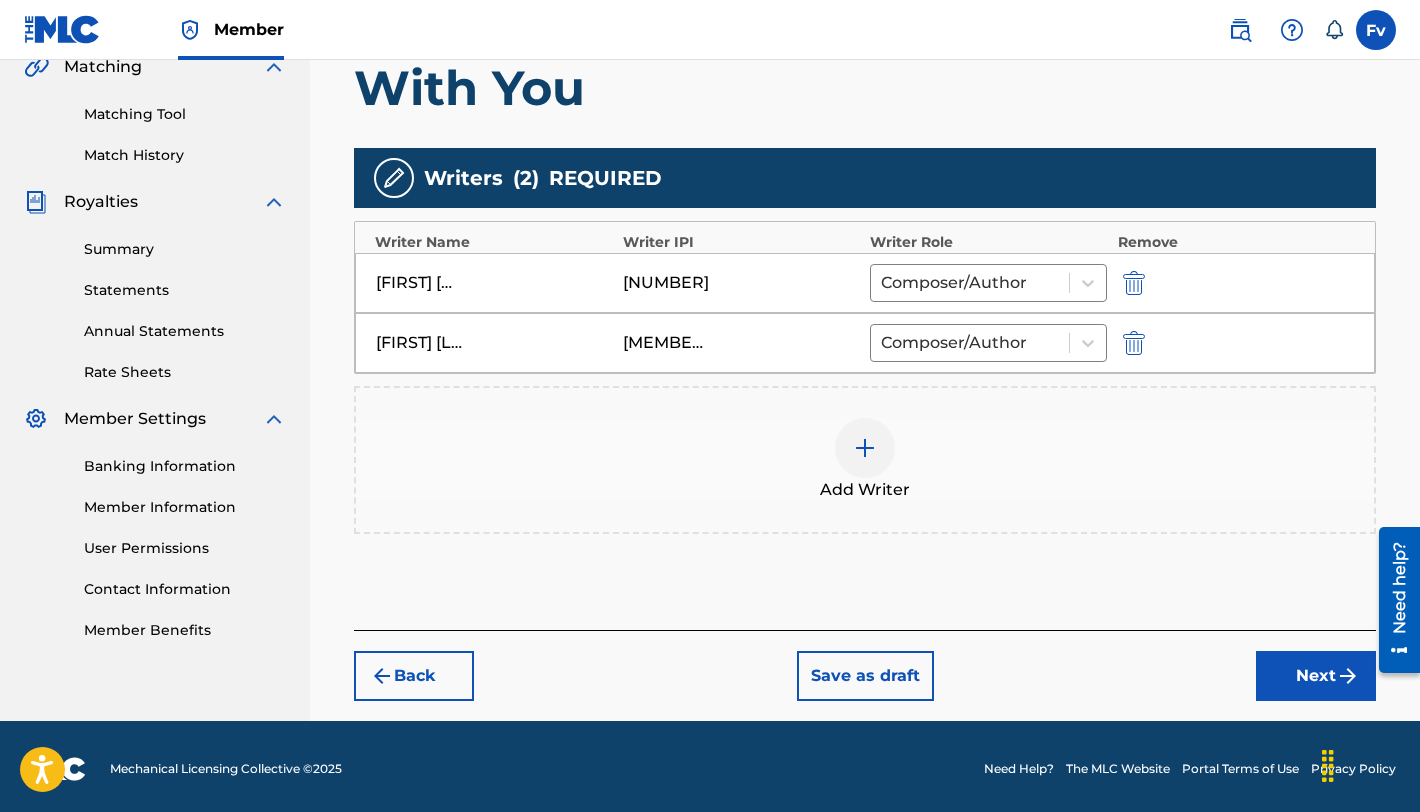 click on "Next" at bounding box center (1316, 676) 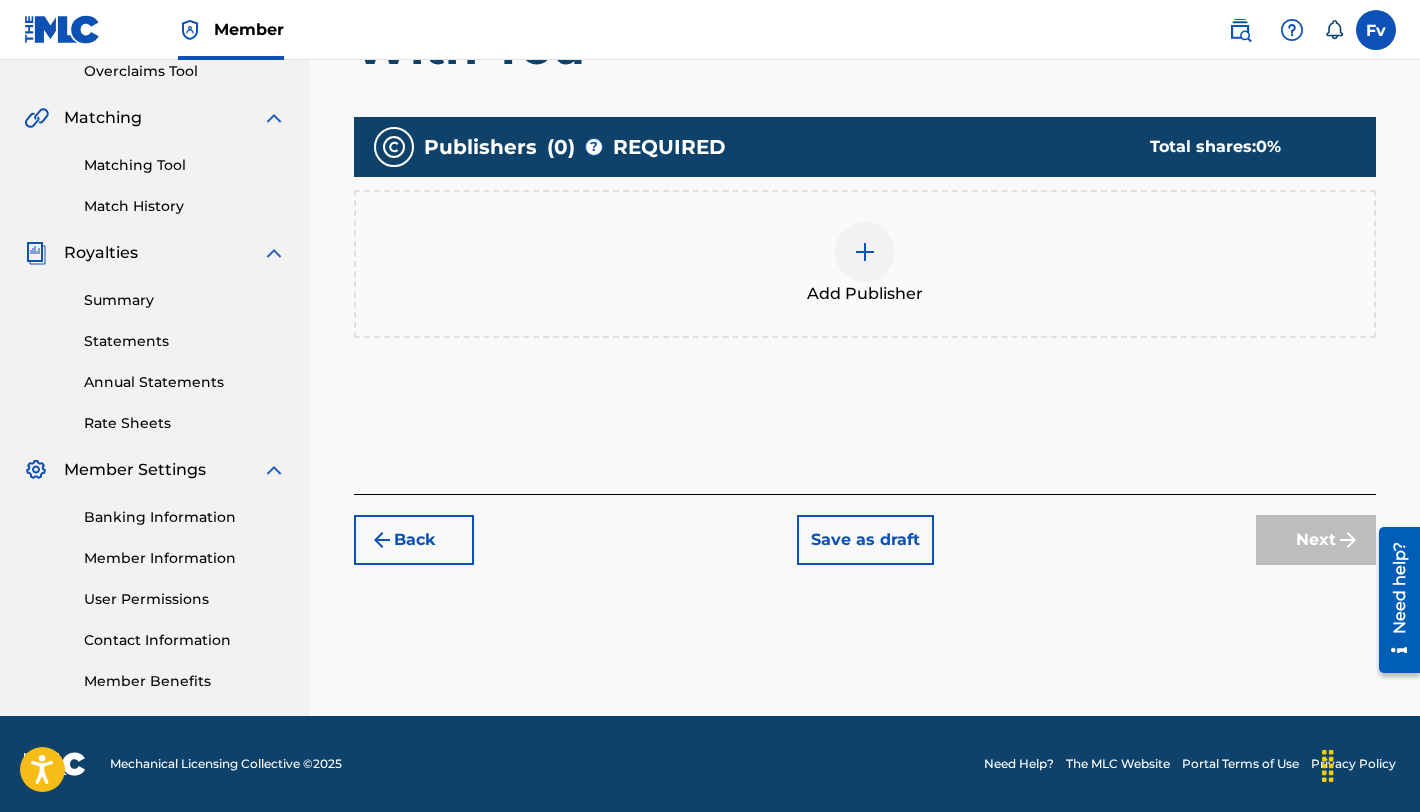click at bounding box center (865, 252) 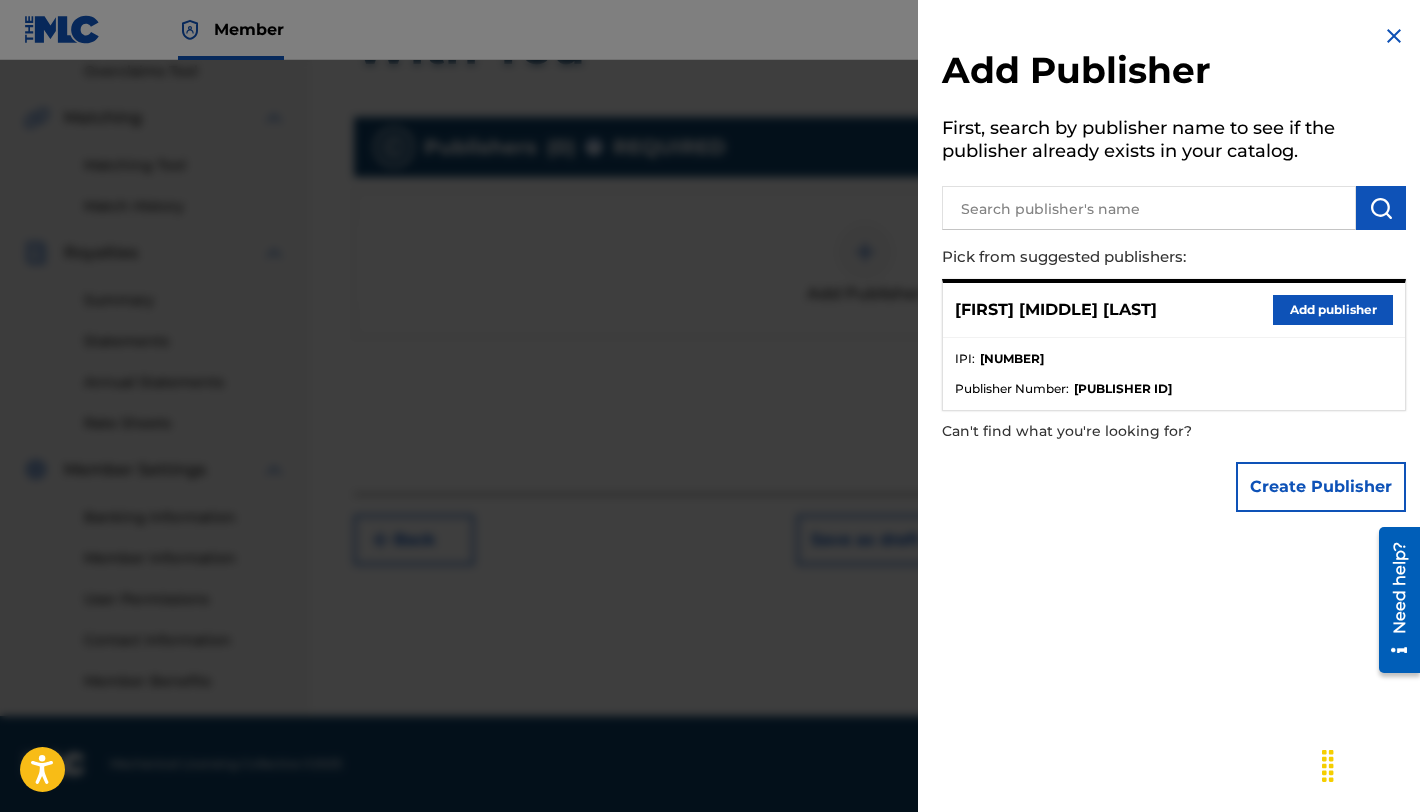 click on "[PUBLISHER ID]" at bounding box center (1123, 389) 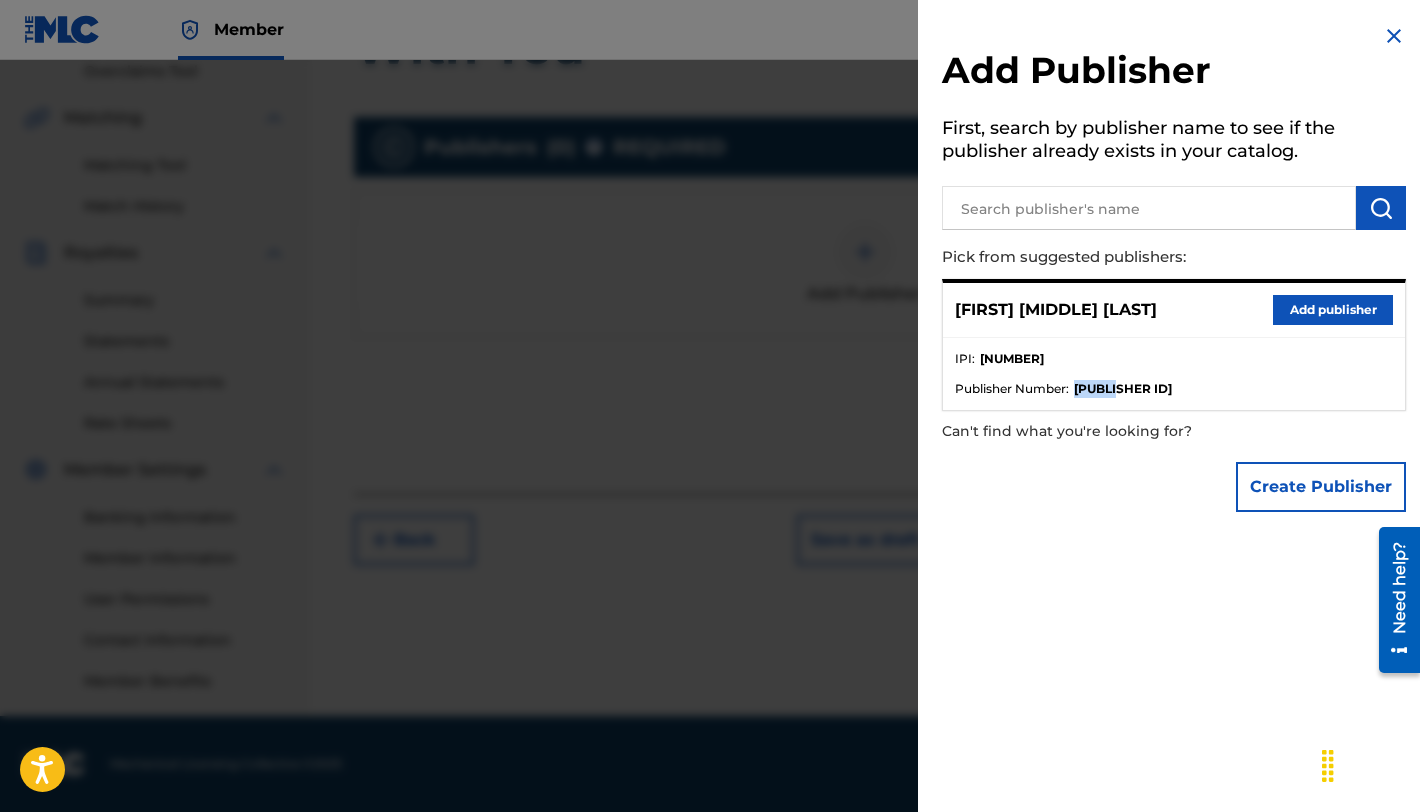 click on "[PUBLISHER ID]" at bounding box center (1123, 389) 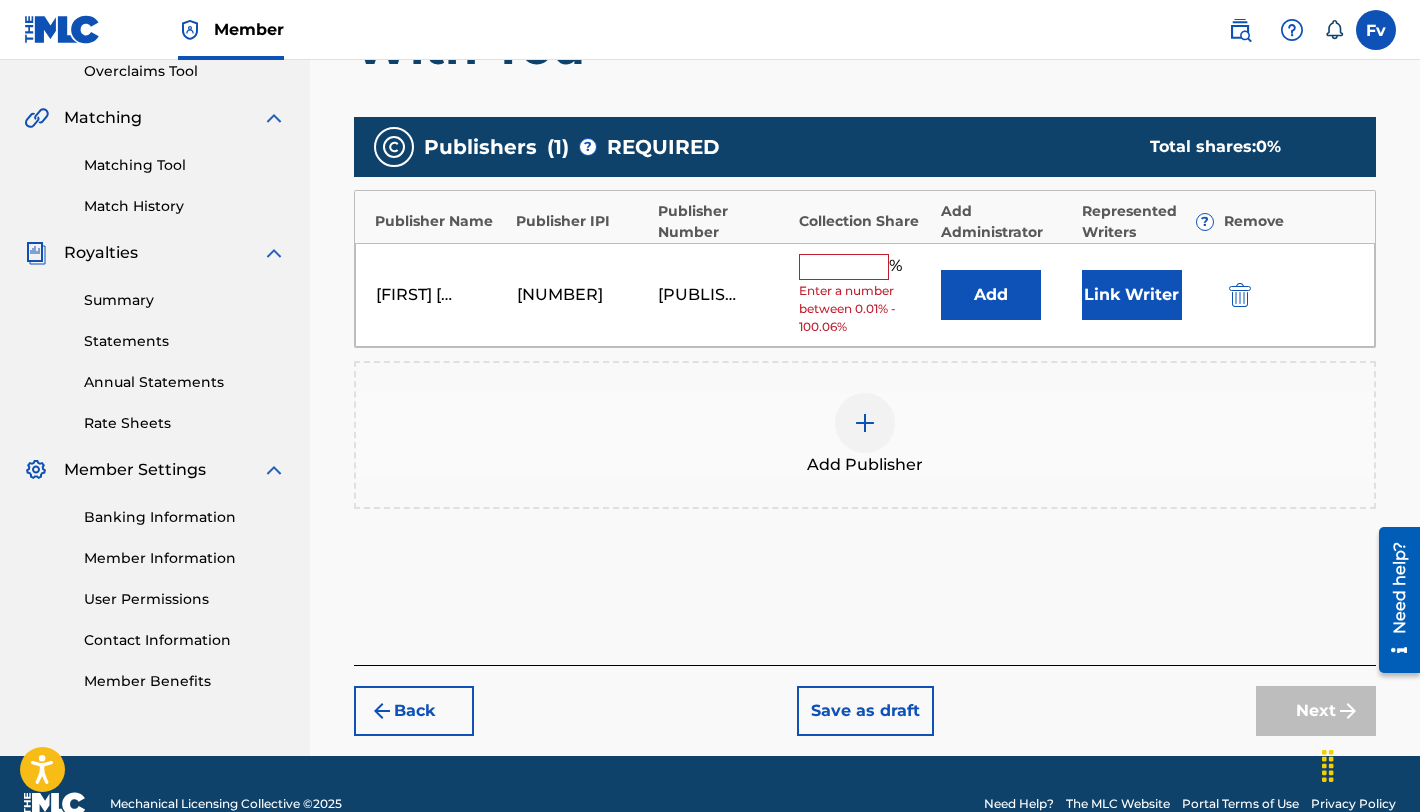 click at bounding box center [844, 267] 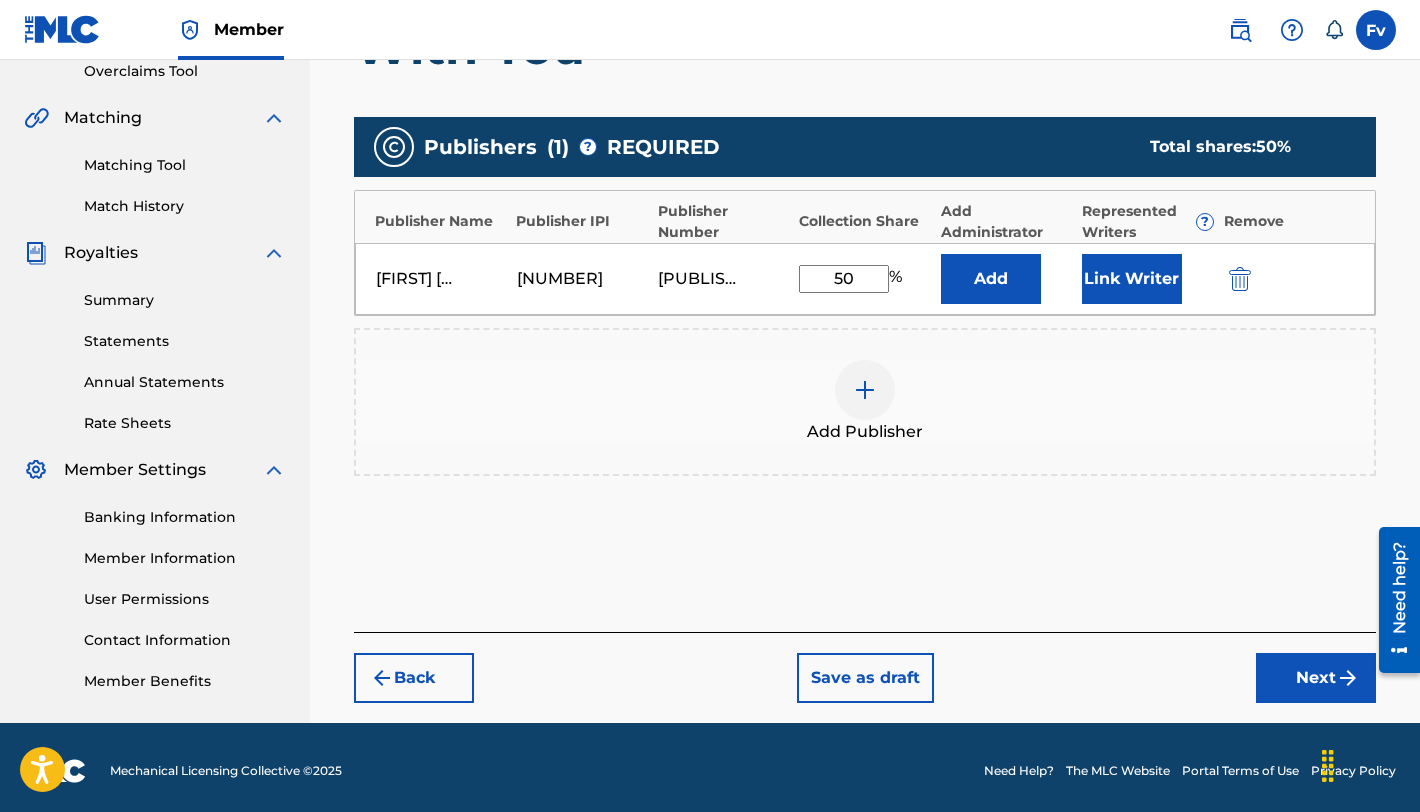 type on "50" 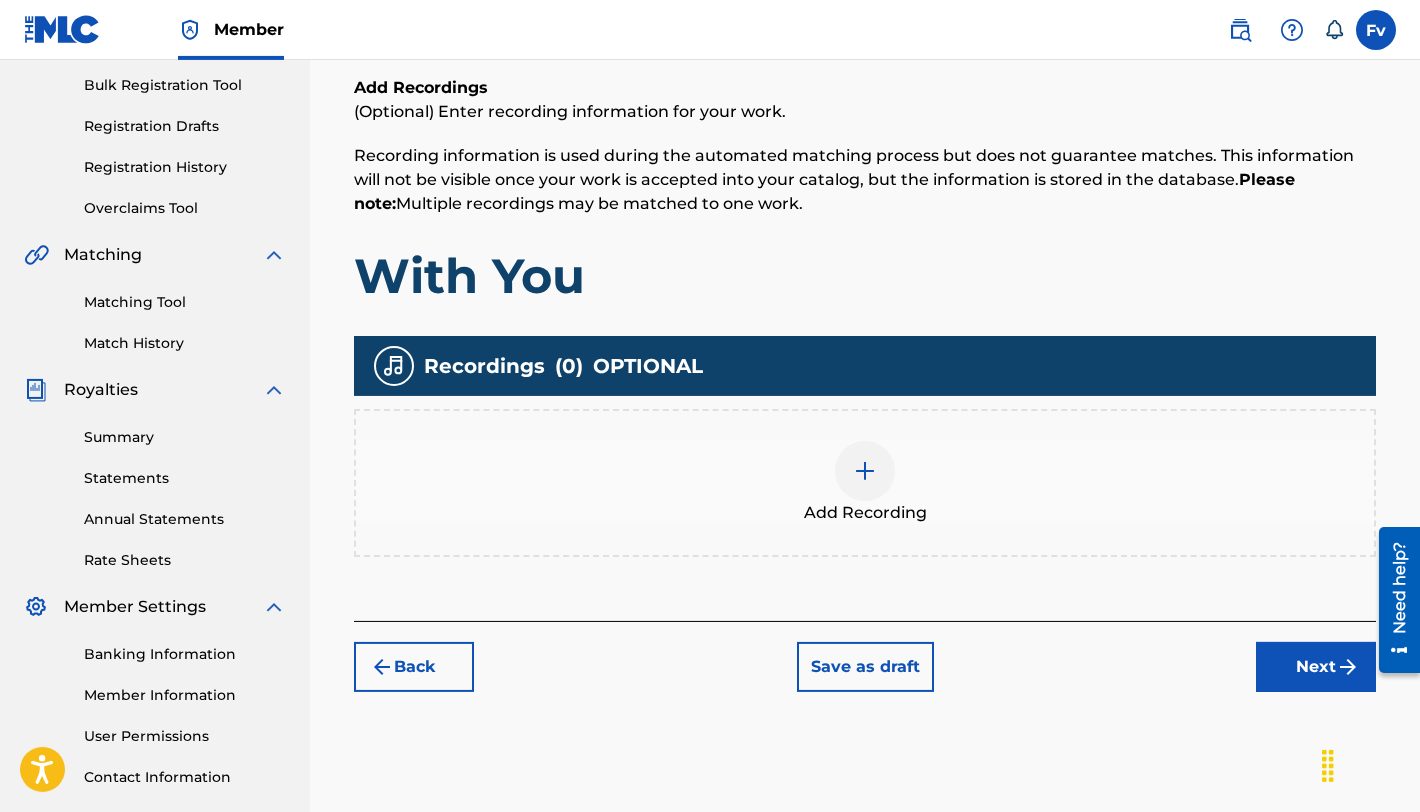 scroll, scrollTop: 309, scrollLeft: 0, axis: vertical 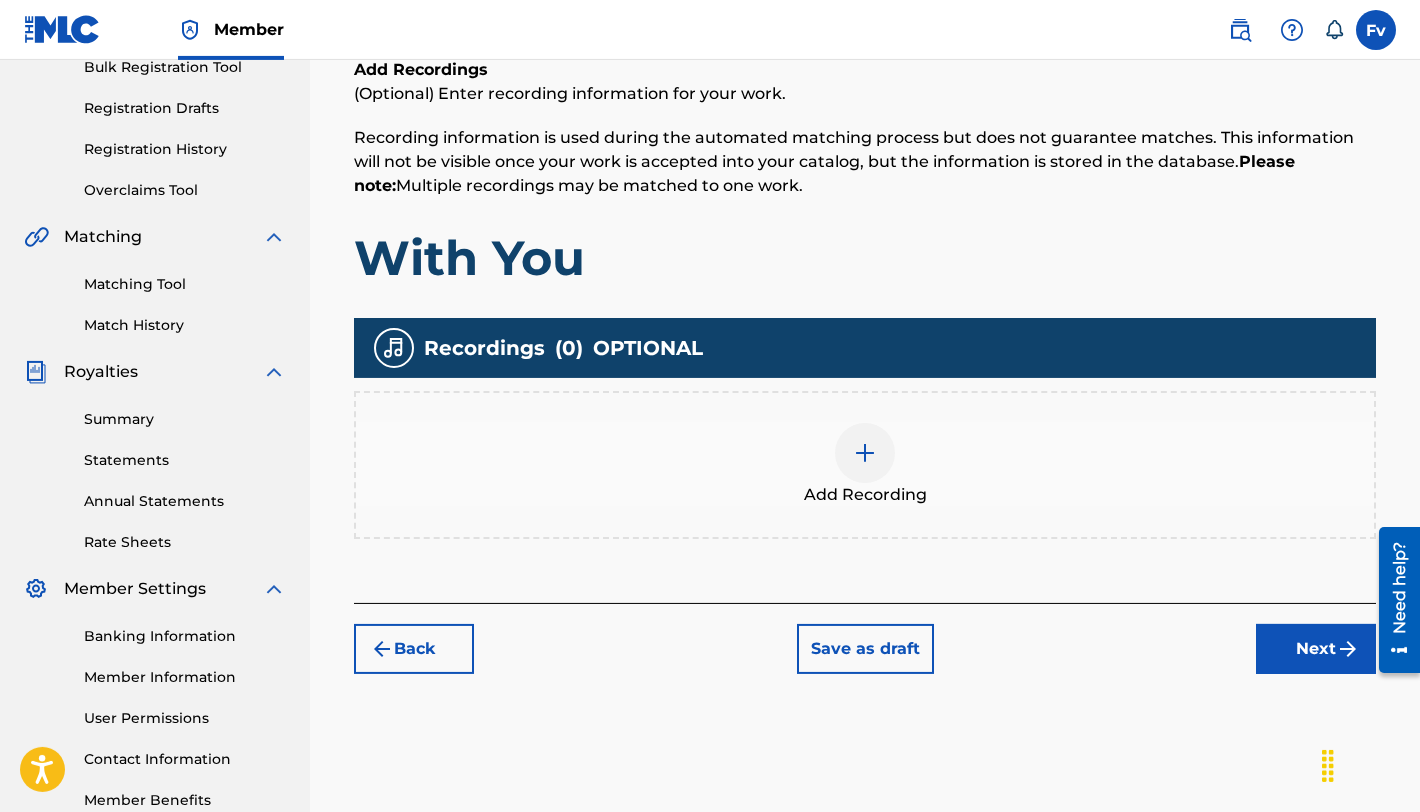 click on "Back" at bounding box center (414, 649) 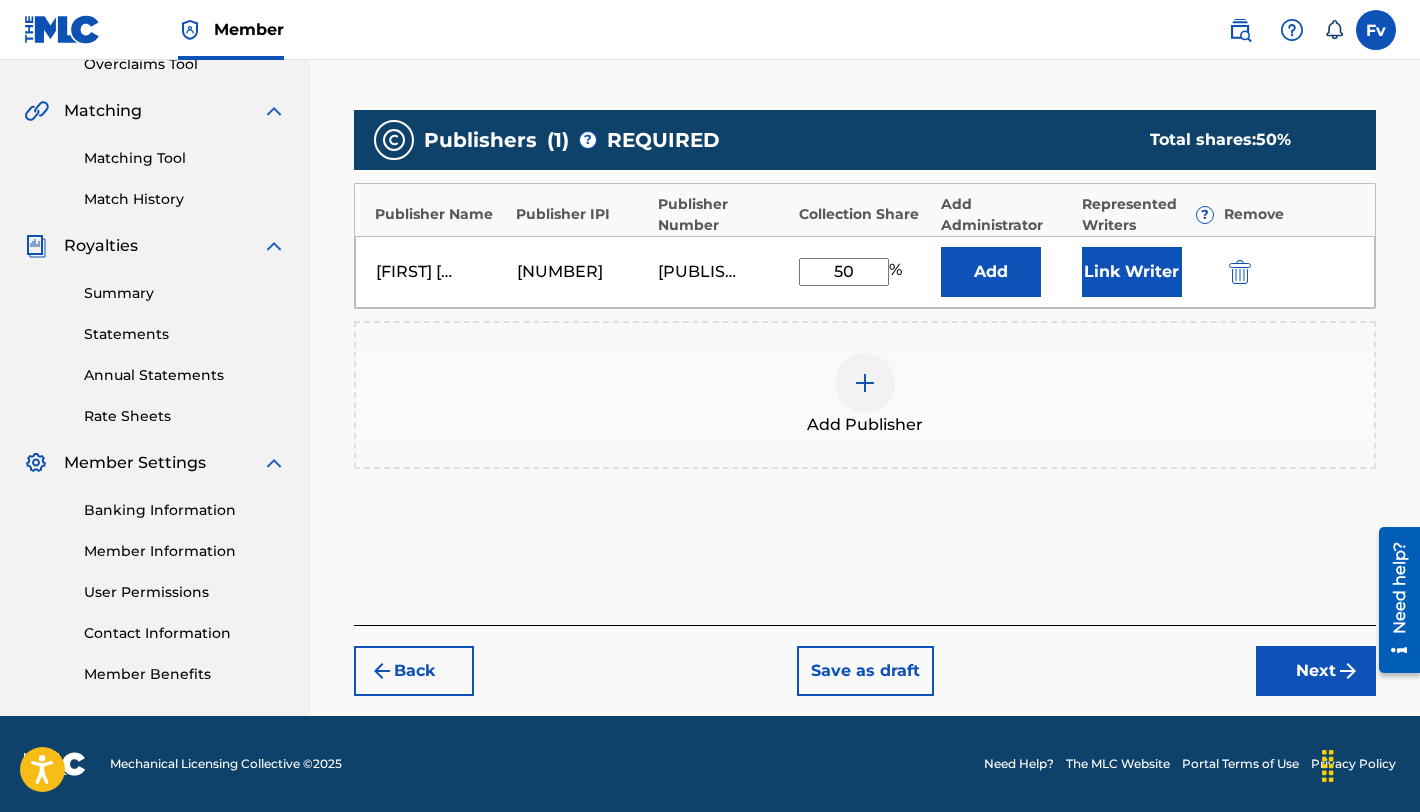 scroll, scrollTop: 434, scrollLeft: 0, axis: vertical 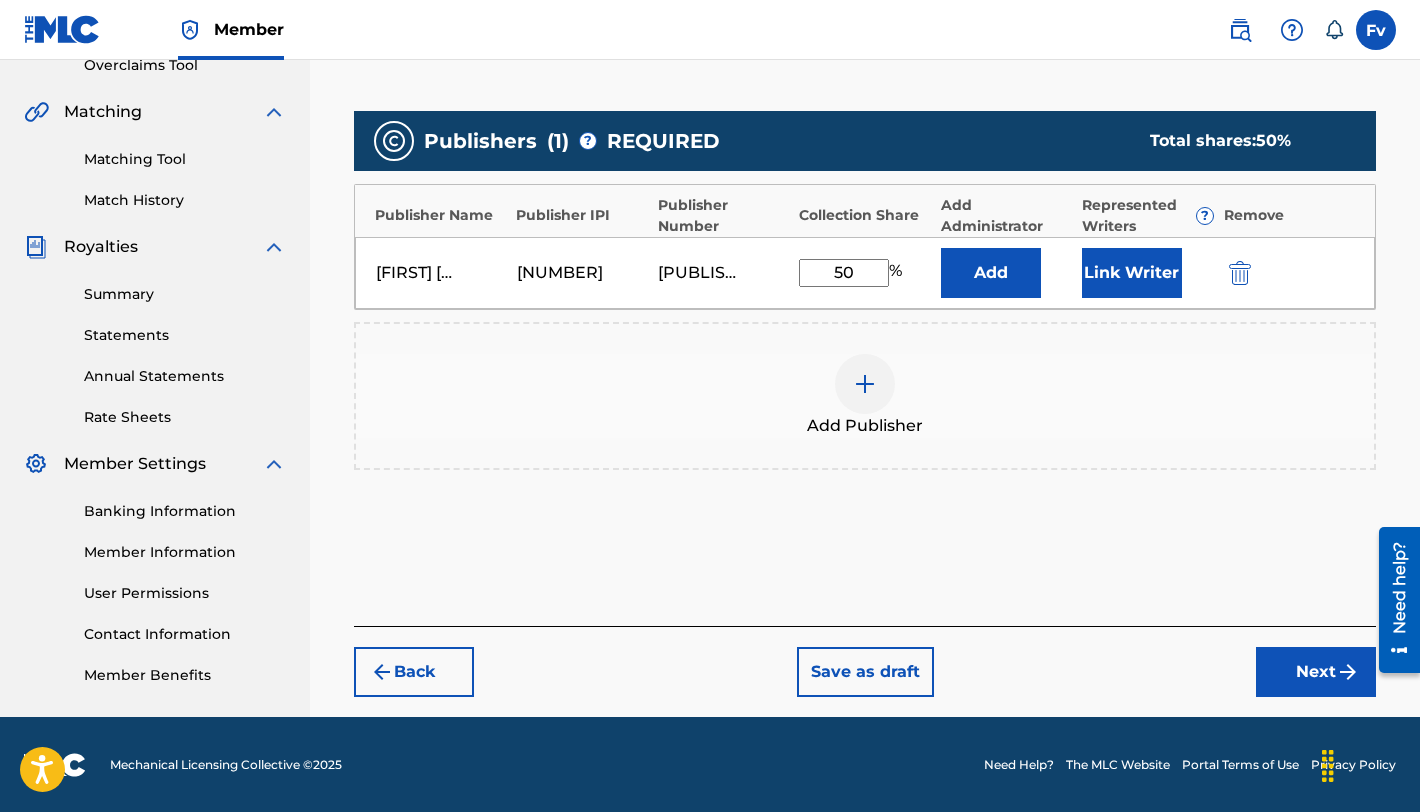 click at bounding box center [865, 384] 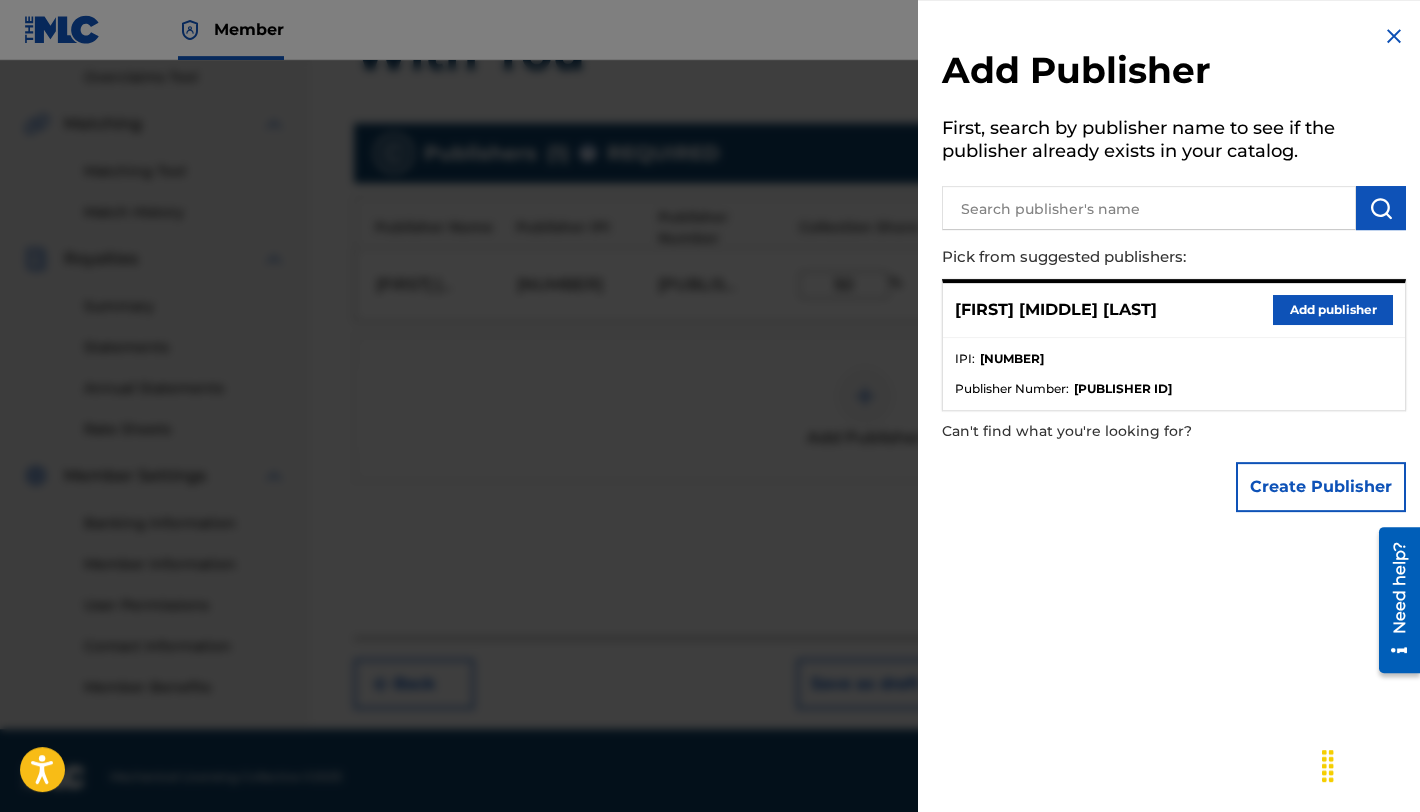 scroll, scrollTop: 435, scrollLeft: 0, axis: vertical 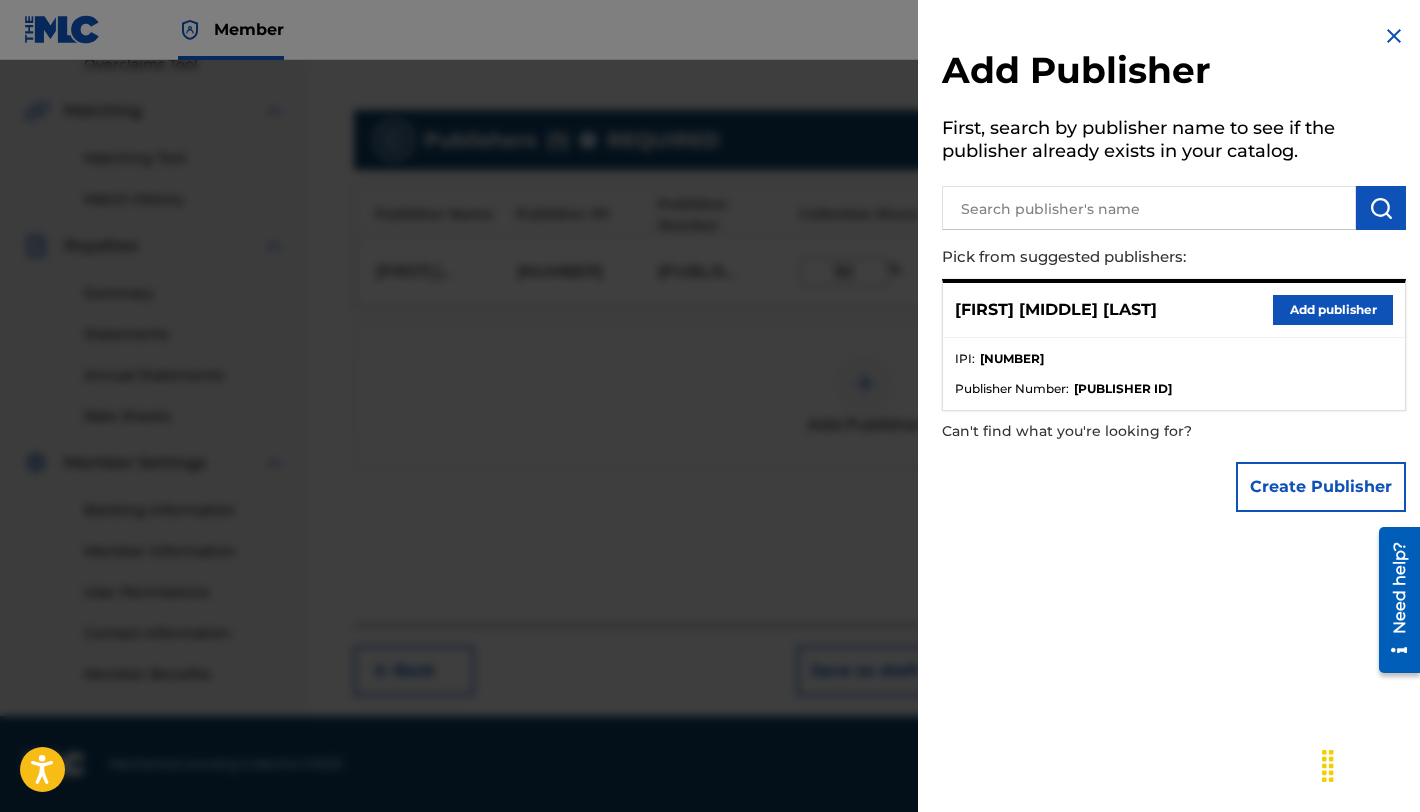 click on "Create Publisher" at bounding box center (1174, 487) 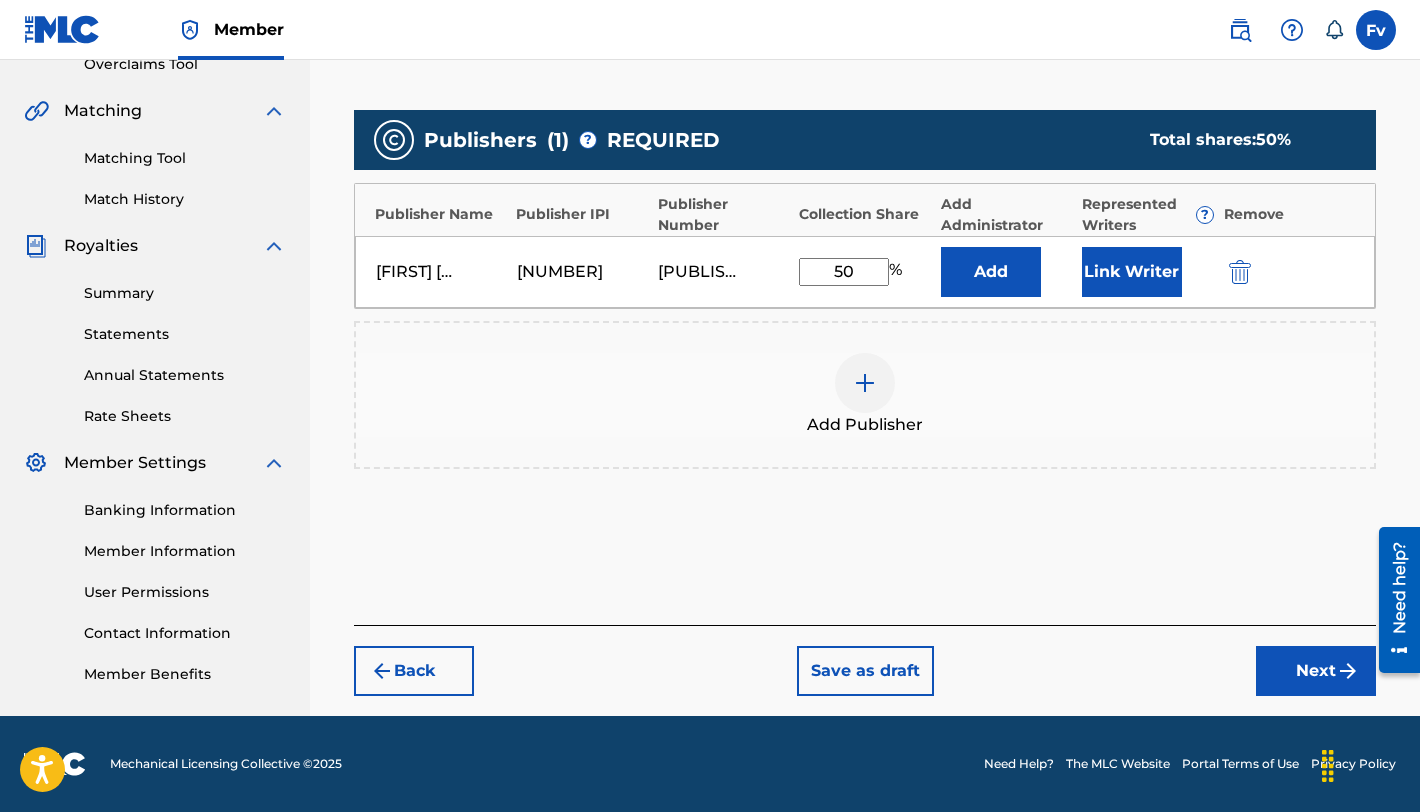click on "Add Publishers & Shares Enter your publisher(s)/administrator(s). With You Publishers ( 1 ) ? REQUIRED Total shares: 50 % Publisher Name Publisher IPI Publisher Number Collection Share Add Administrator Represented Writers ? Remove [FIRST] [MIDDLE] [LAST] [NUMBER] P402E8 50 % Add Link Writer Add Publisher" at bounding box center (865, 278) 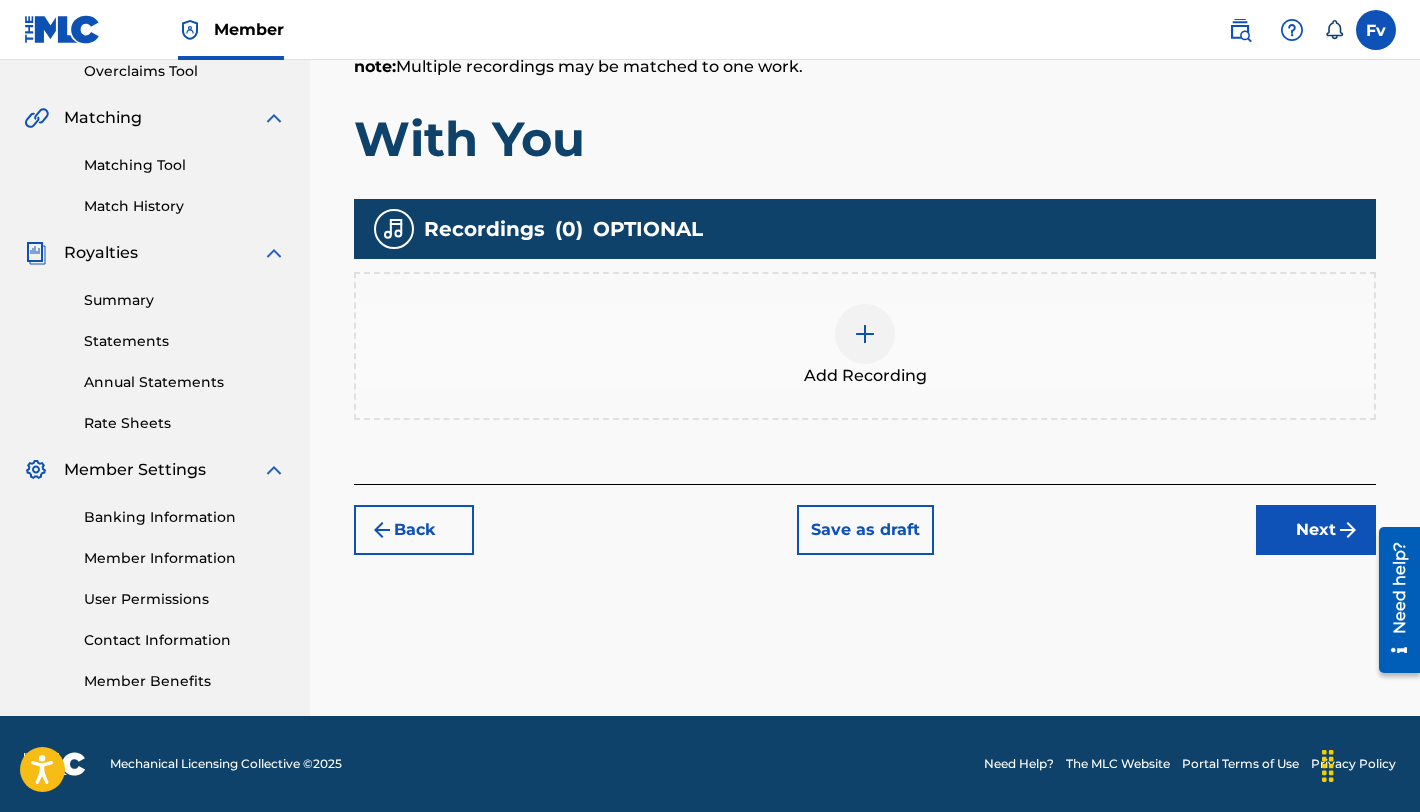 click at bounding box center [865, 334] 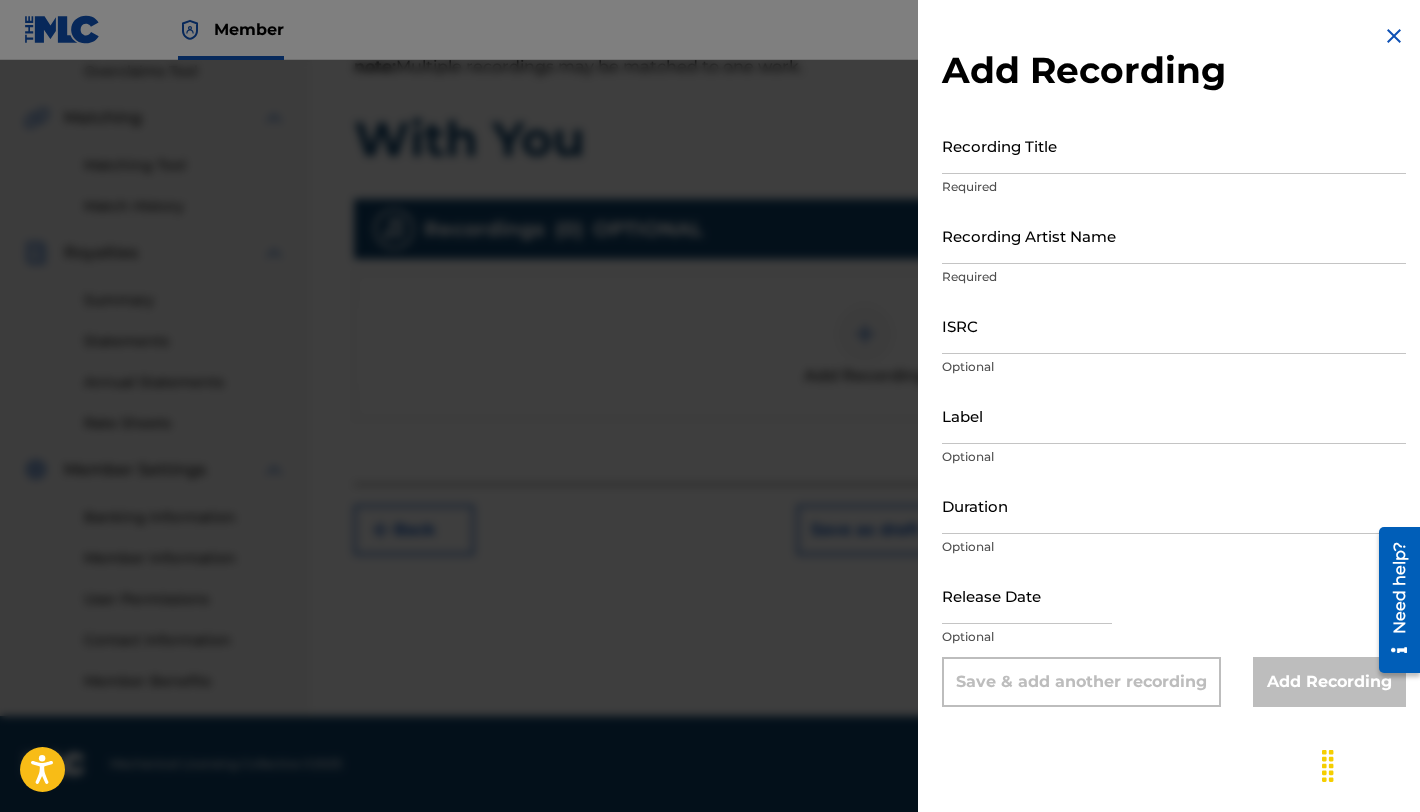 click on "Recording Title" at bounding box center (1174, 145) 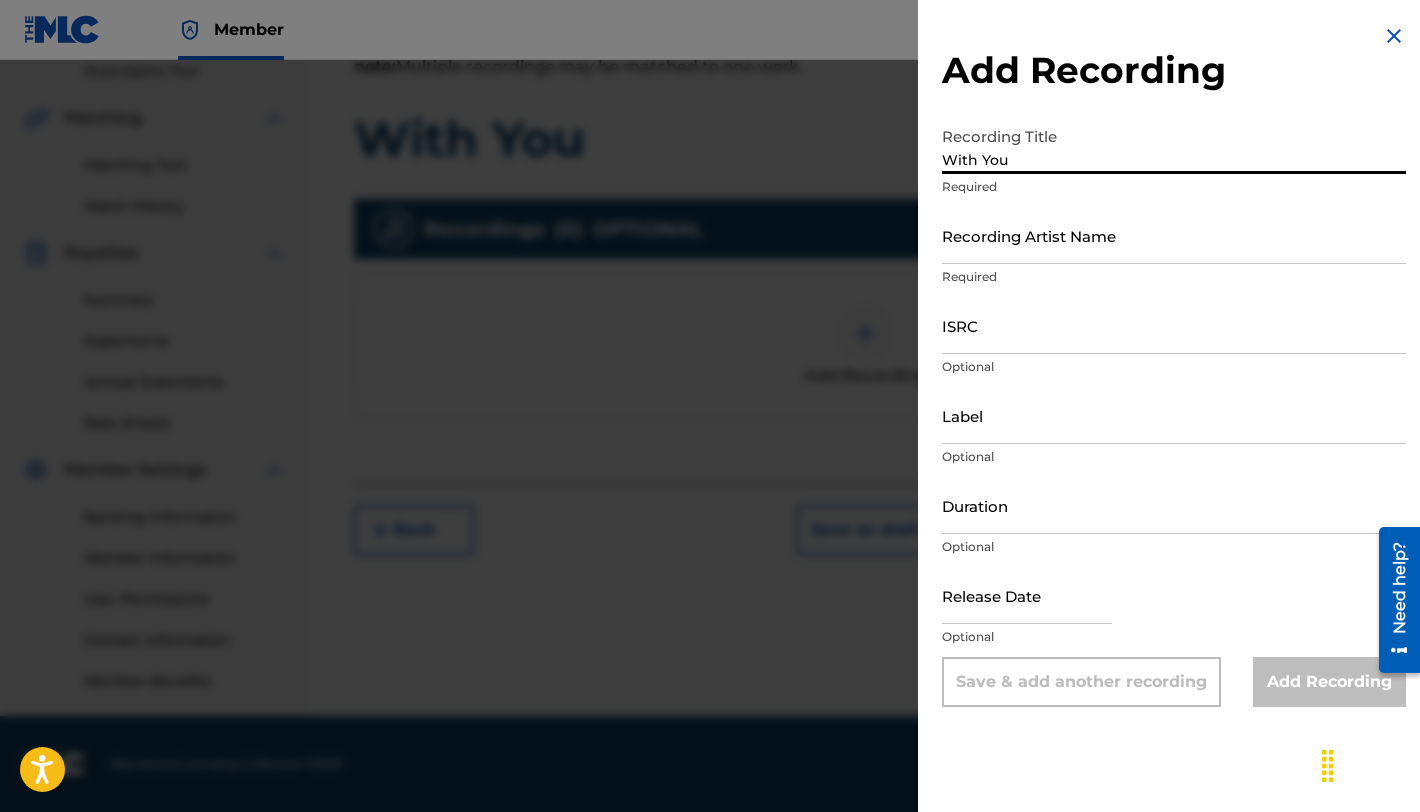 type on "With You" 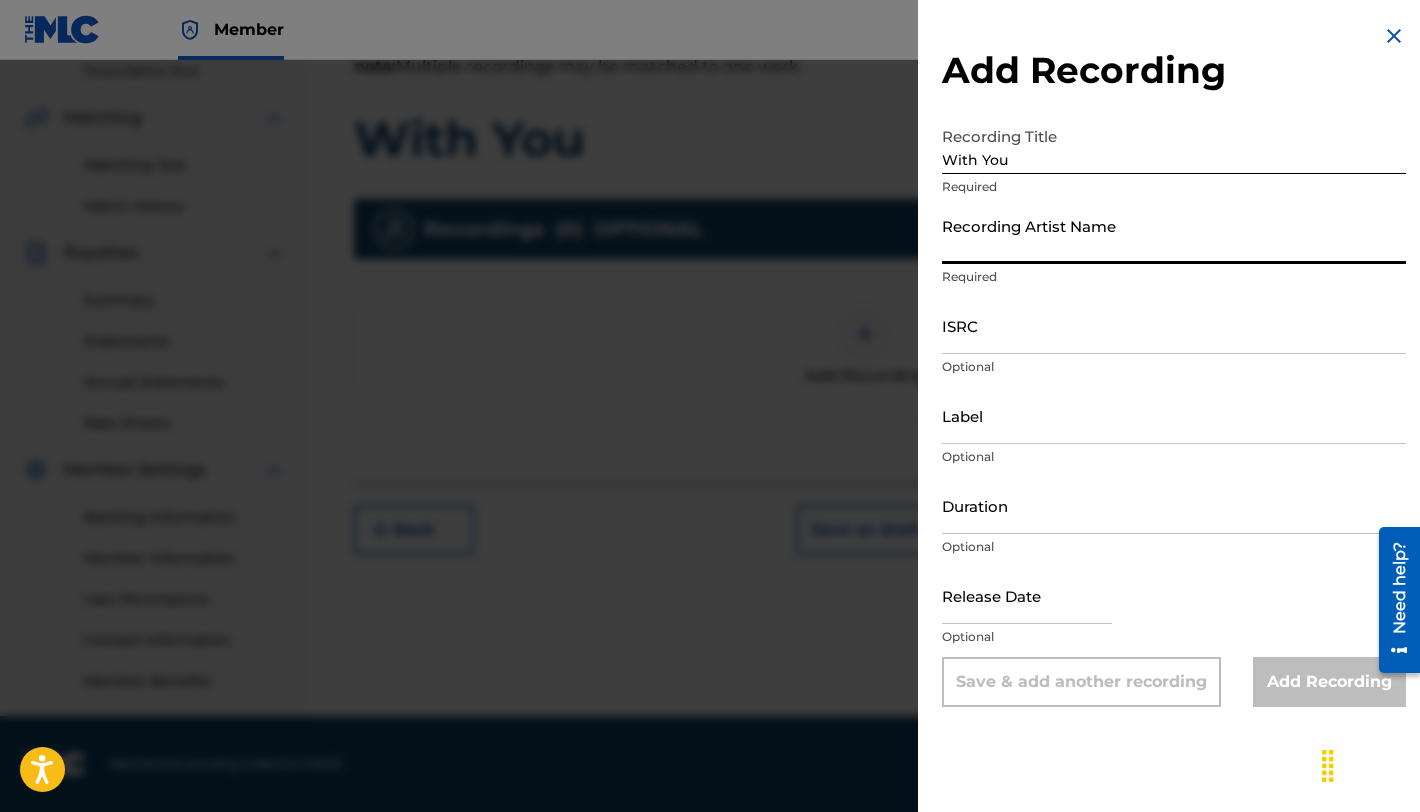 click on "Recording Artist Name" at bounding box center (1174, 235) 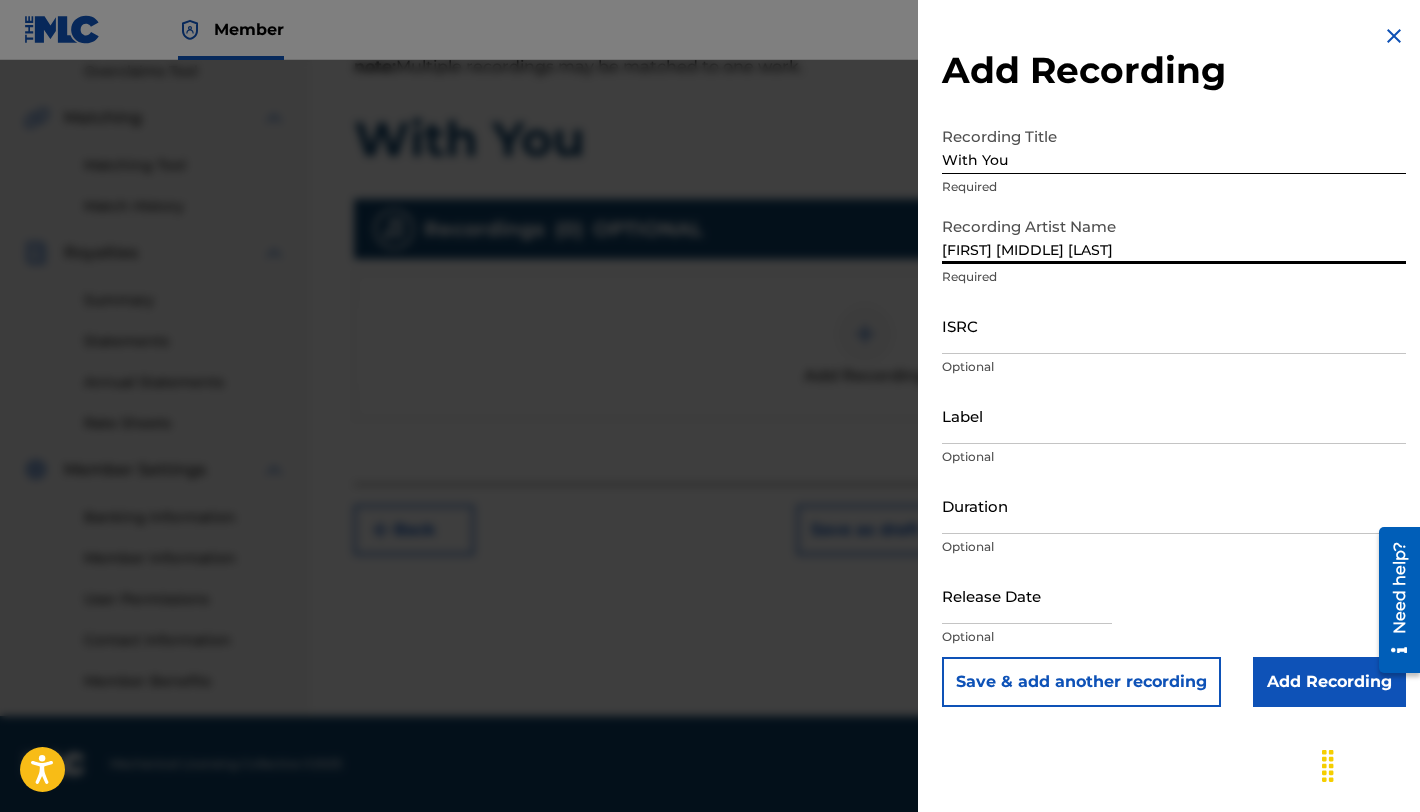 type on "[FIRST] [MIDDLE] [LAST]" 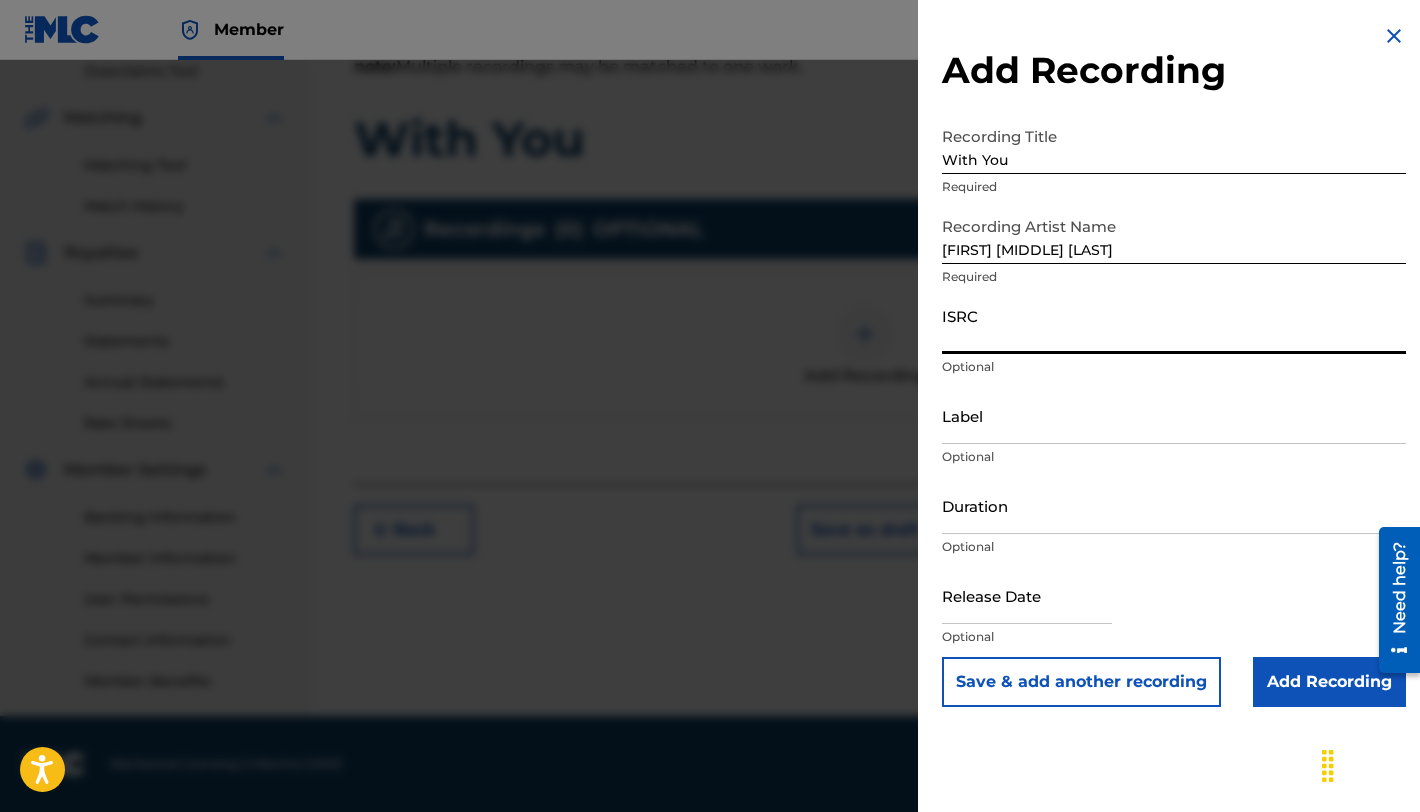 click on "ISRC" at bounding box center (1174, 325) 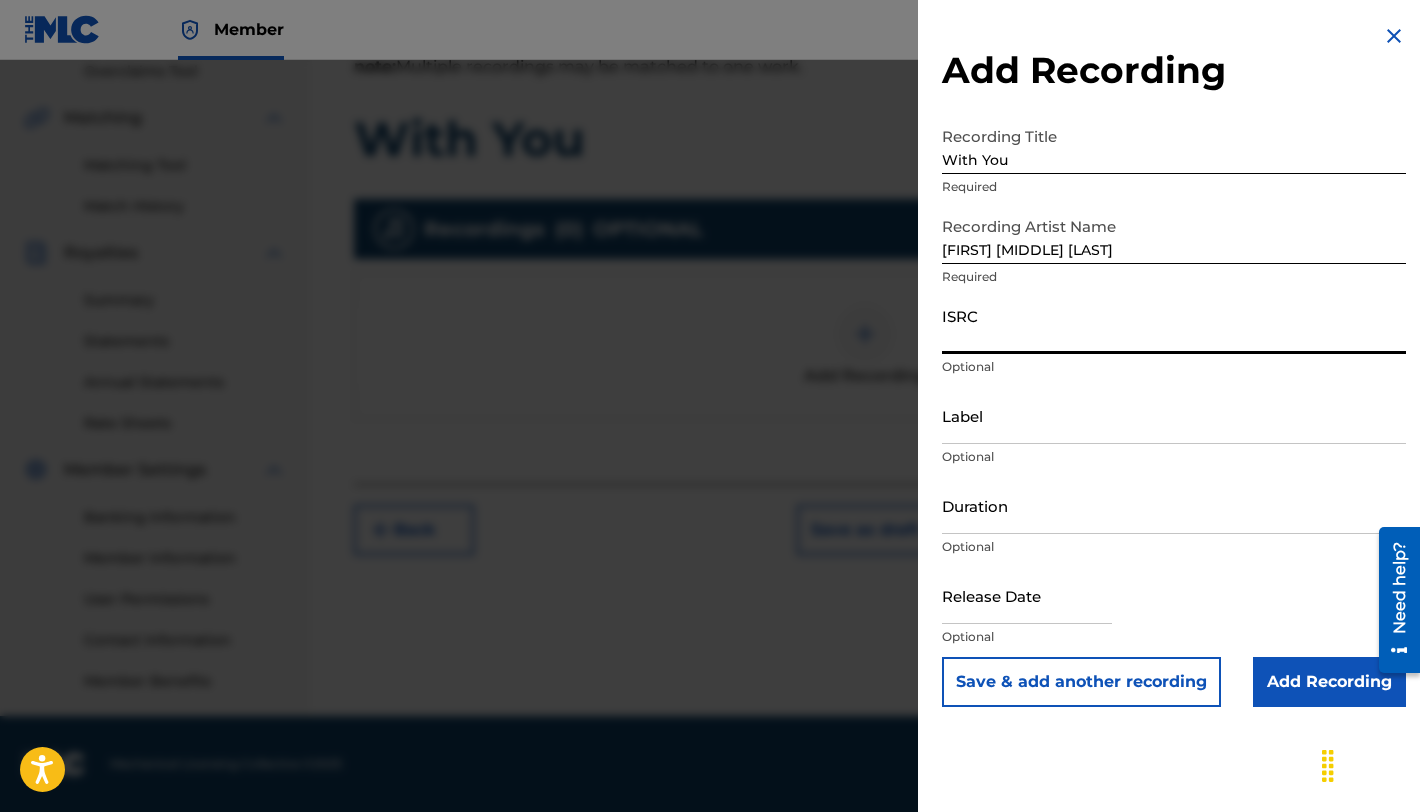 paste on "[WORK CODE]" 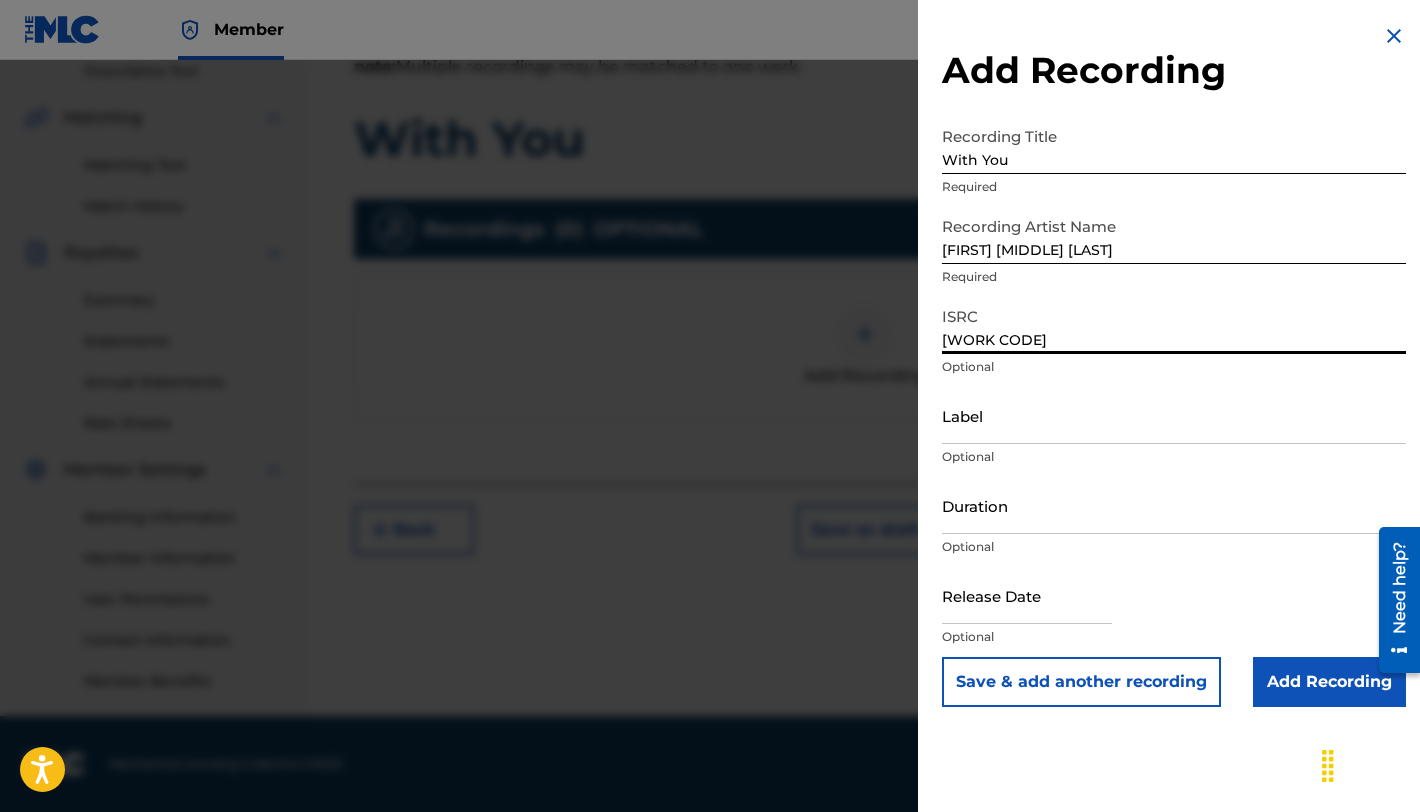 type on "[WORK CODE]" 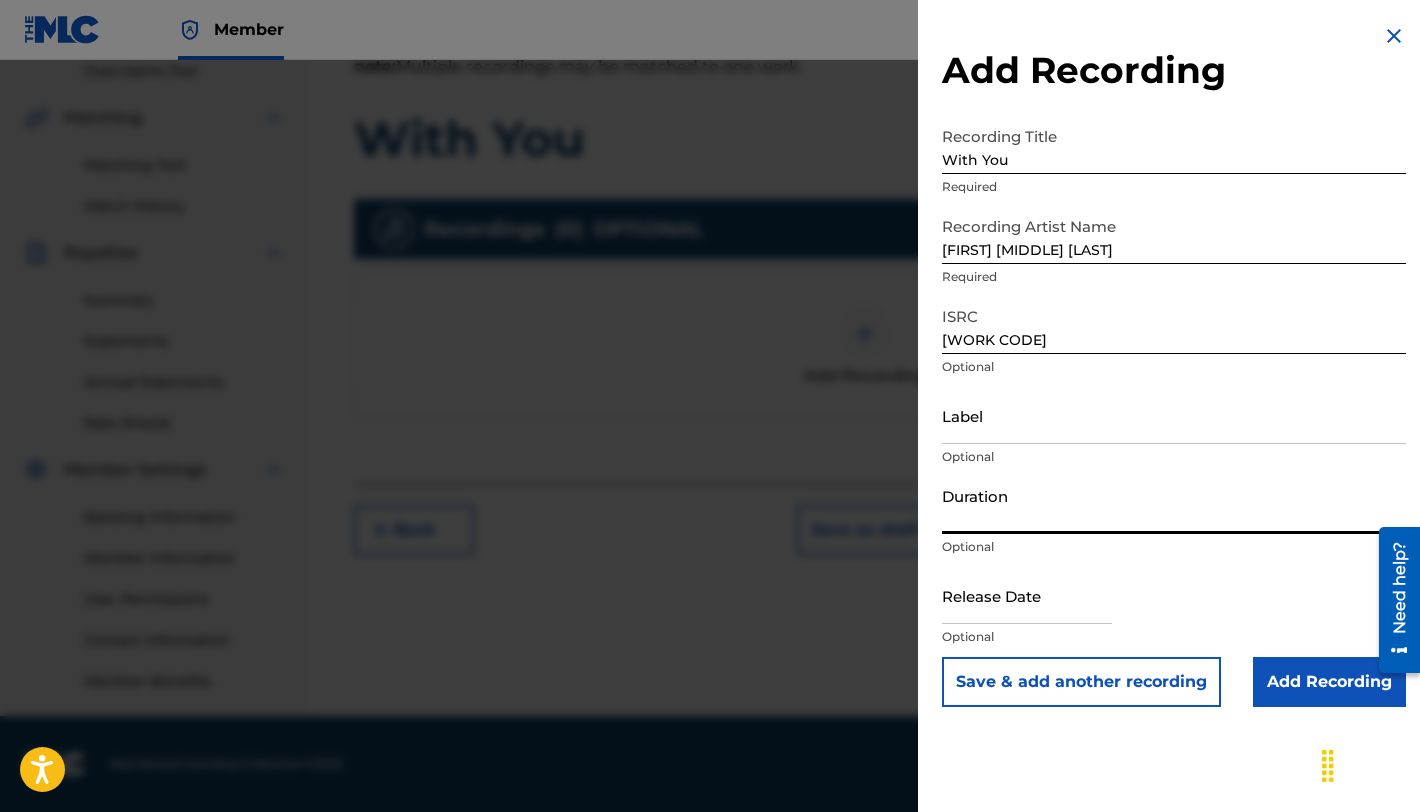 click on "Duration" at bounding box center (1174, 505) 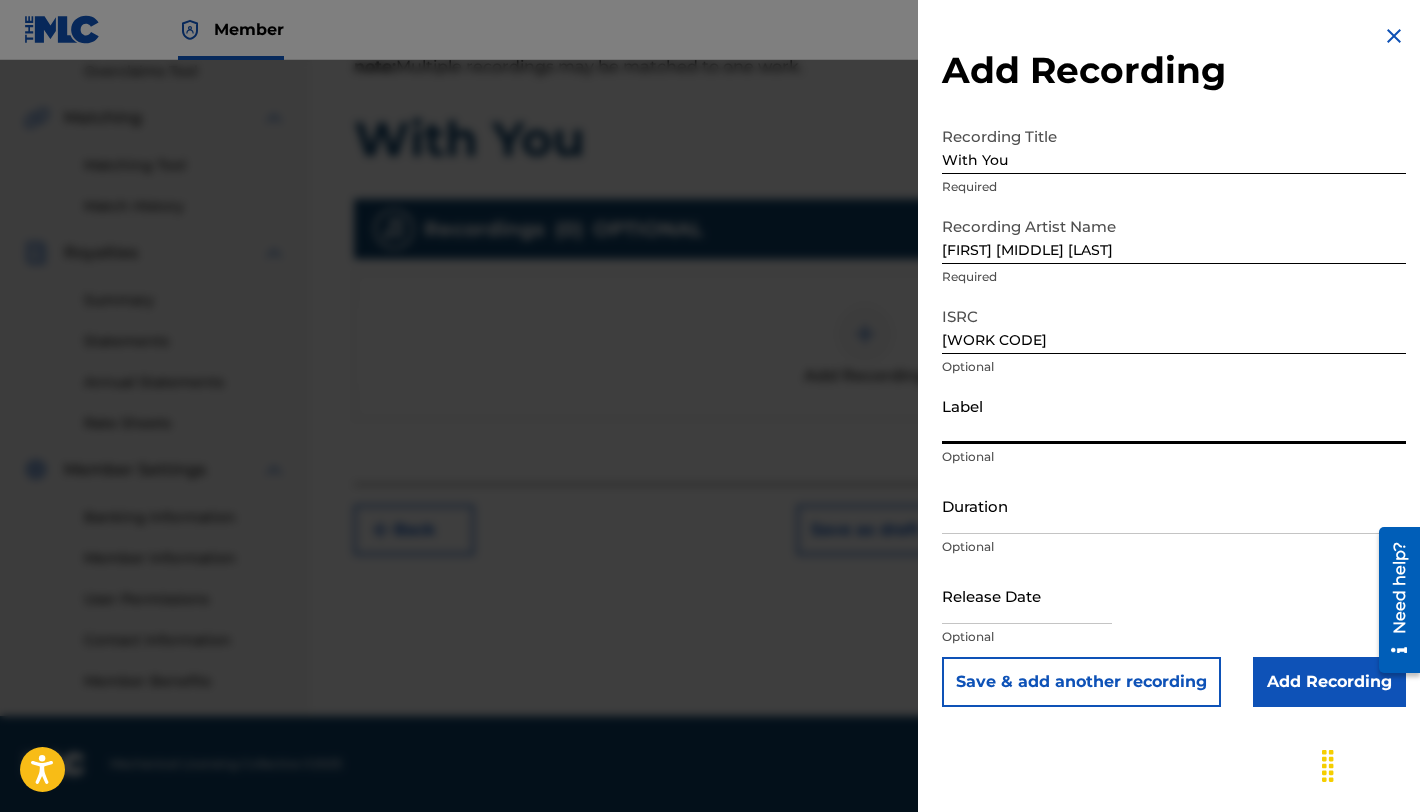 click on "Label" at bounding box center [1174, 415] 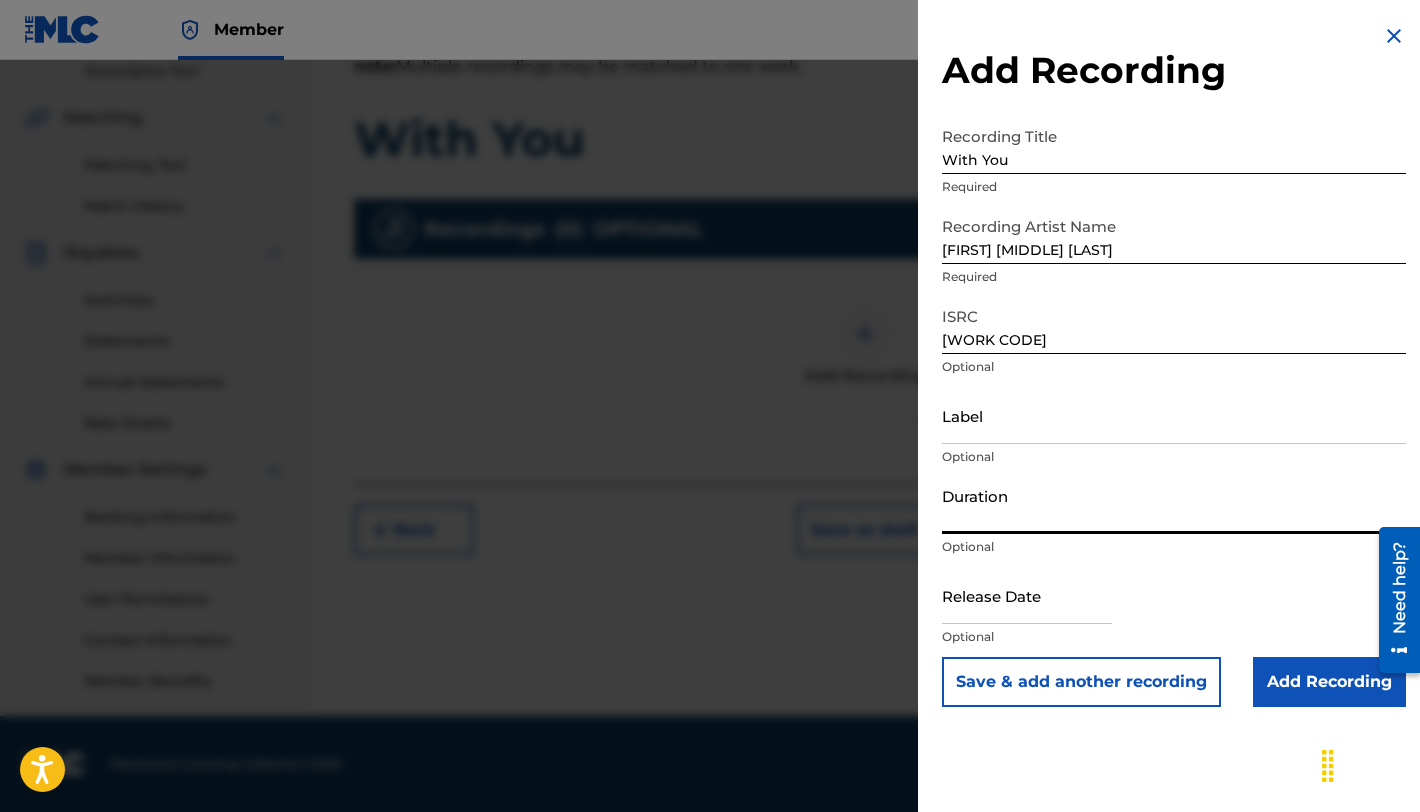 click on "Duration" at bounding box center [1174, 505] 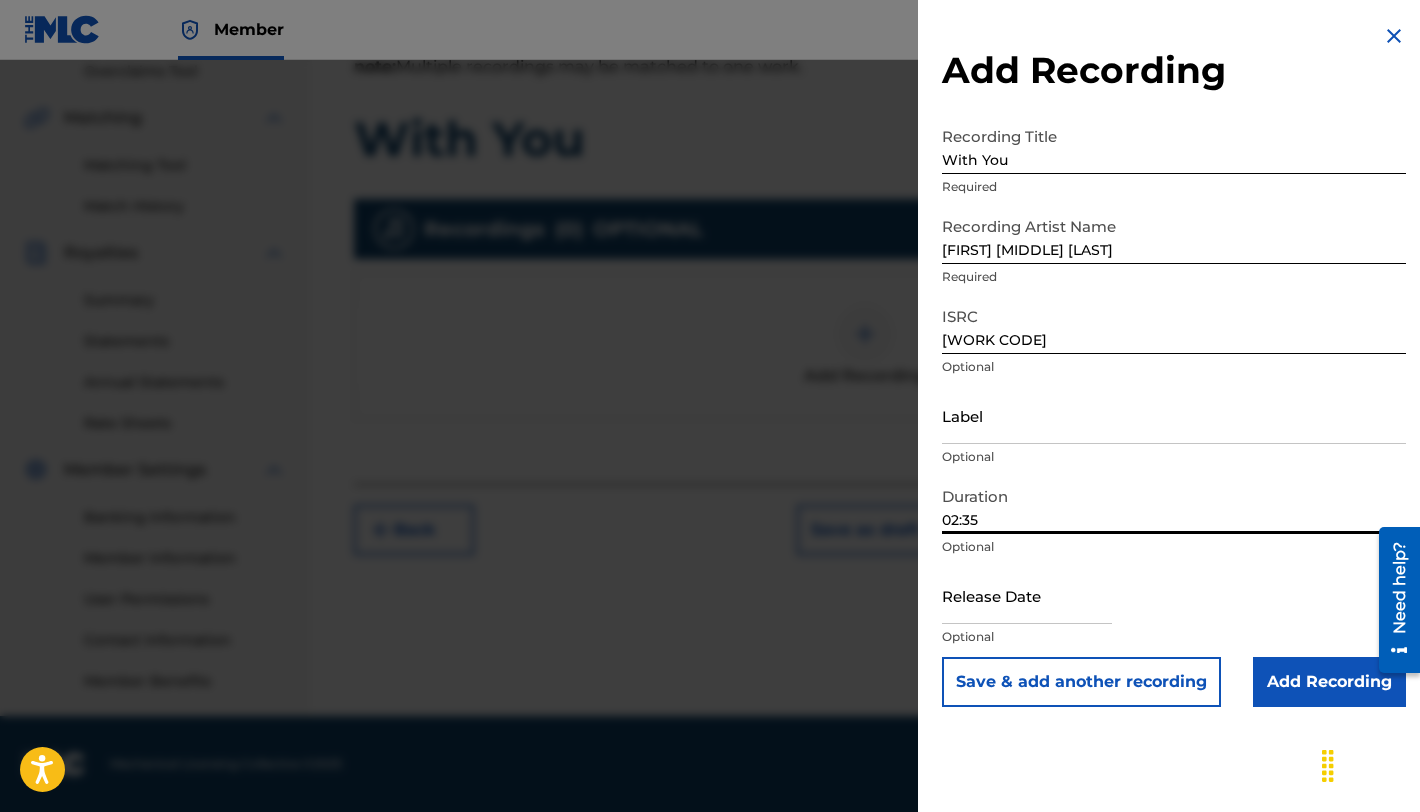 type on "02:35" 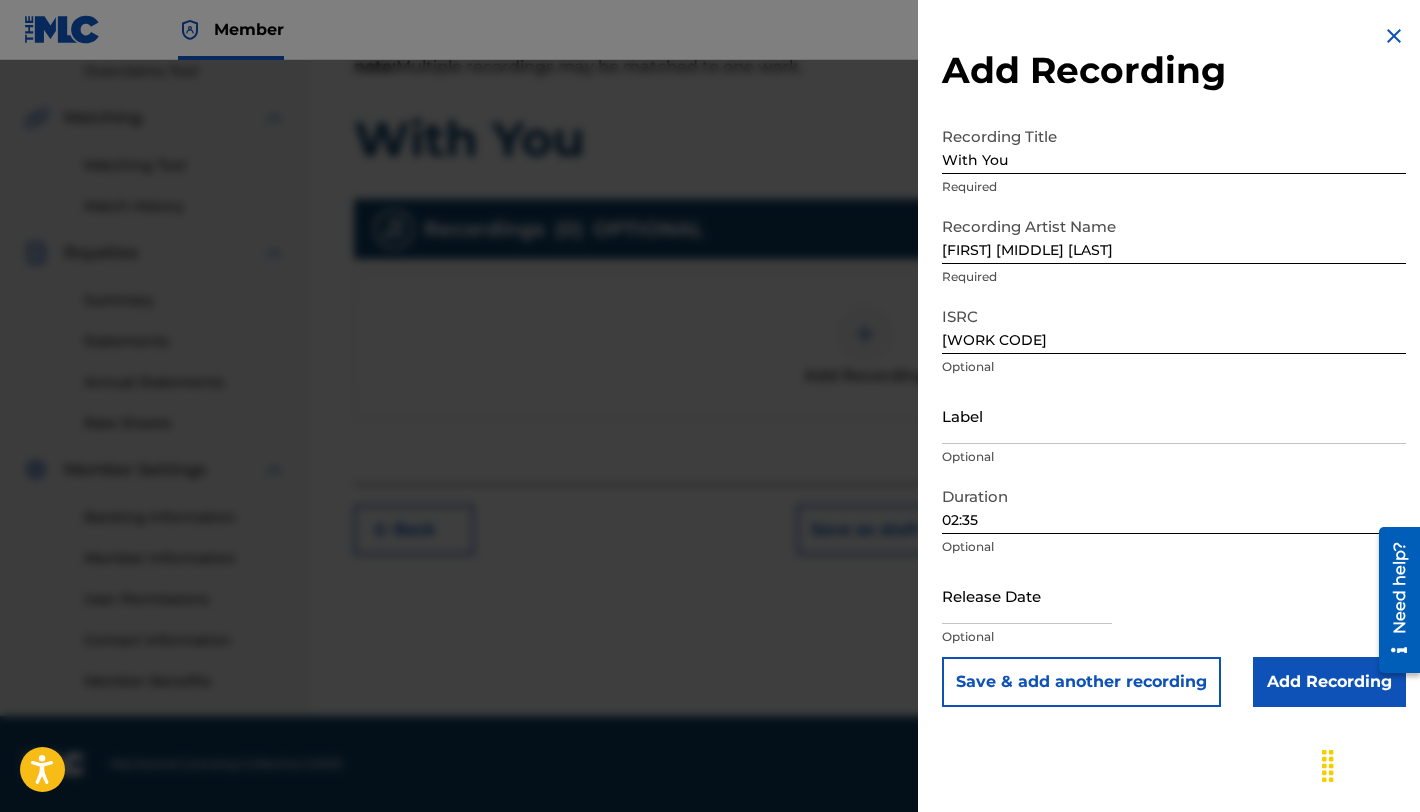 click at bounding box center [1027, 595] 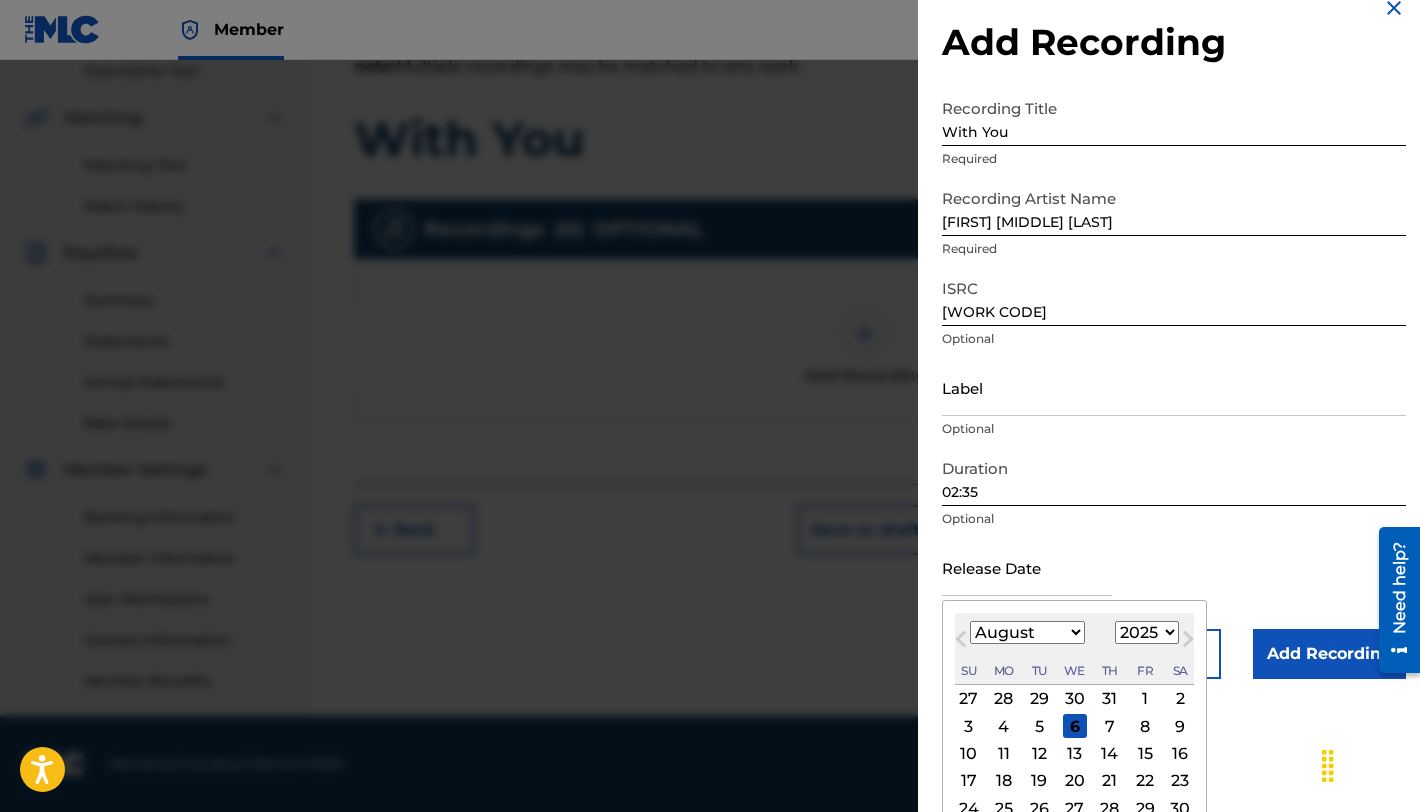 scroll, scrollTop: 106, scrollLeft: 0, axis: vertical 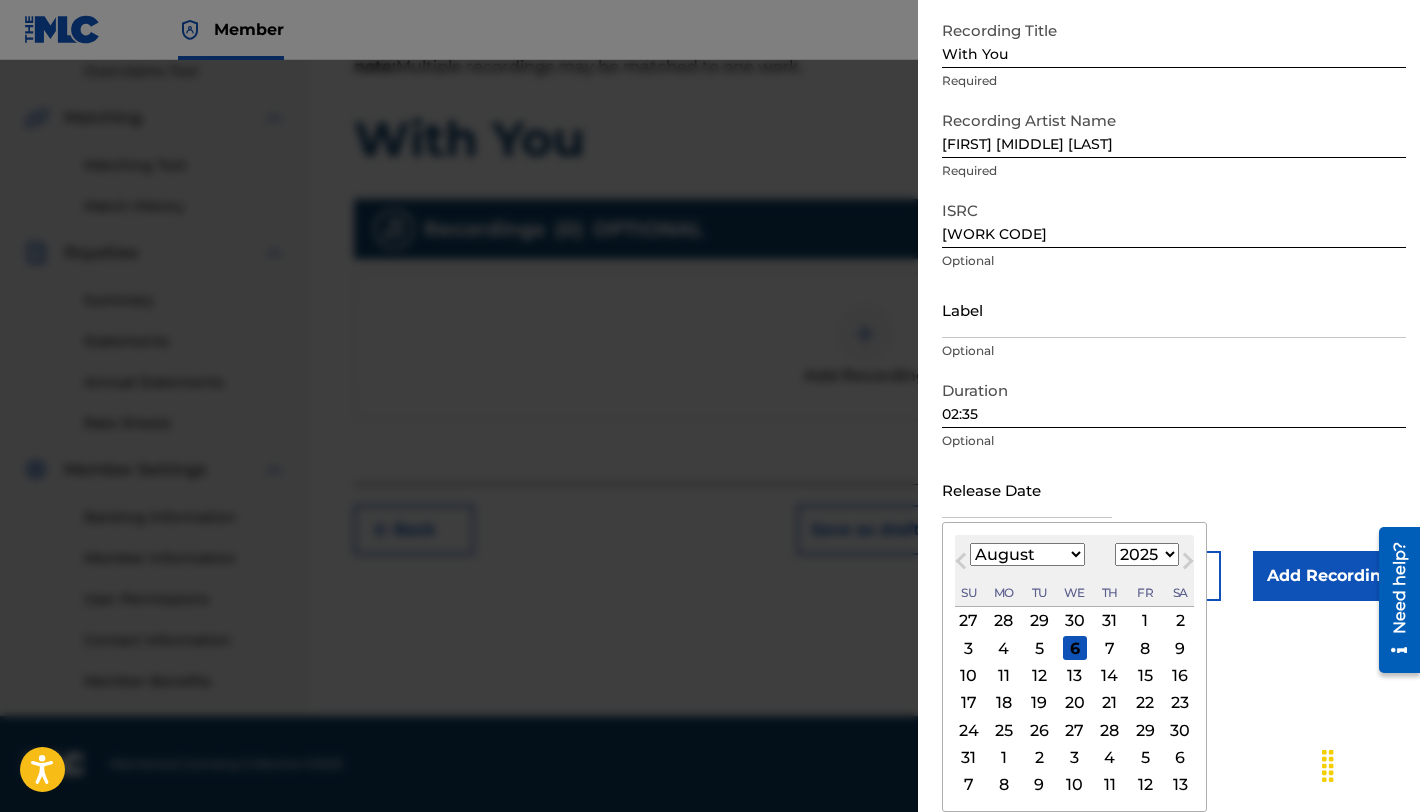 select on "4" 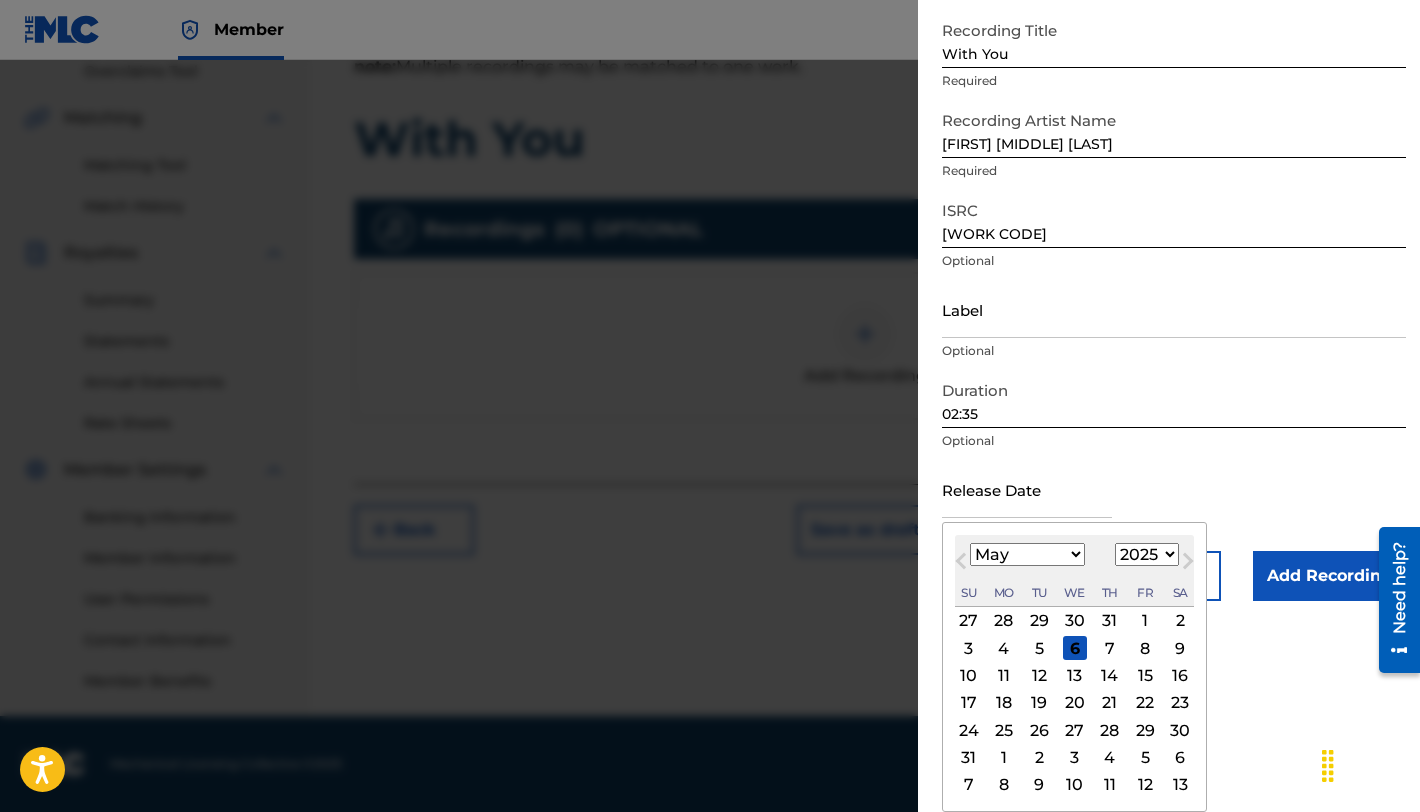 click on "May" at bounding box center [0, 0] 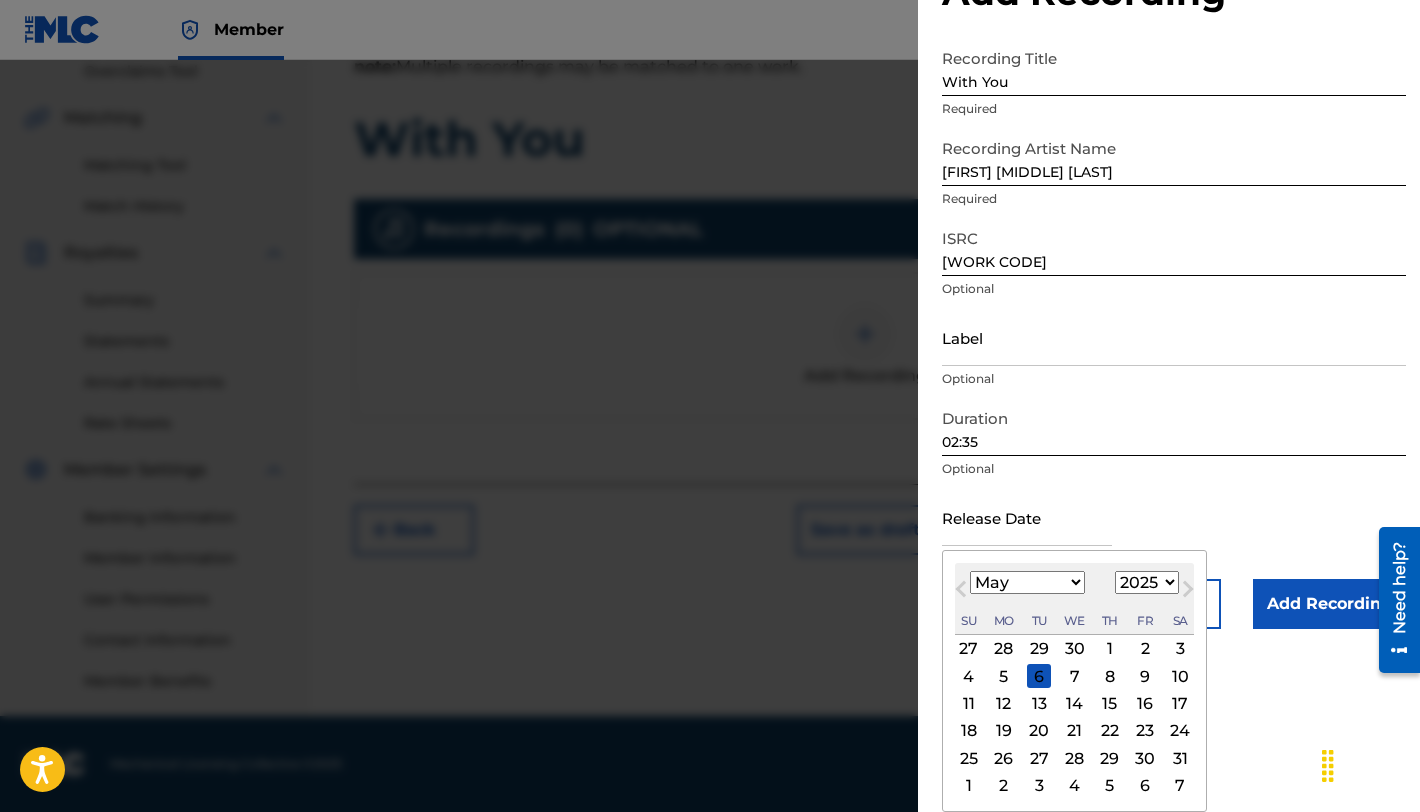 scroll, scrollTop: 79, scrollLeft: 0, axis: vertical 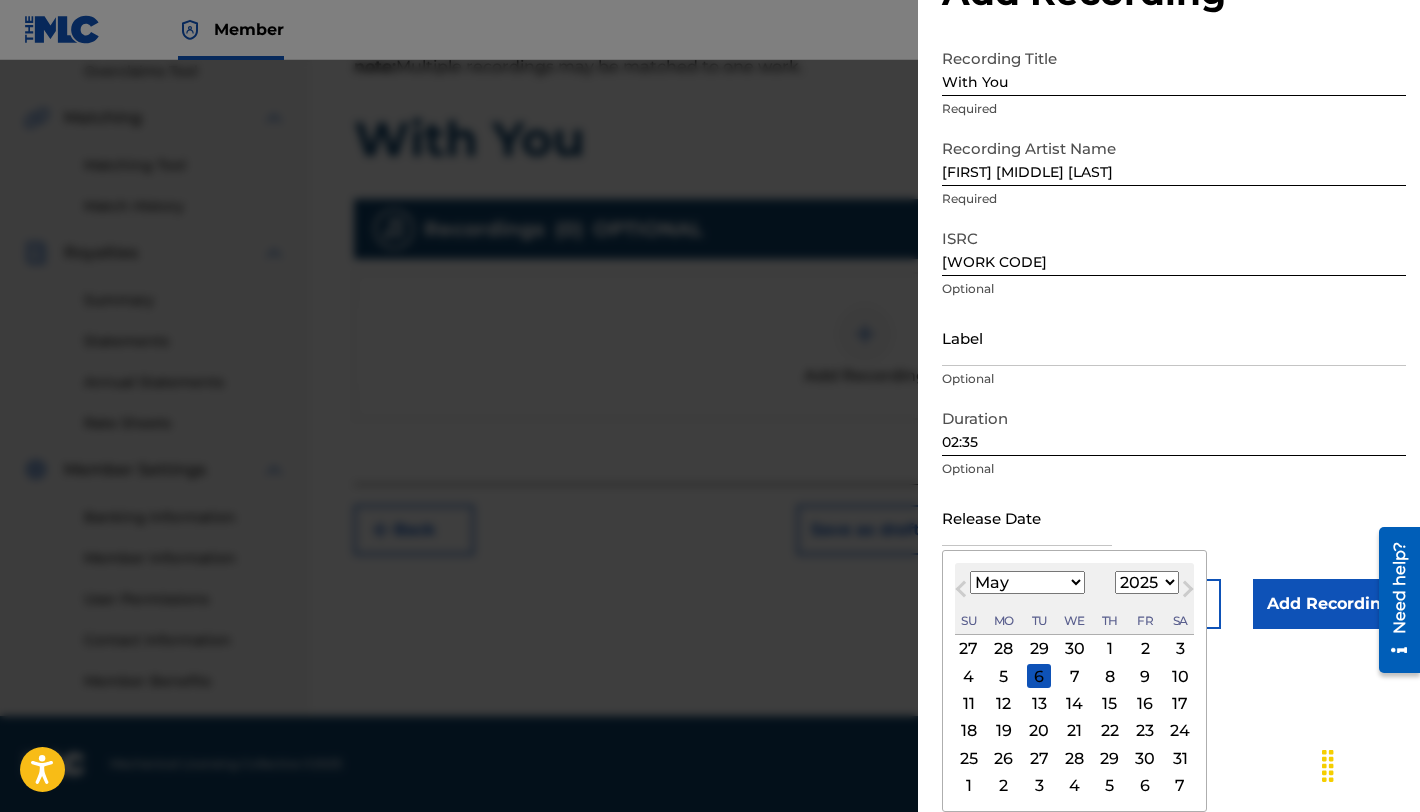 click on "23" at bounding box center [1145, 731] 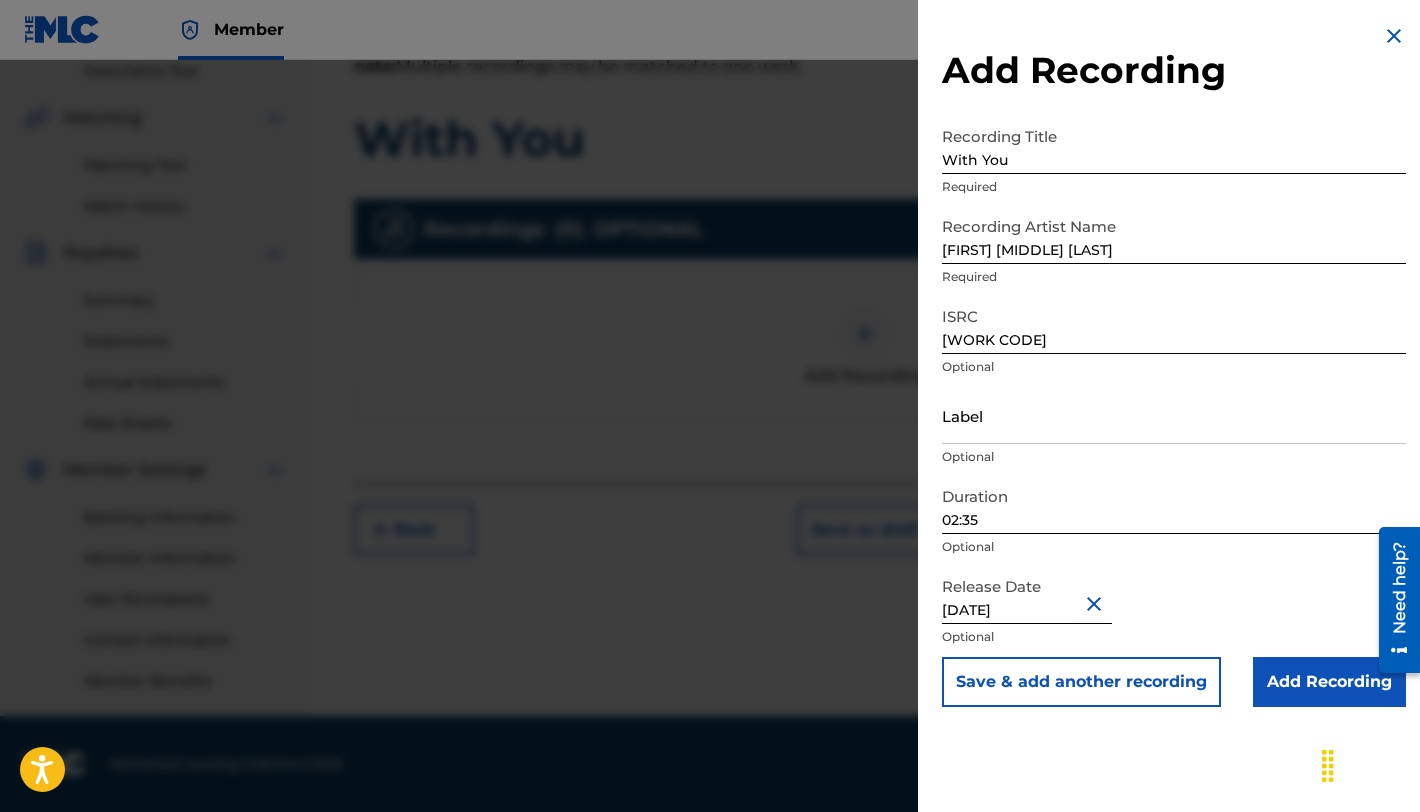 type on "[DATE]" 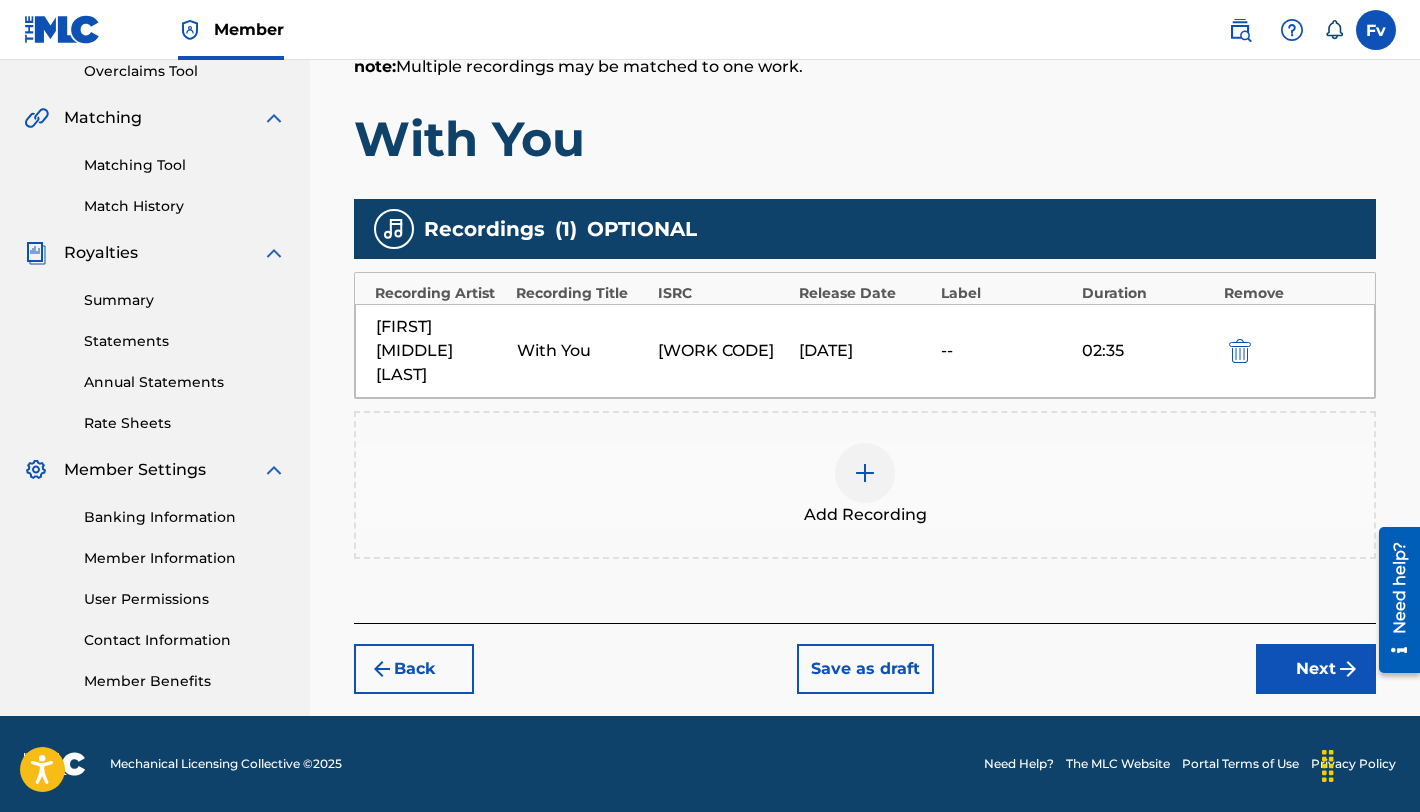 click on "Next" at bounding box center (1316, 669) 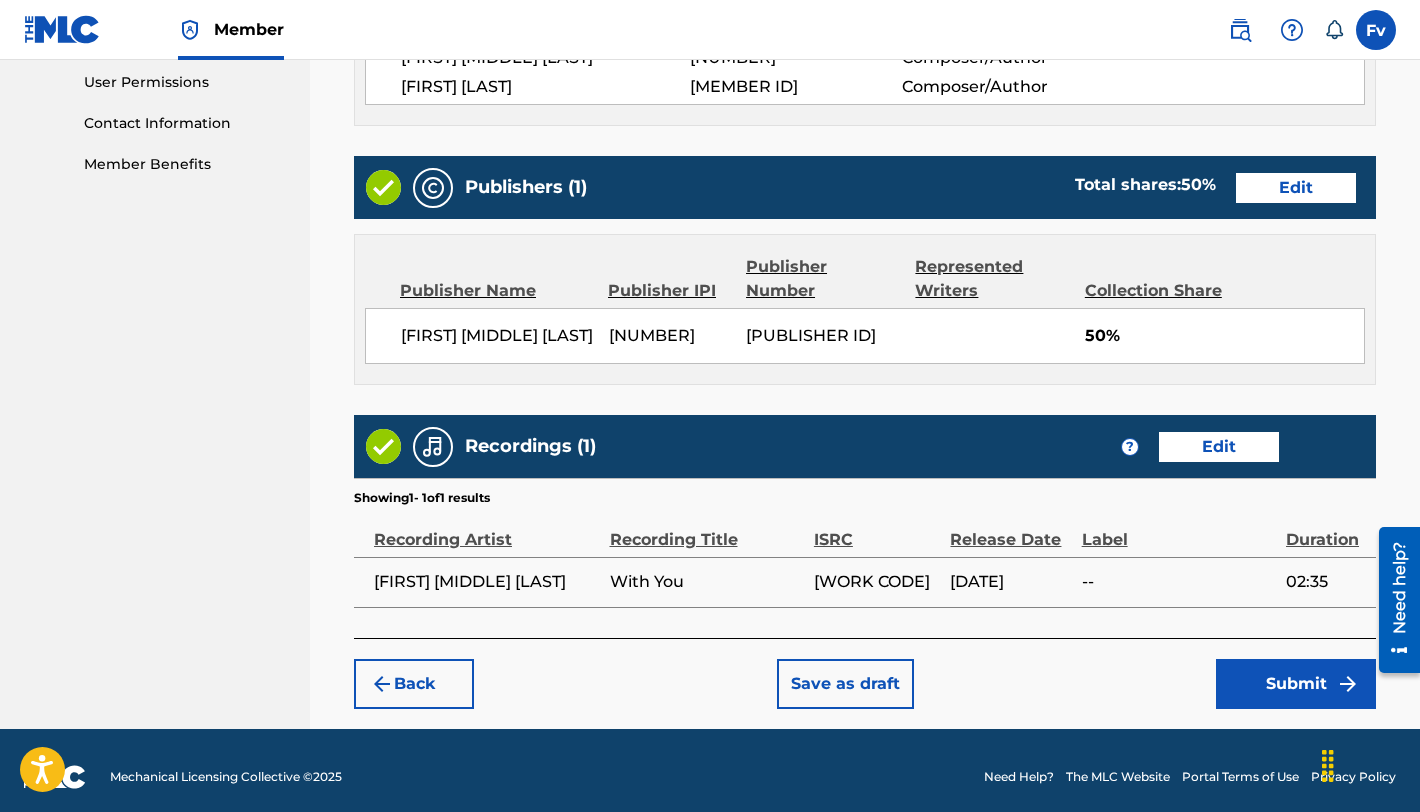scroll, scrollTop: 980, scrollLeft: 0, axis: vertical 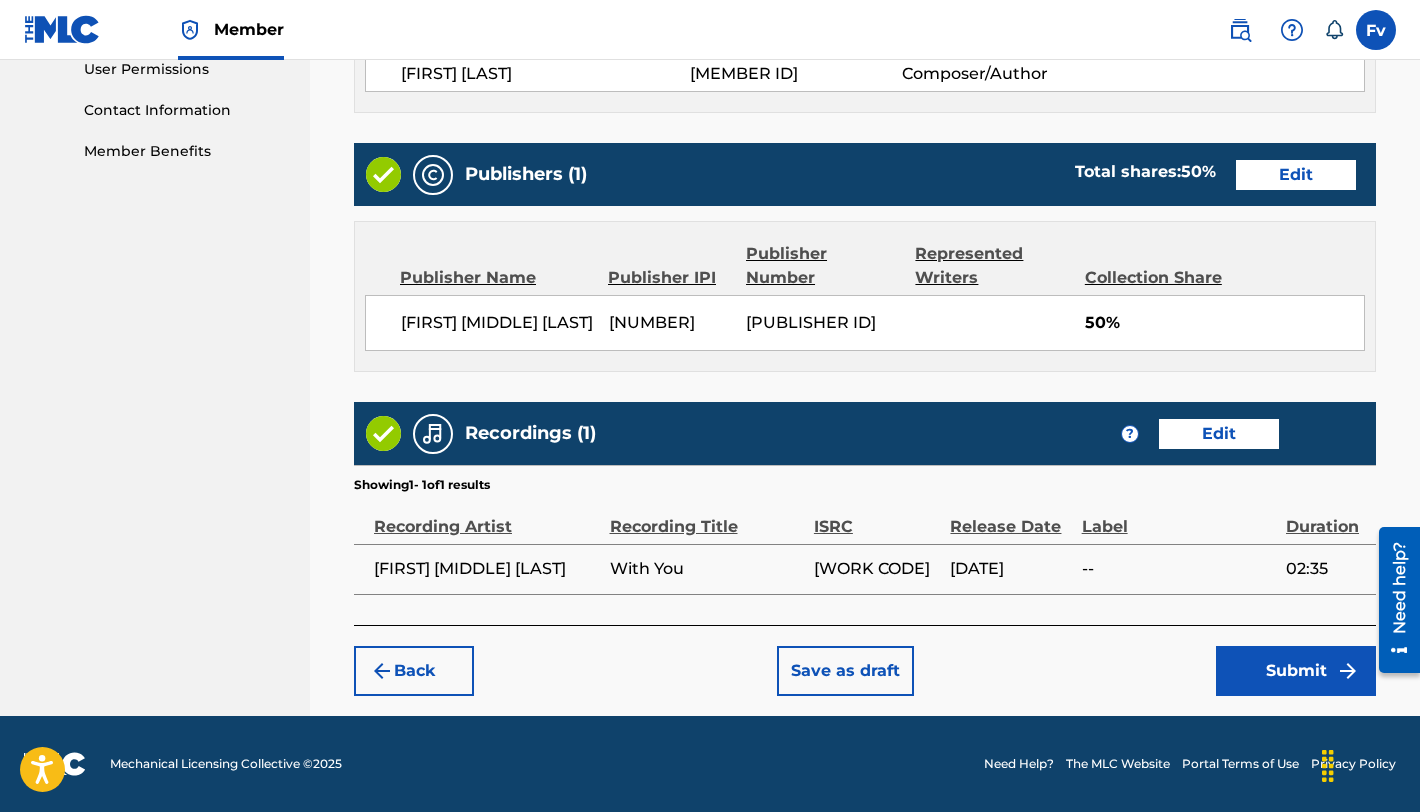 click on "Submit" at bounding box center (1296, 671) 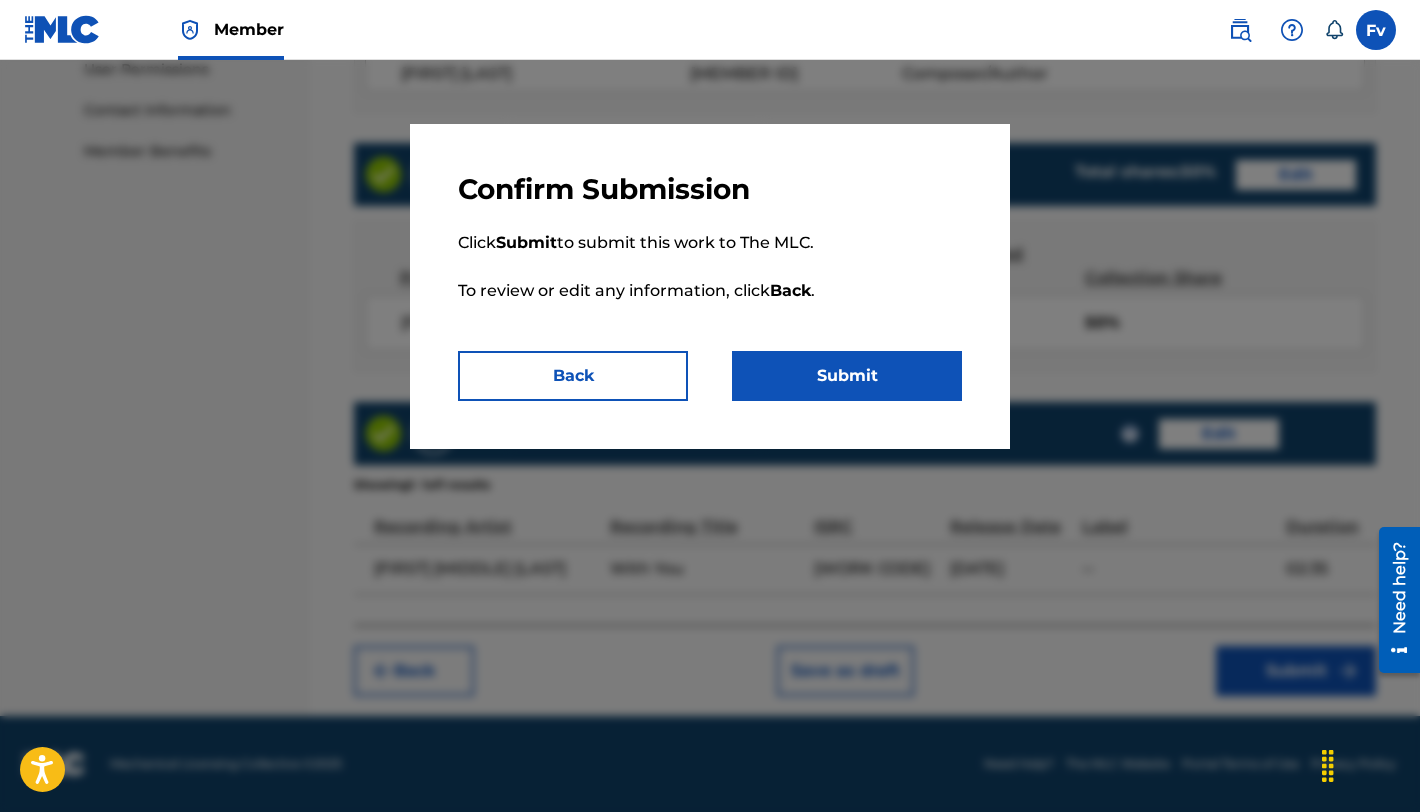 click on "Back" at bounding box center (573, 376) 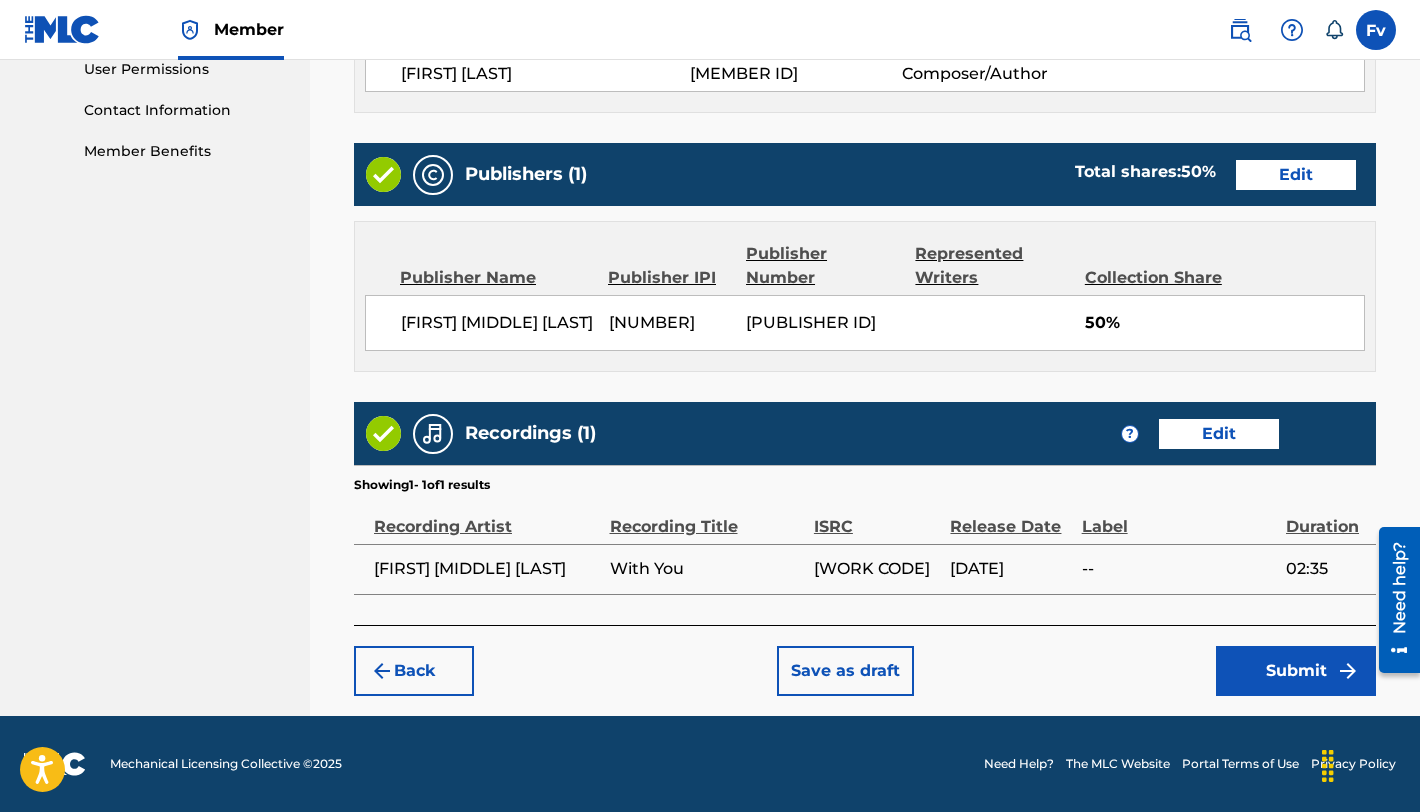 click on "Submit" at bounding box center [1296, 671] 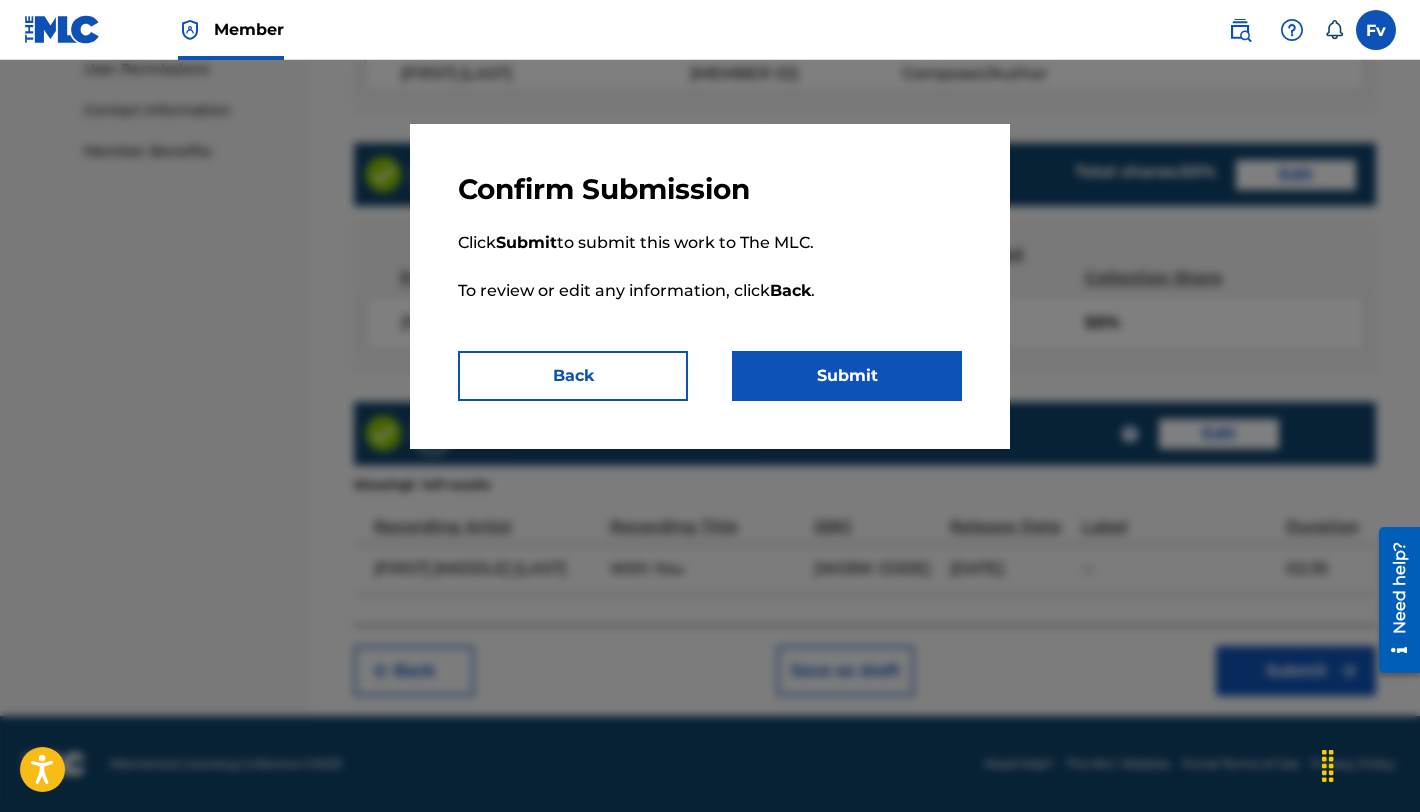 click on "Submit" at bounding box center (847, 376) 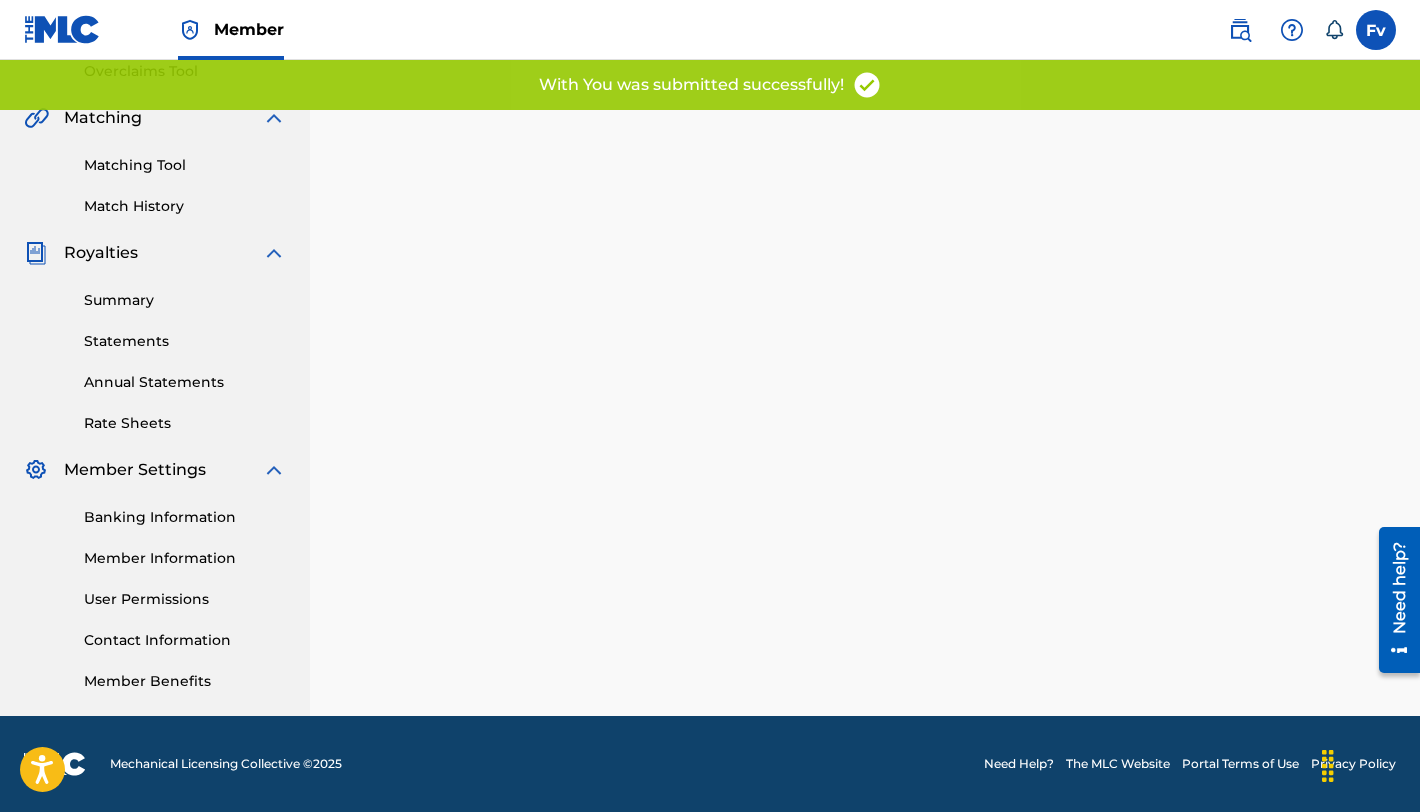 scroll, scrollTop: 0, scrollLeft: 0, axis: both 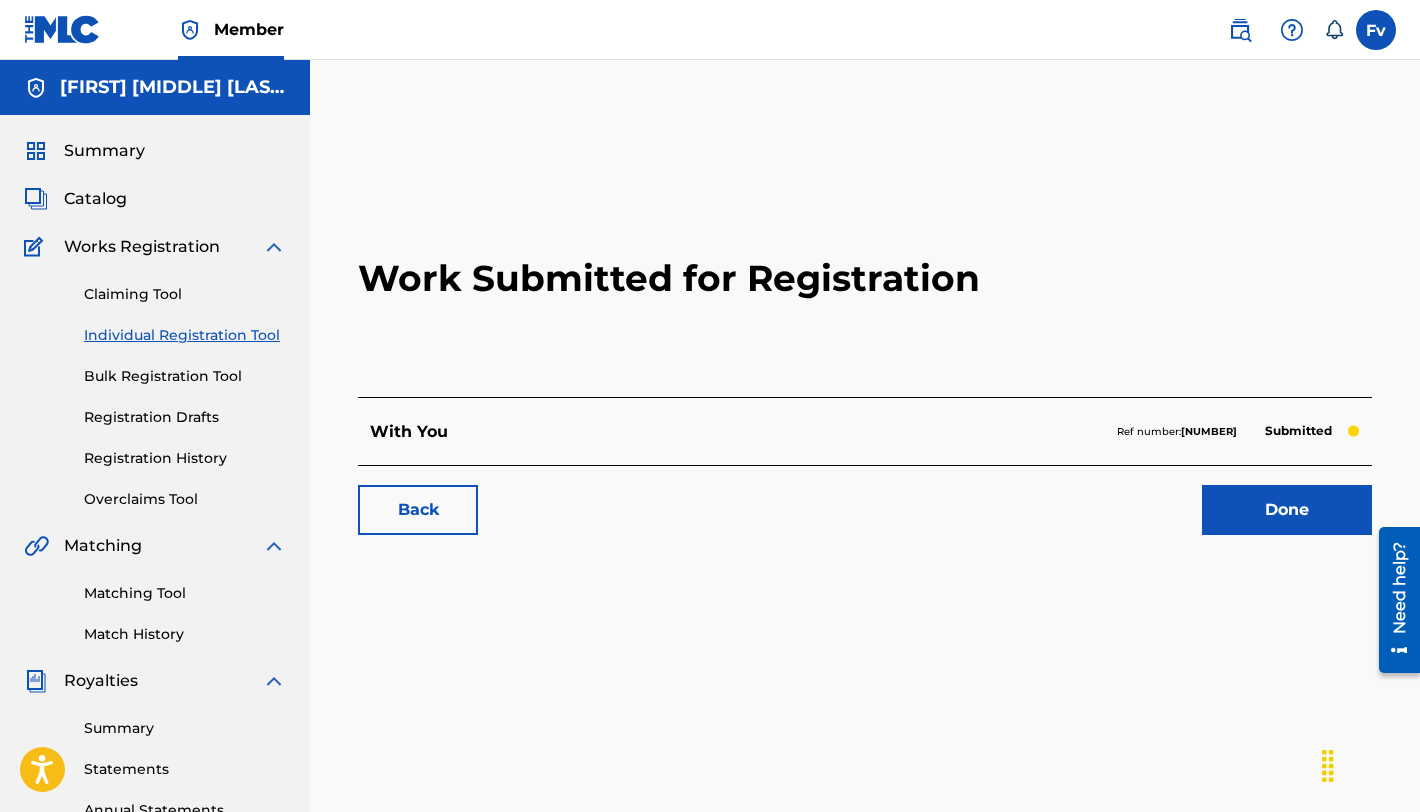 click on "Done" at bounding box center [1287, 510] 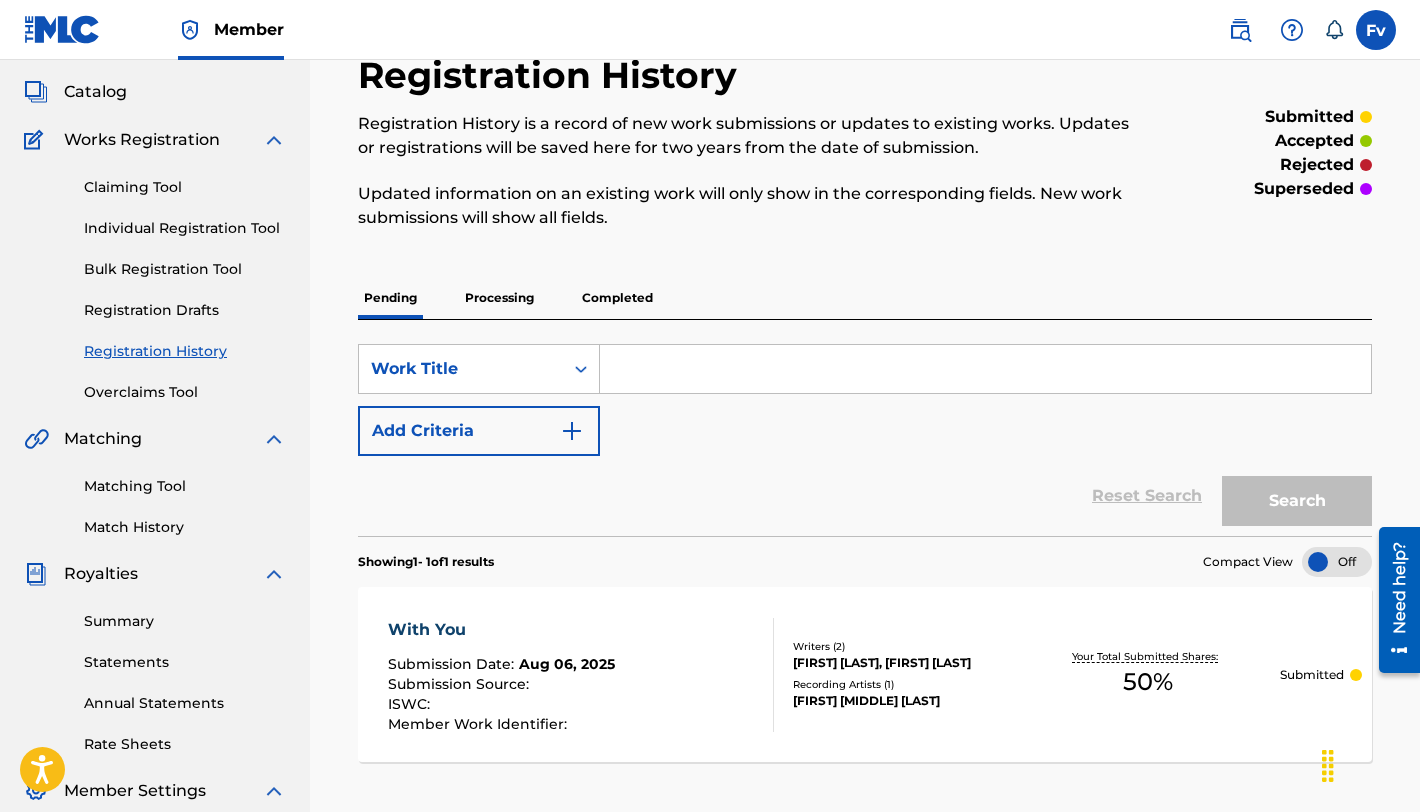 scroll, scrollTop: 0, scrollLeft: 0, axis: both 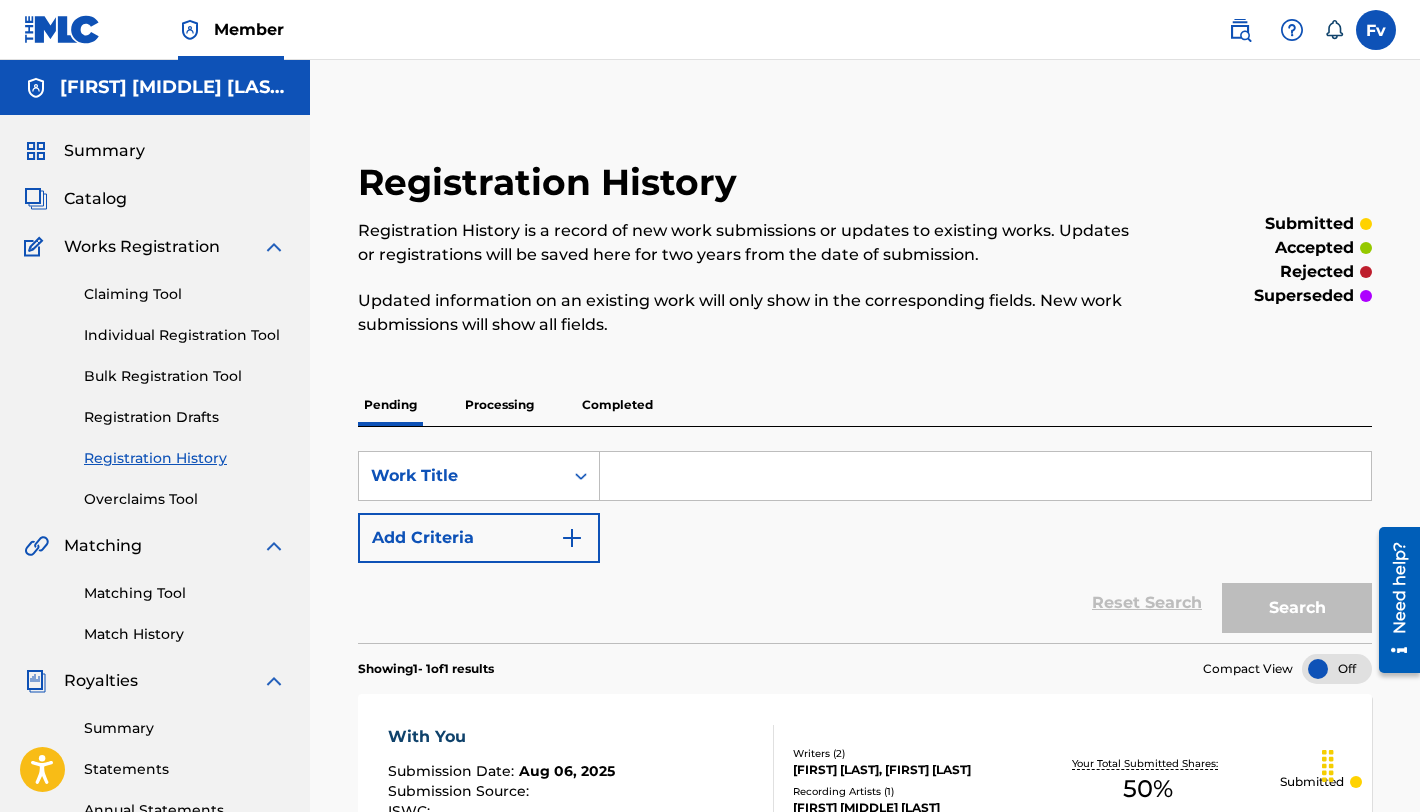 click on "Claiming Tool" at bounding box center (185, 294) 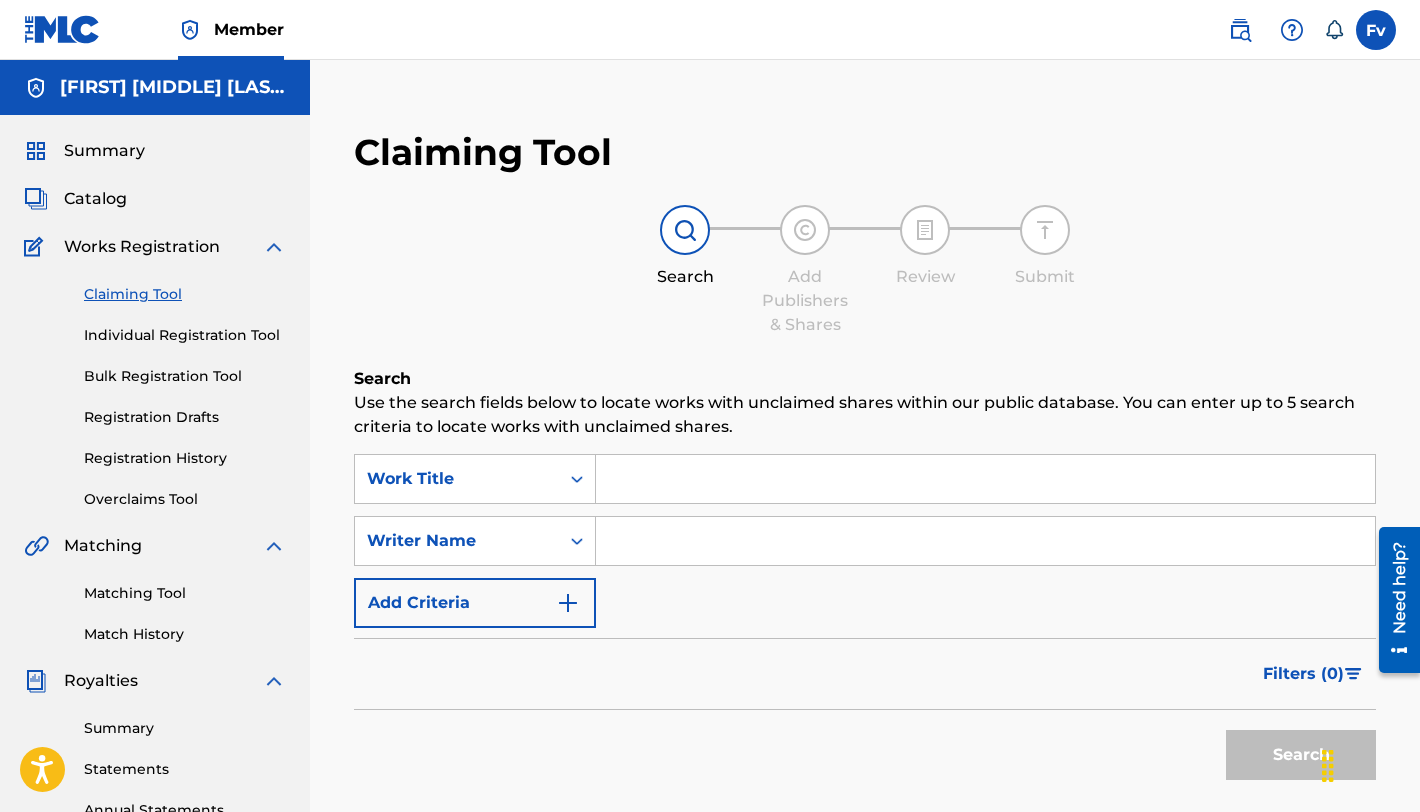 click at bounding box center [985, 479] 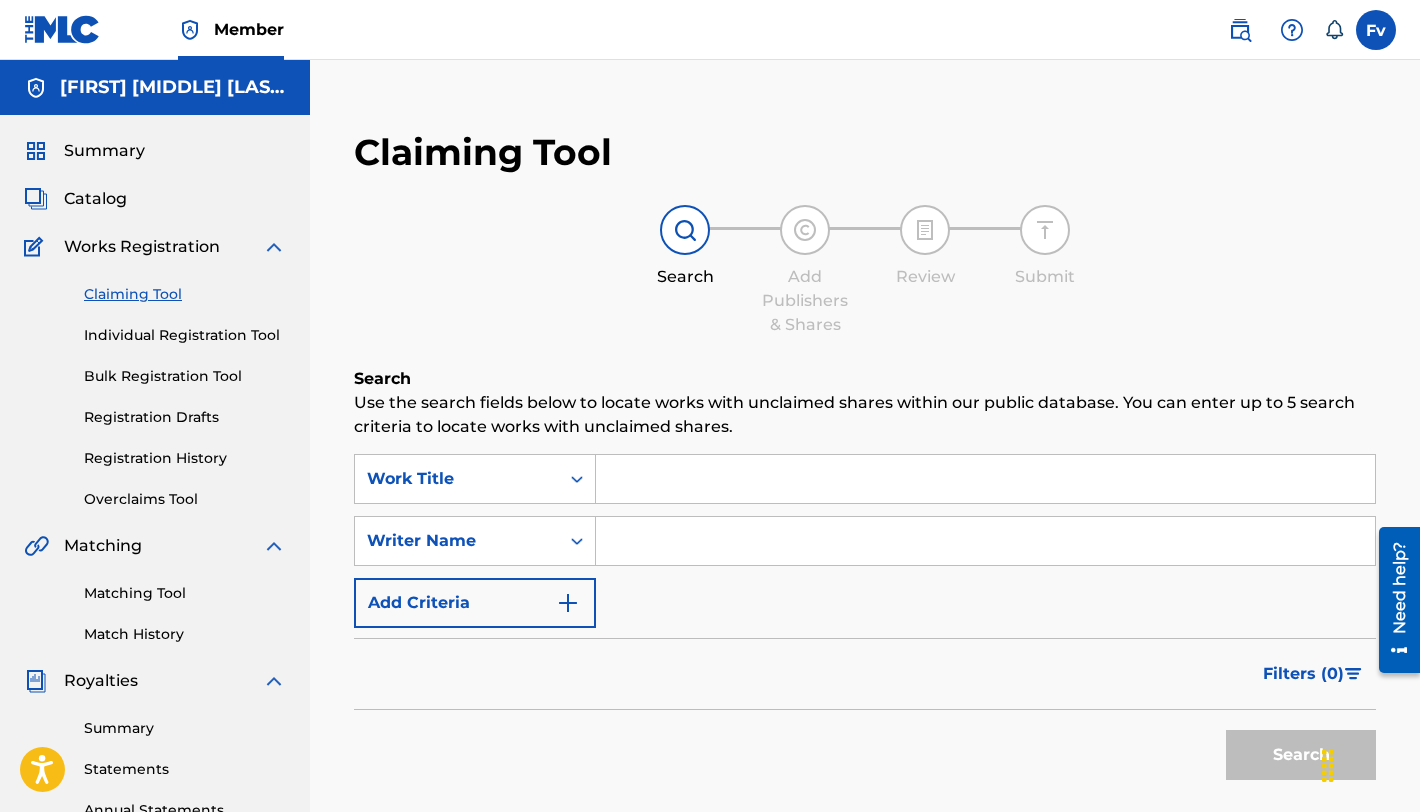 click on "Catalog" at bounding box center (95, 199) 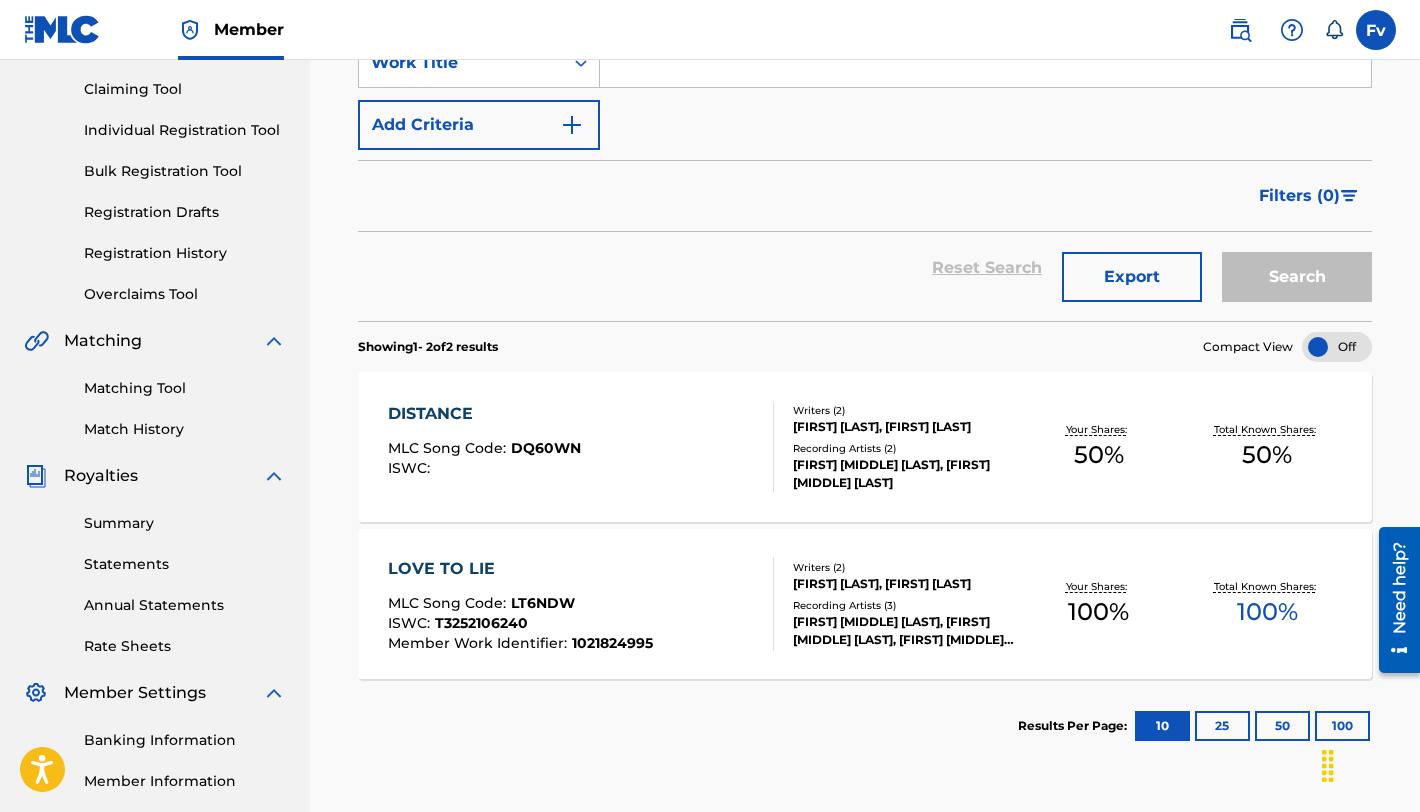 scroll, scrollTop: 192, scrollLeft: 0, axis: vertical 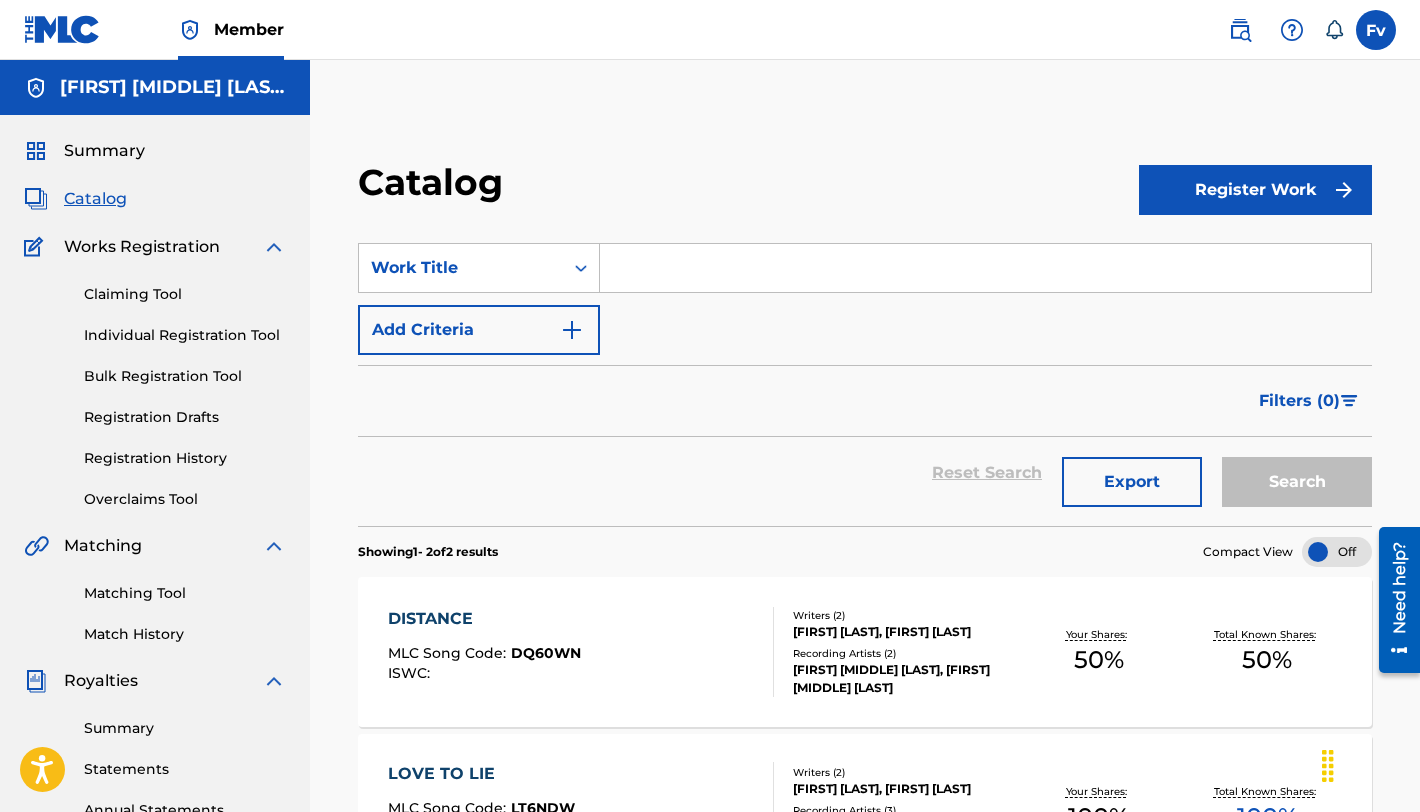 click at bounding box center [985, 268] 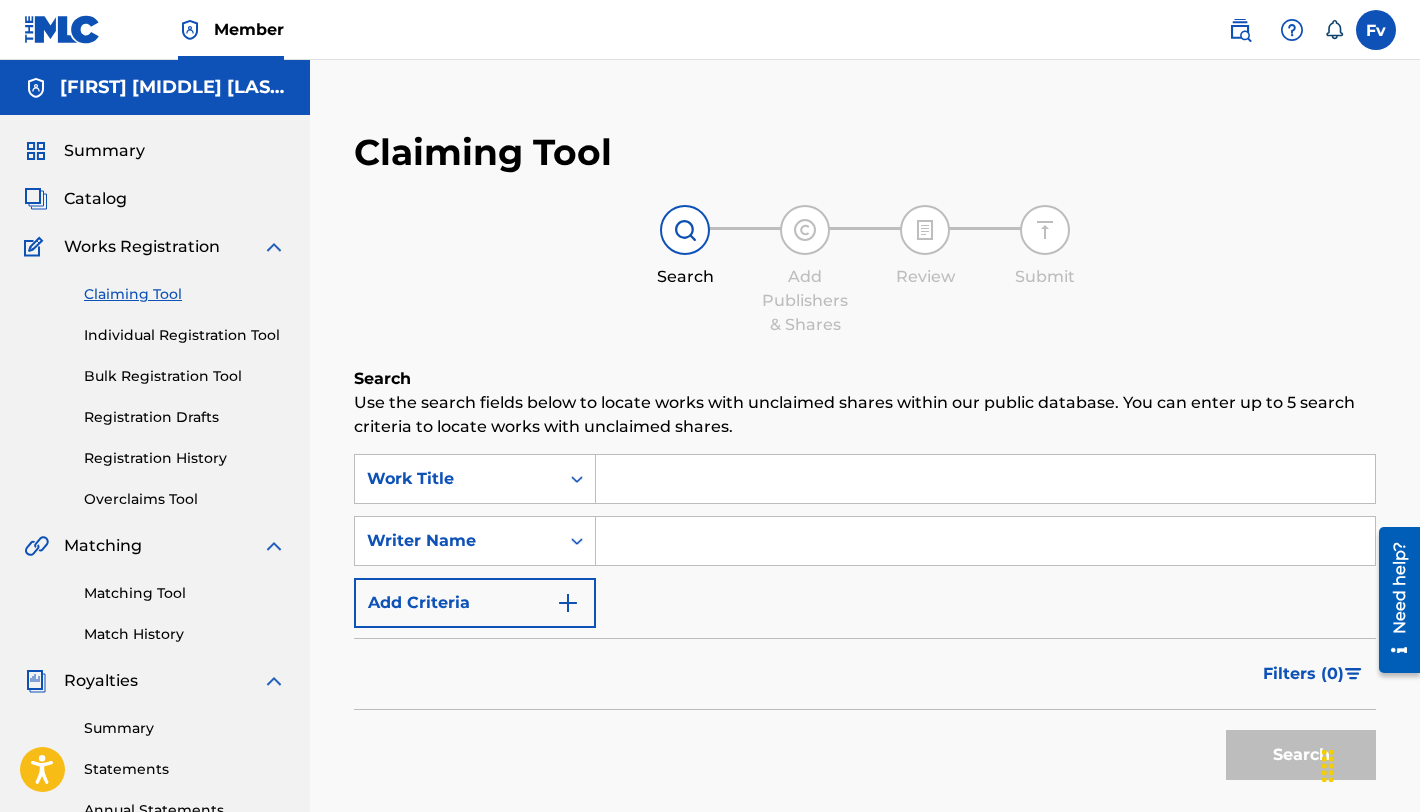 click at bounding box center [985, 479] 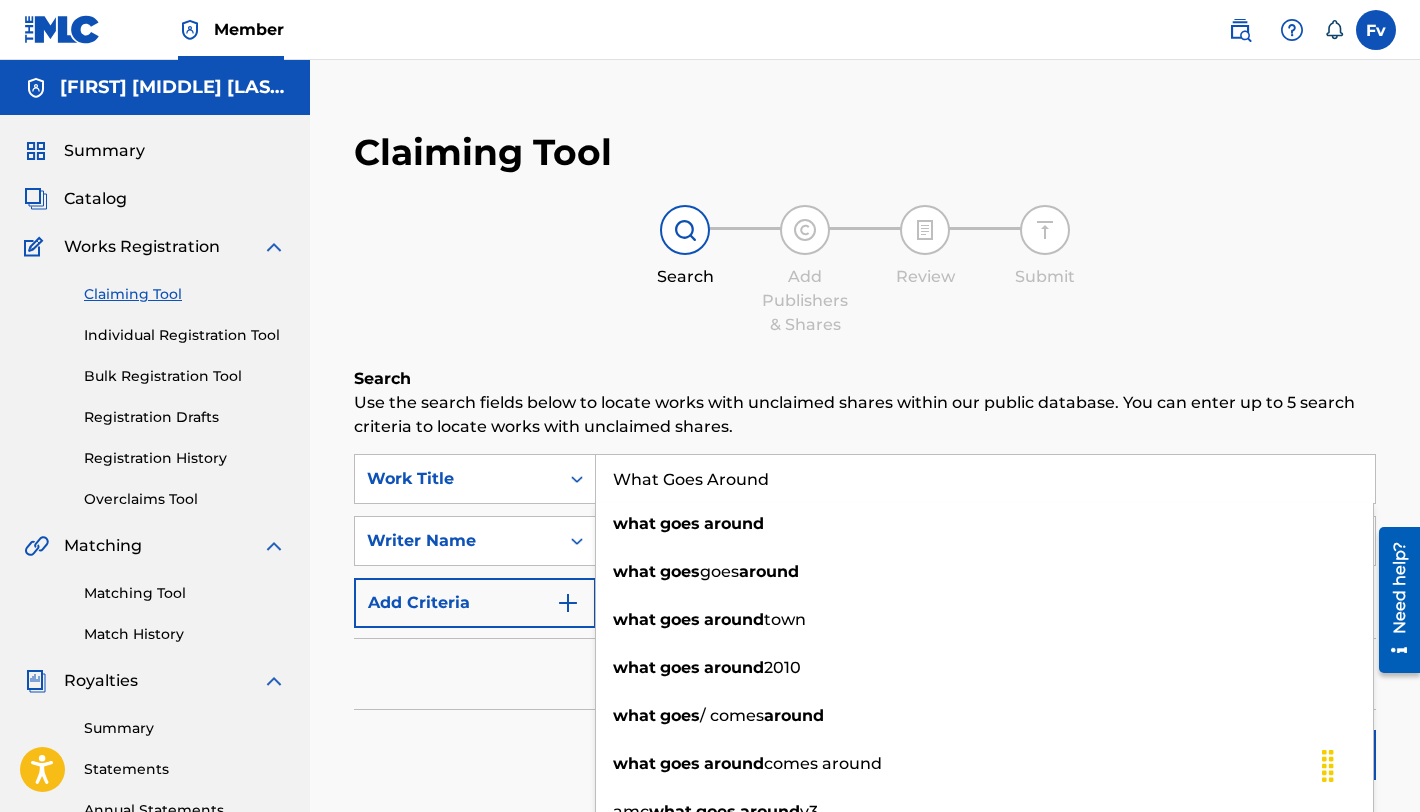 click on "What Goes Around" at bounding box center [985, 479] 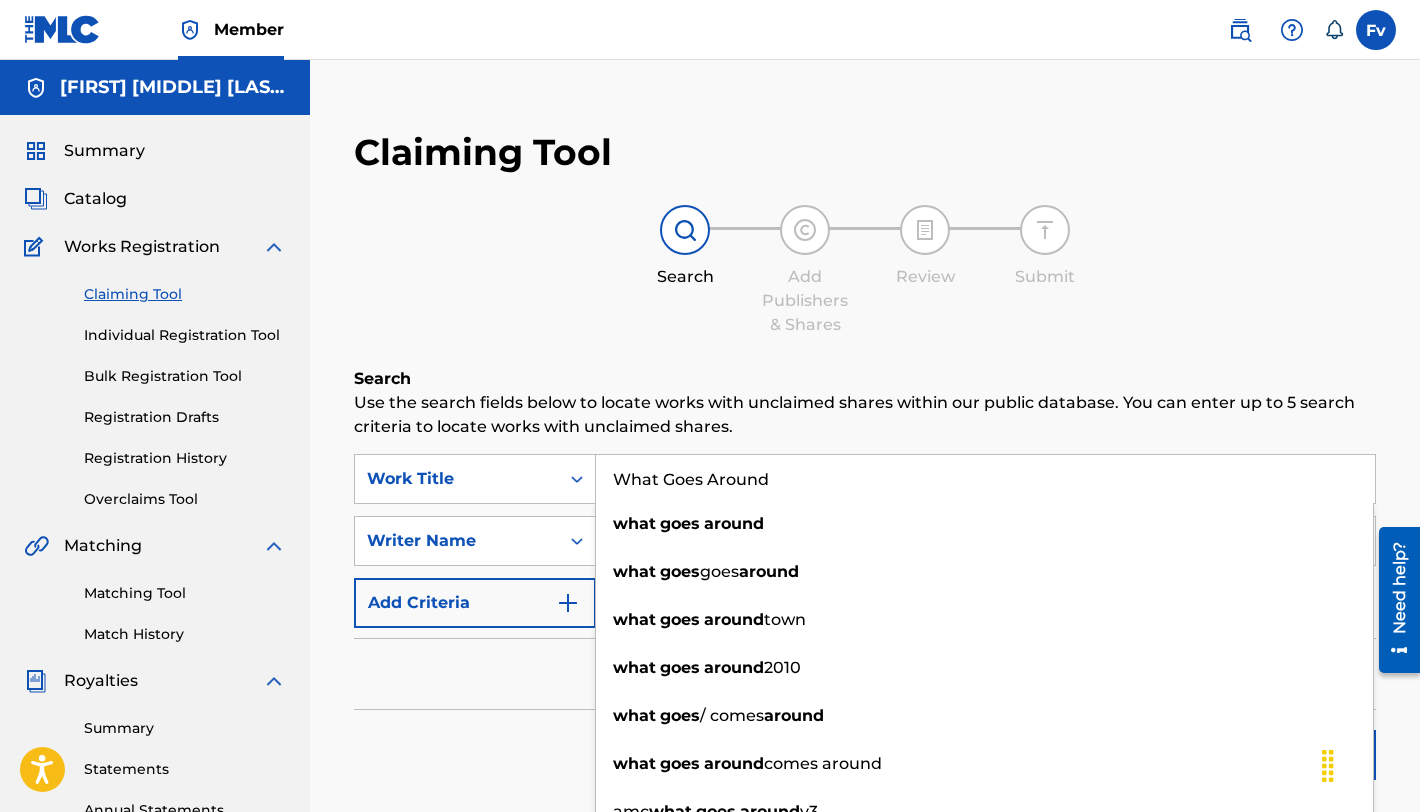 click on "What Goes Around" at bounding box center [985, 479] 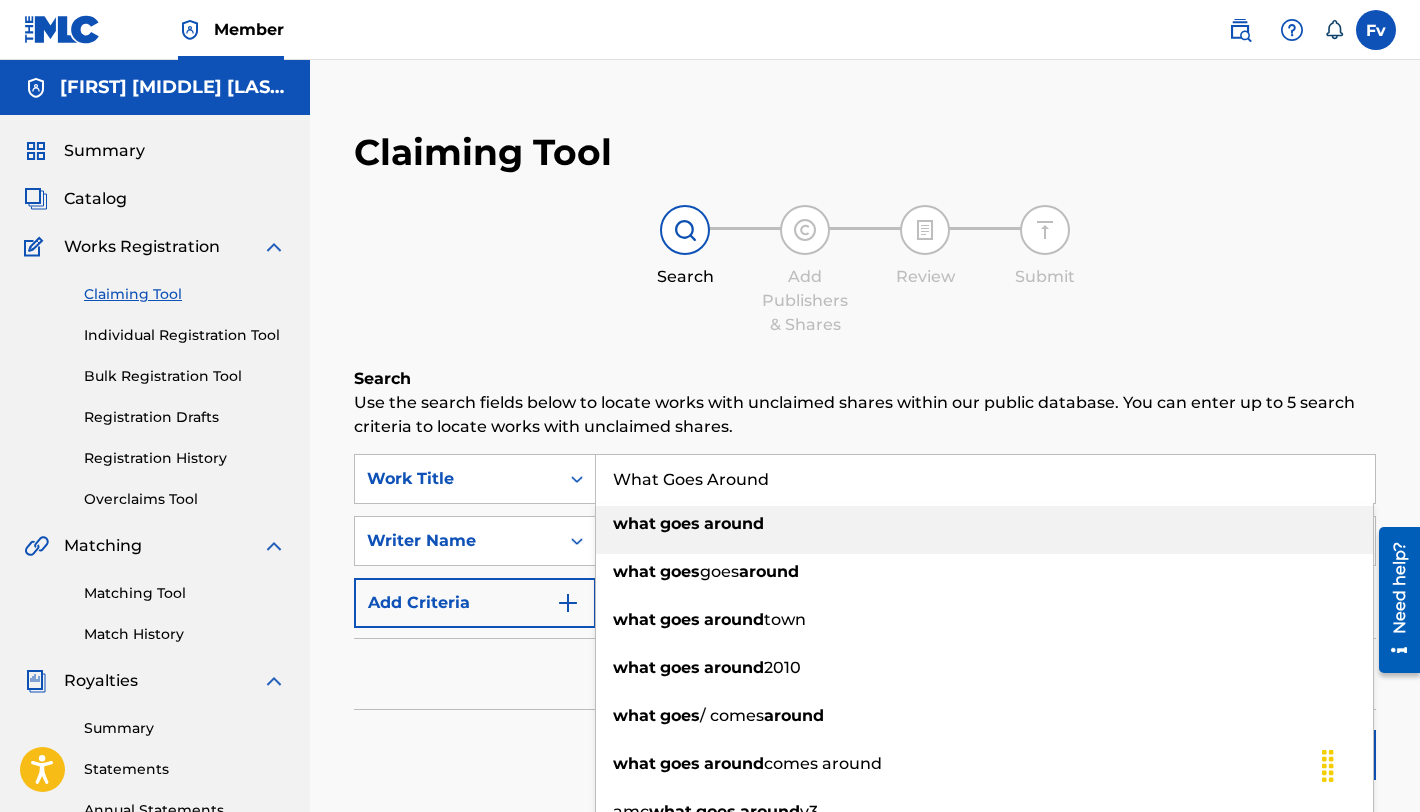 click on "around" at bounding box center (734, 523) 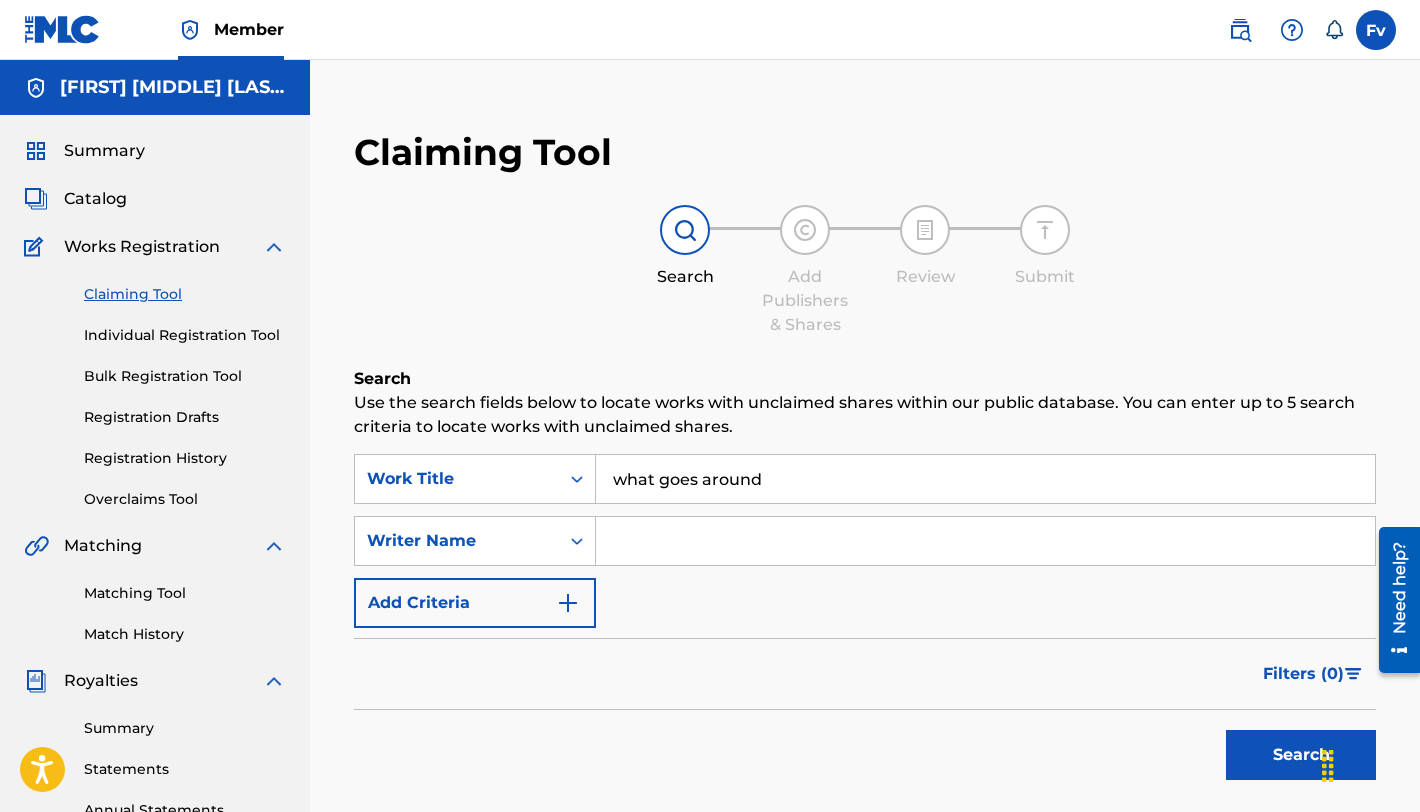 drag, startPoint x: 625, startPoint y: 483, endPoint x: 608, endPoint y: 483, distance: 17 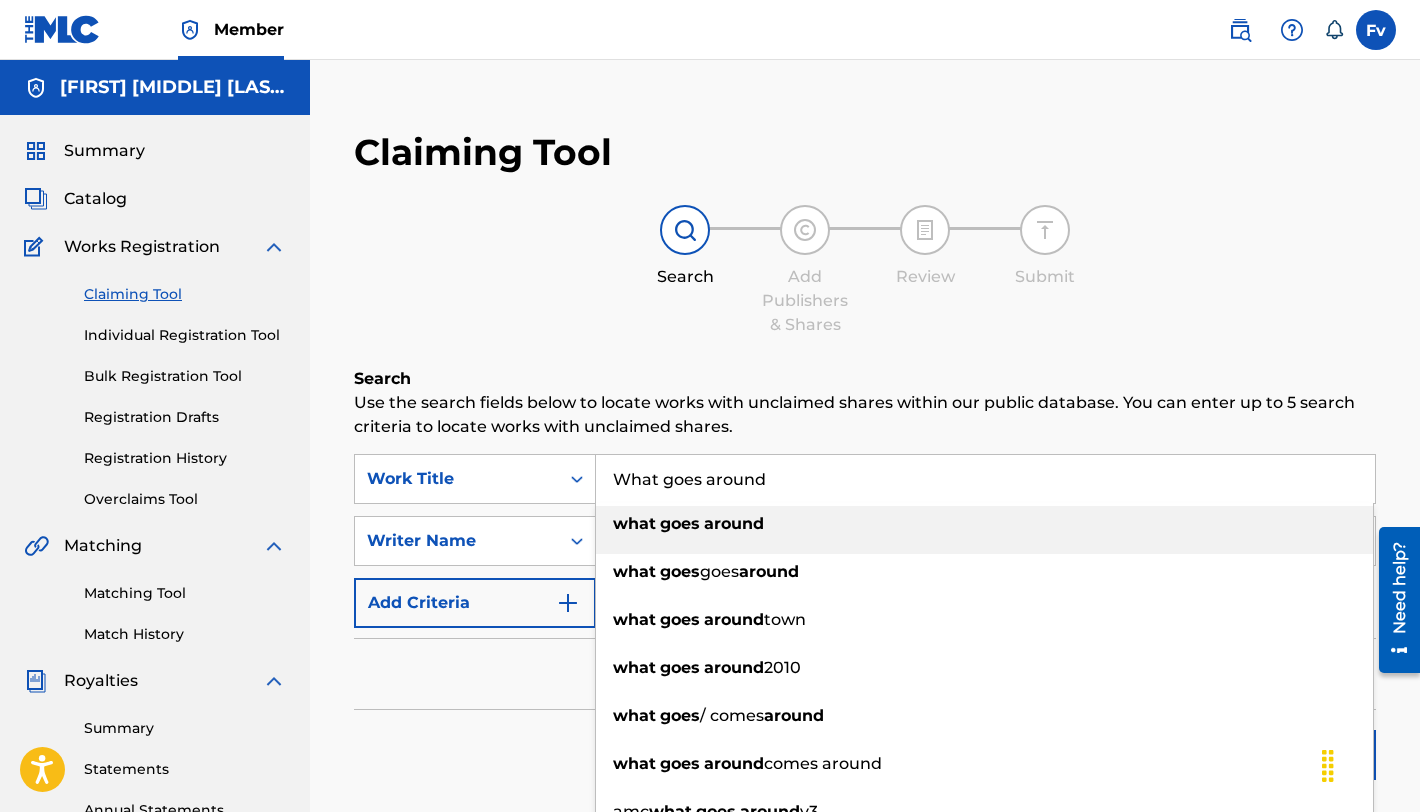 drag, startPoint x: 677, startPoint y: 481, endPoint x: 661, endPoint y: 481, distance: 16 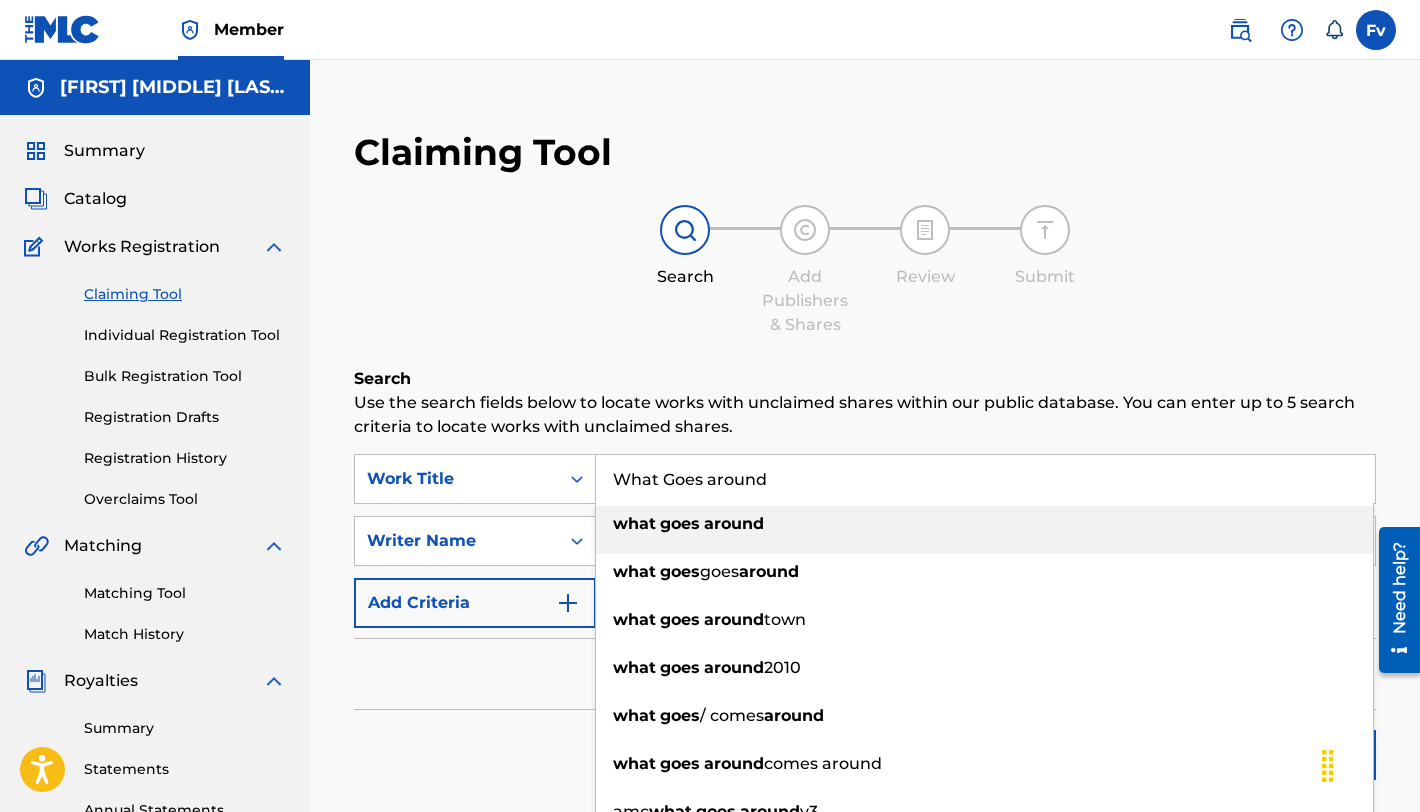 click on "What Goes around" at bounding box center (985, 479) 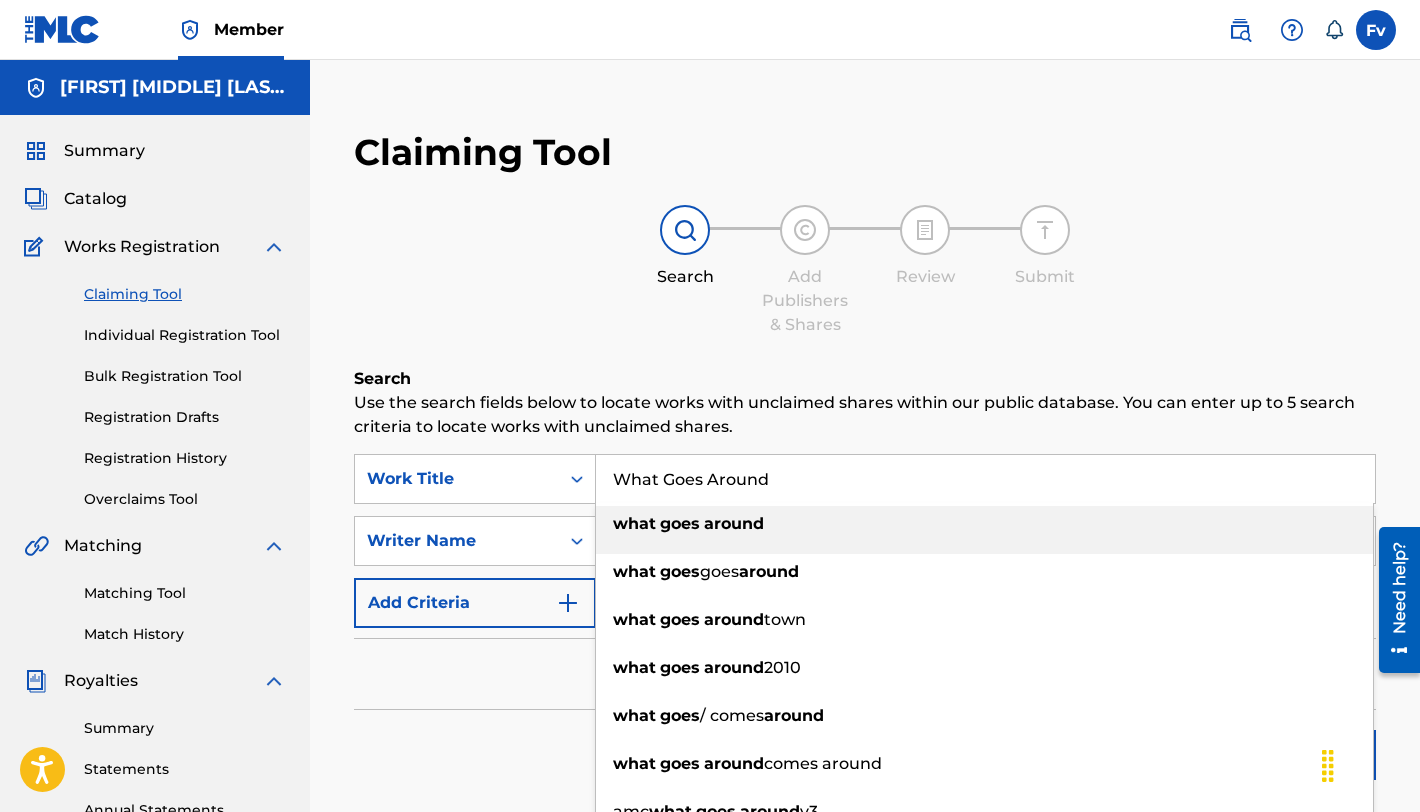 type on "What Goes Around" 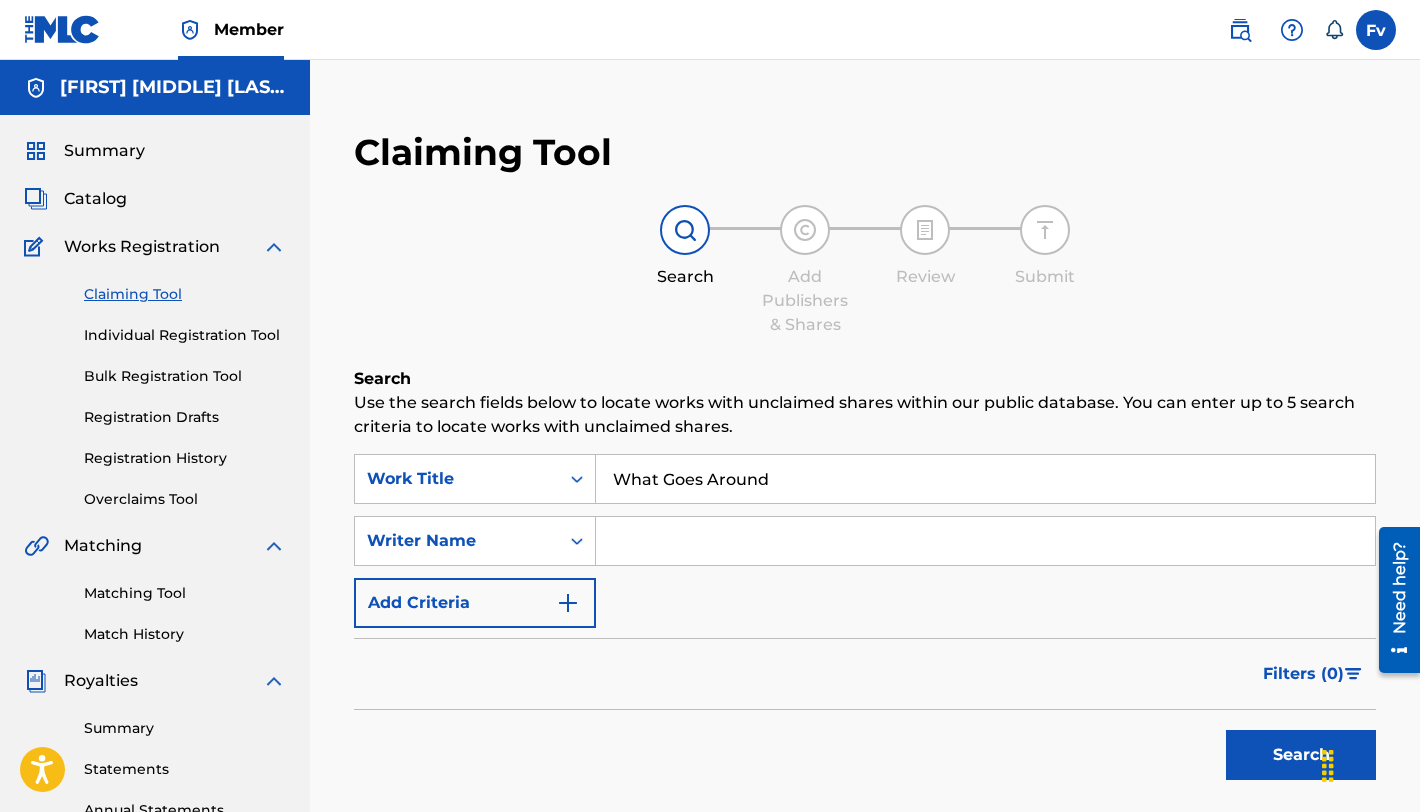 click at bounding box center (985, 541) 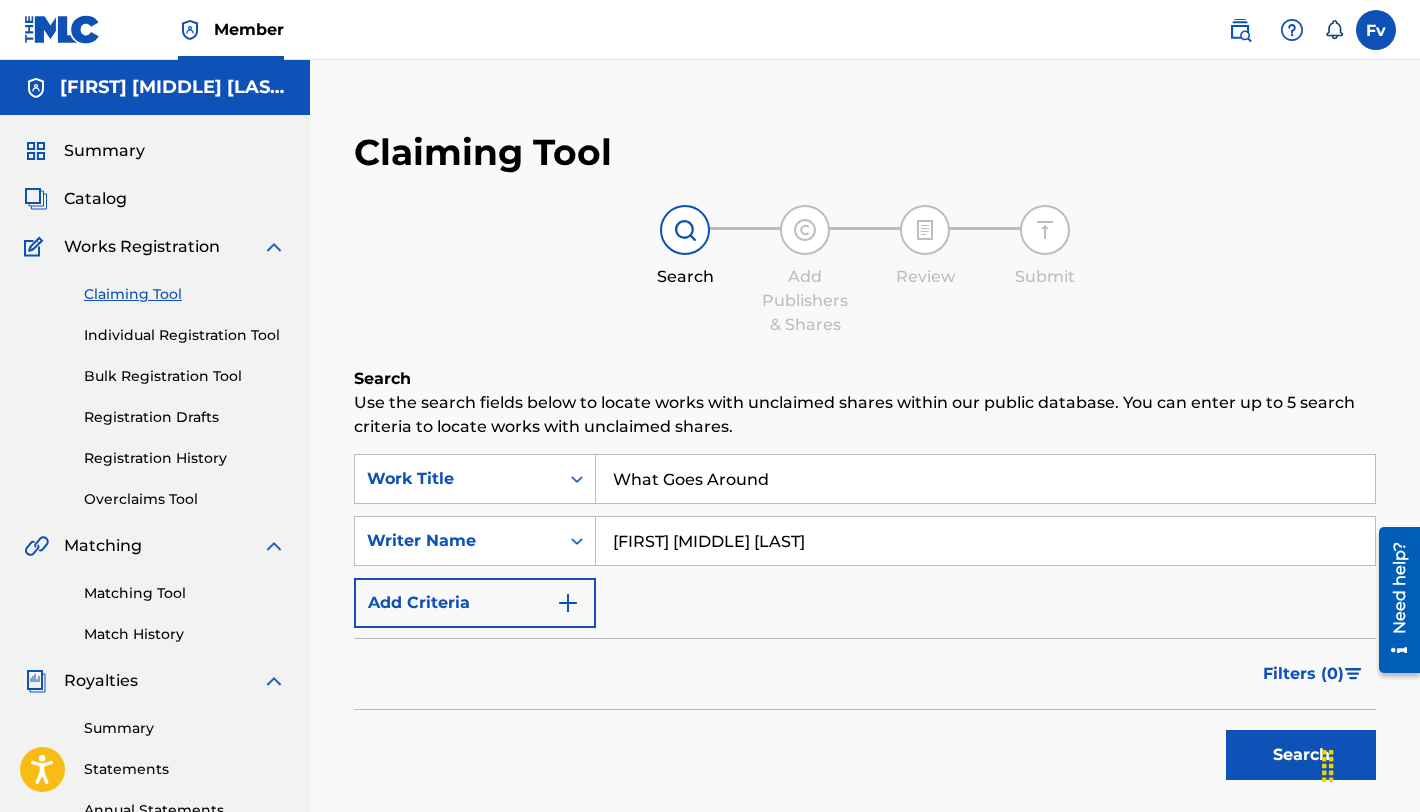 type on "[FIRST] [MIDDLE] [LAST]" 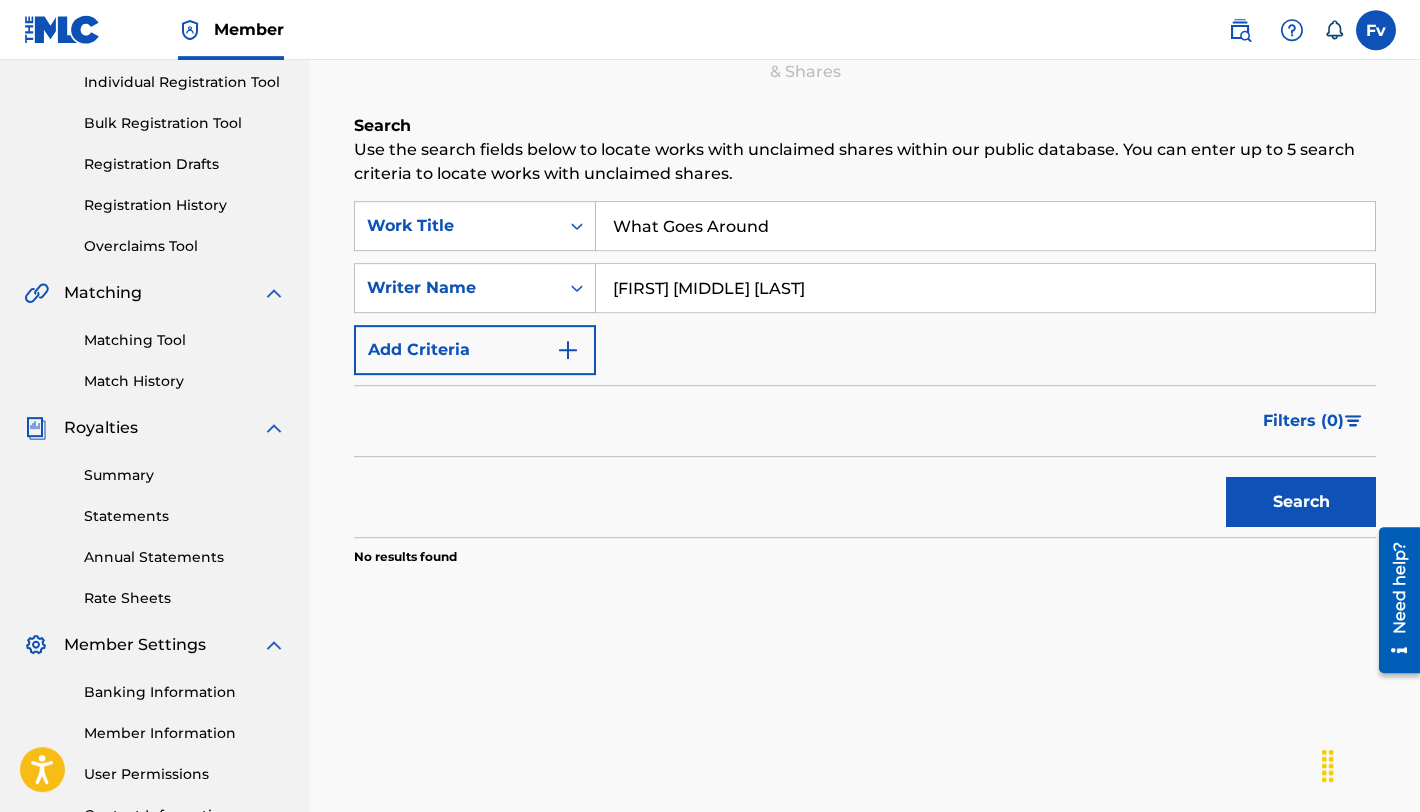 scroll, scrollTop: 251, scrollLeft: 0, axis: vertical 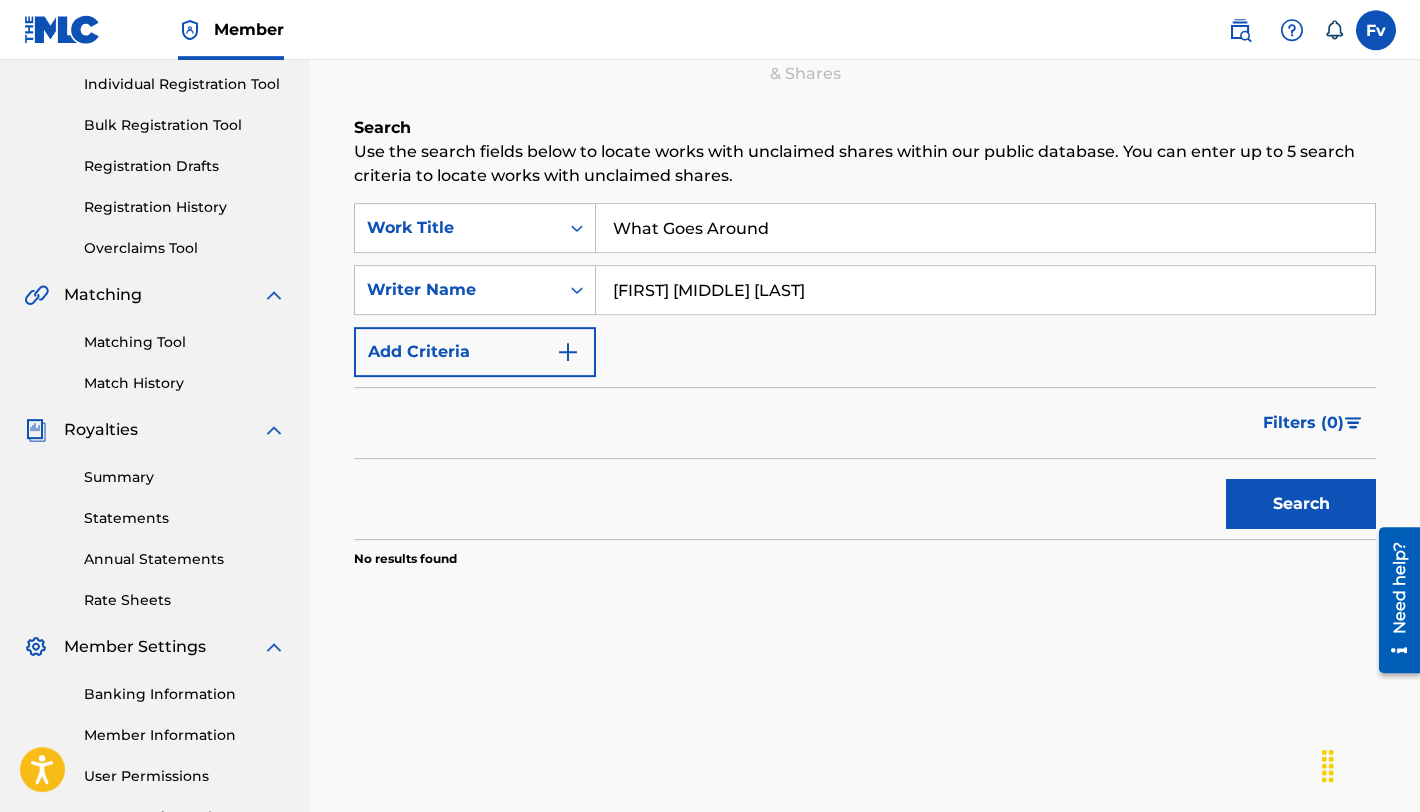 click on "Search" at bounding box center (1301, 504) 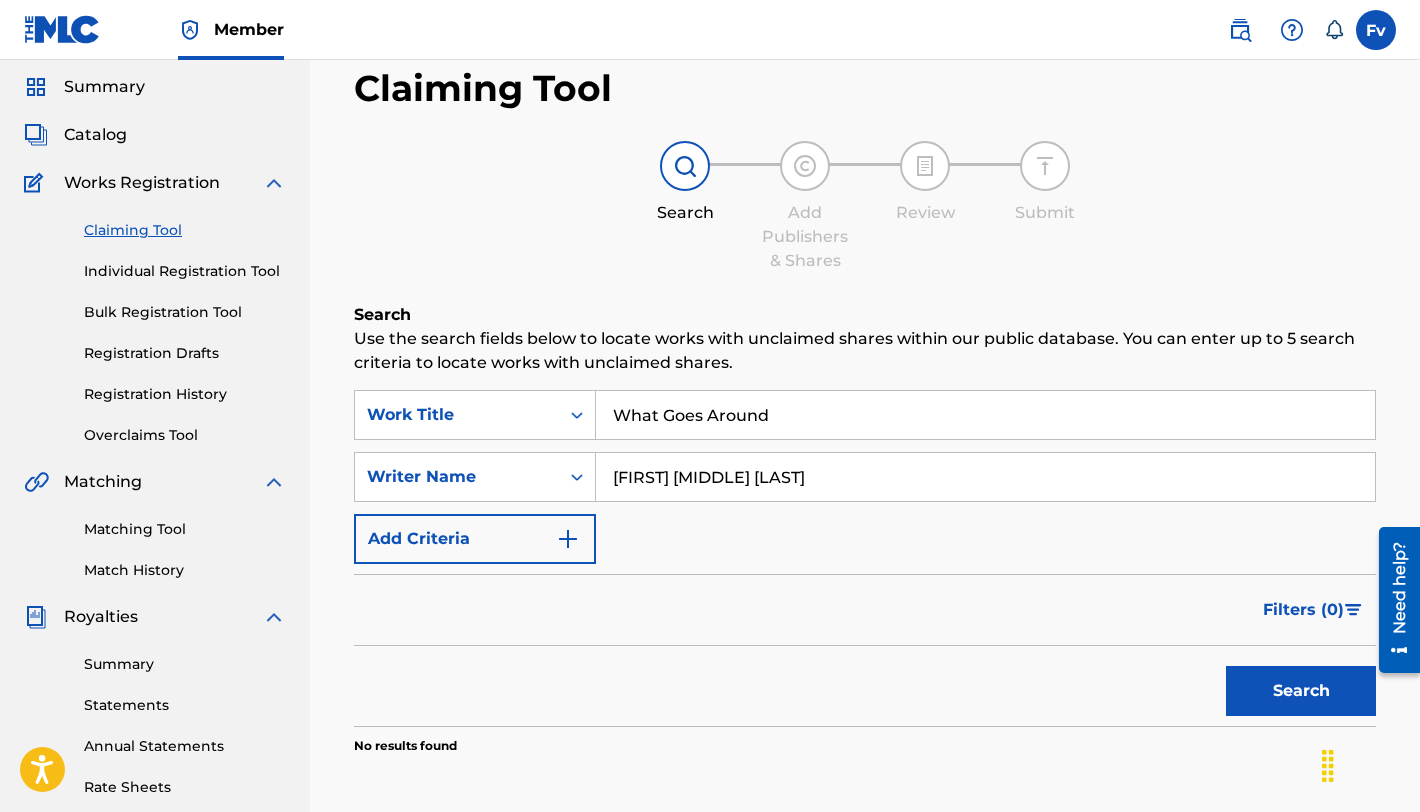 scroll, scrollTop: 44, scrollLeft: 0, axis: vertical 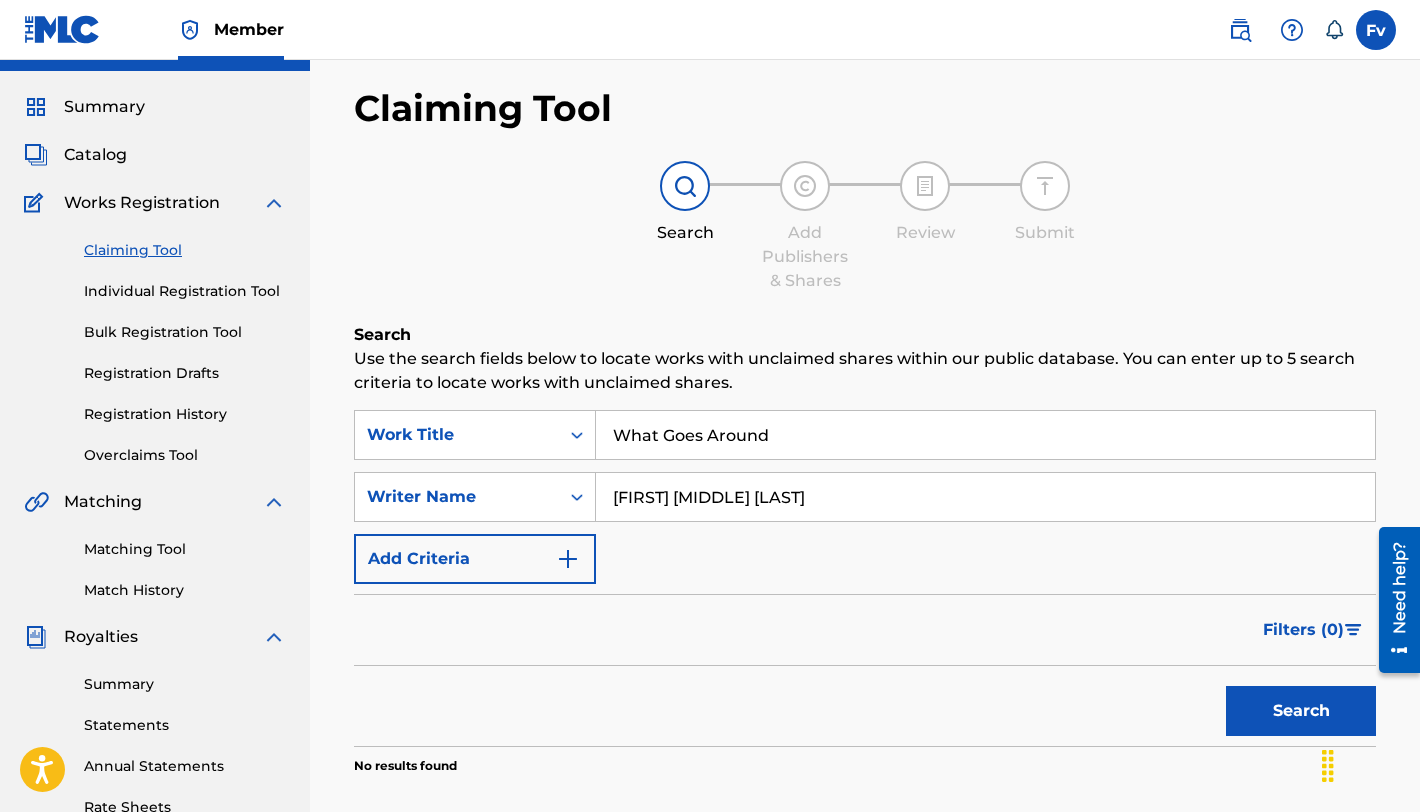 click on "Individual Registration Tool" at bounding box center (185, 291) 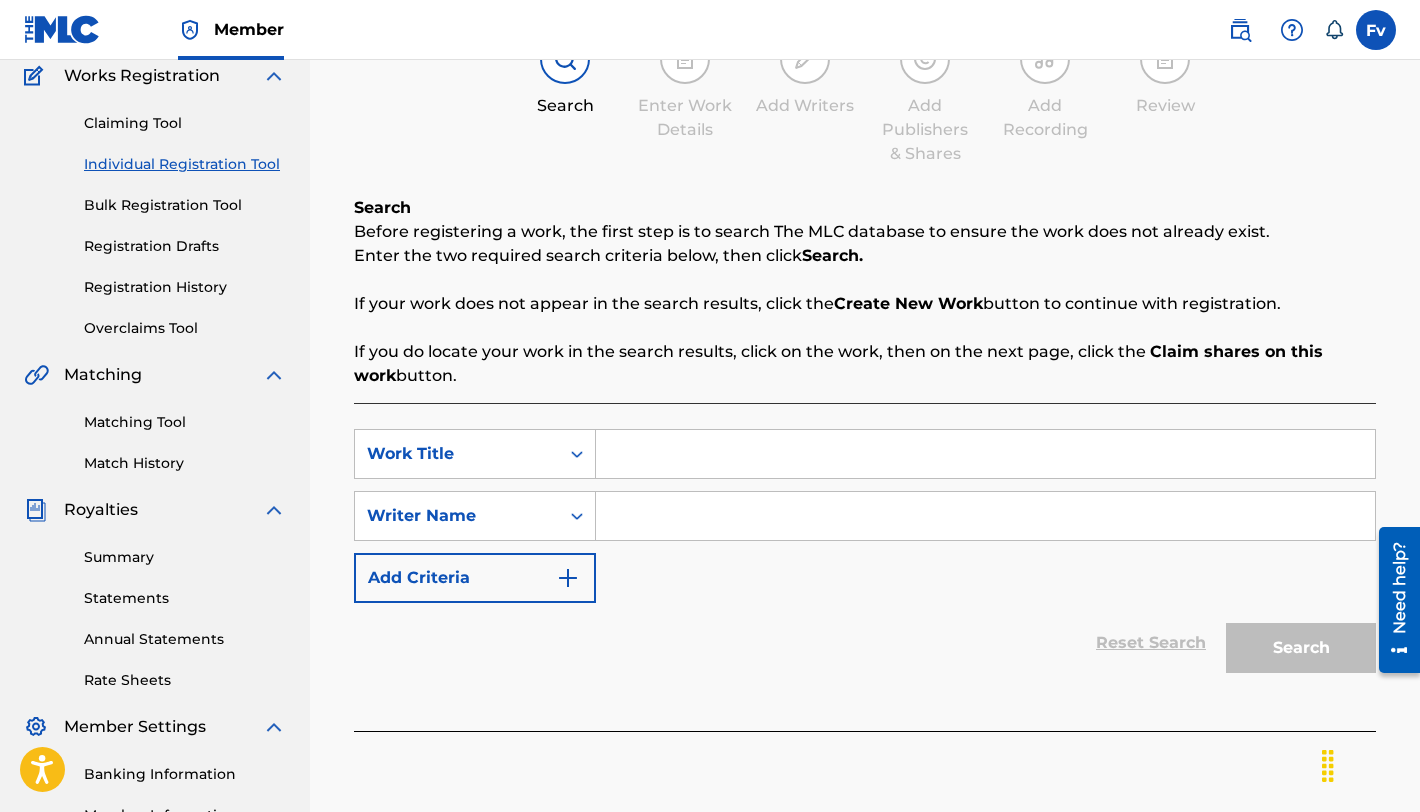 scroll, scrollTop: 172, scrollLeft: 0, axis: vertical 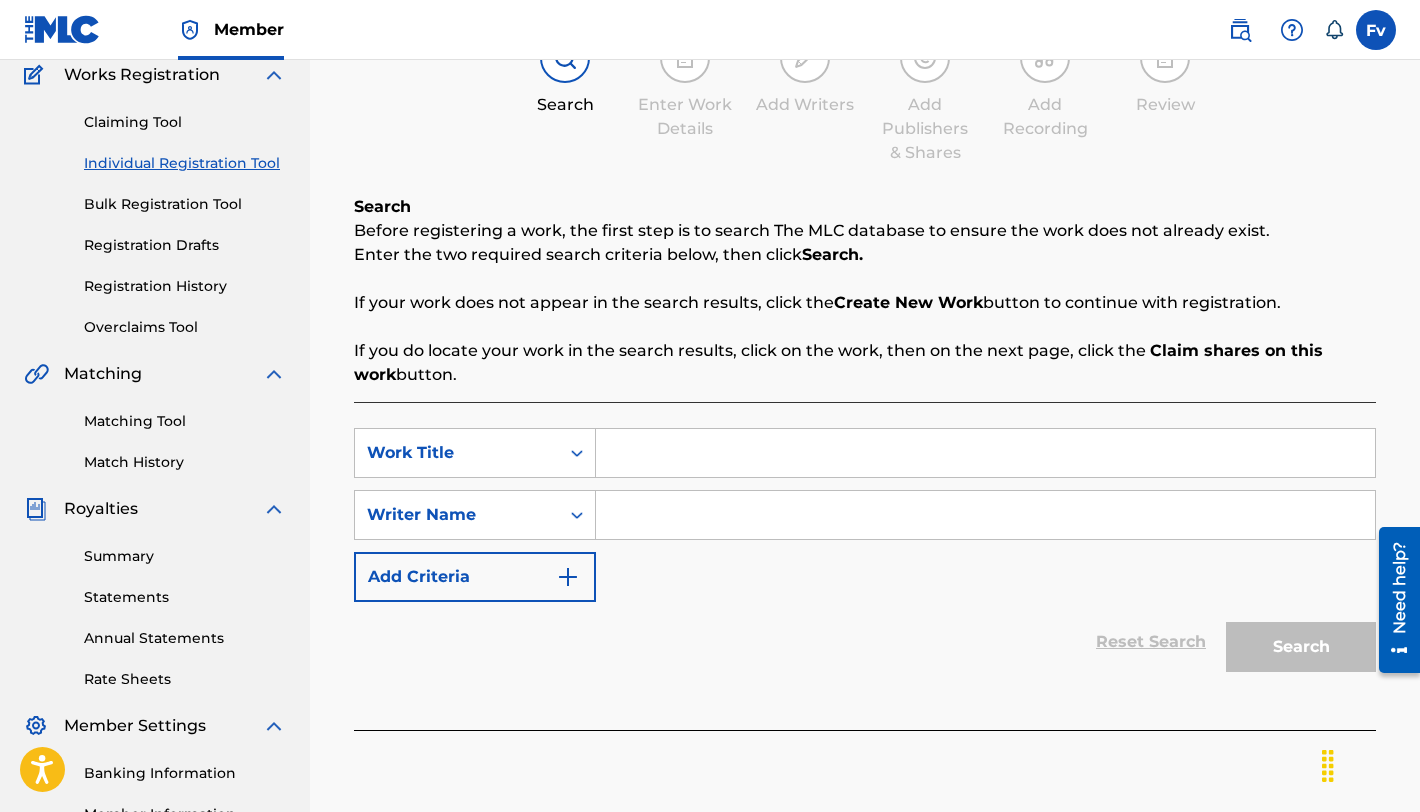 click at bounding box center [985, 453] 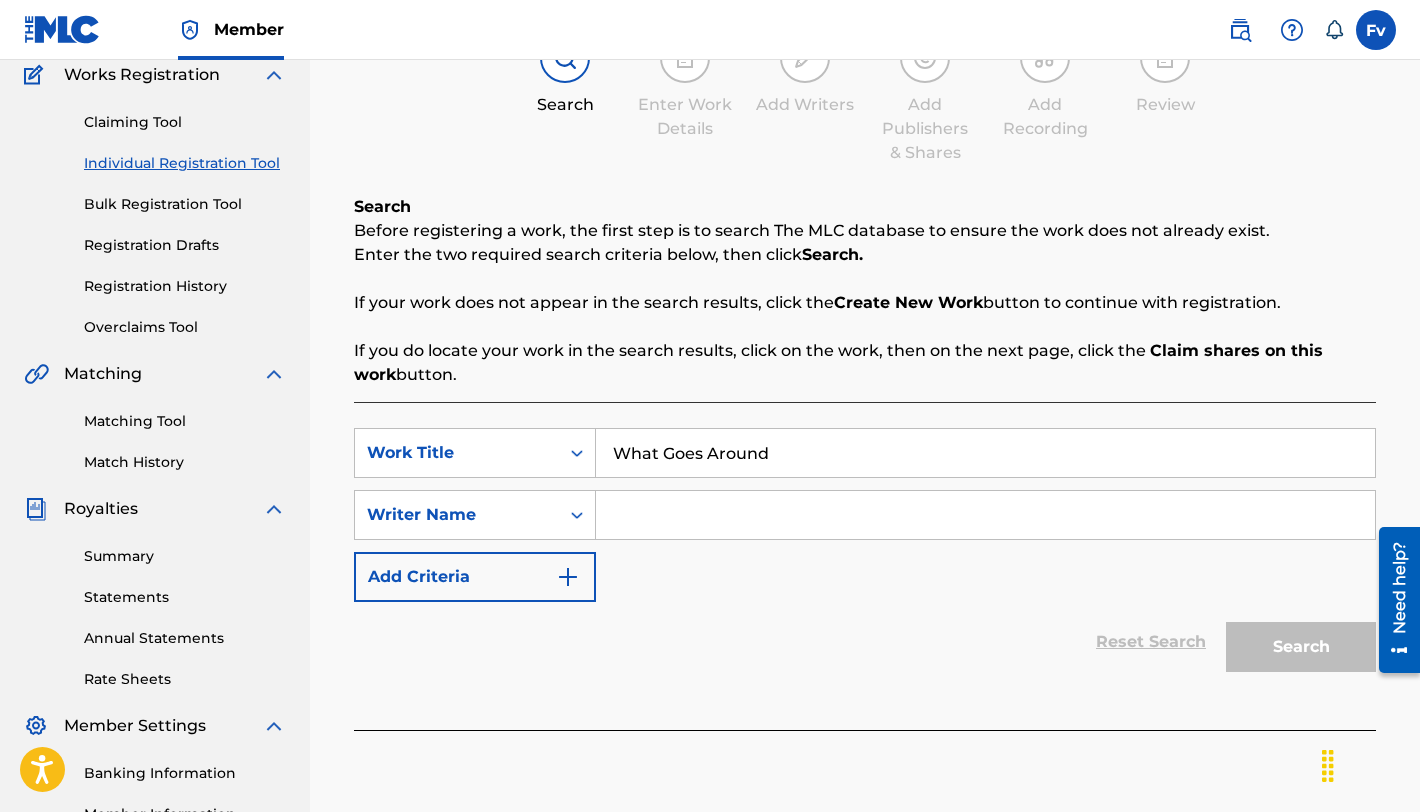 type on "What Goes Around" 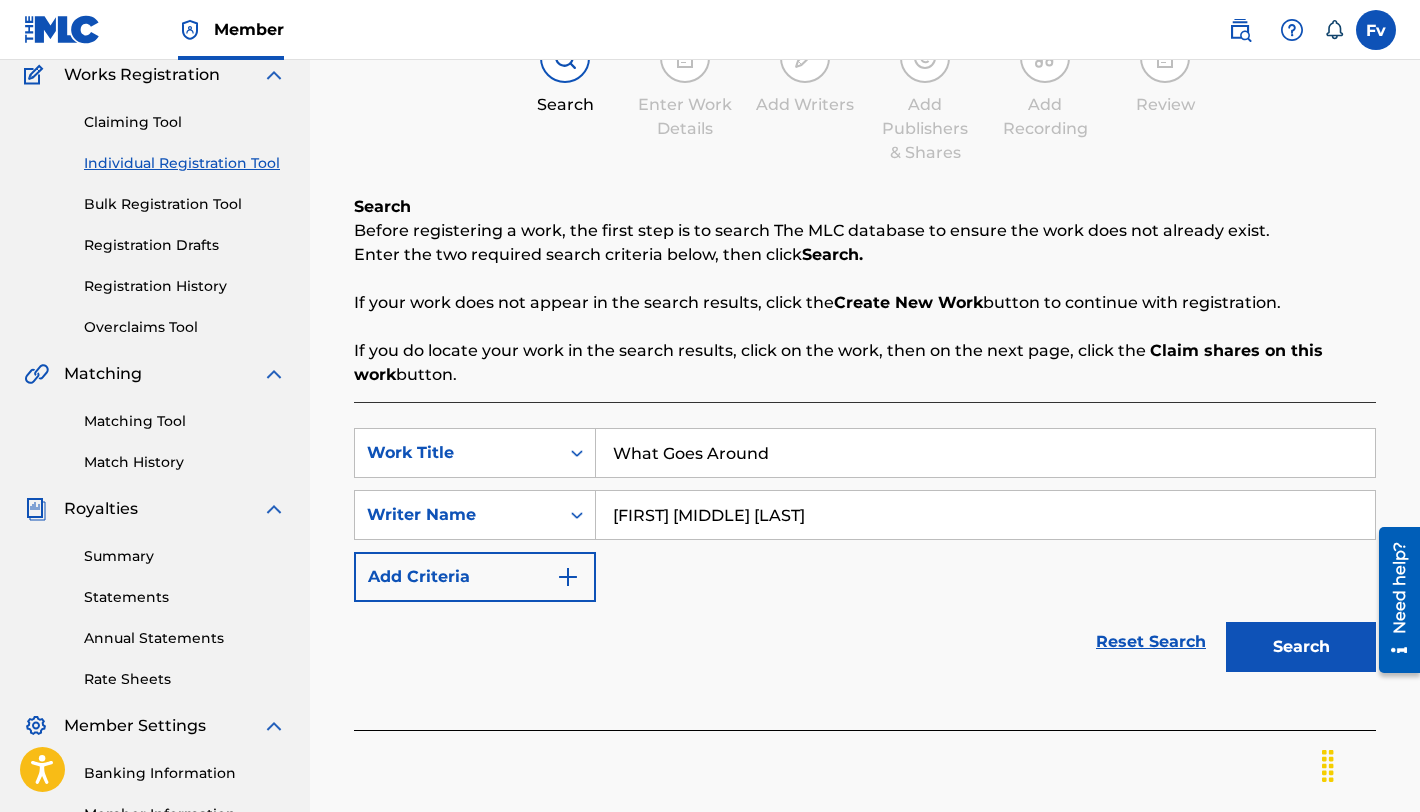 type on "[FIRST] [MIDDLE] [LAST]" 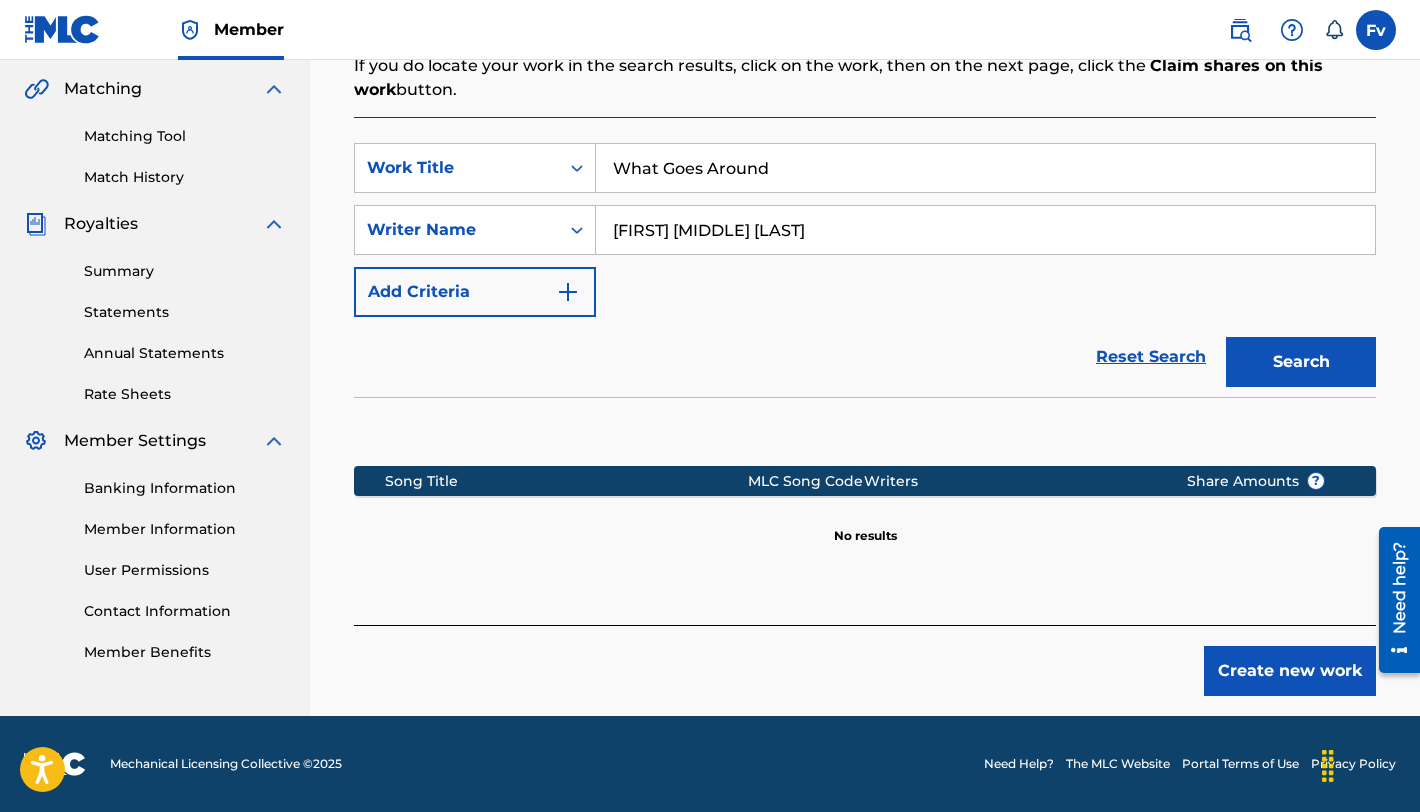 scroll, scrollTop: 457, scrollLeft: 0, axis: vertical 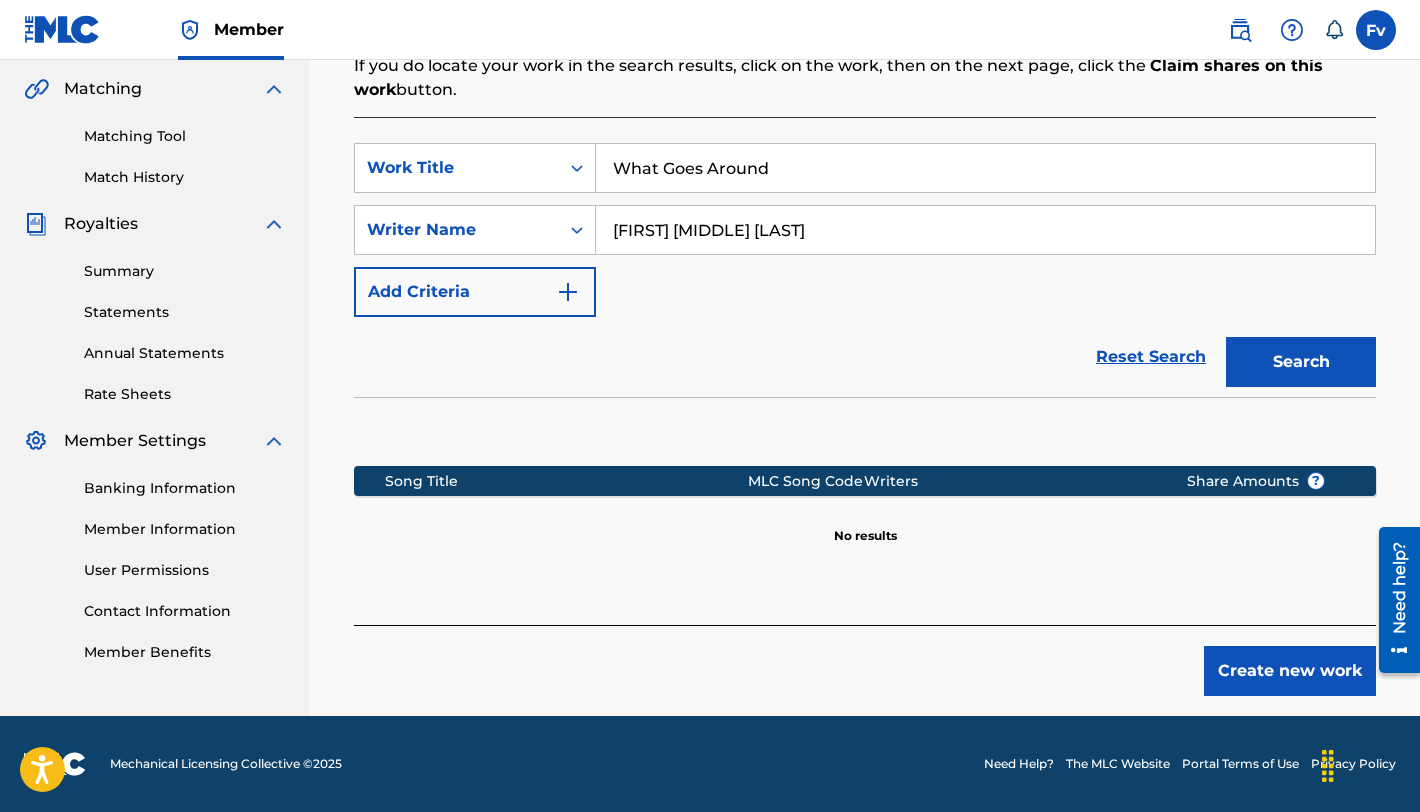 click on "Create new work" at bounding box center [1290, 671] 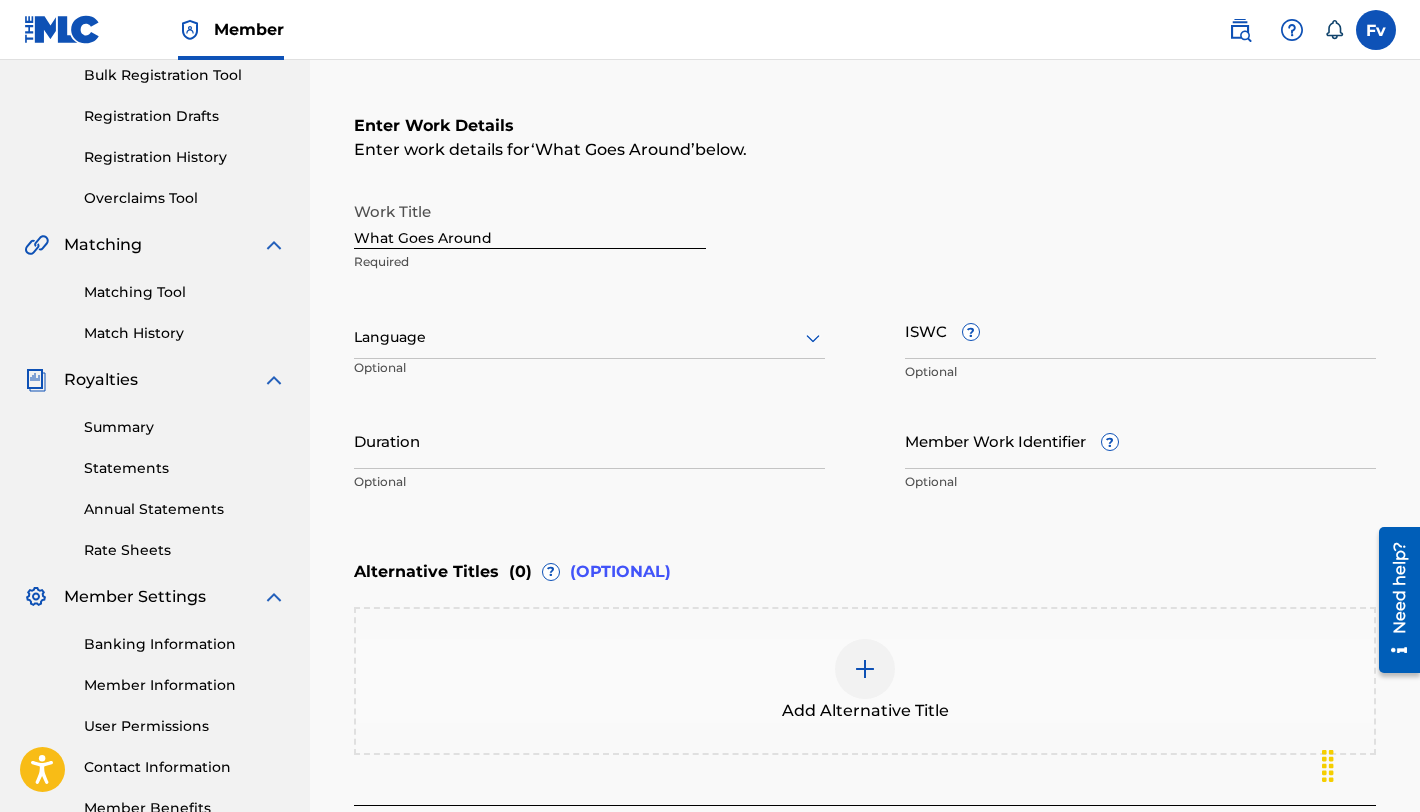 scroll, scrollTop: 299, scrollLeft: 0, axis: vertical 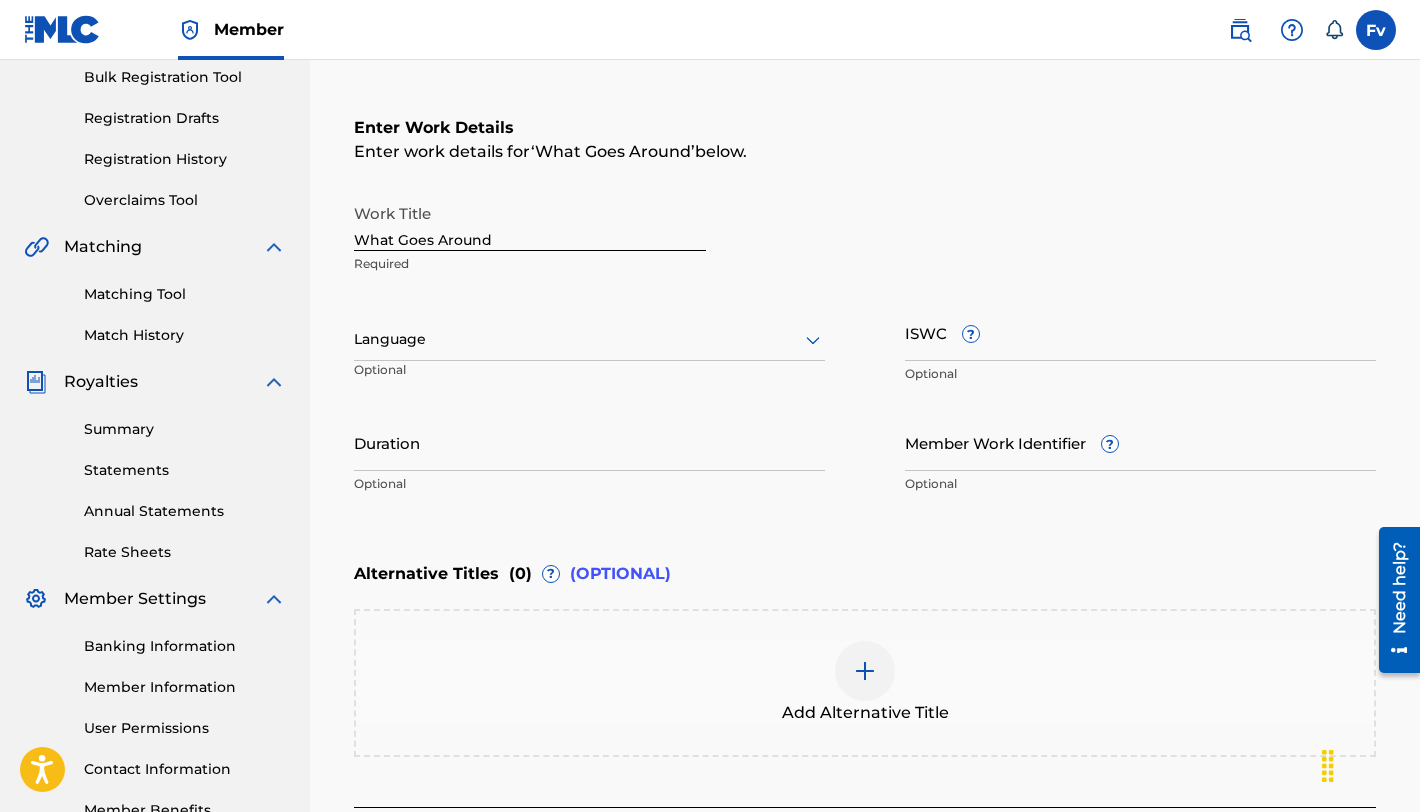 click 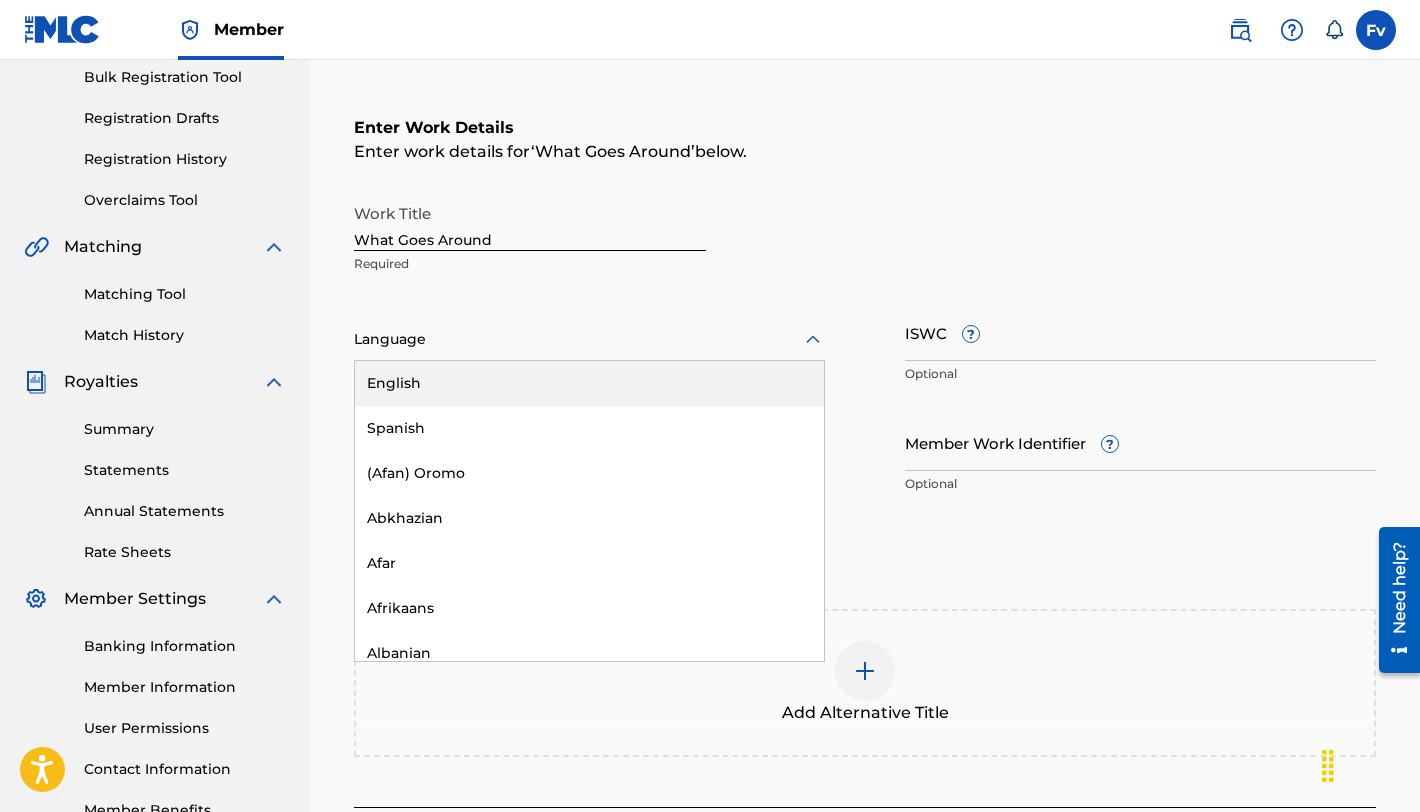 click on "English" at bounding box center [589, 383] 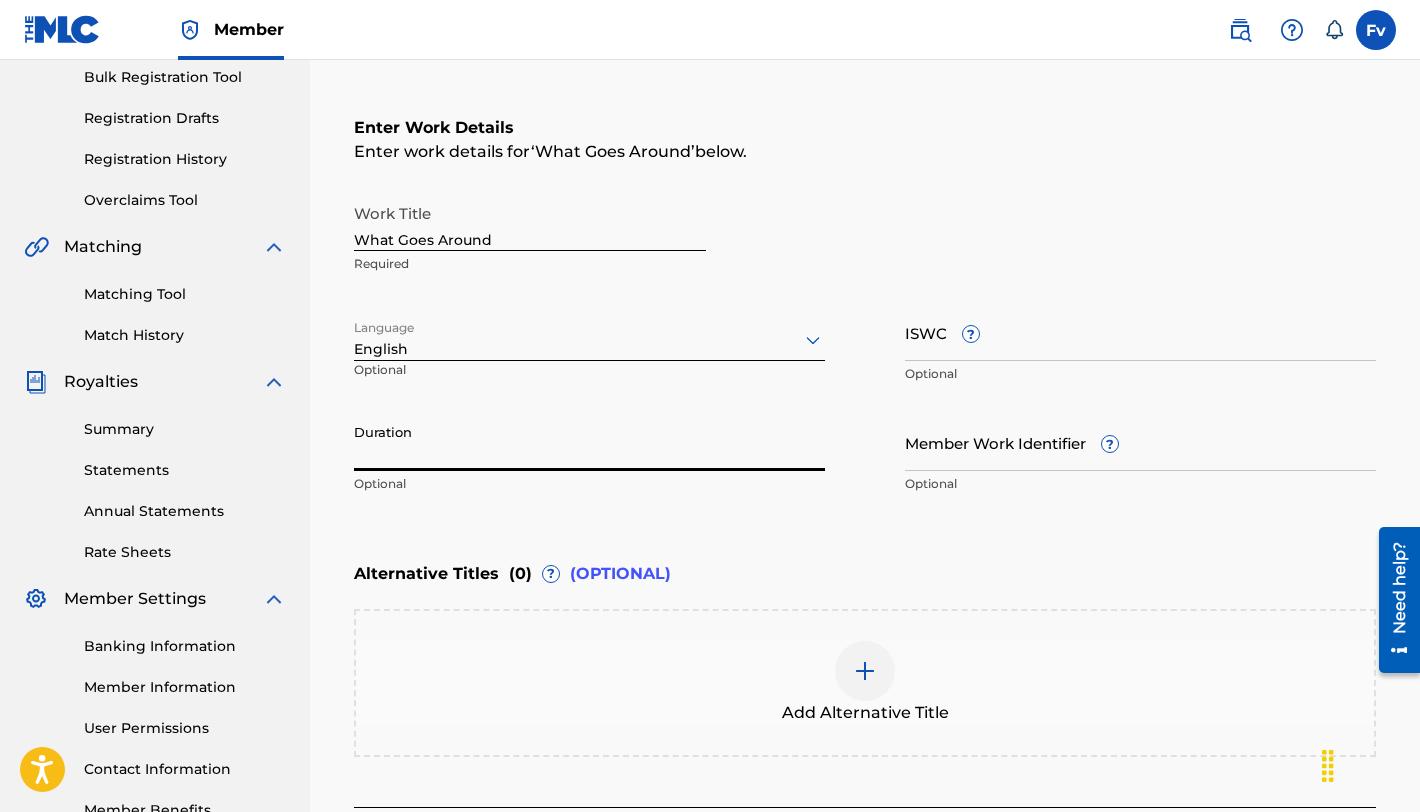 click on "Duration" at bounding box center (589, 442) 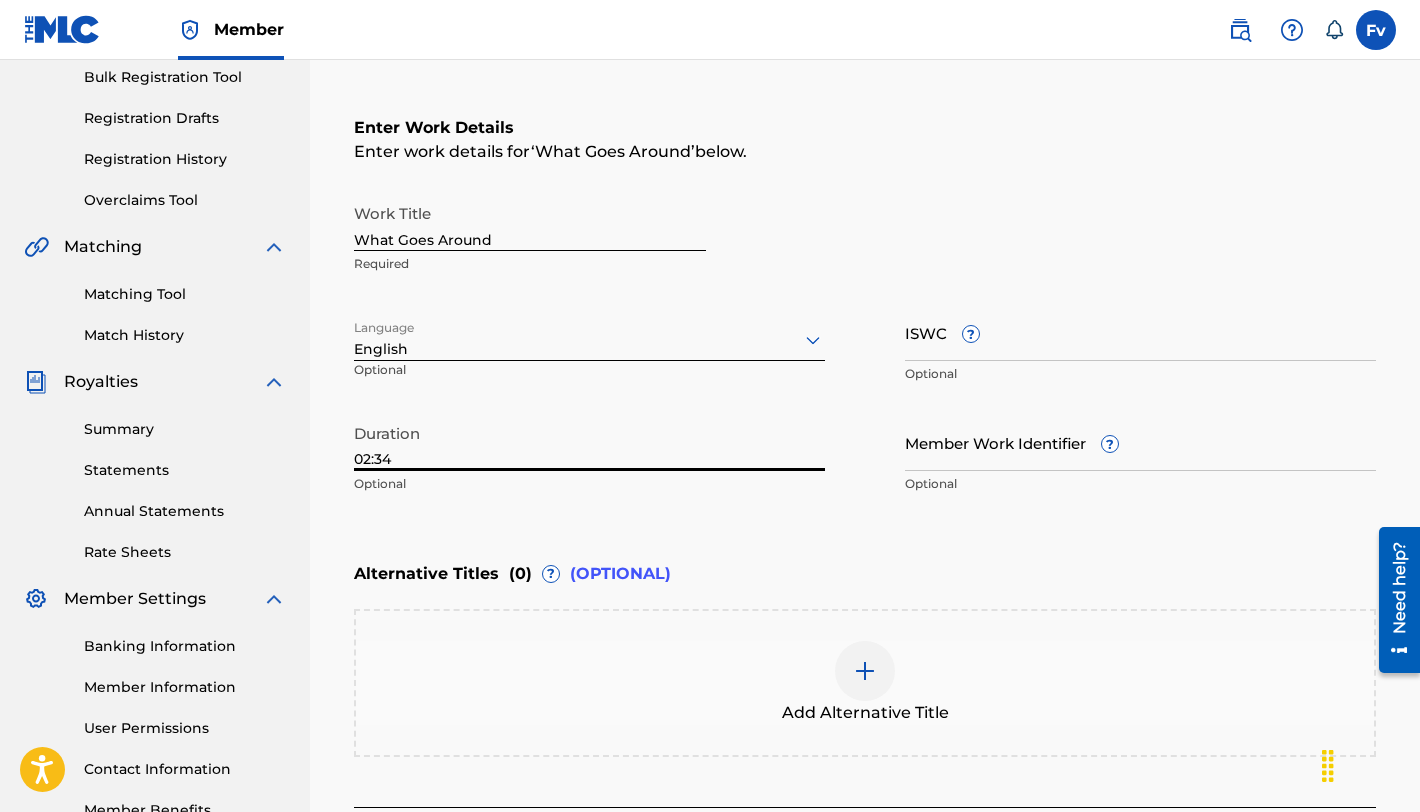 type on "02:34" 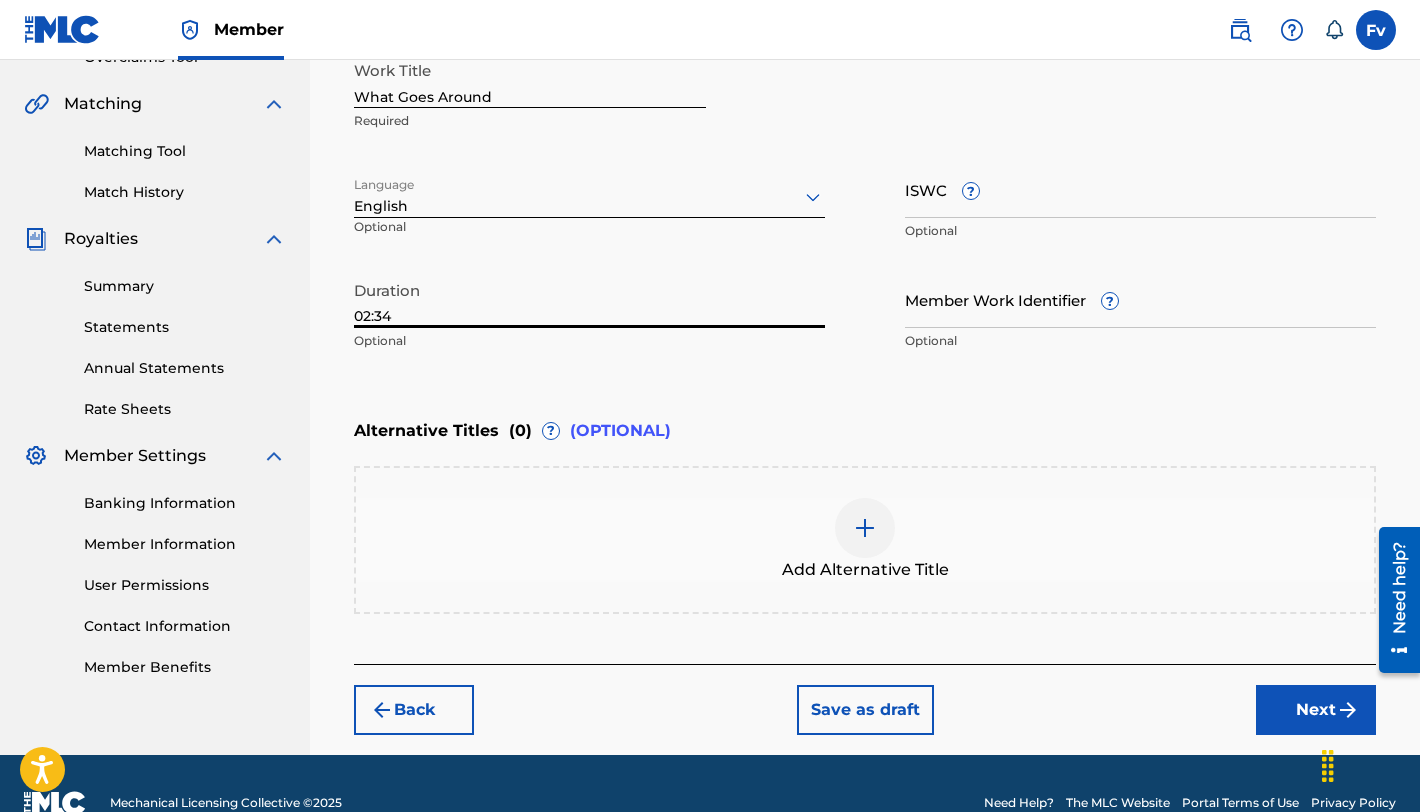 scroll, scrollTop: 481, scrollLeft: 0, axis: vertical 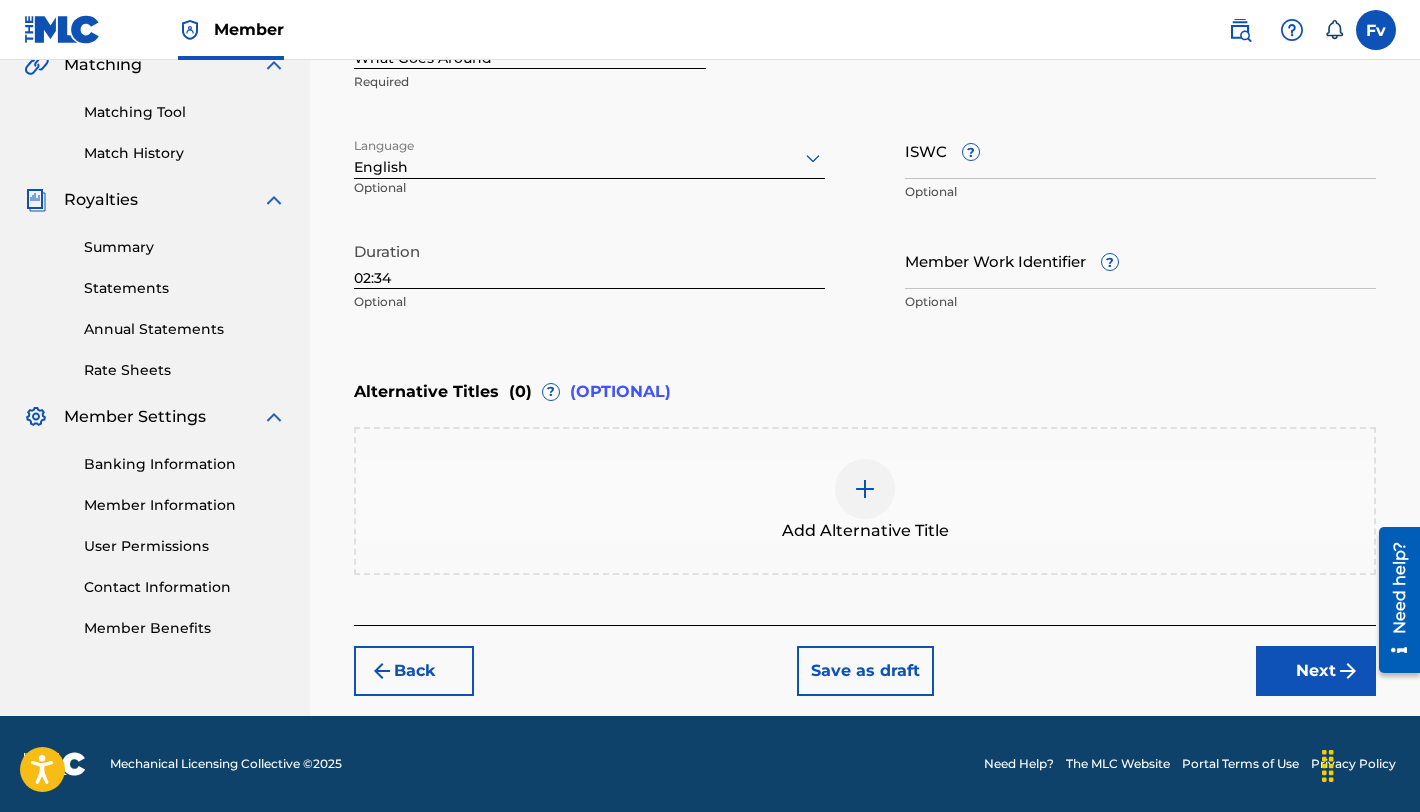 click on "Next" at bounding box center (1316, 671) 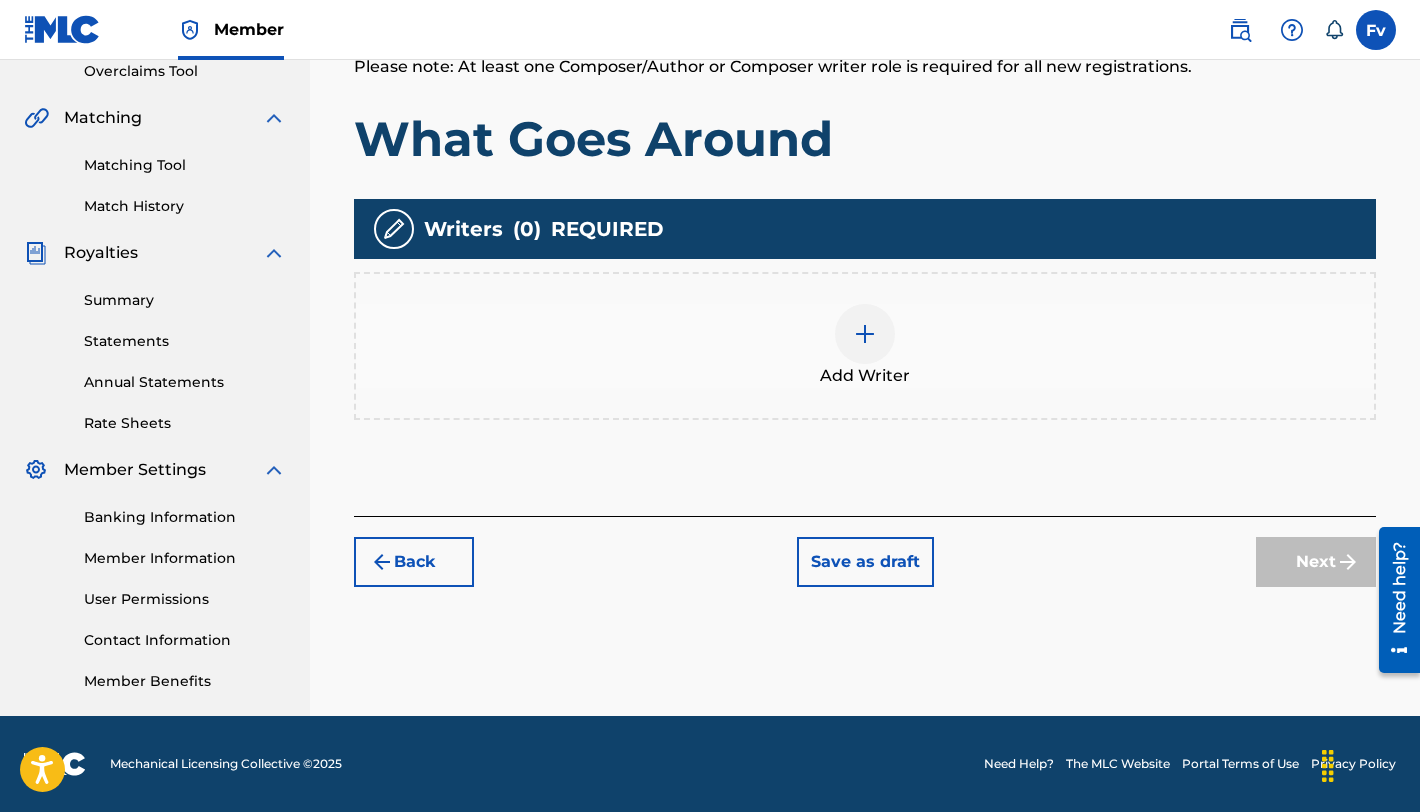 click at bounding box center [865, 334] 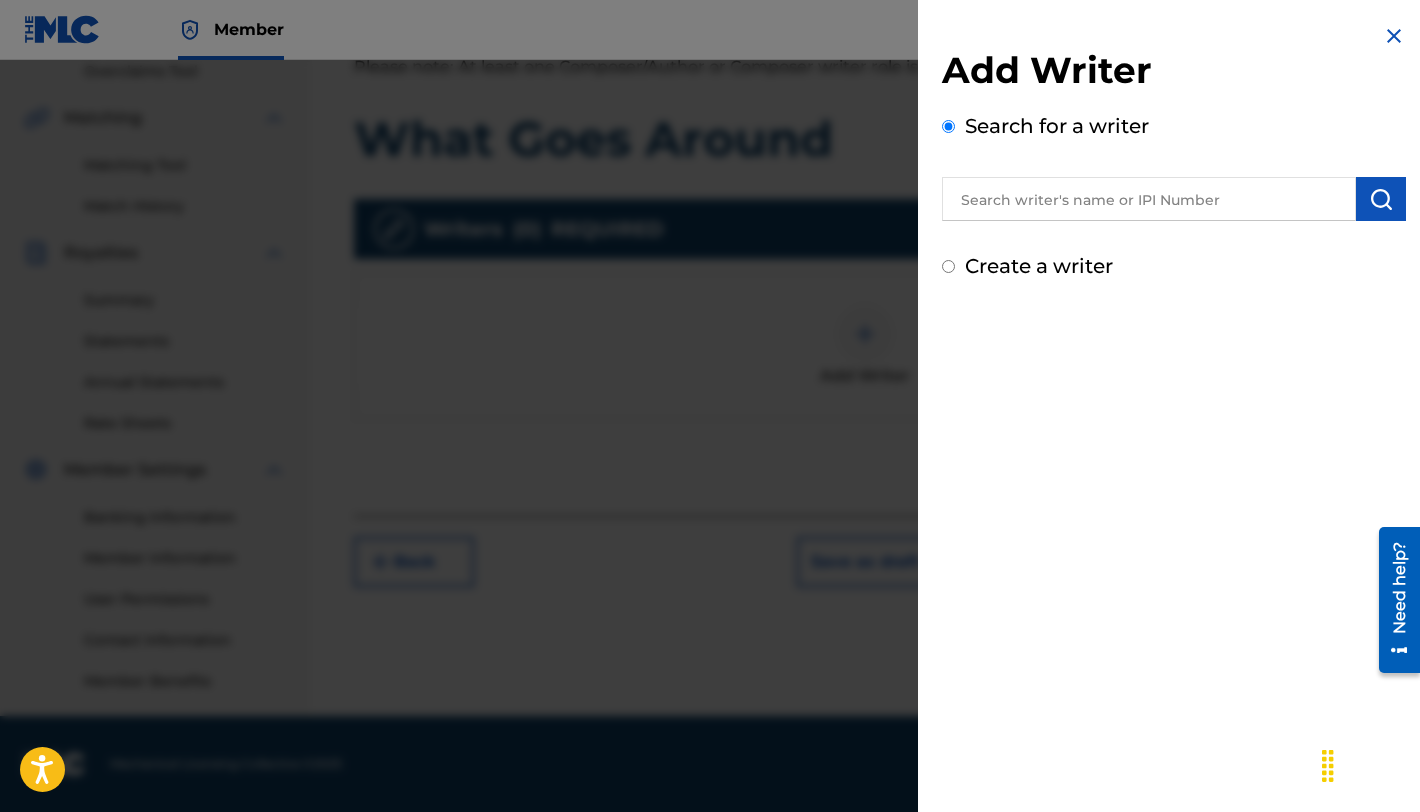 click at bounding box center [1149, 199] 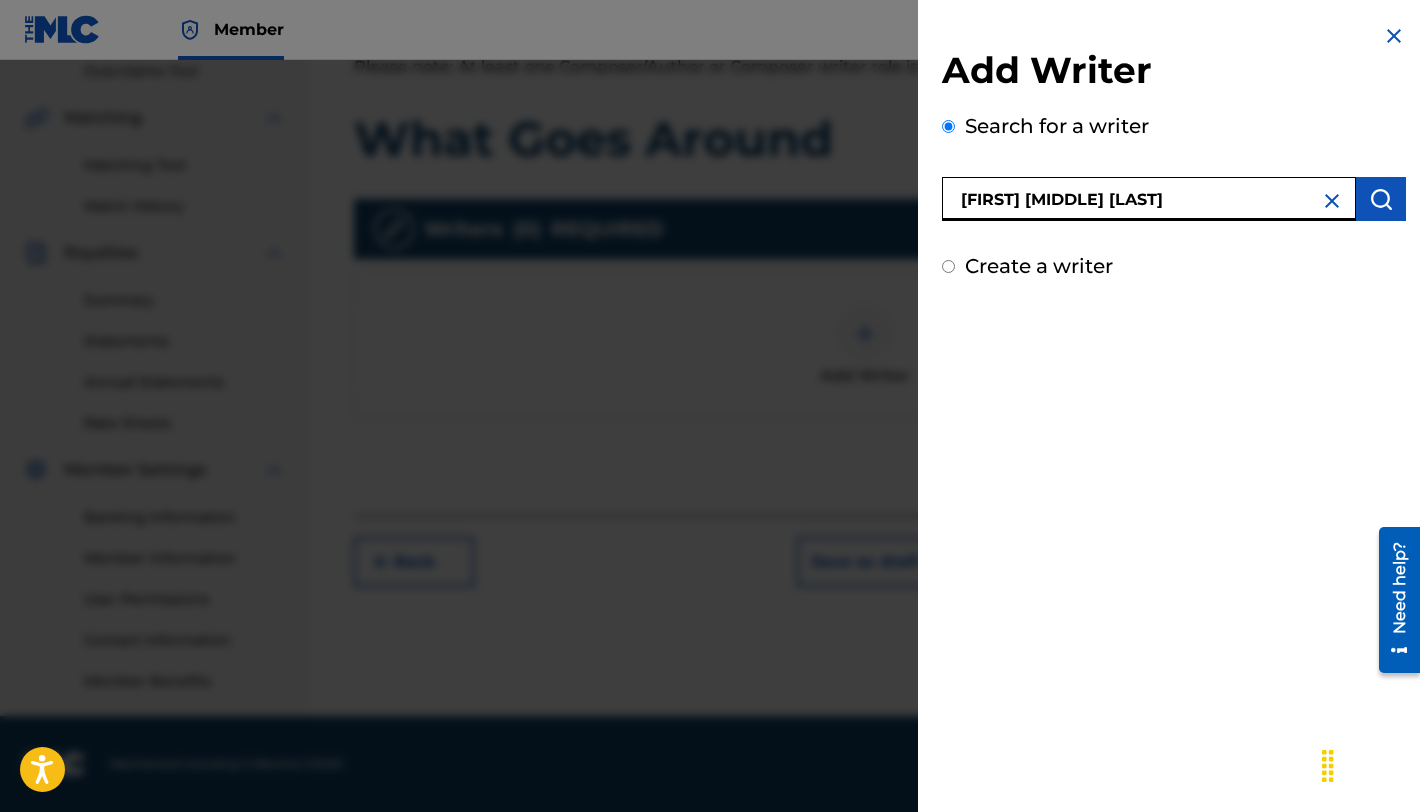 scroll, scrollTop: 407, scrollLeft: 0, axis: vertical 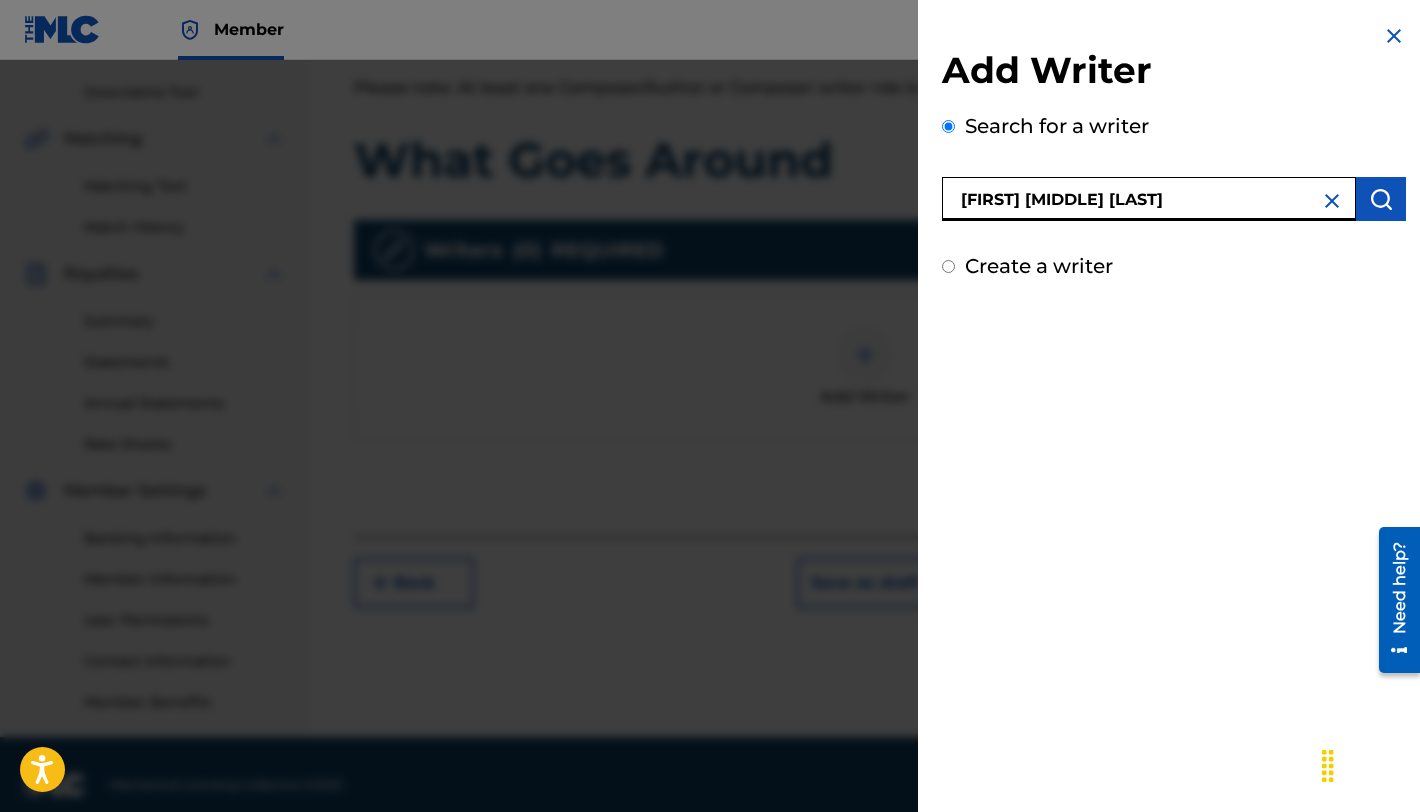 type on "[FIRST] [MIDDLE] [LAST]" 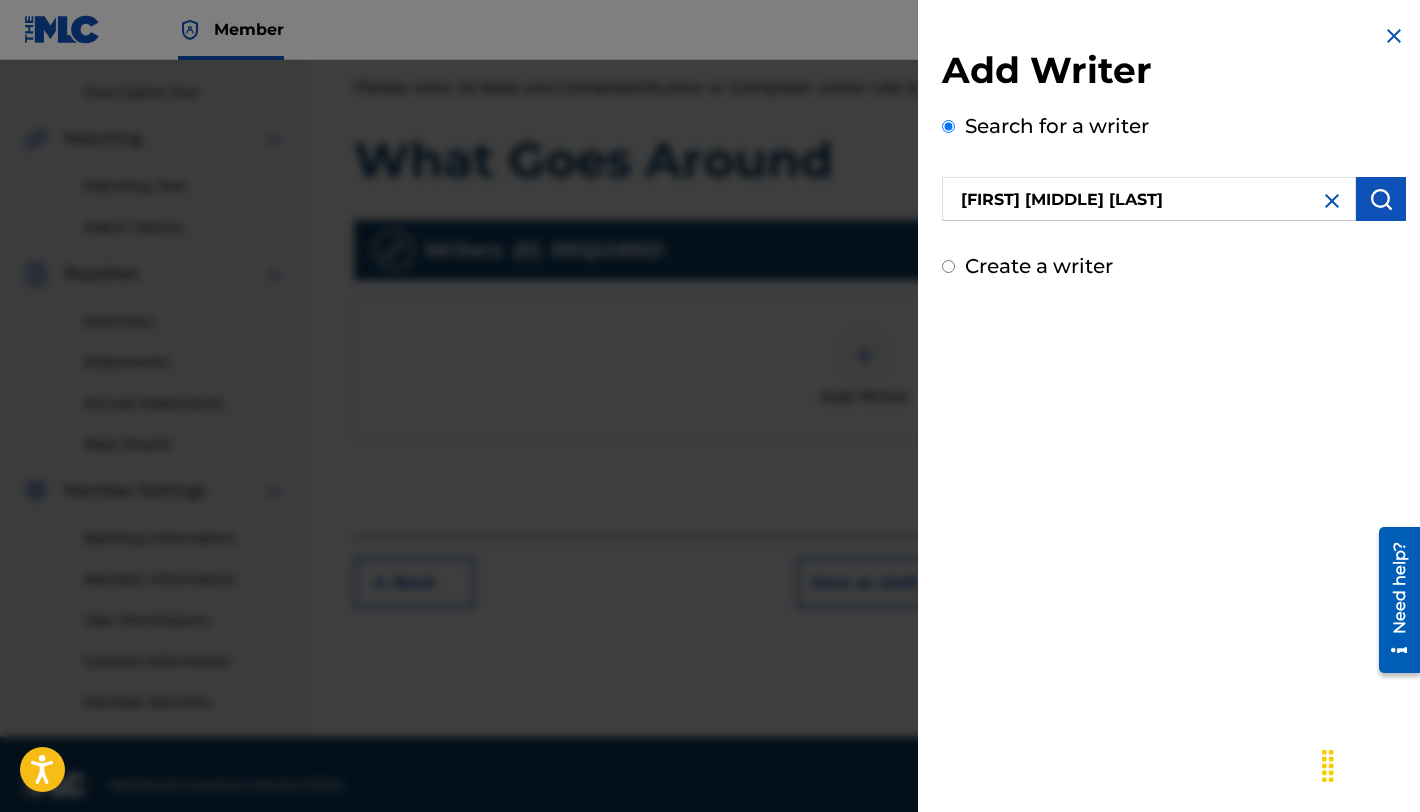 click at bounding box center [1381, 199] 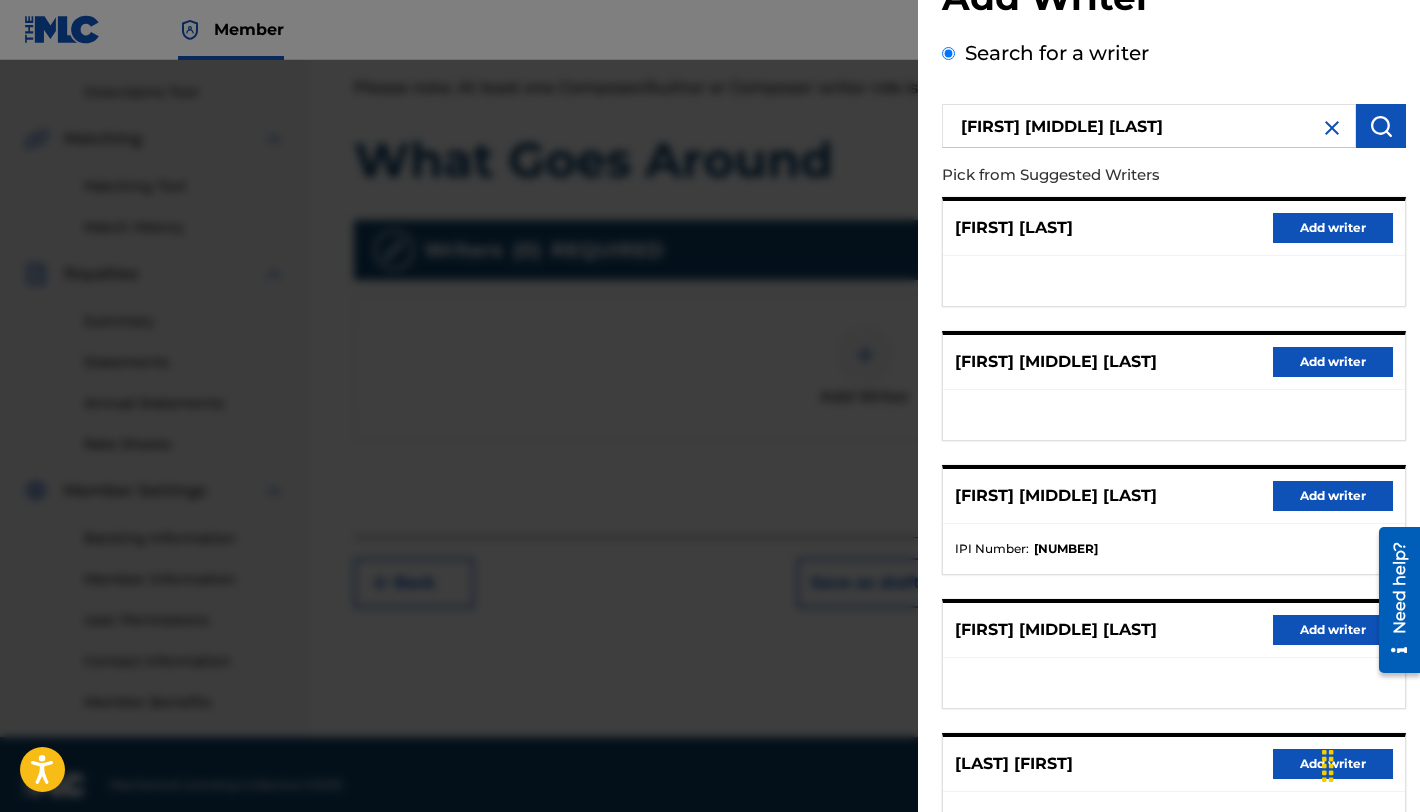 scroll, scrollTop: 75, scrollLeft: 0, axis: vertical 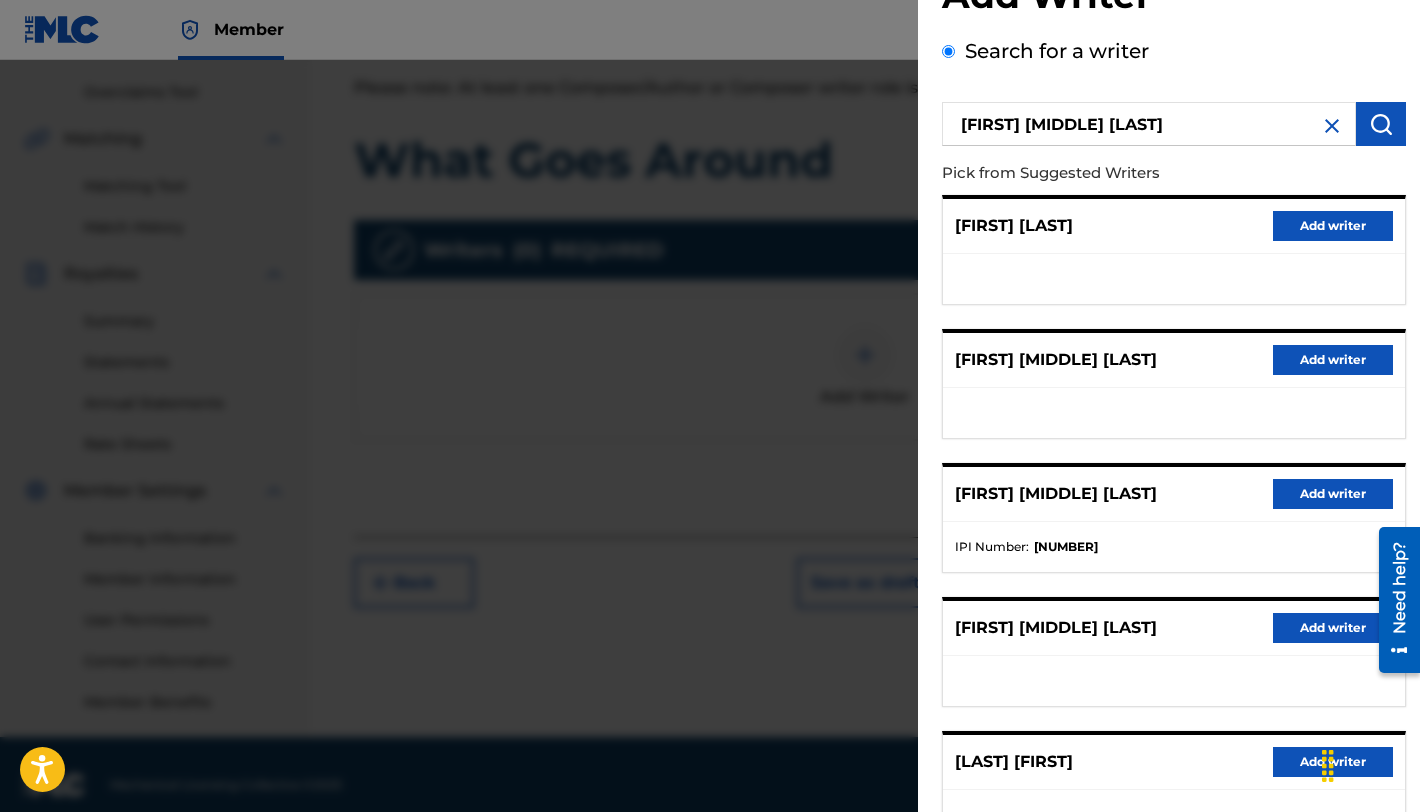 click on "Add writer" at bounding box center [1333, 494] 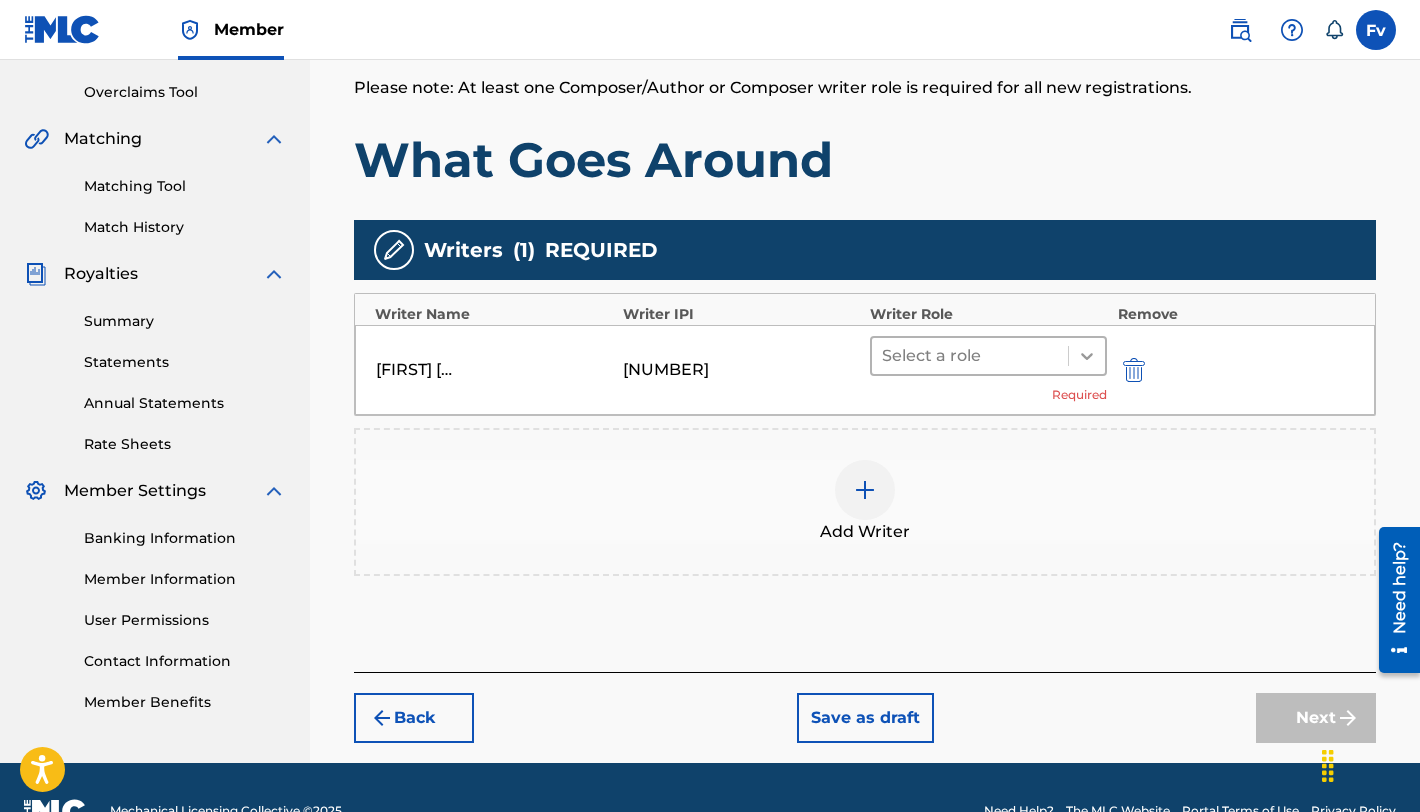 click 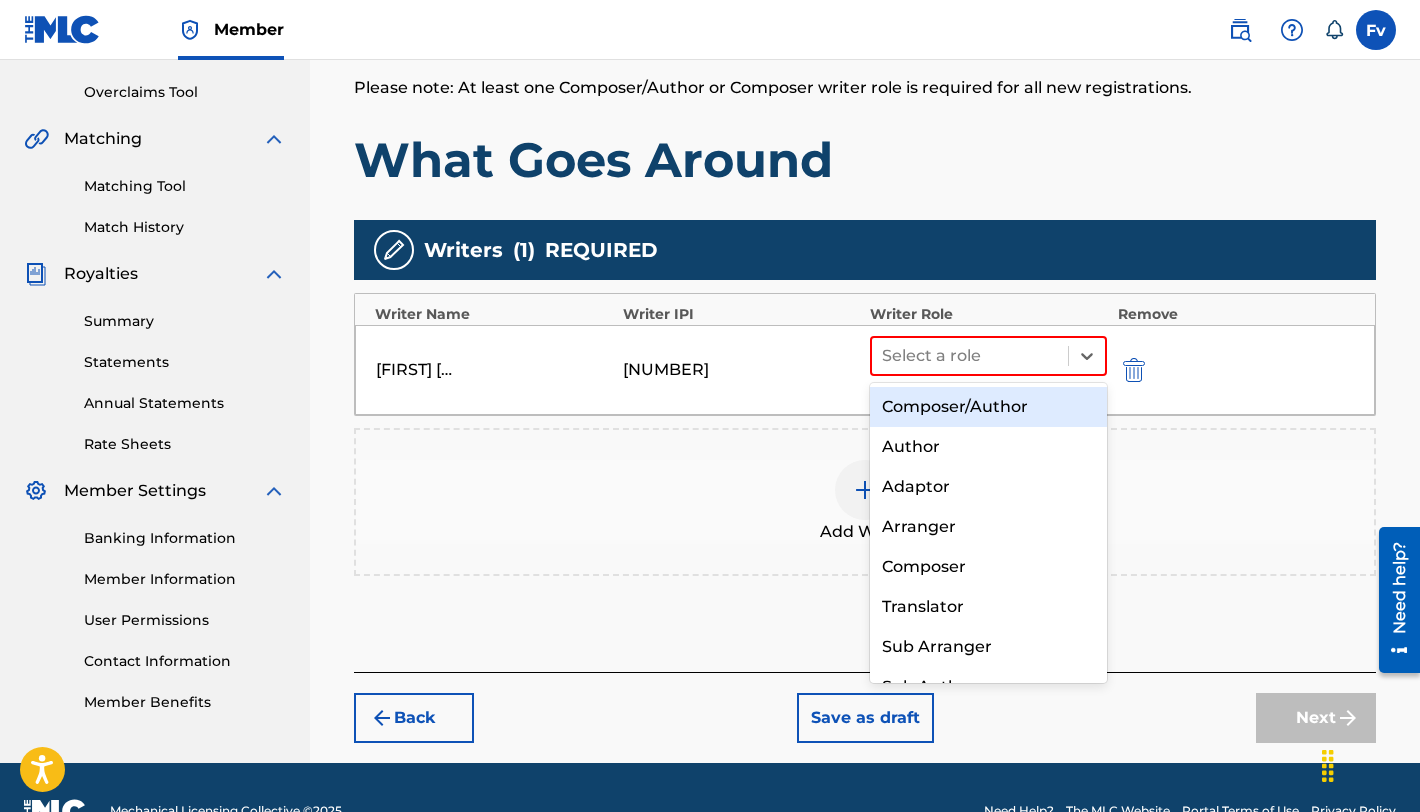 click on "Composer/Author" at bounding box center (988, 407) 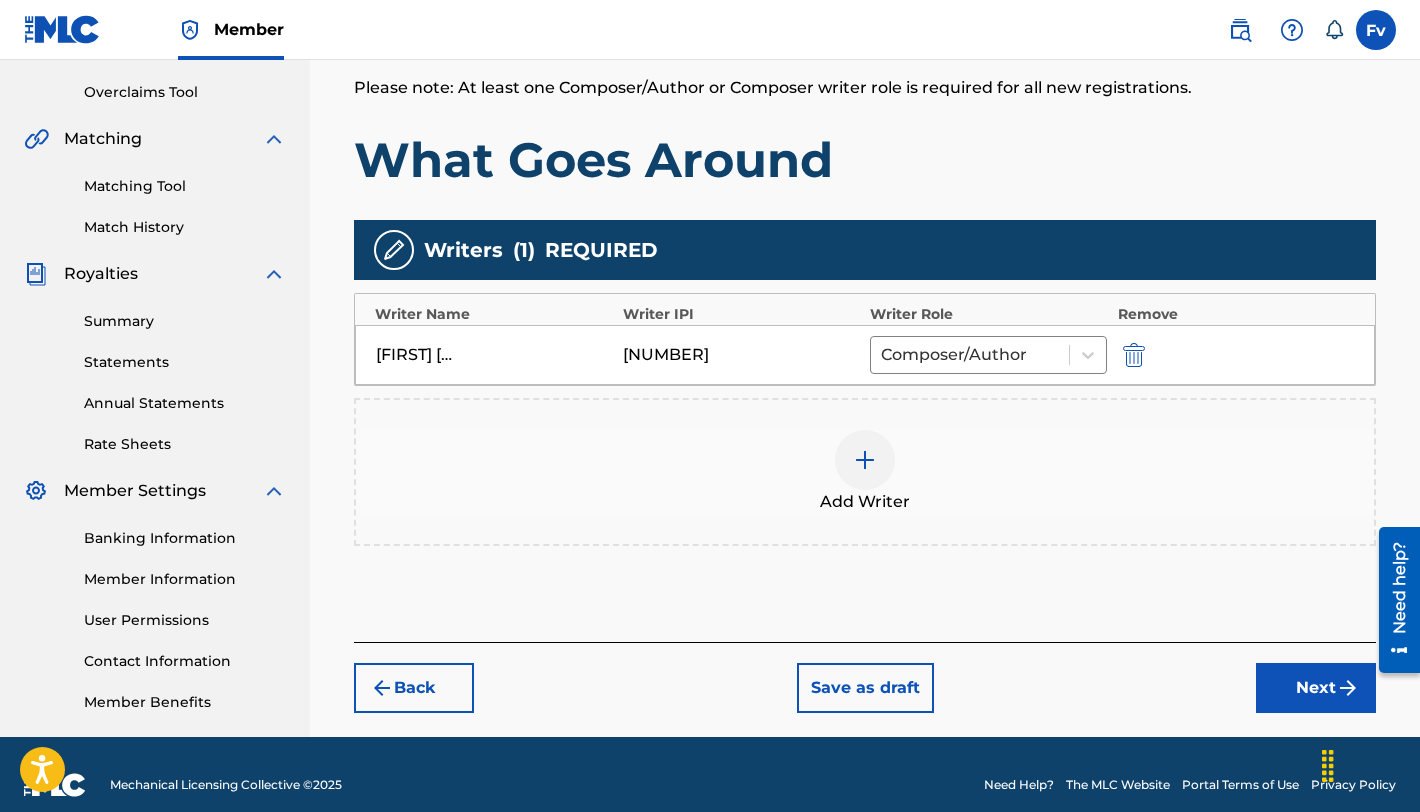 click at bounding box center [865, 460] 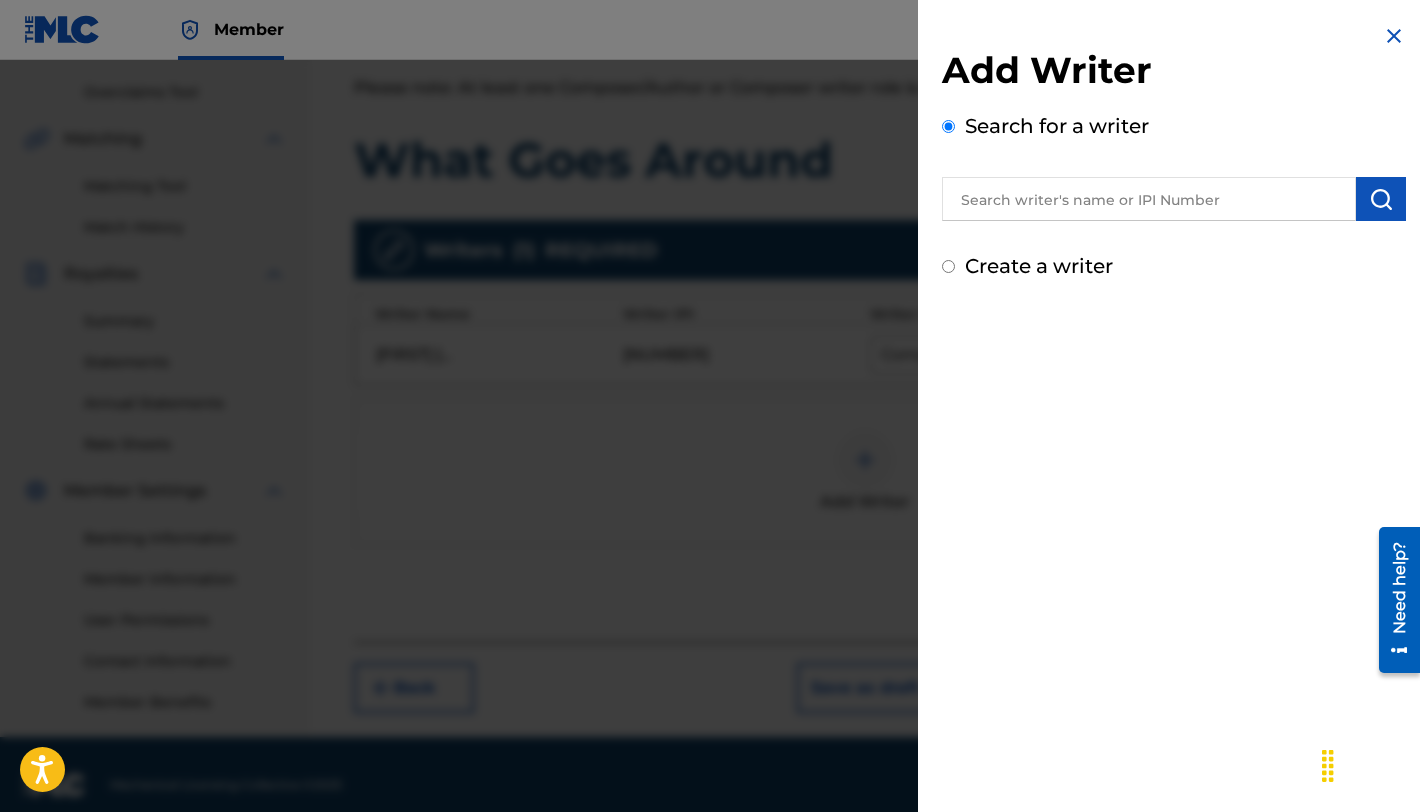 click at bounding box center [1149, 199] 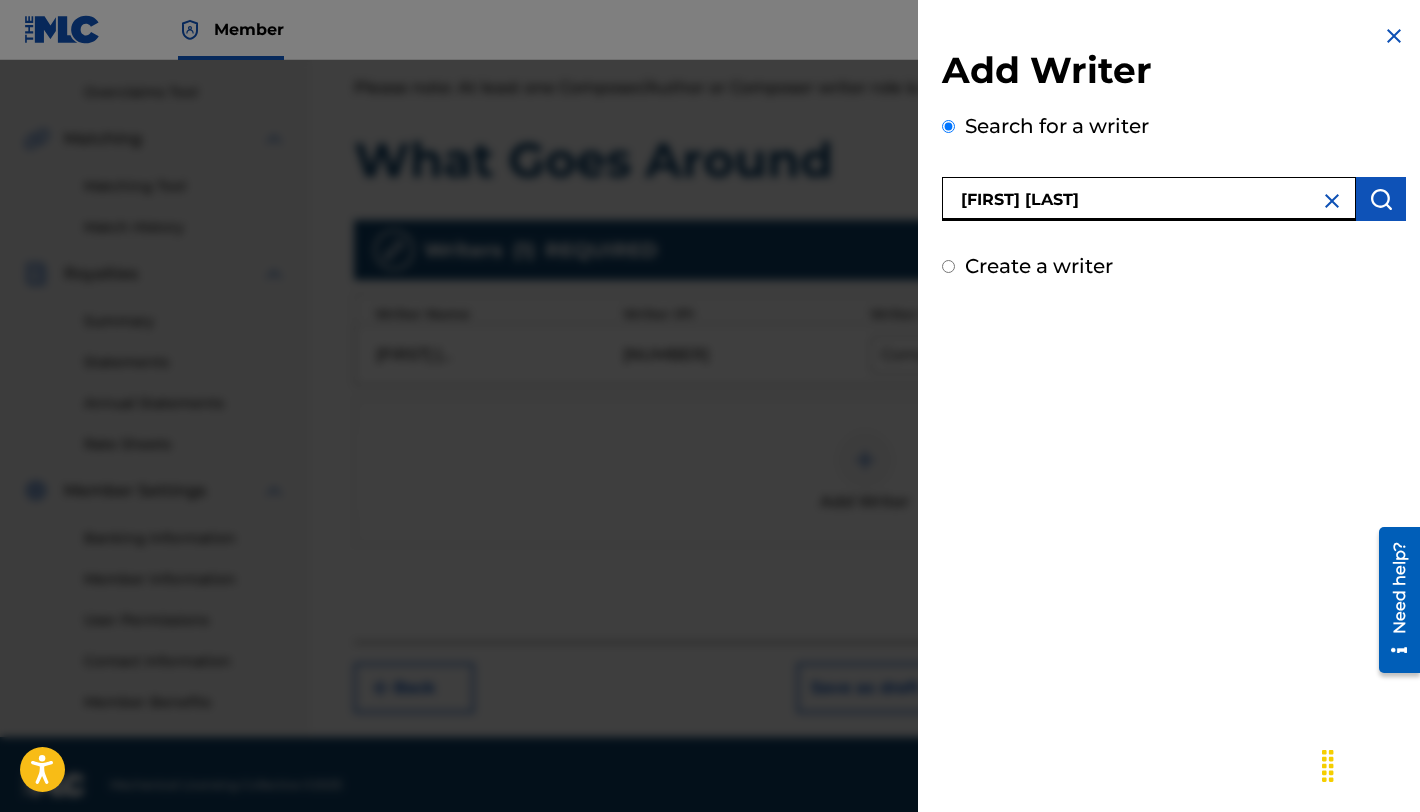 type on "[FIRST] [LAST]" 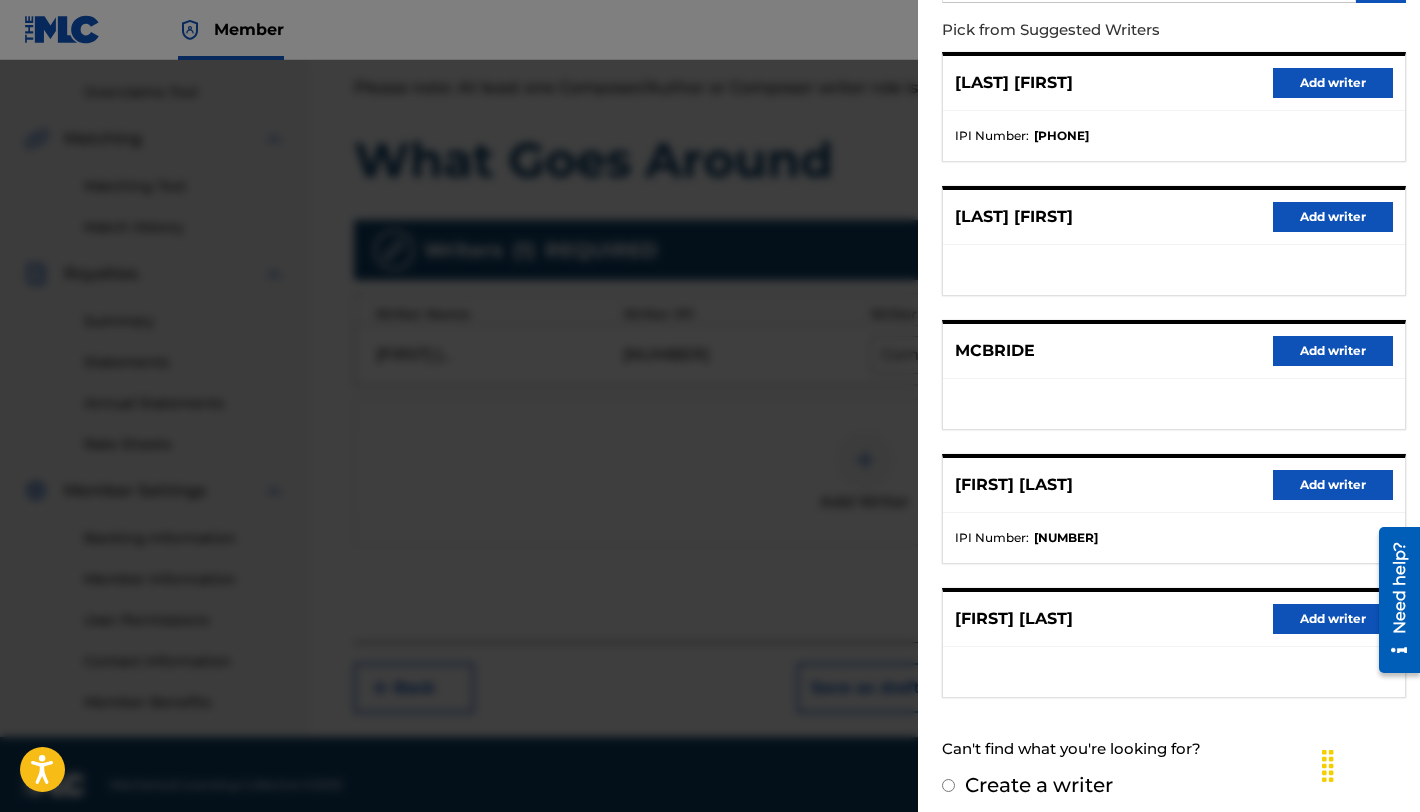 scroll, scrollTop: 231, scrollLeft: 0, axis: vertical 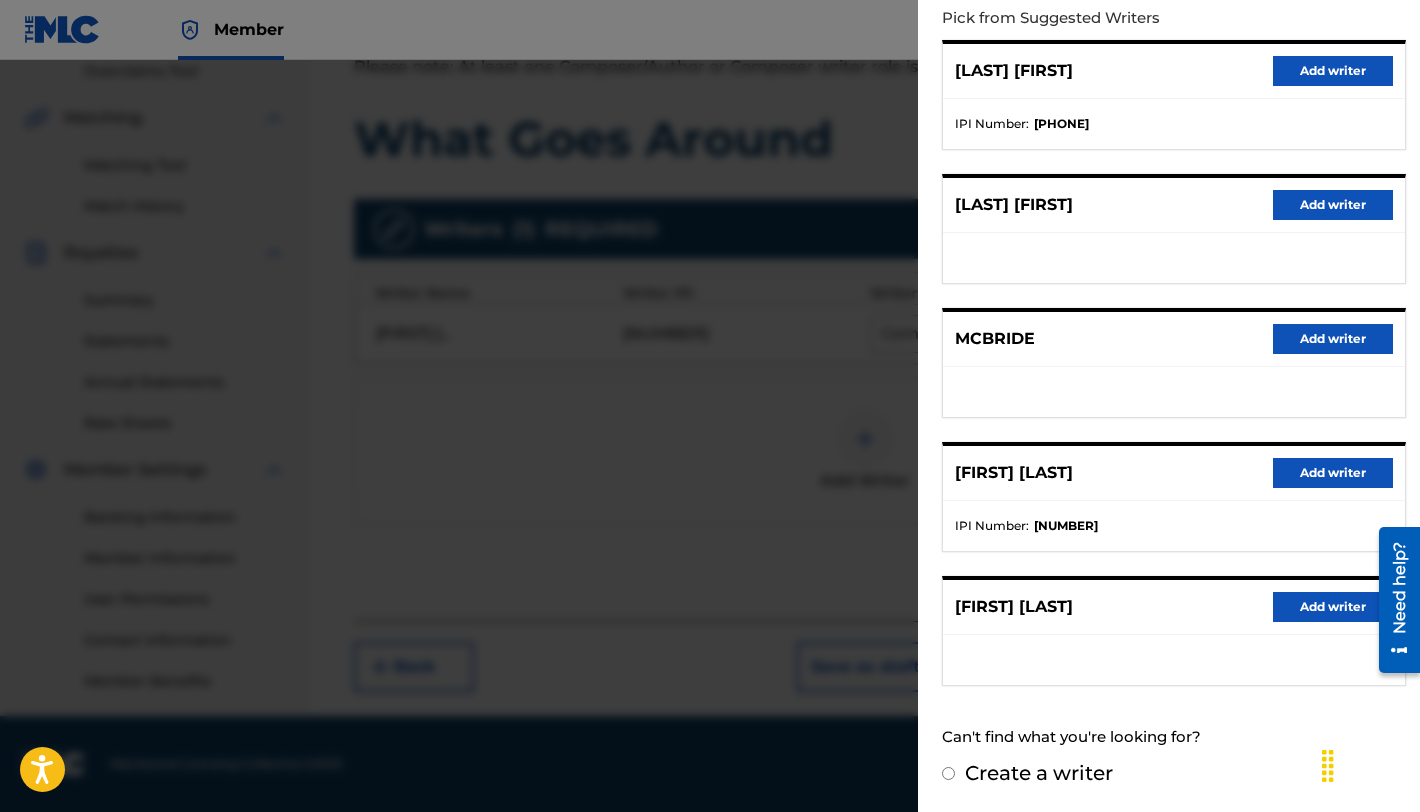 click on "Create a writer" at bounding box center [948, 773] 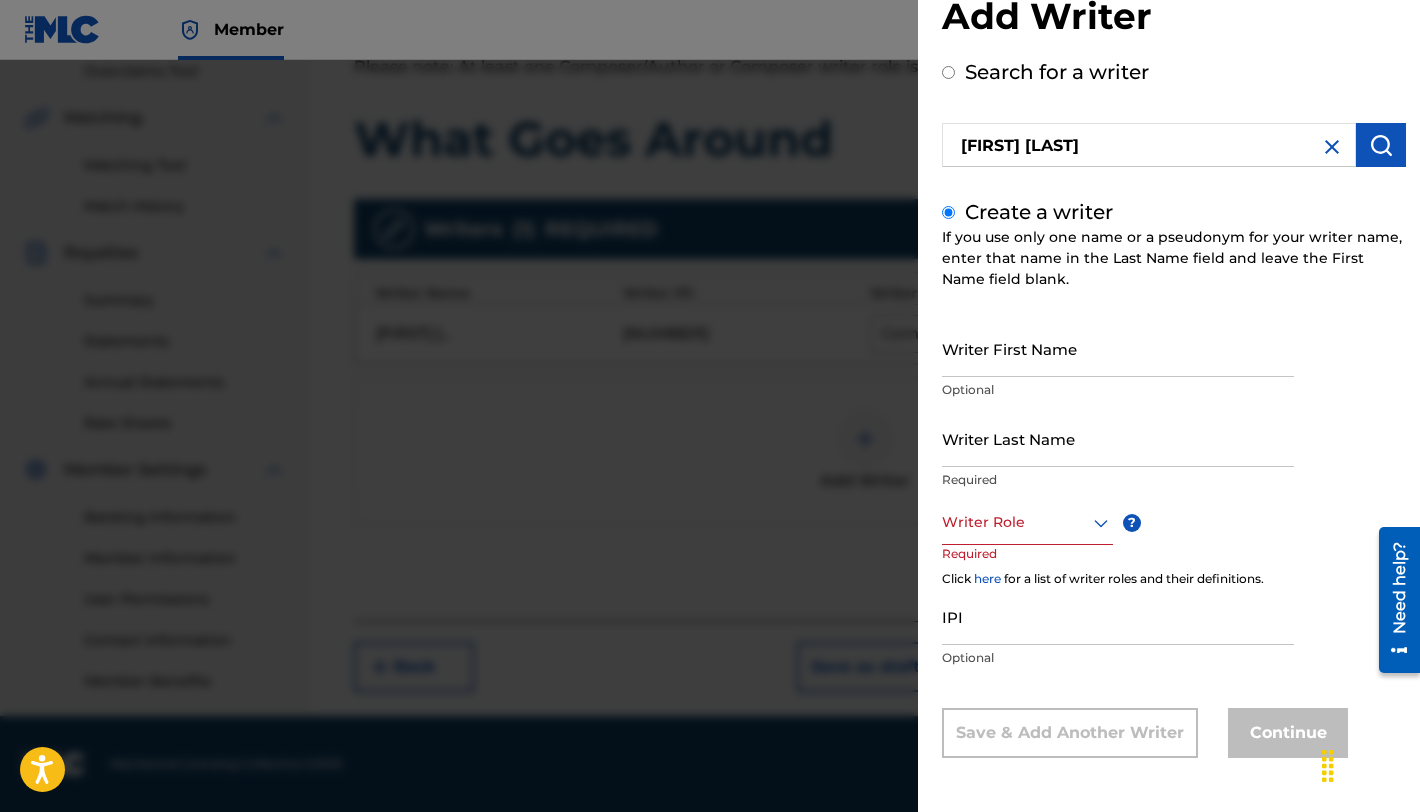 scroll, scrollTop: 0, scrollLeft: 0, axis: both 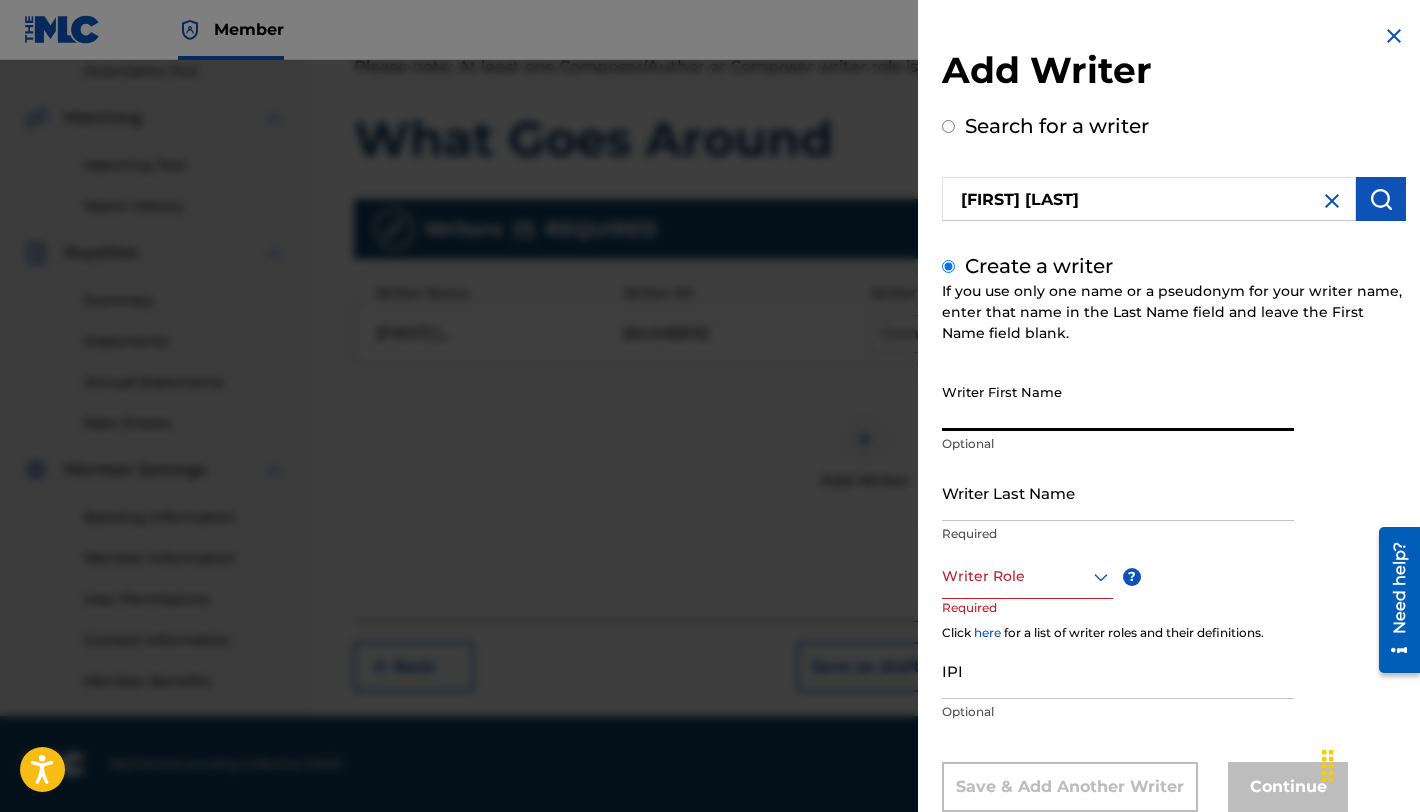 click on "Writer First Name" at bounding box center [1118, 402] 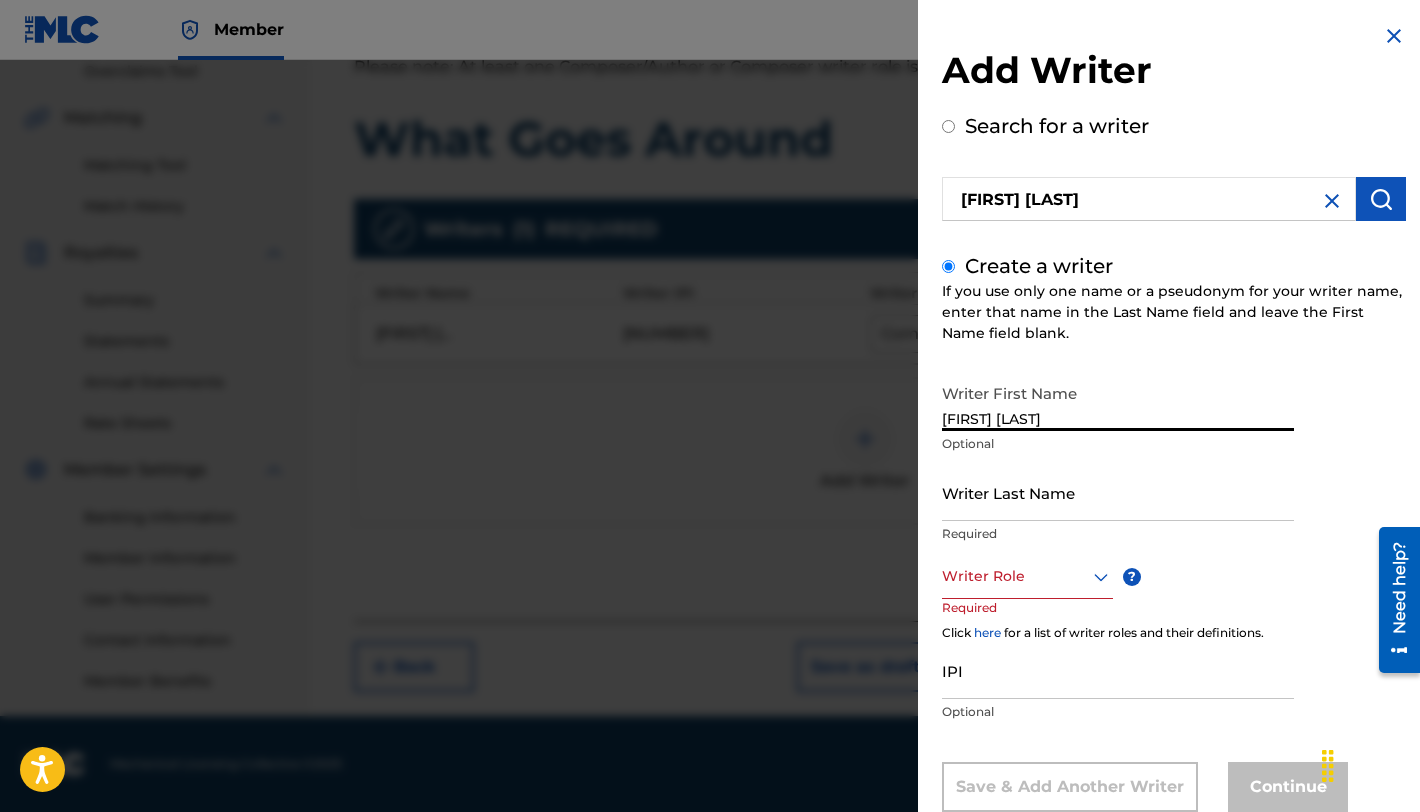 click on "[FIRST] [LAST]" at bounding box center (1118, 402) 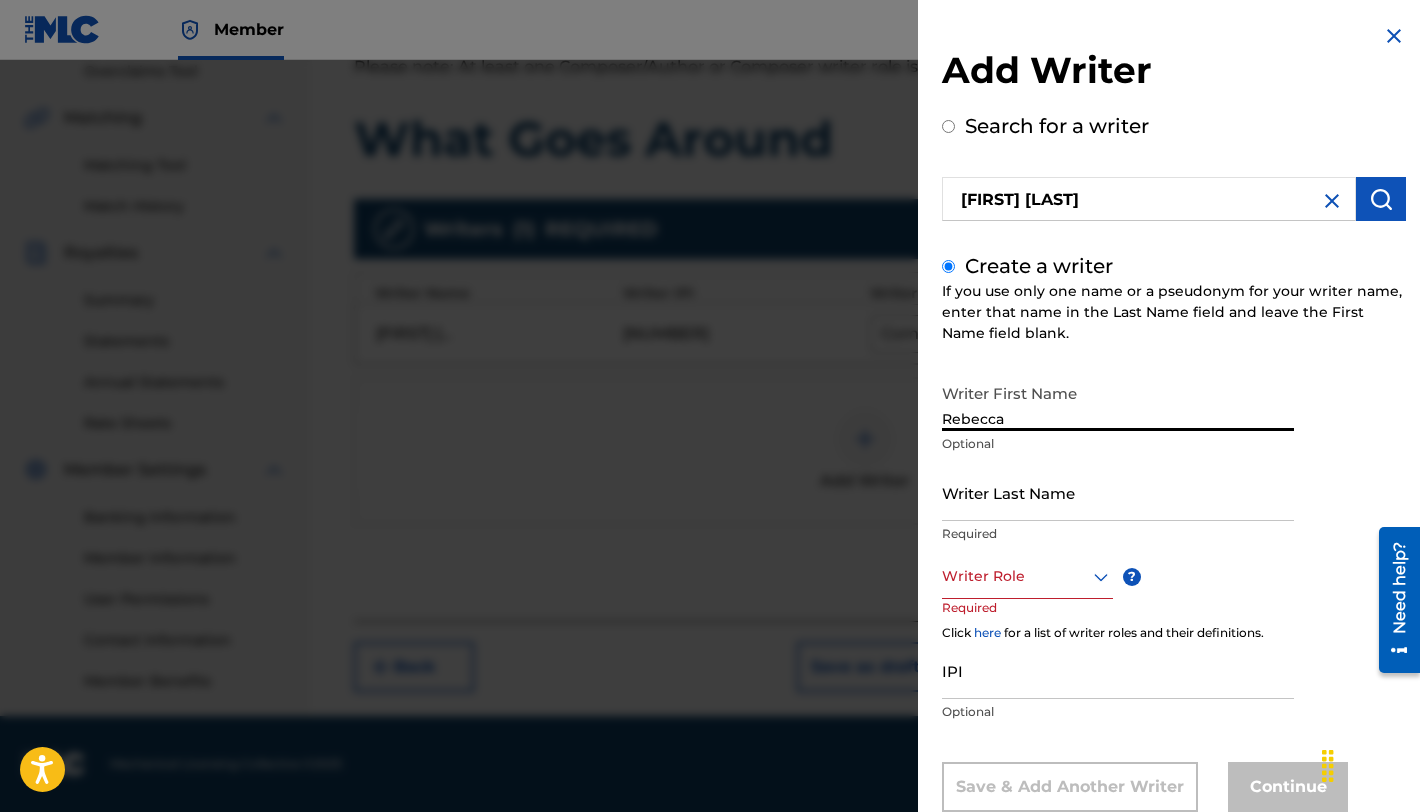 type on "Rebecca" 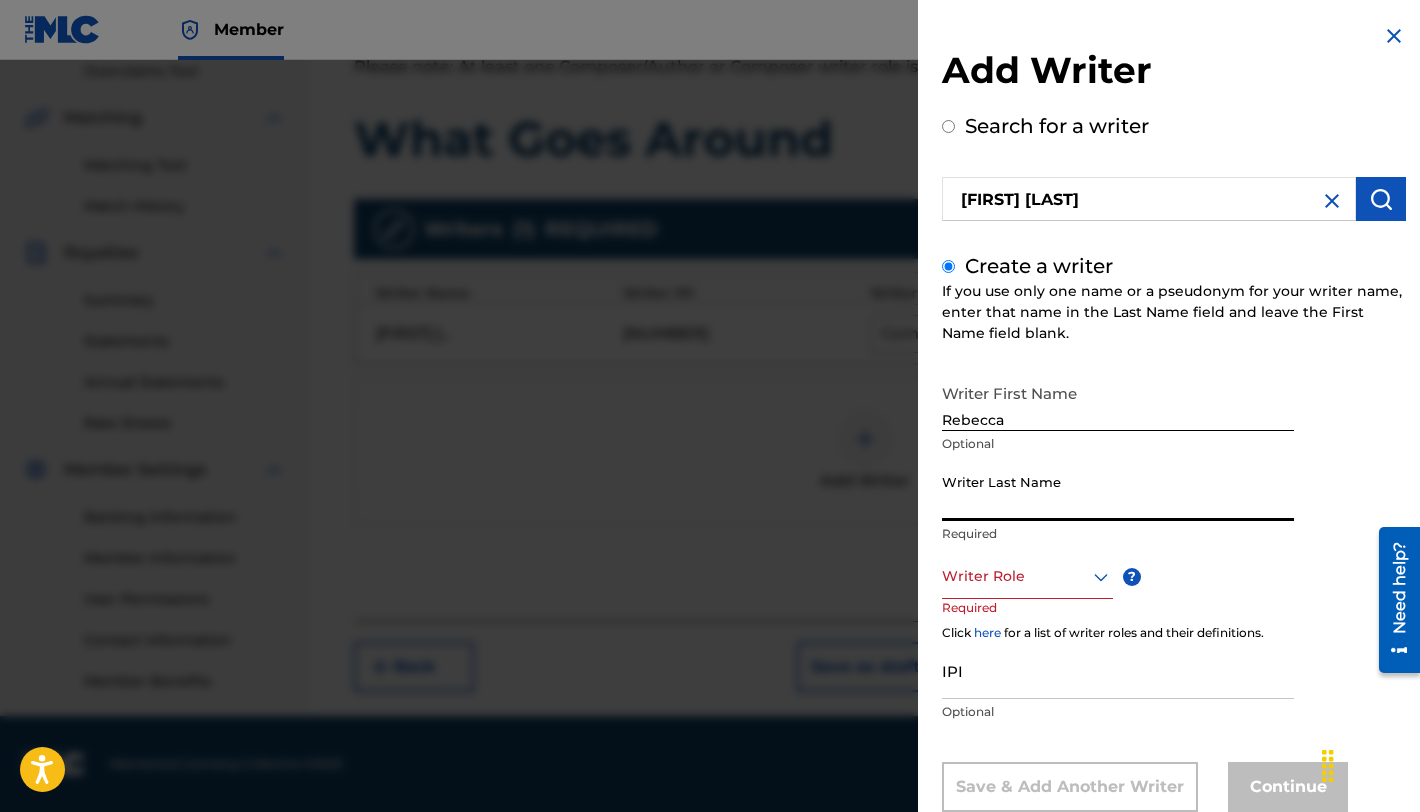 click on "Writer Last Name" at bounding box center (1118, 492) 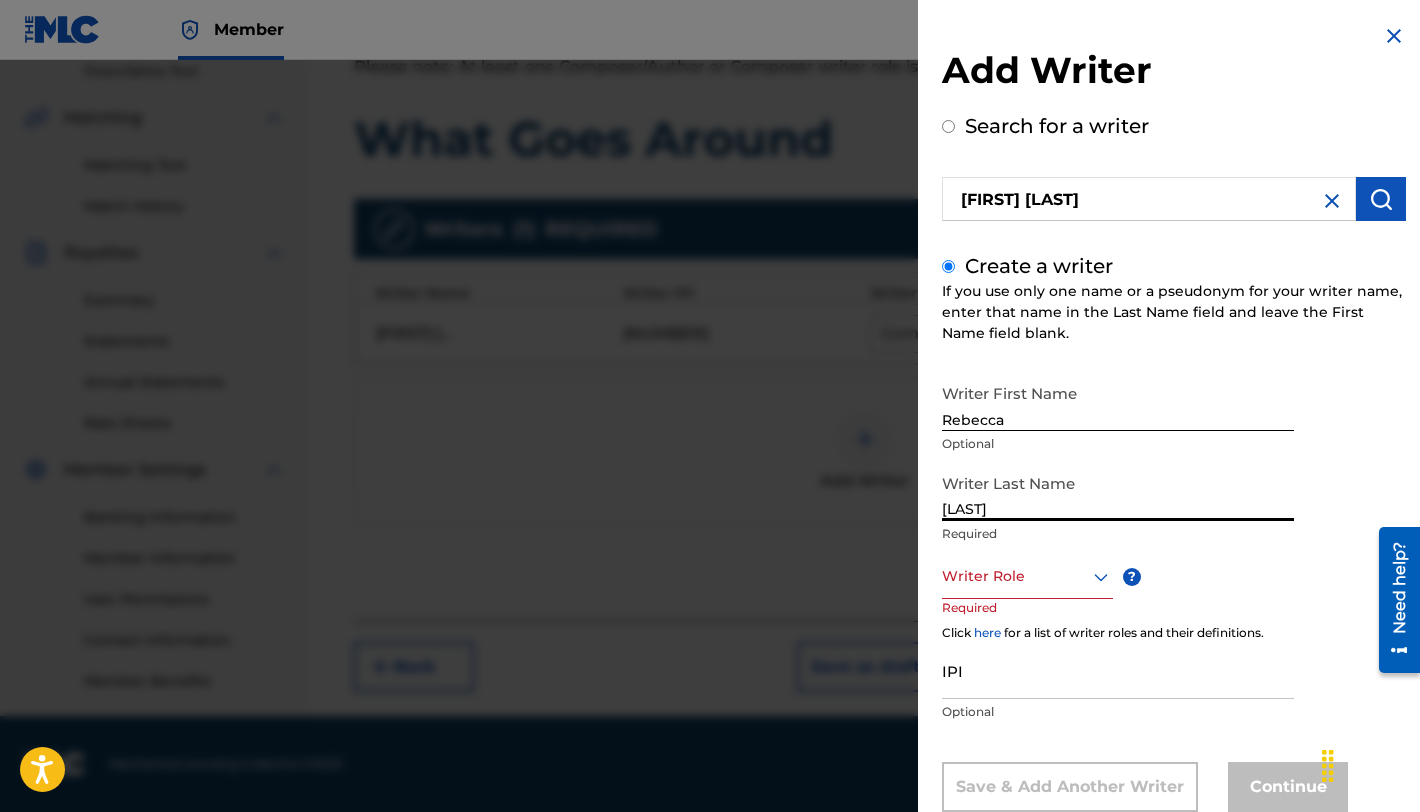 type on "[LAST]" 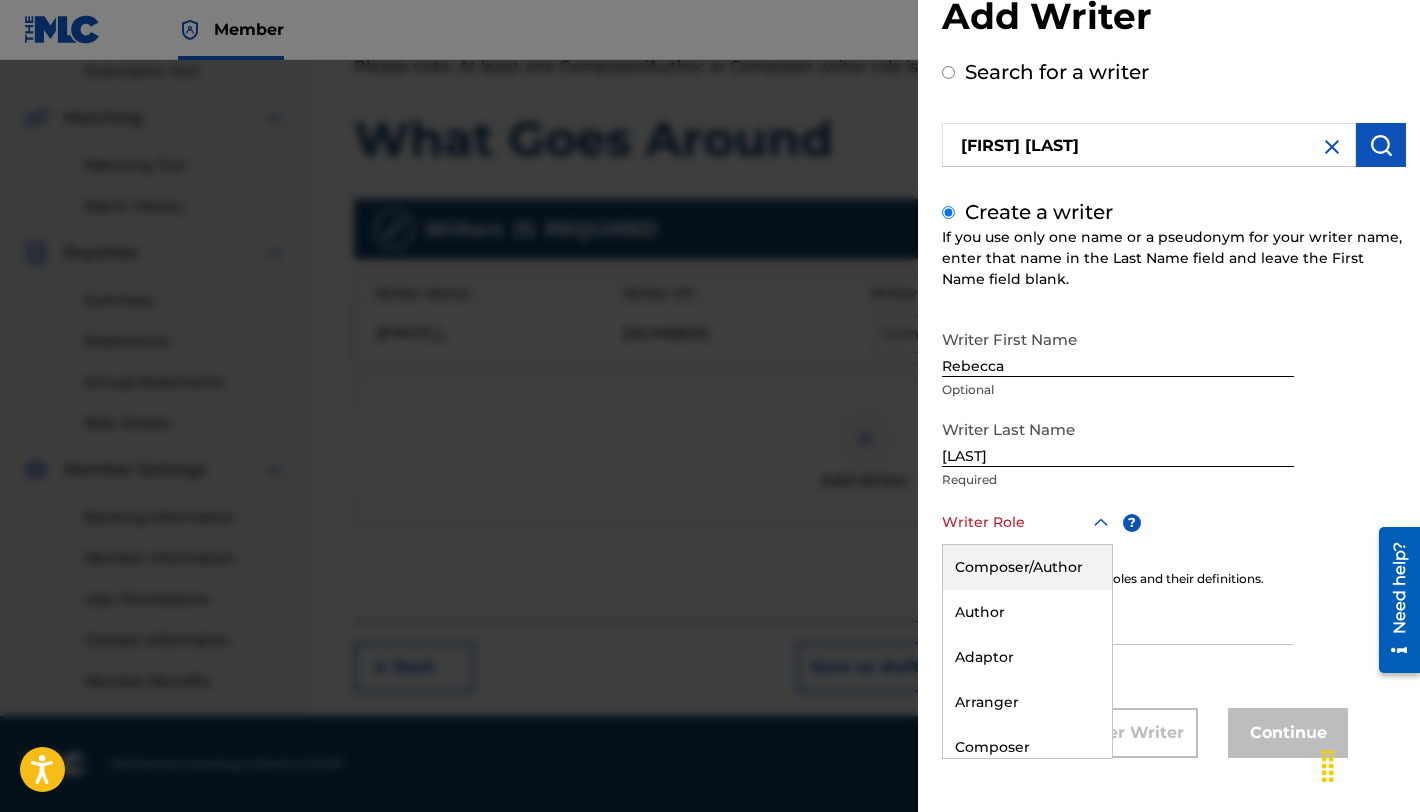 click on "Composer/Author" at bounding box center (1027, 567) 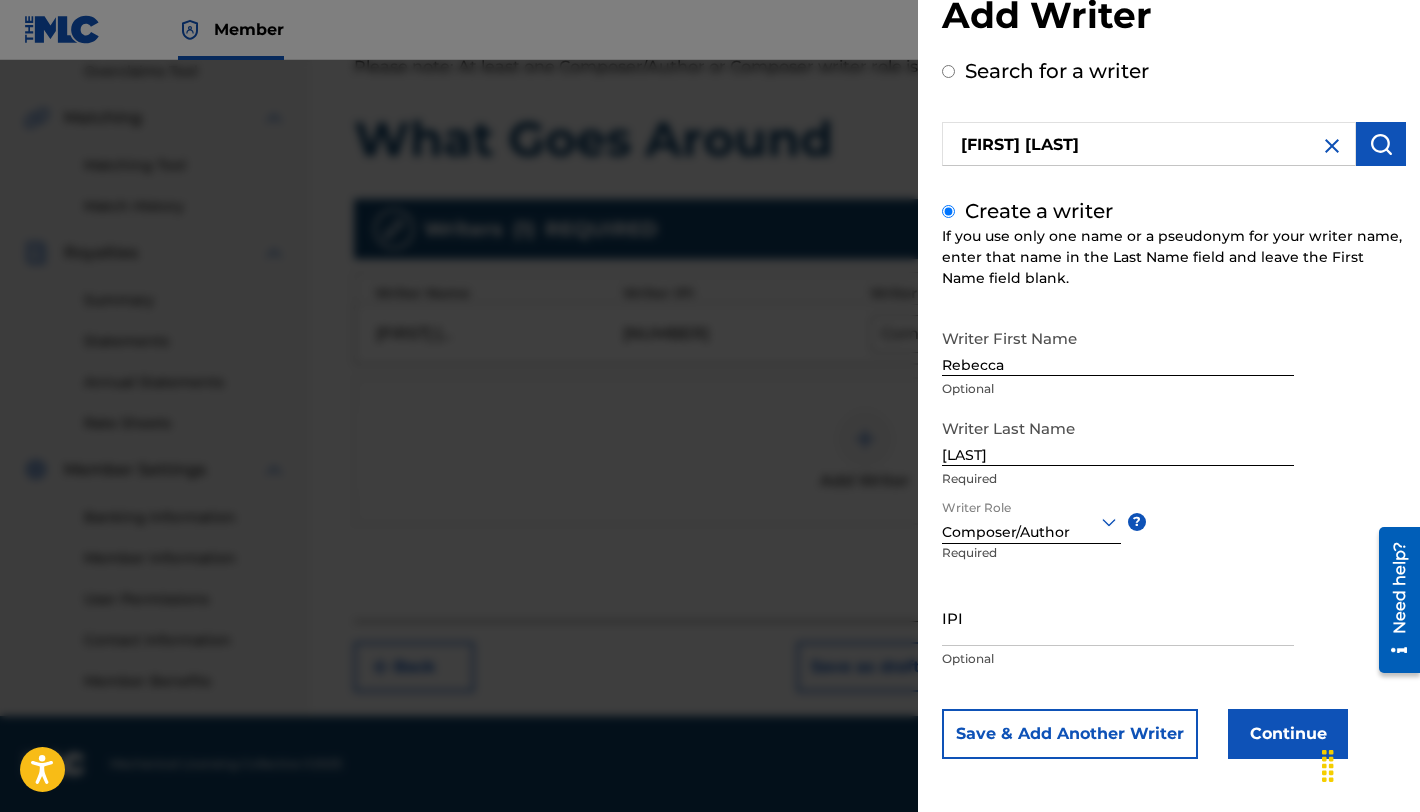click on "IPI" at bounding box center [1118, 617] 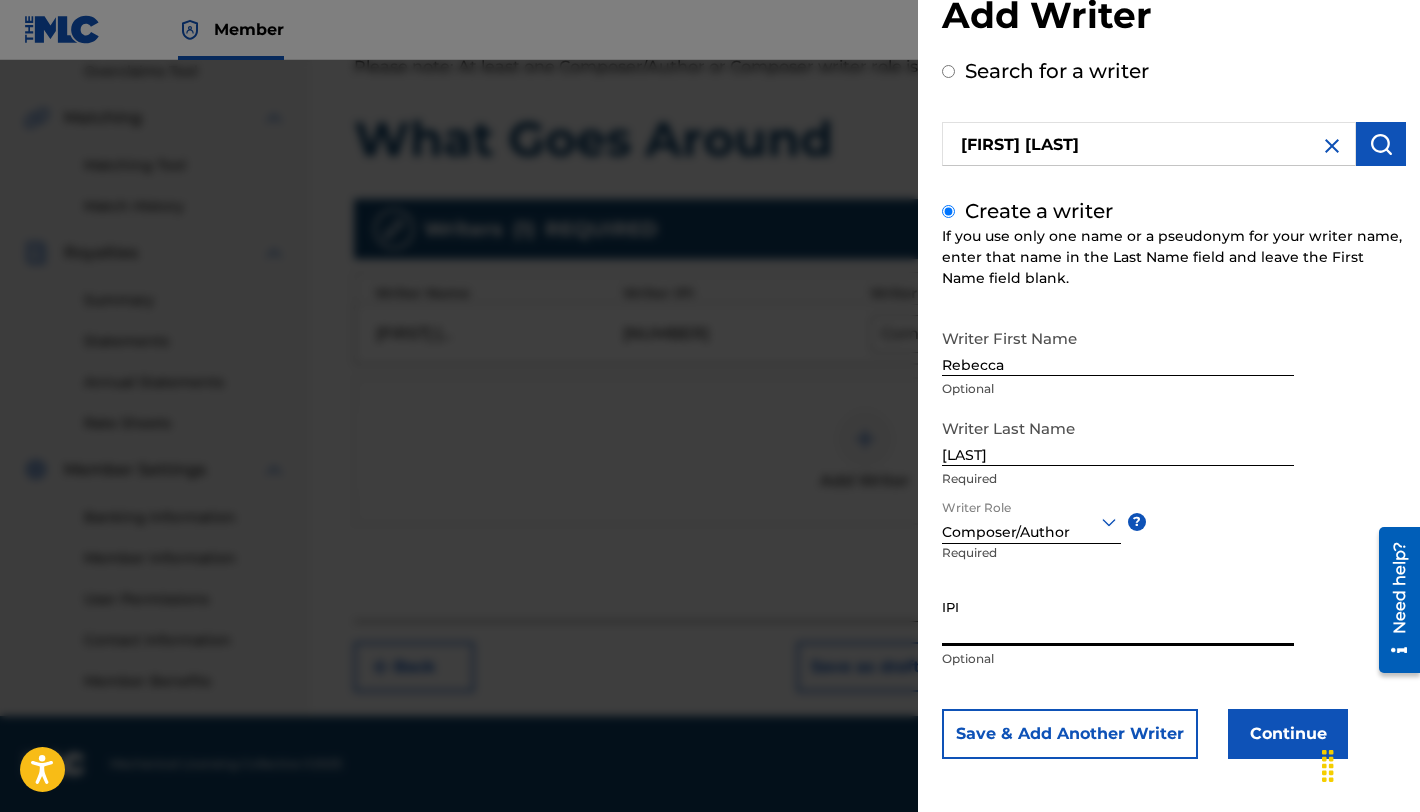paste on "1064080879" 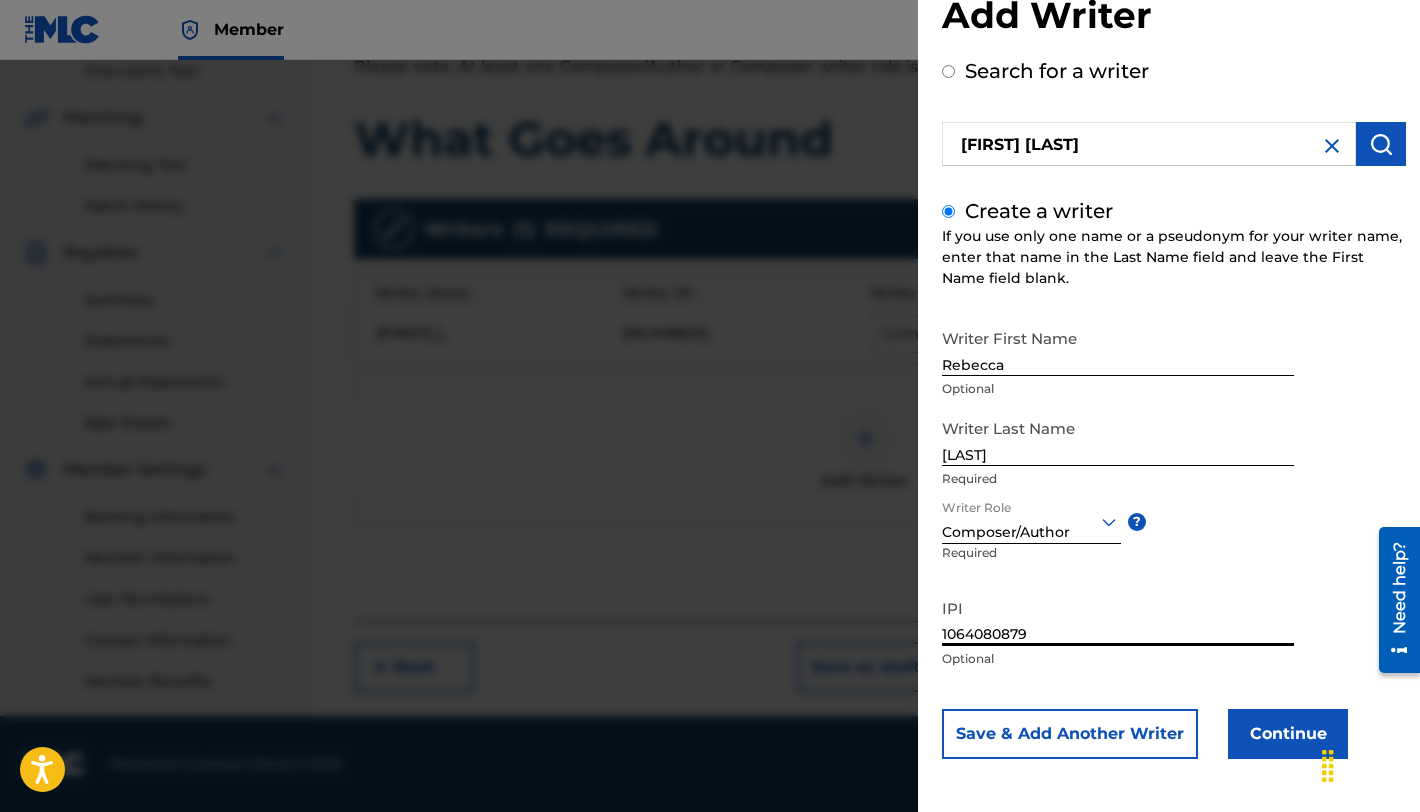 type on "1064080879" 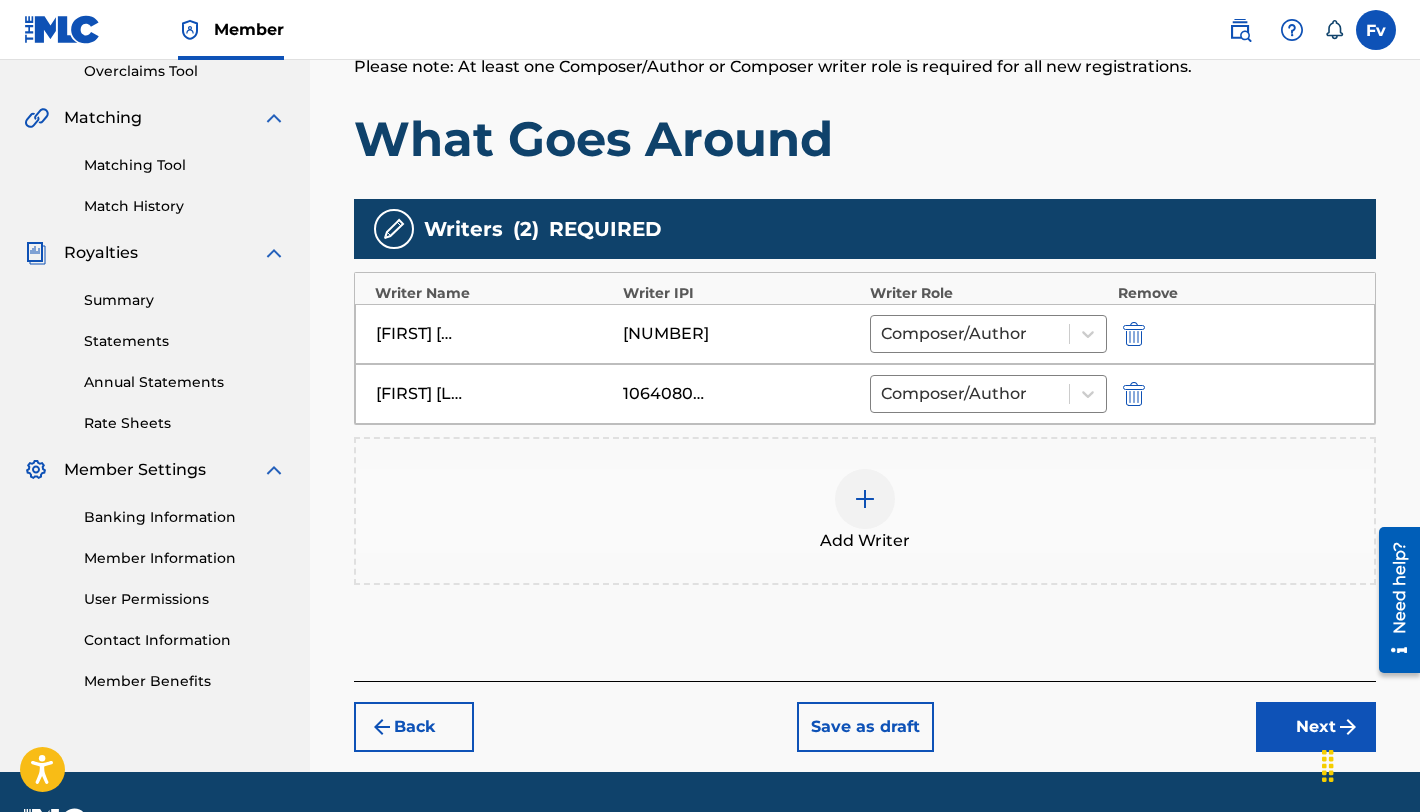 click at bounding box center (865, 499) 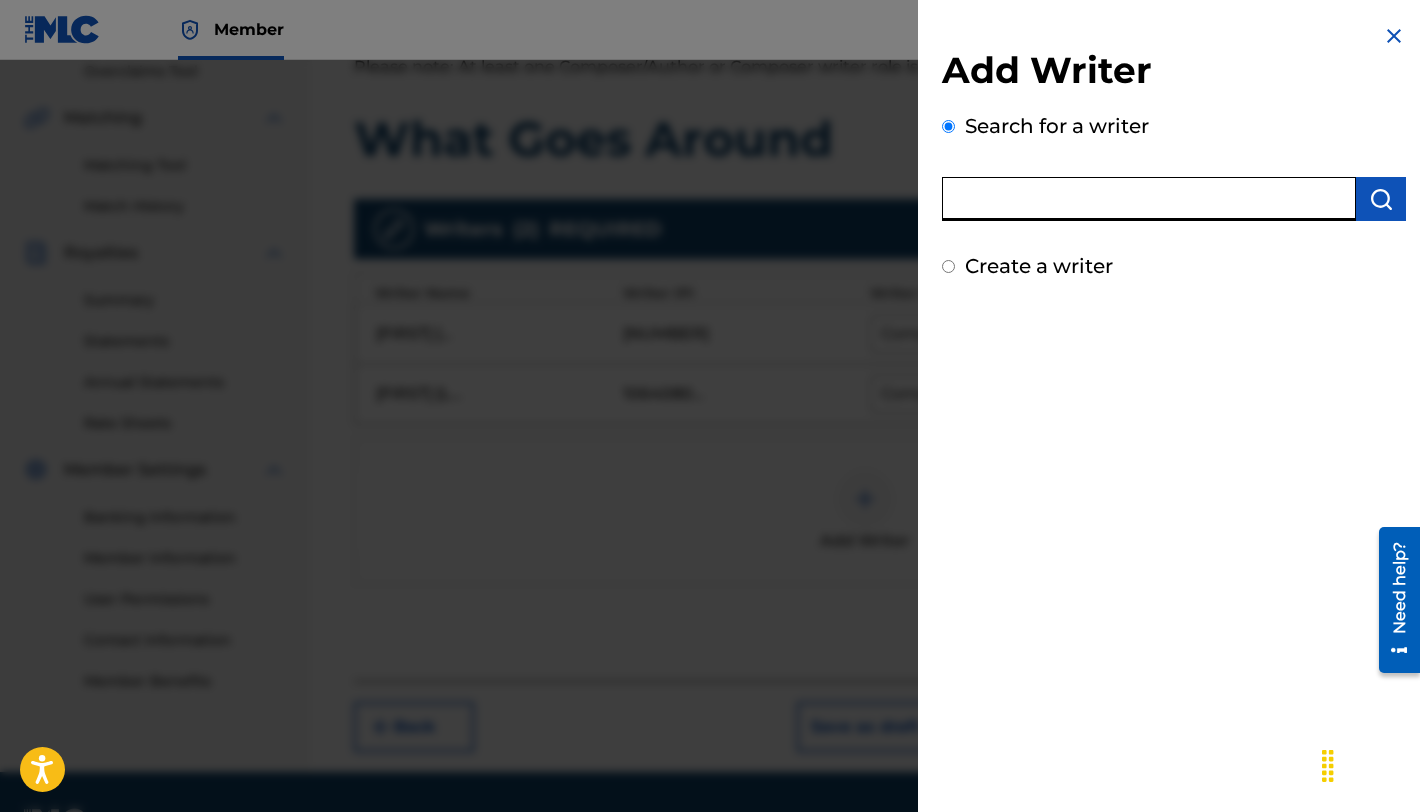 click at bounding box center (1149, 199) 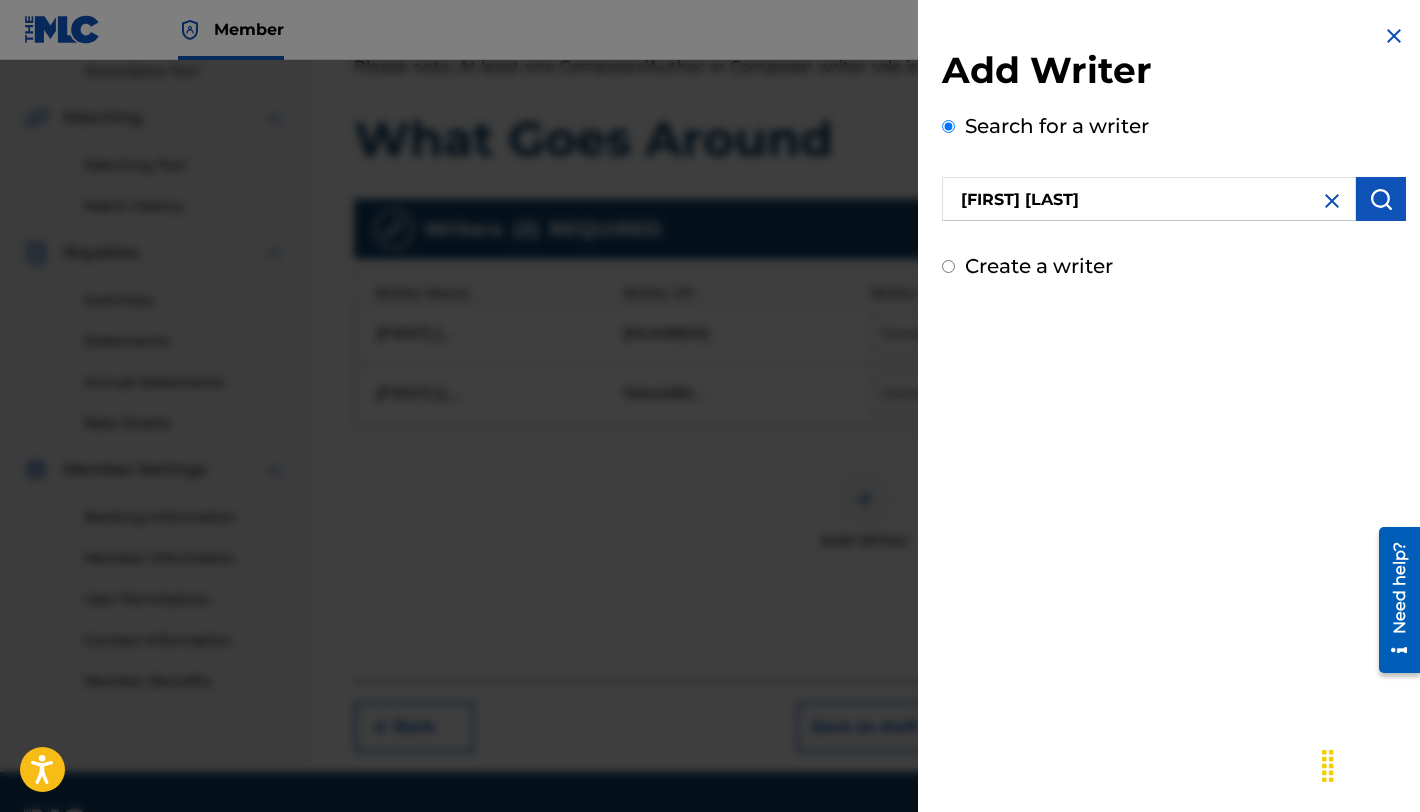 click at bounding box center [1381, 199] 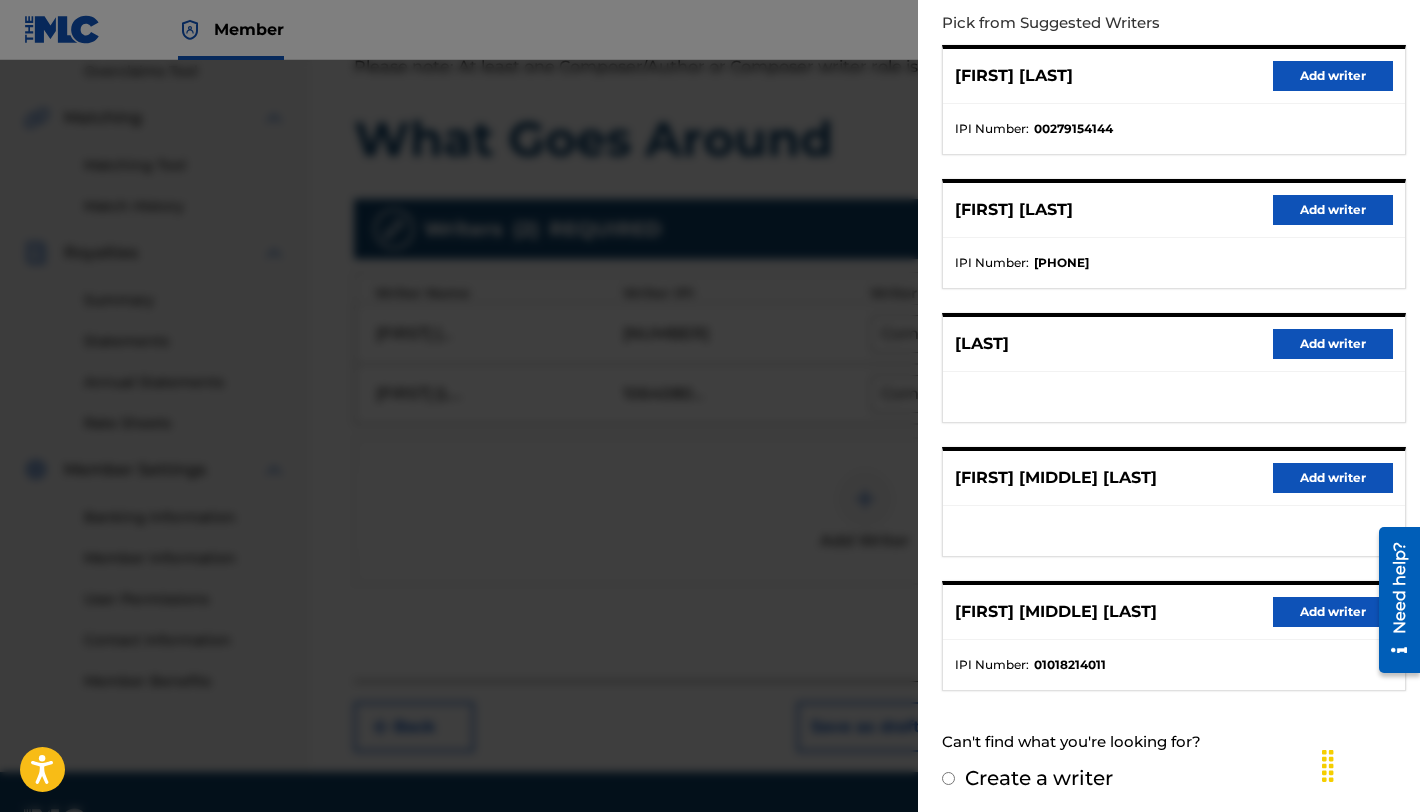 scroll, scrollTop: 231, scrollLeft: 0, axis: vertical 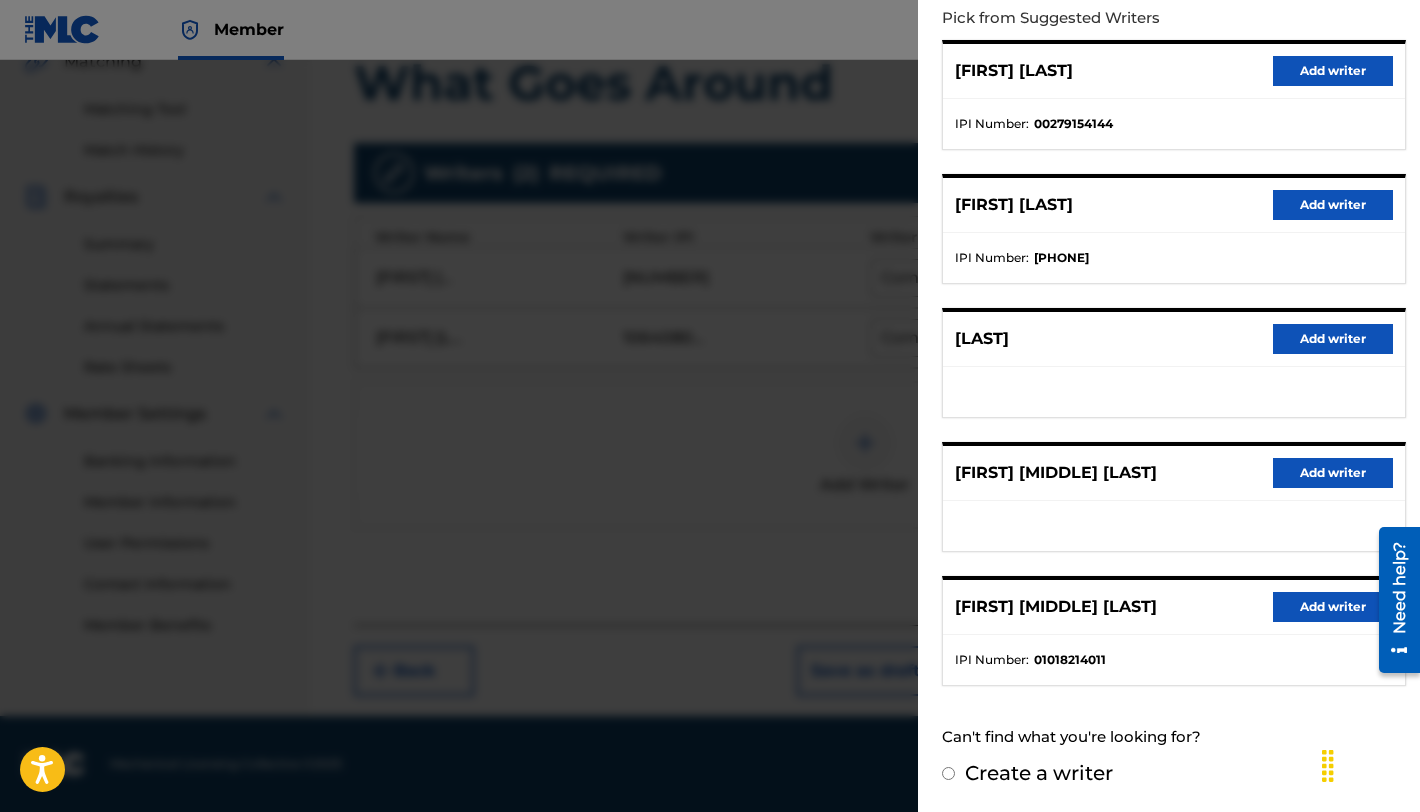 click on "[PHONE]" at bounding box center (1061, 258) 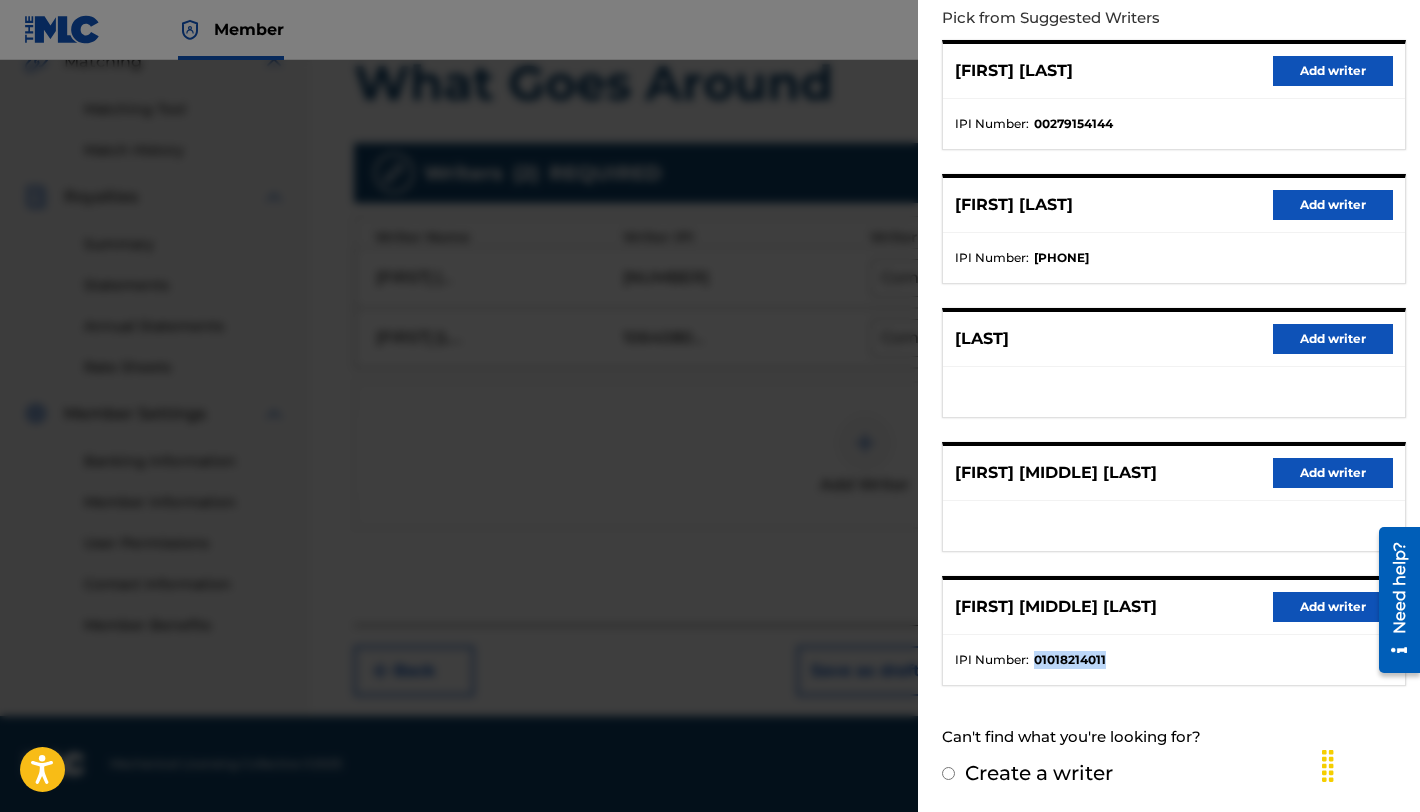 click on "01018214011" at bounding box center (1070, 660) 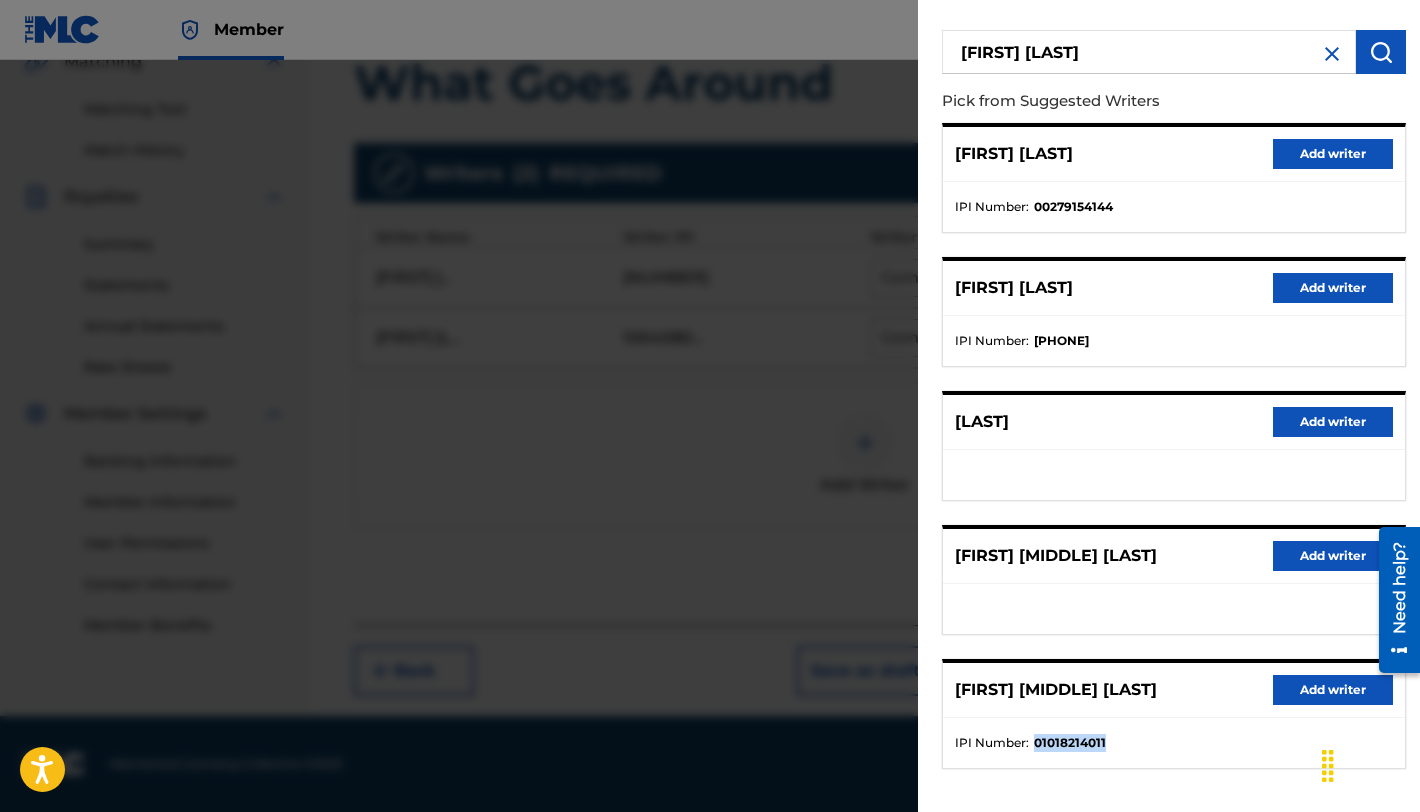 scroll, scrollTop: 231, scrollLeft: 0, axis: vertical 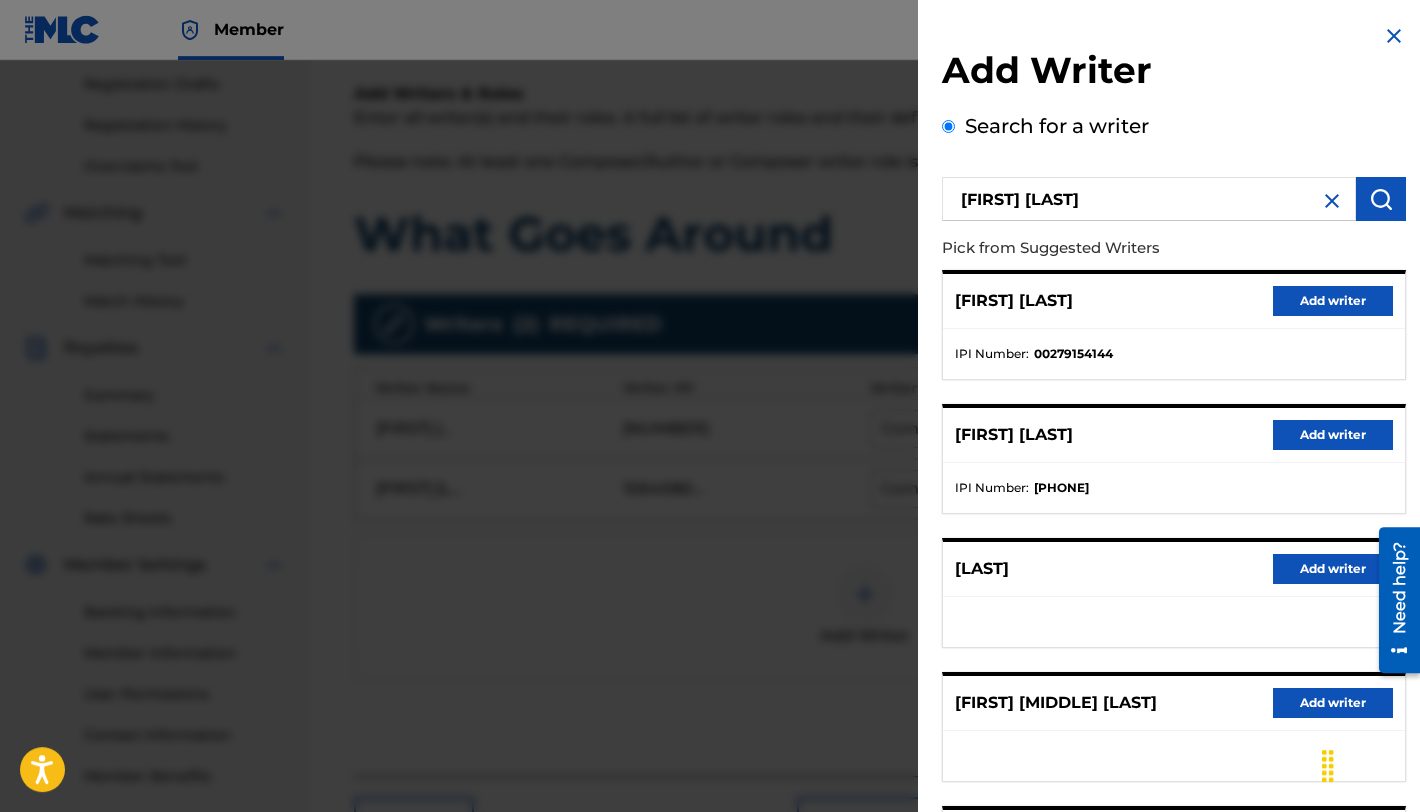 click on "[FIRST] [LAST]" at bounding box center (1149, 199) 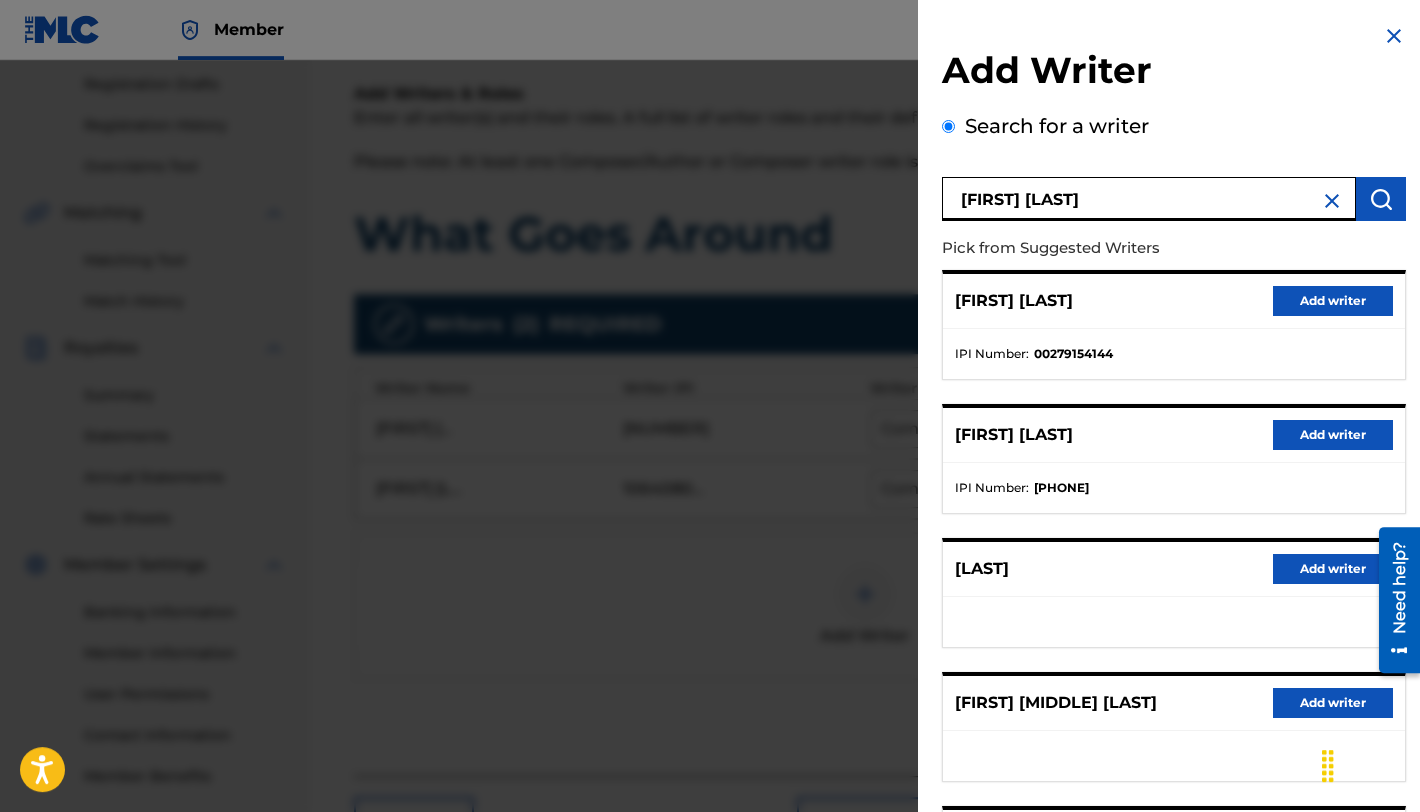 drag, startPoint x: 1166, startPoint y: 200, endPoint x: 940, endPoint y: 201, distance: 226.00221 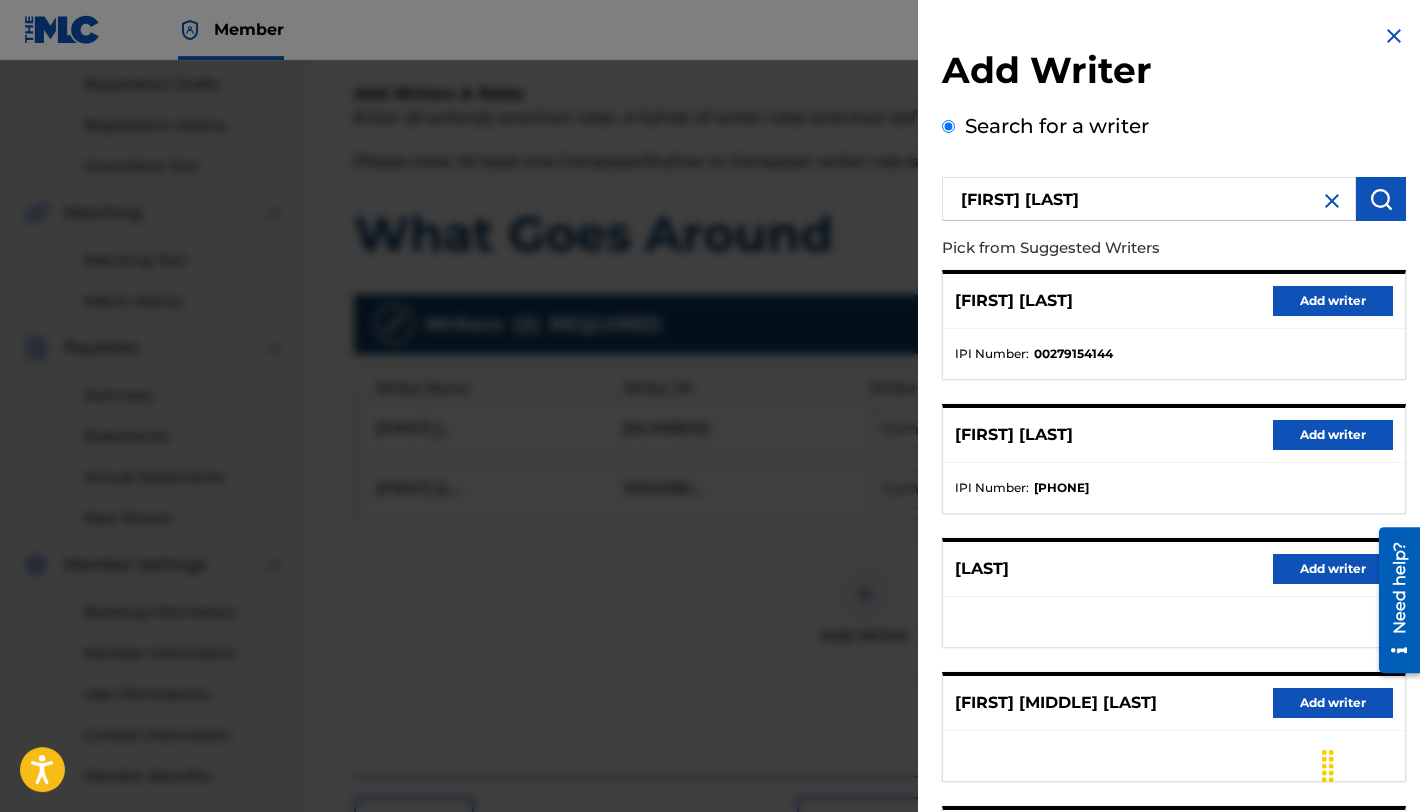 click at bounding box center [1381, 199] 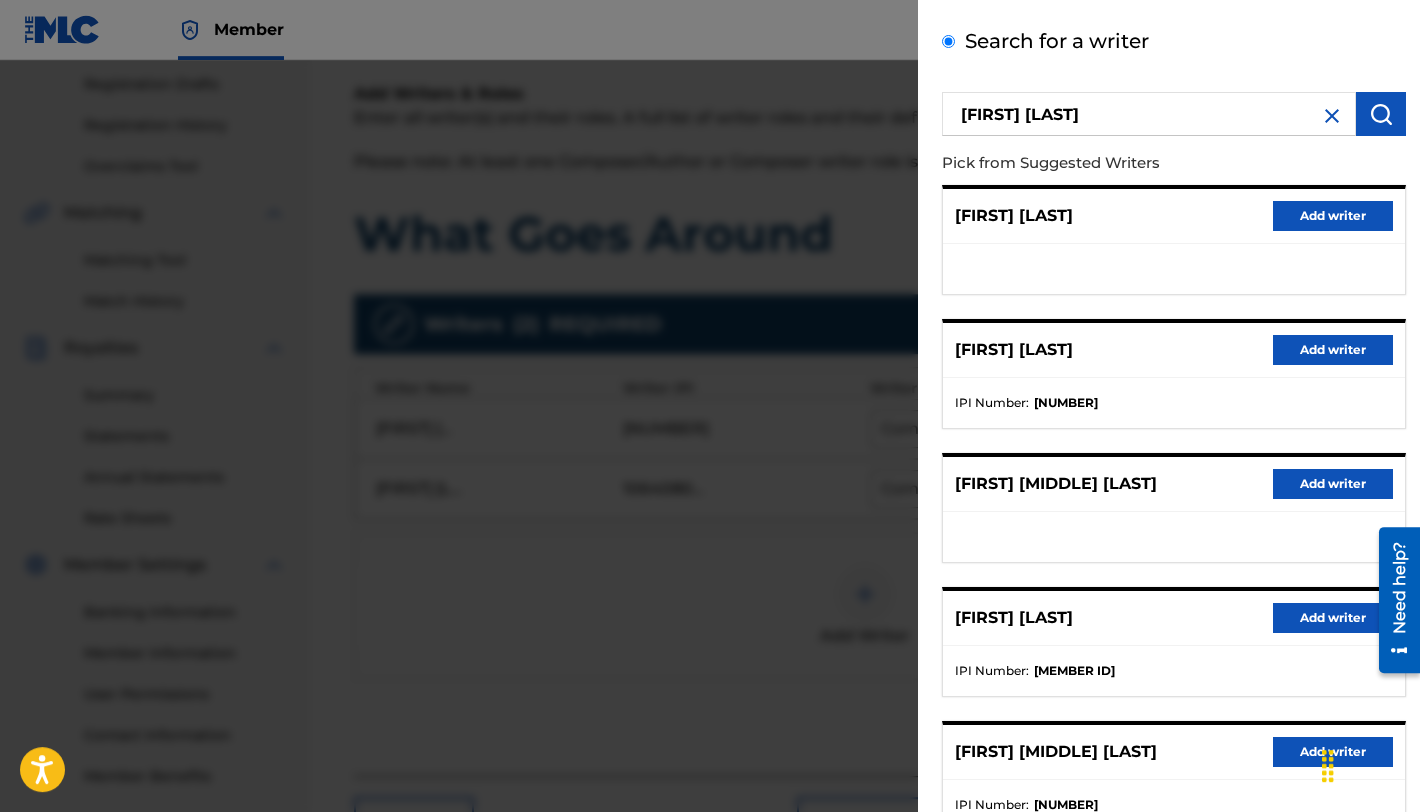scroll, scrollTop: 231, scrollLeft: 0, axis: vertical 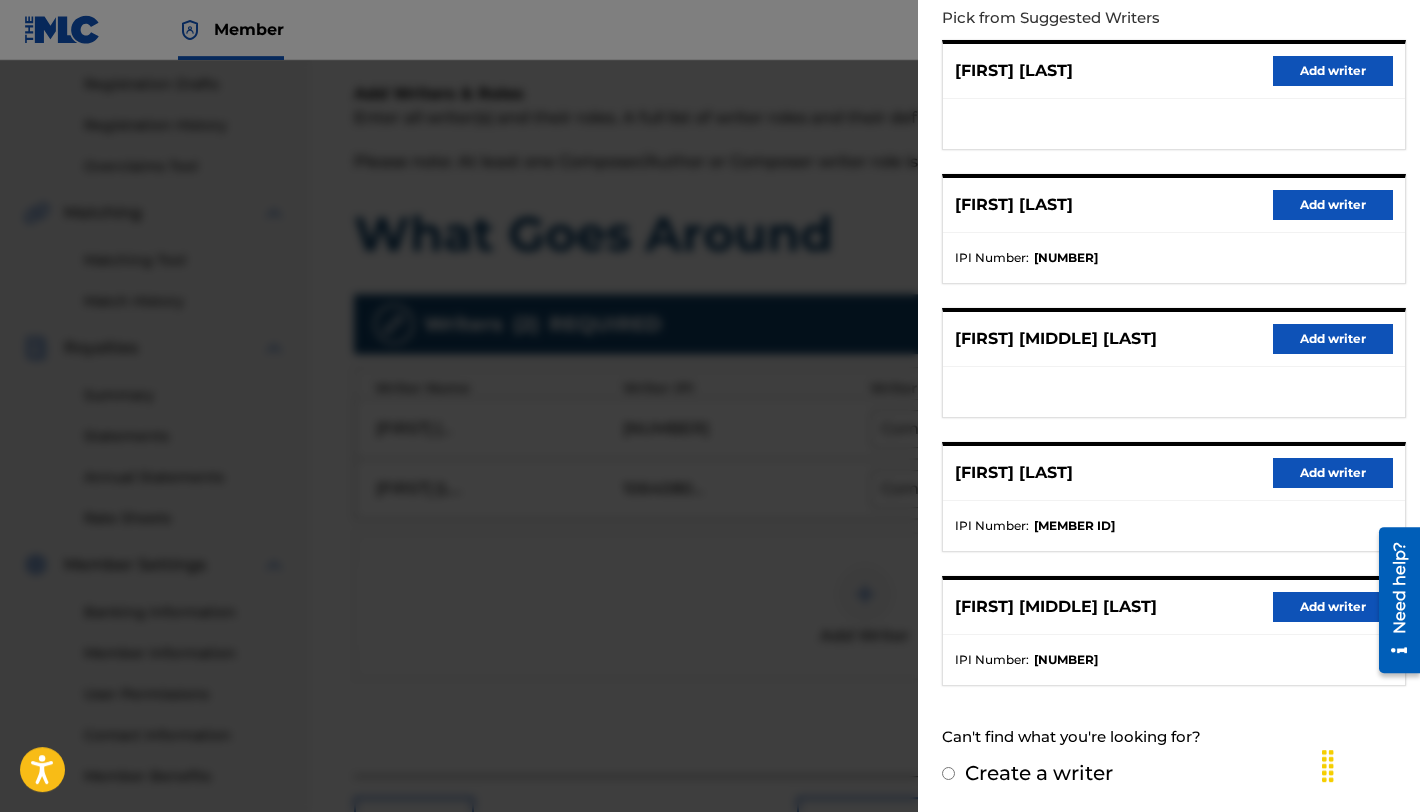 click on "Add writer" at bounding box center [1333, 607] 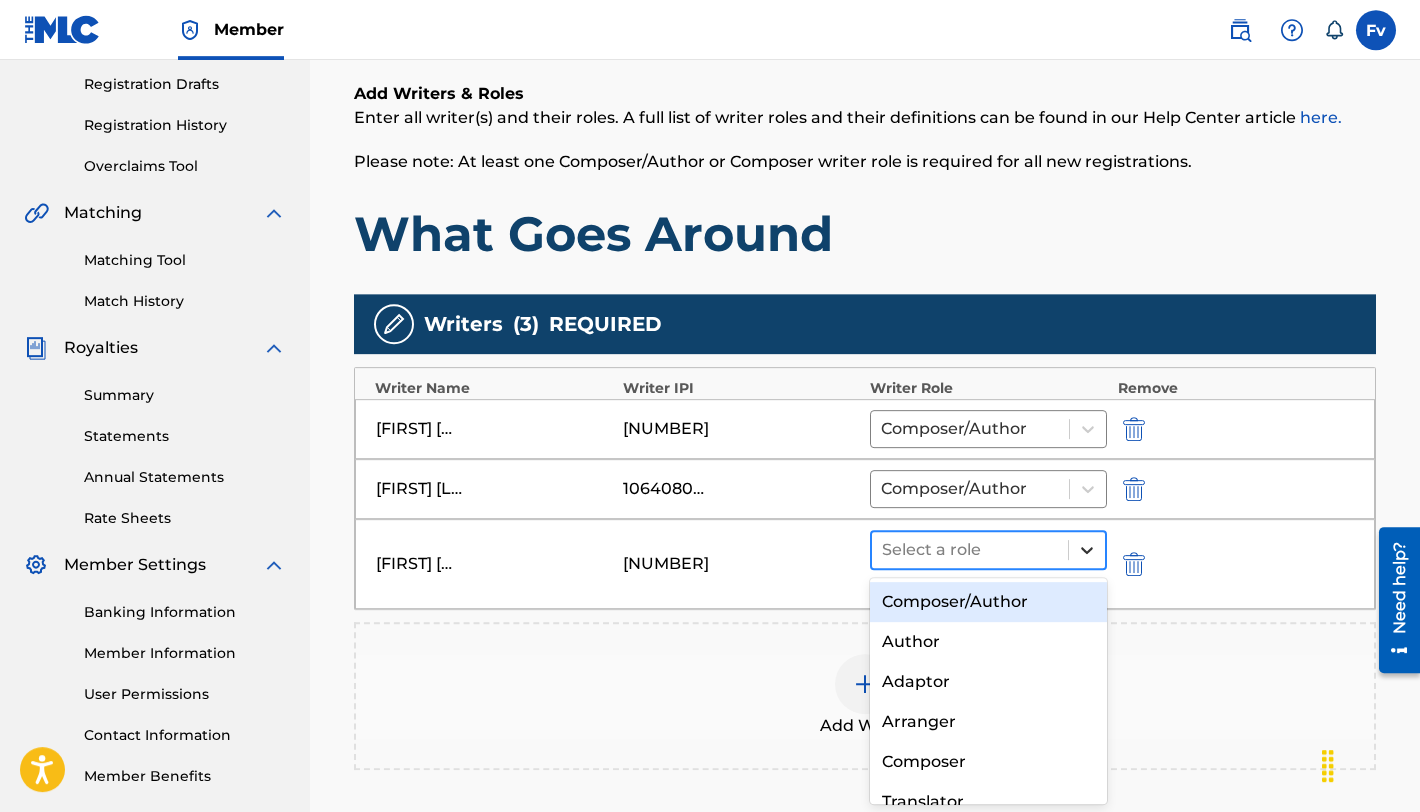 click 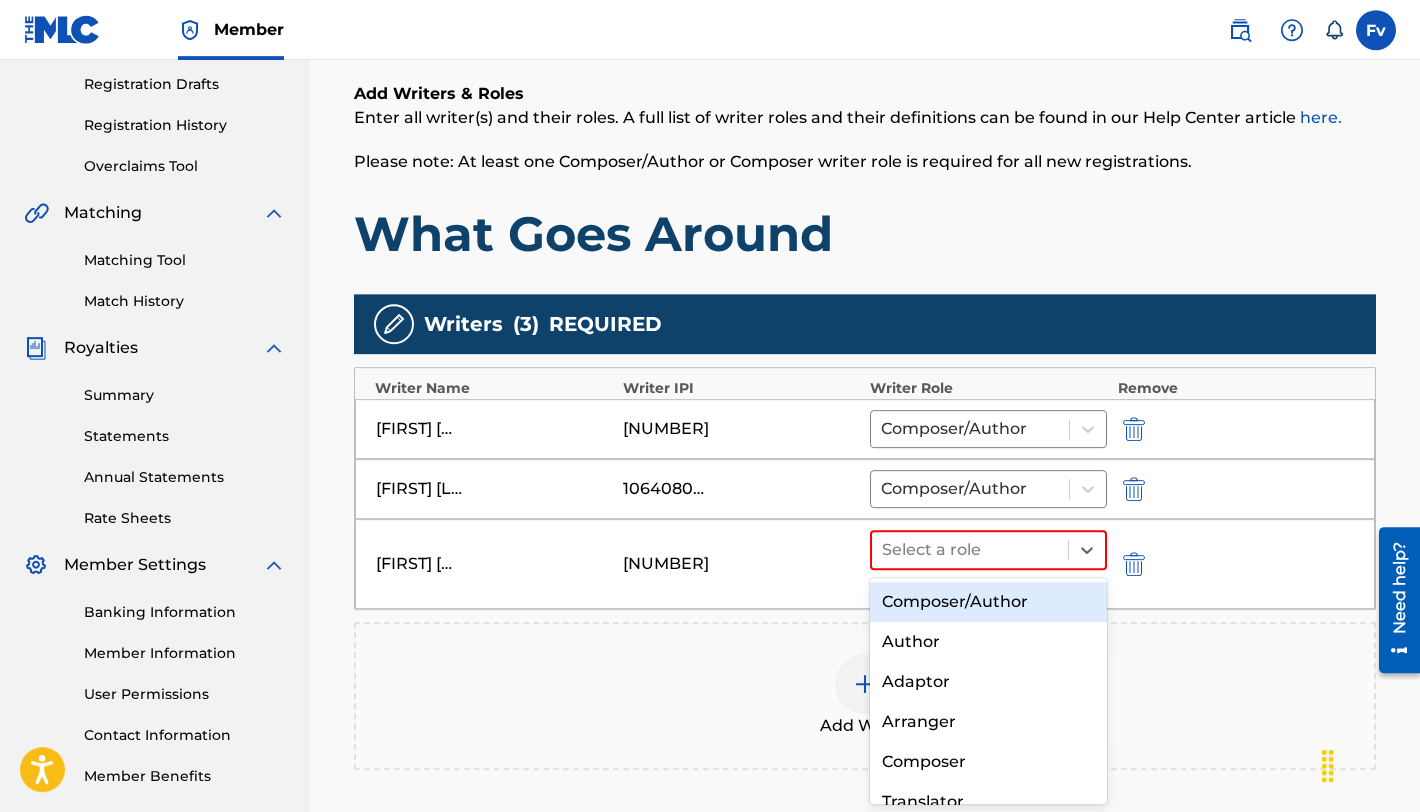 click on "Composer/Author" at bounding box center [988, 602] 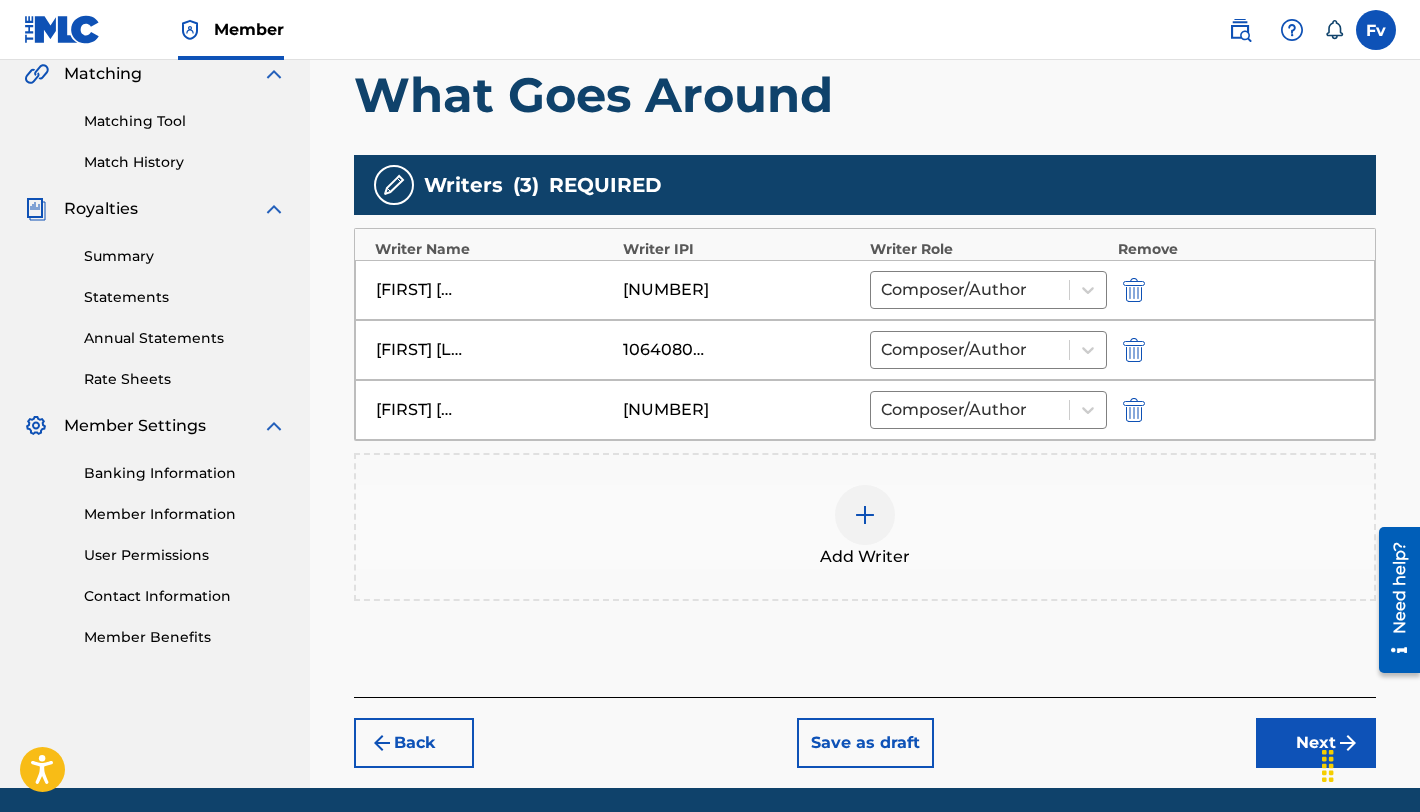 scroll, scrollTop: 469, scrollLeft: 0, axis: vertical 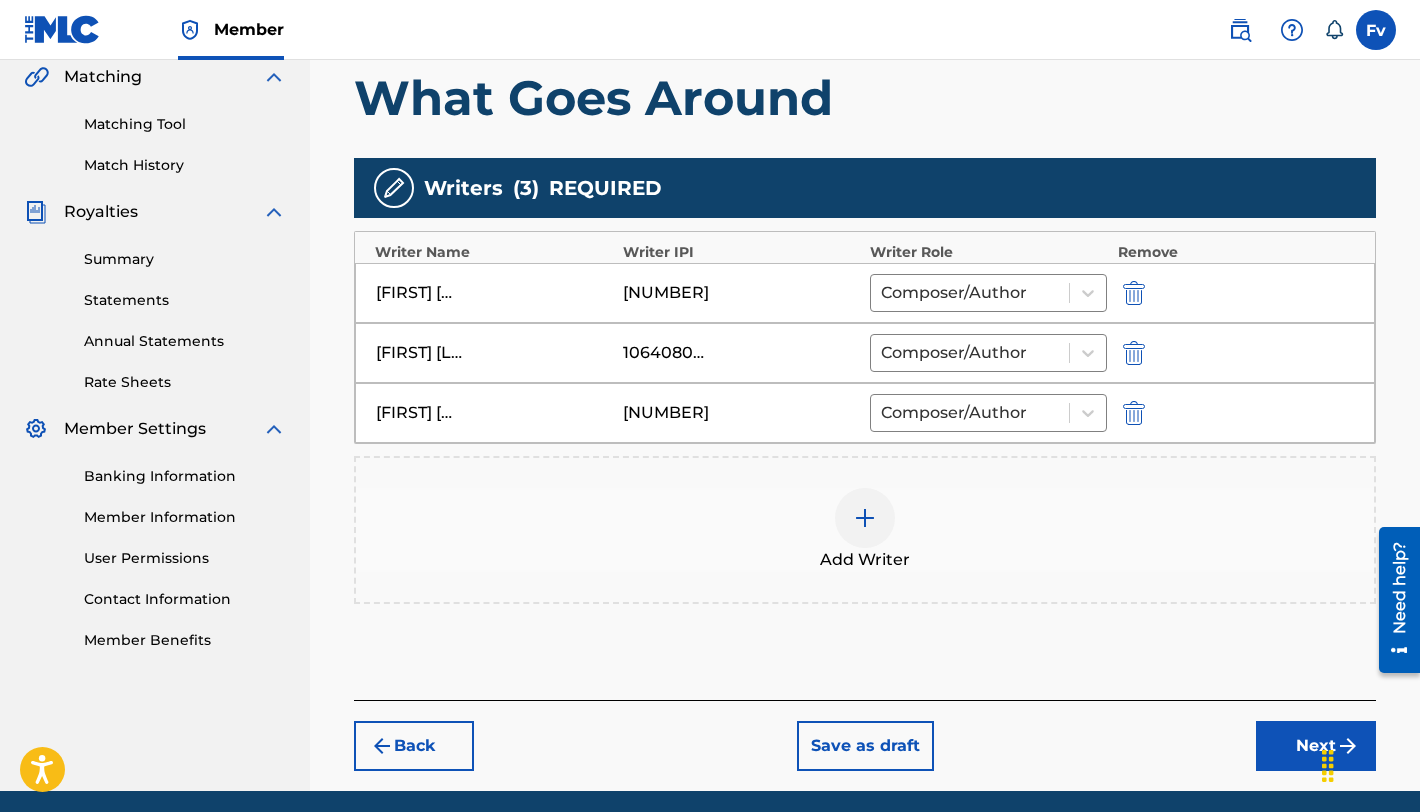 click at bounding box center [865, 518] 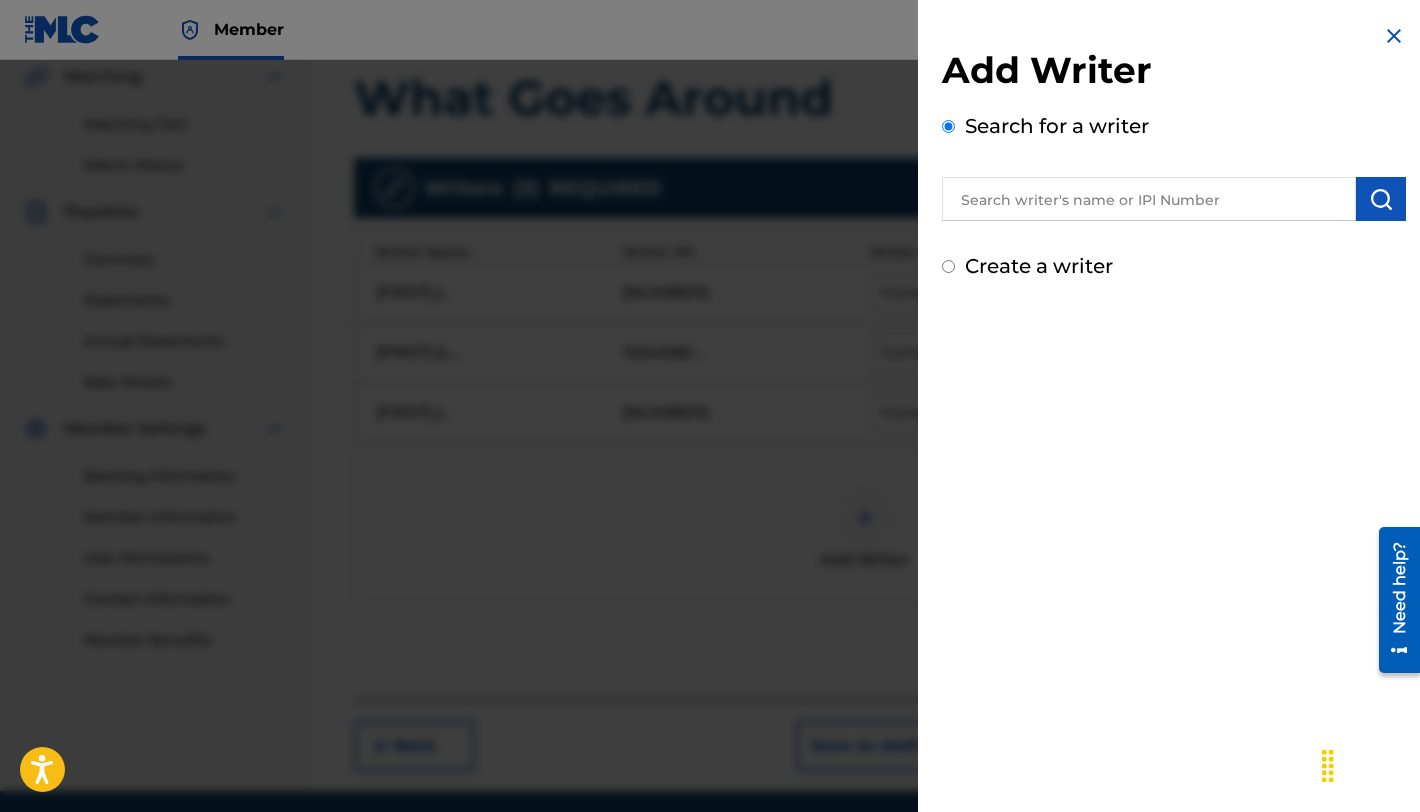 click at bounding box center [1149, 199] 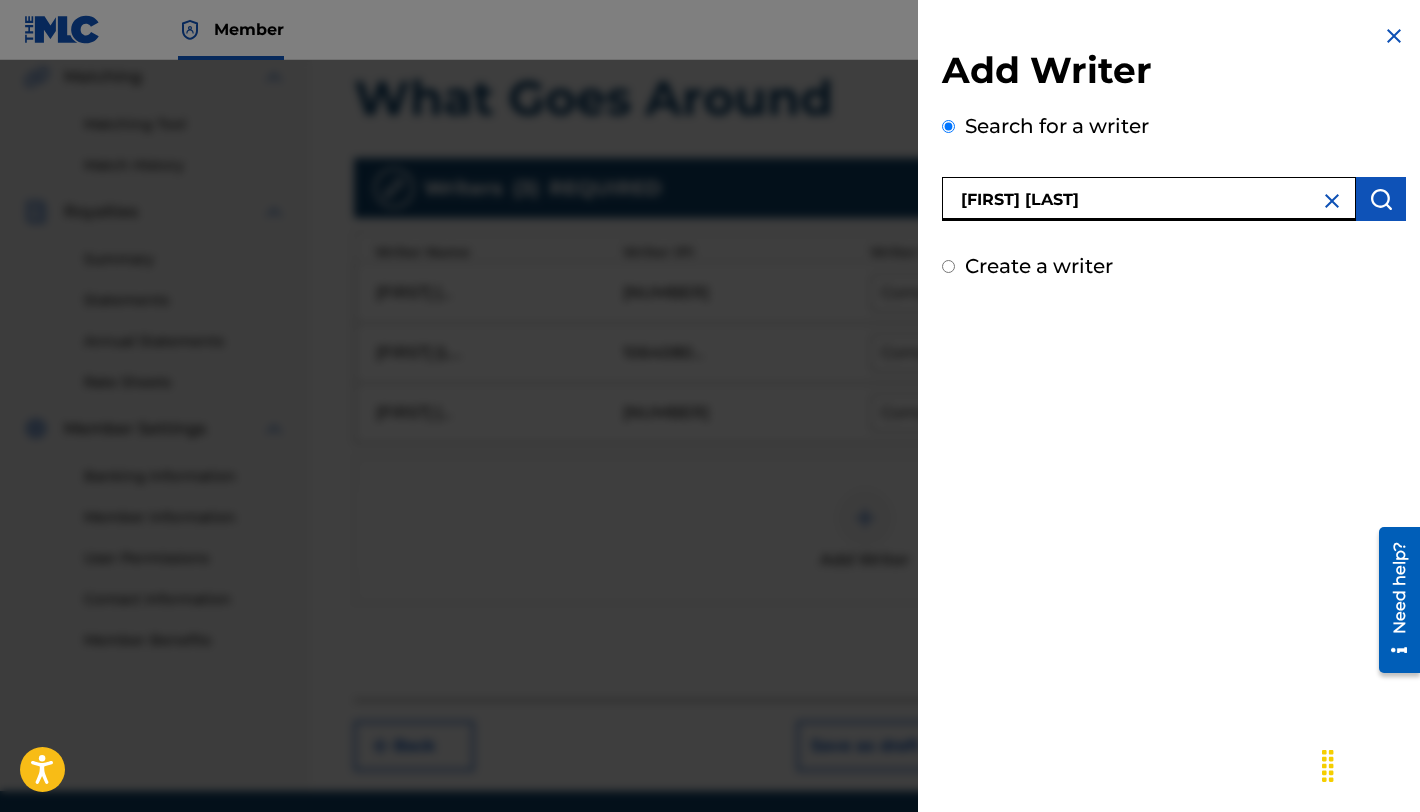 type on "[FIRST] [LAST]" 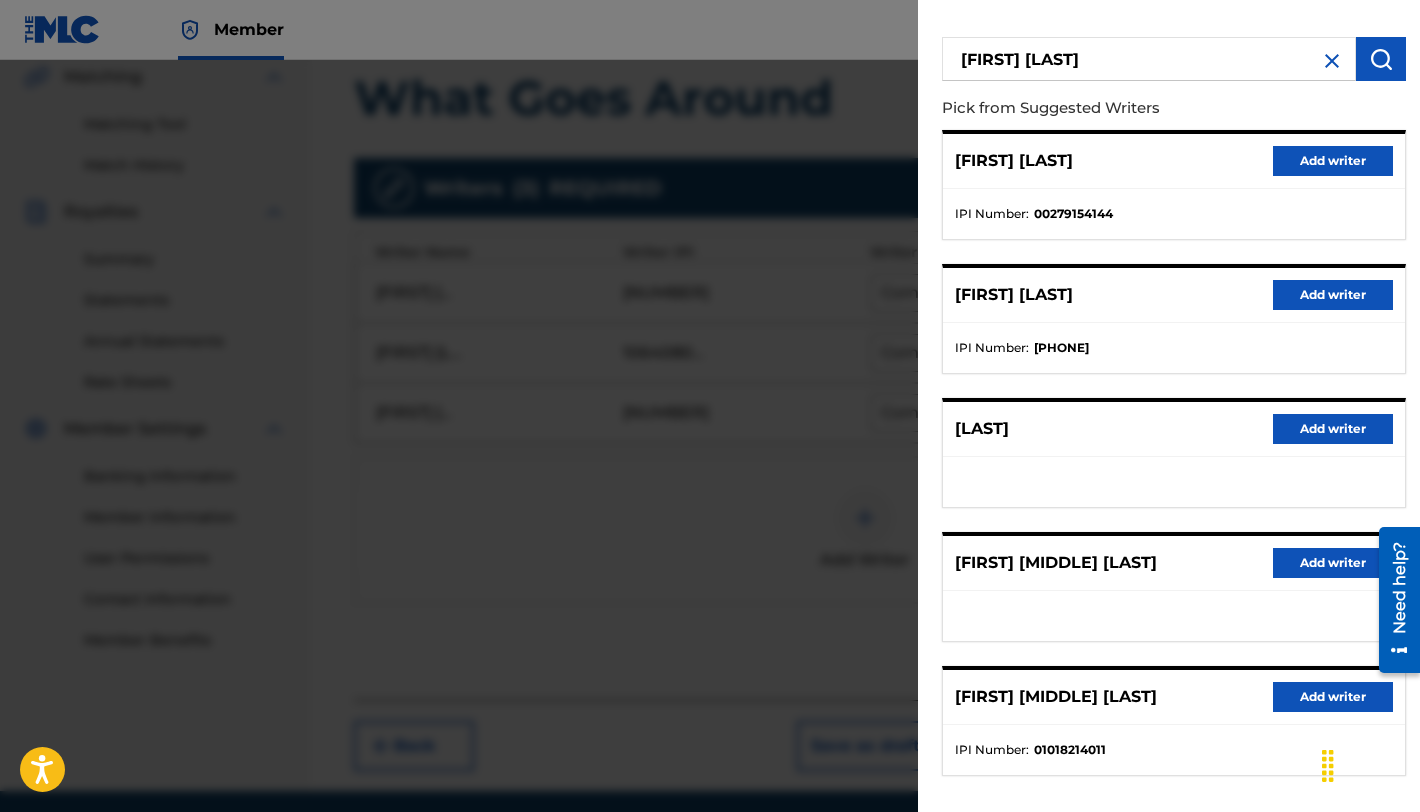 scroll, scrollTop: 231, scrollLeft: 0, axis: vertical 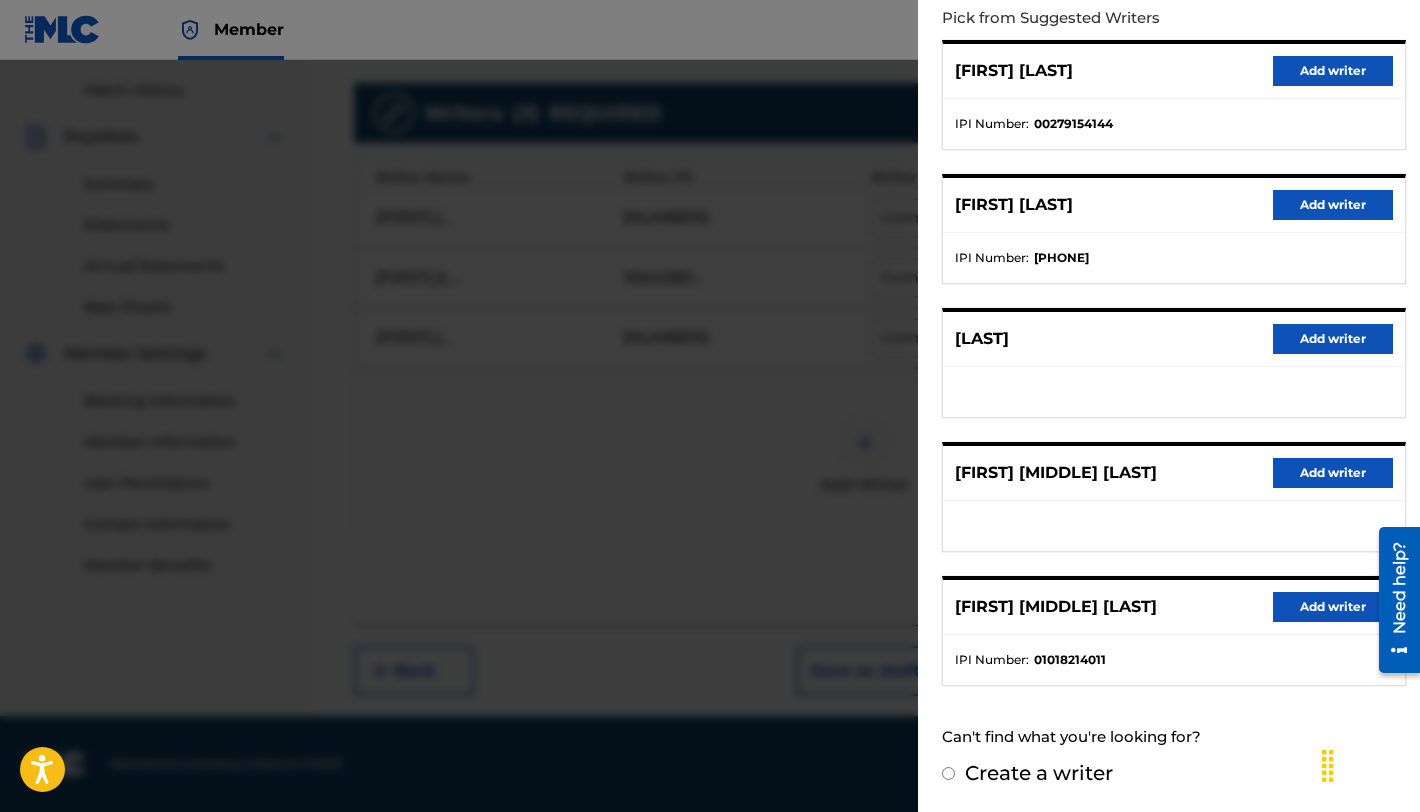 click on "Add writer" at bounding box center [1333, 607] 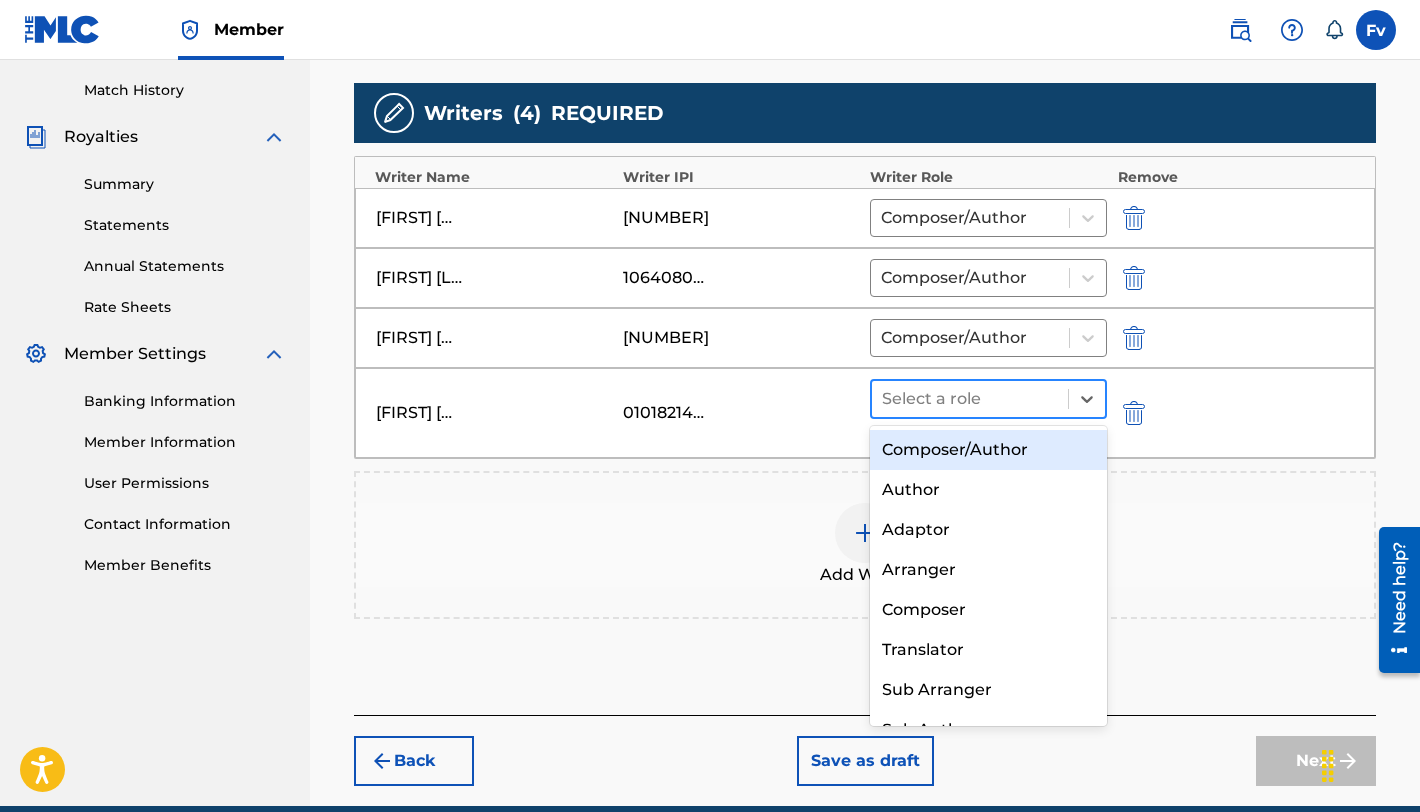 click at bounding box center (970, 399) 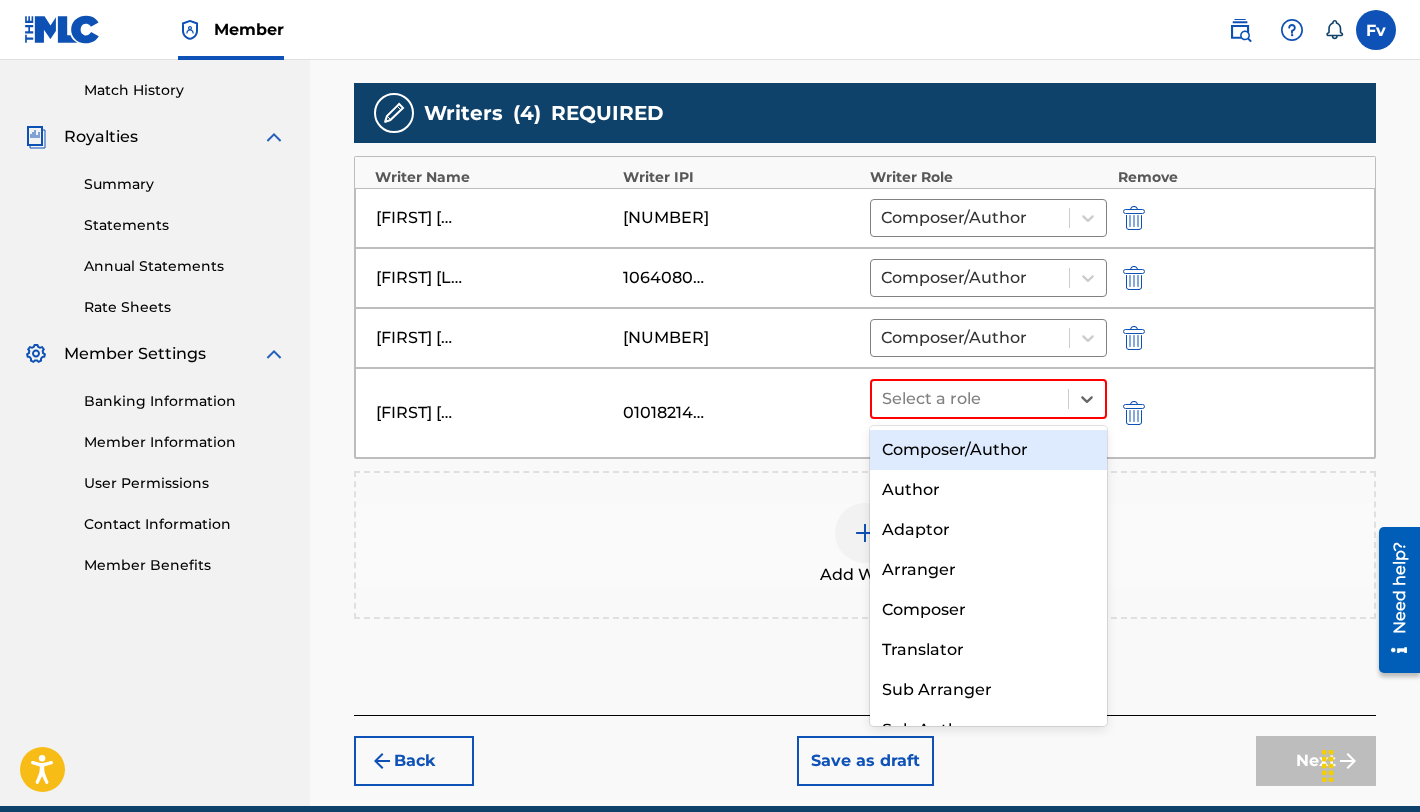 click on "Composer/Author" at bounding box center (988, 450) 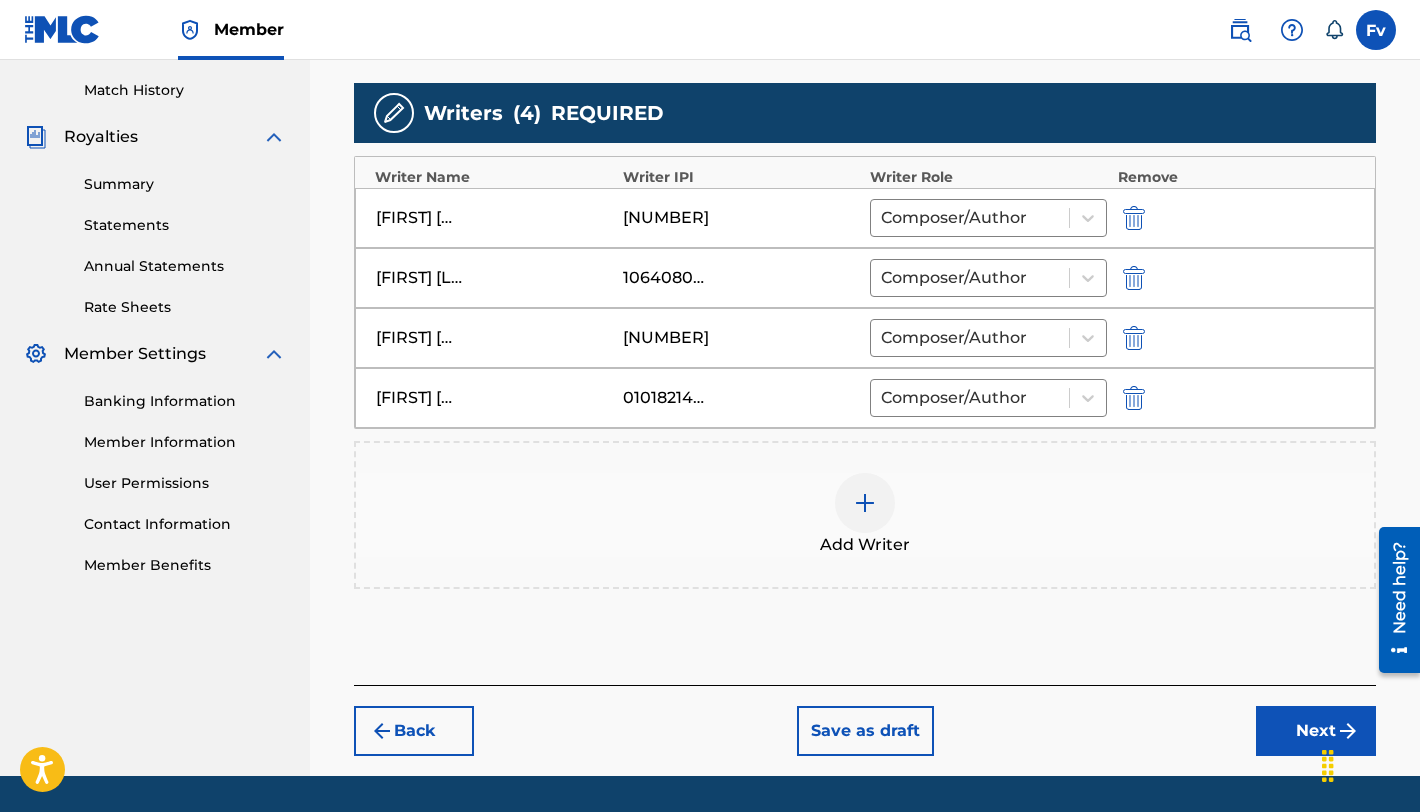 click on "Next" at bounding box center [1316, 731] 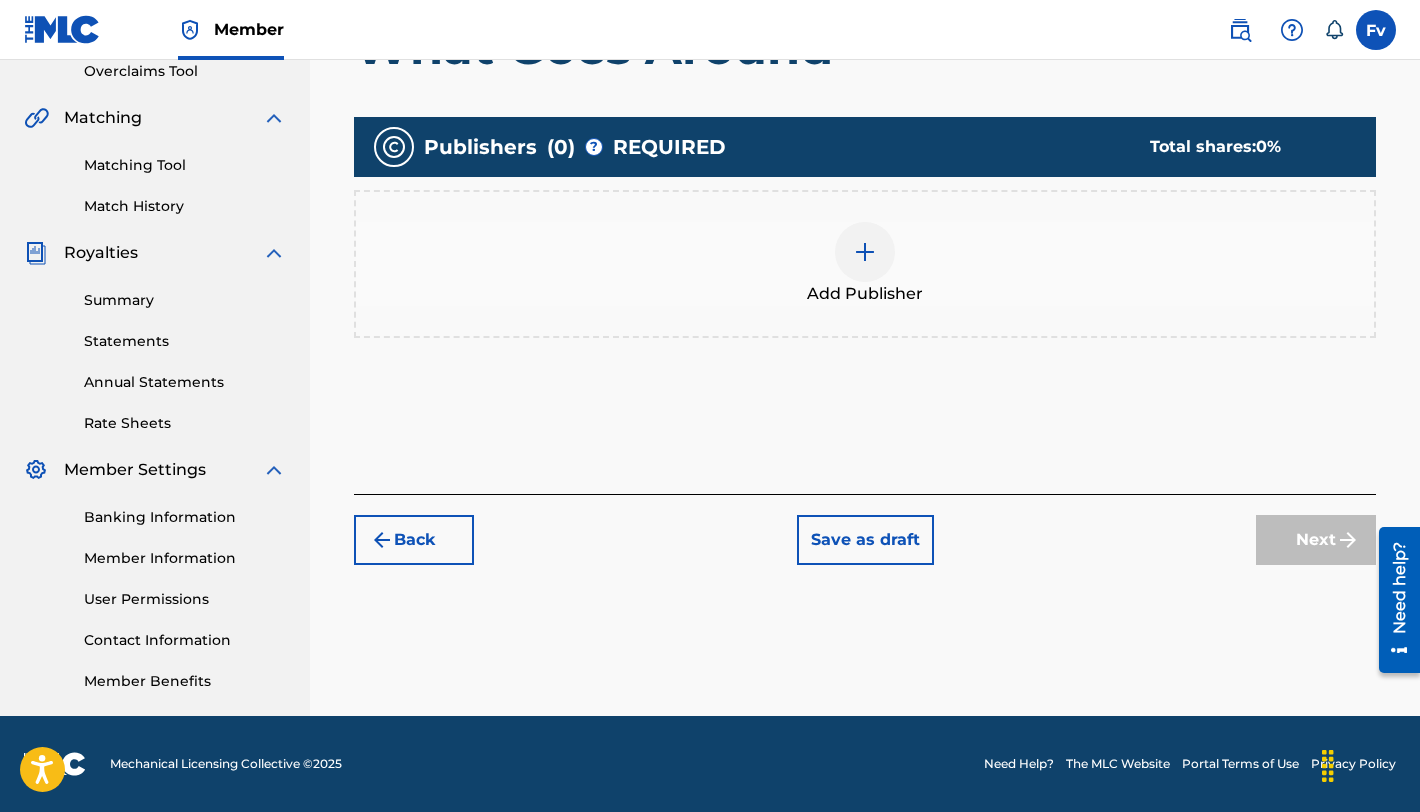 scroll, scrollTop: 428, scrollLeft: 0, axis: vertical 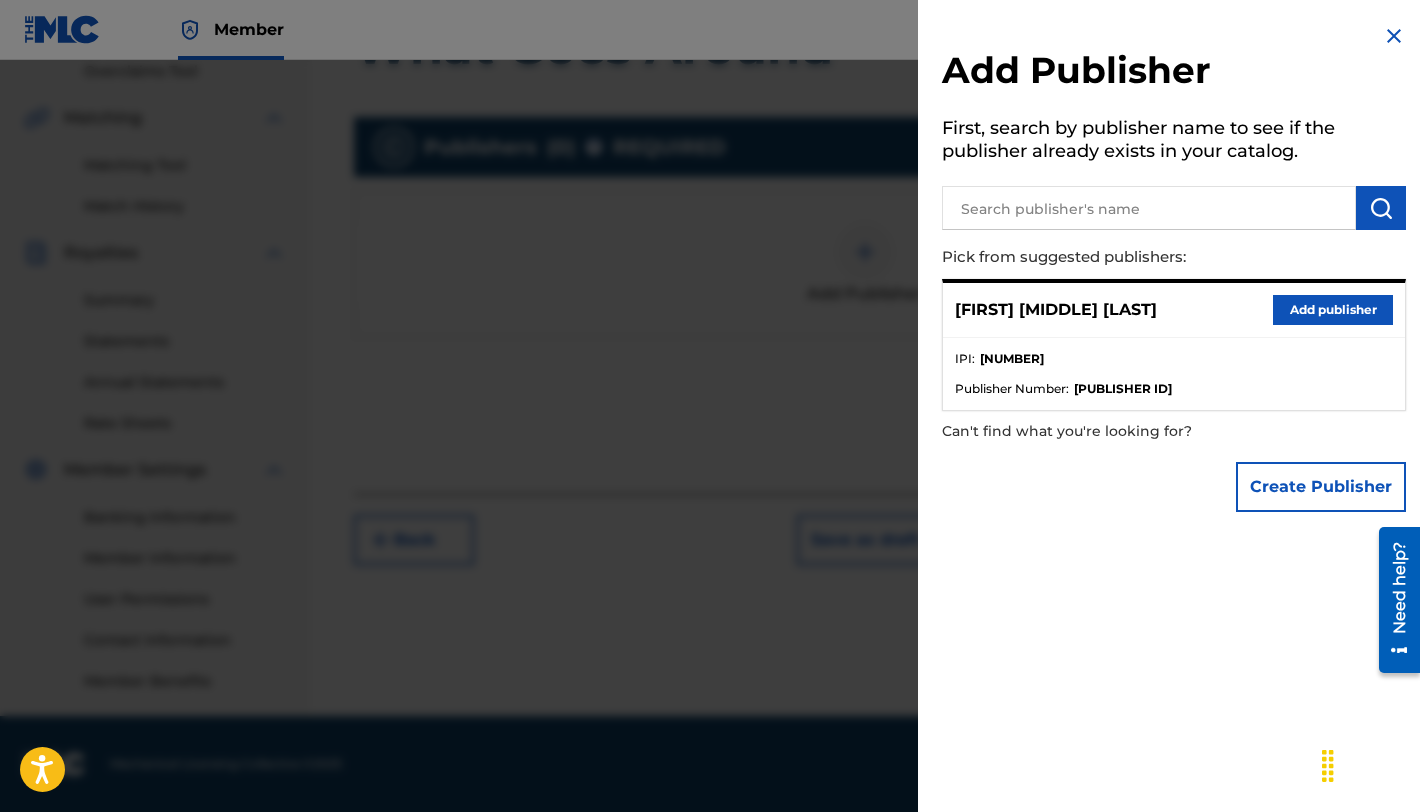click on "Add publisher" at bounding box center (1333, 310) 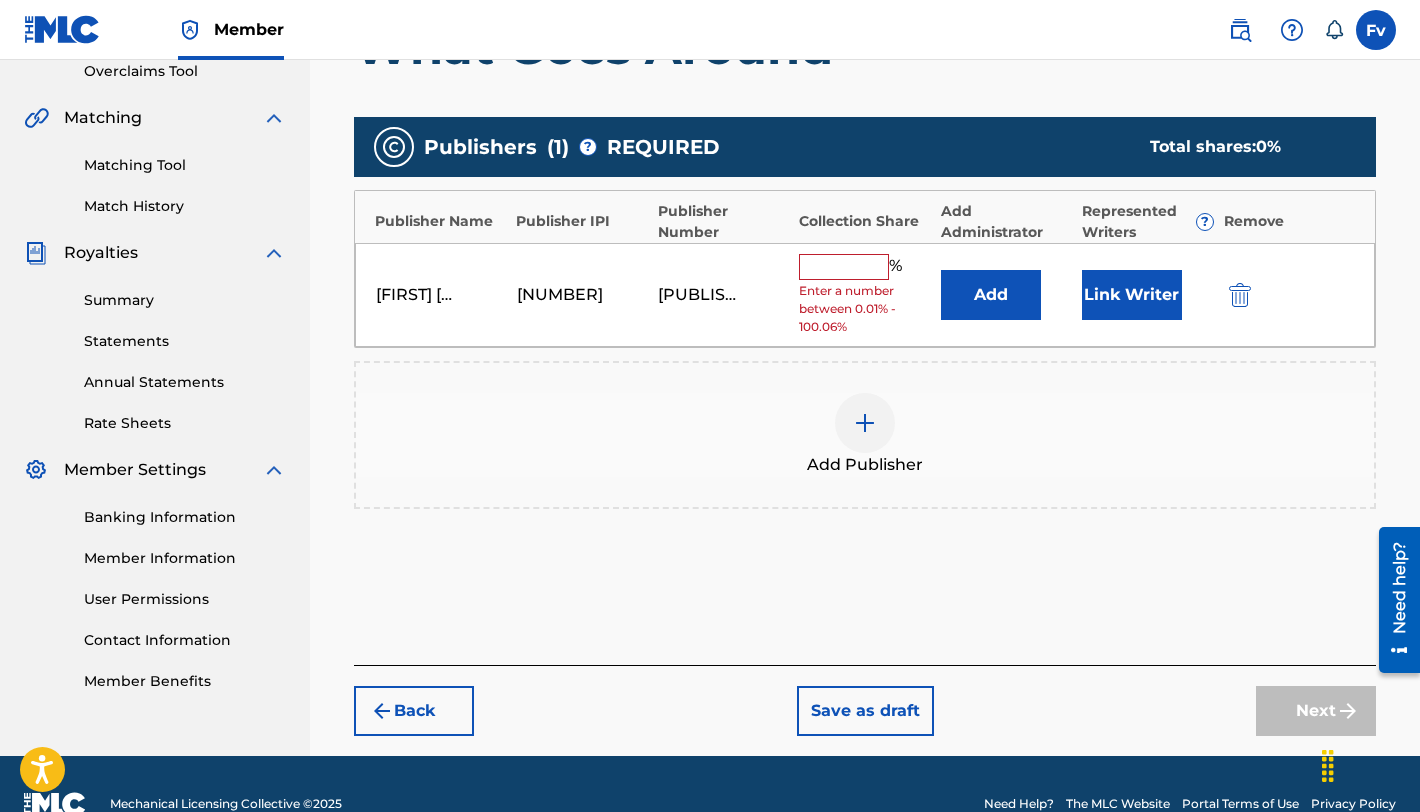click at bounding box center (844, 267) 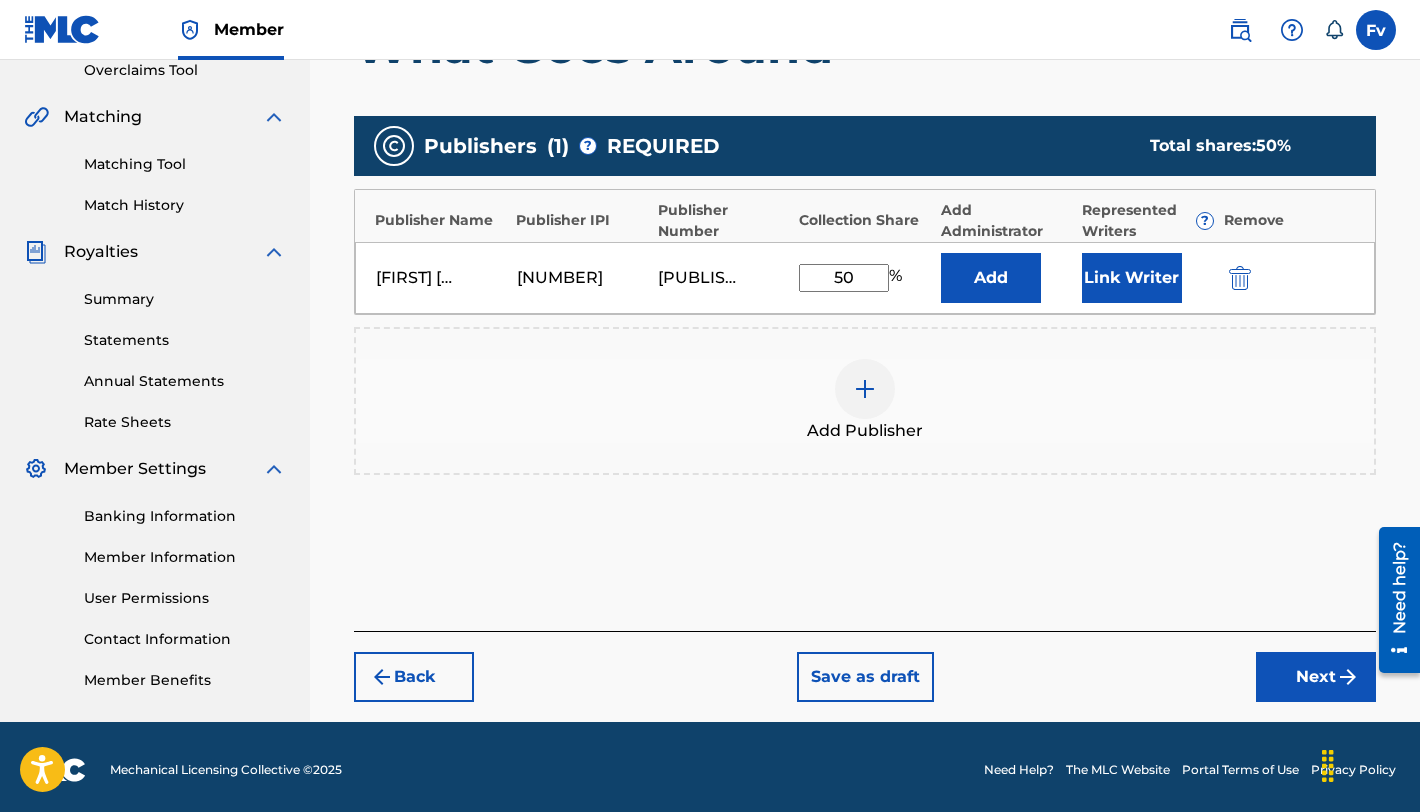 scroll, scrollTop: 435, scrollLeft: 0, axis: vertical 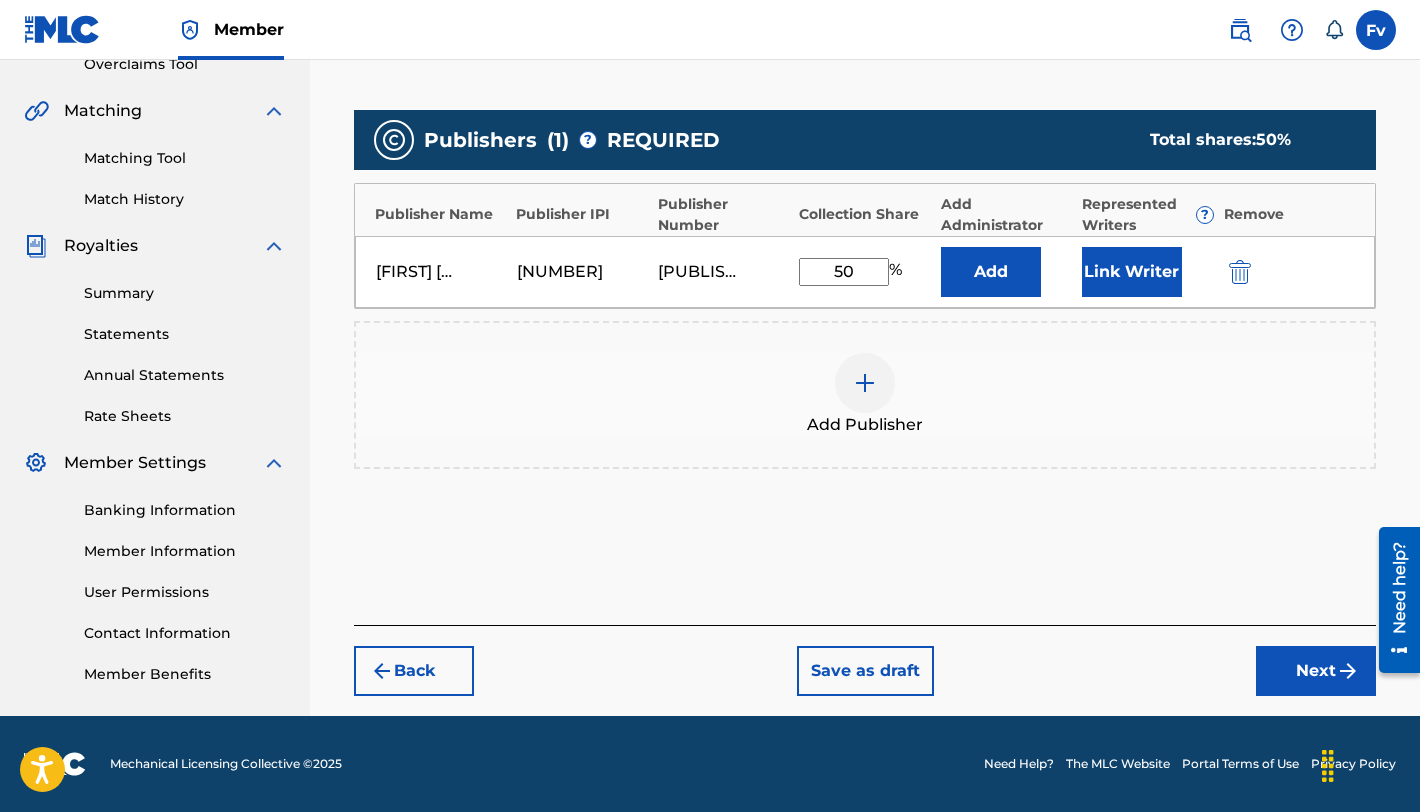 type on "50" 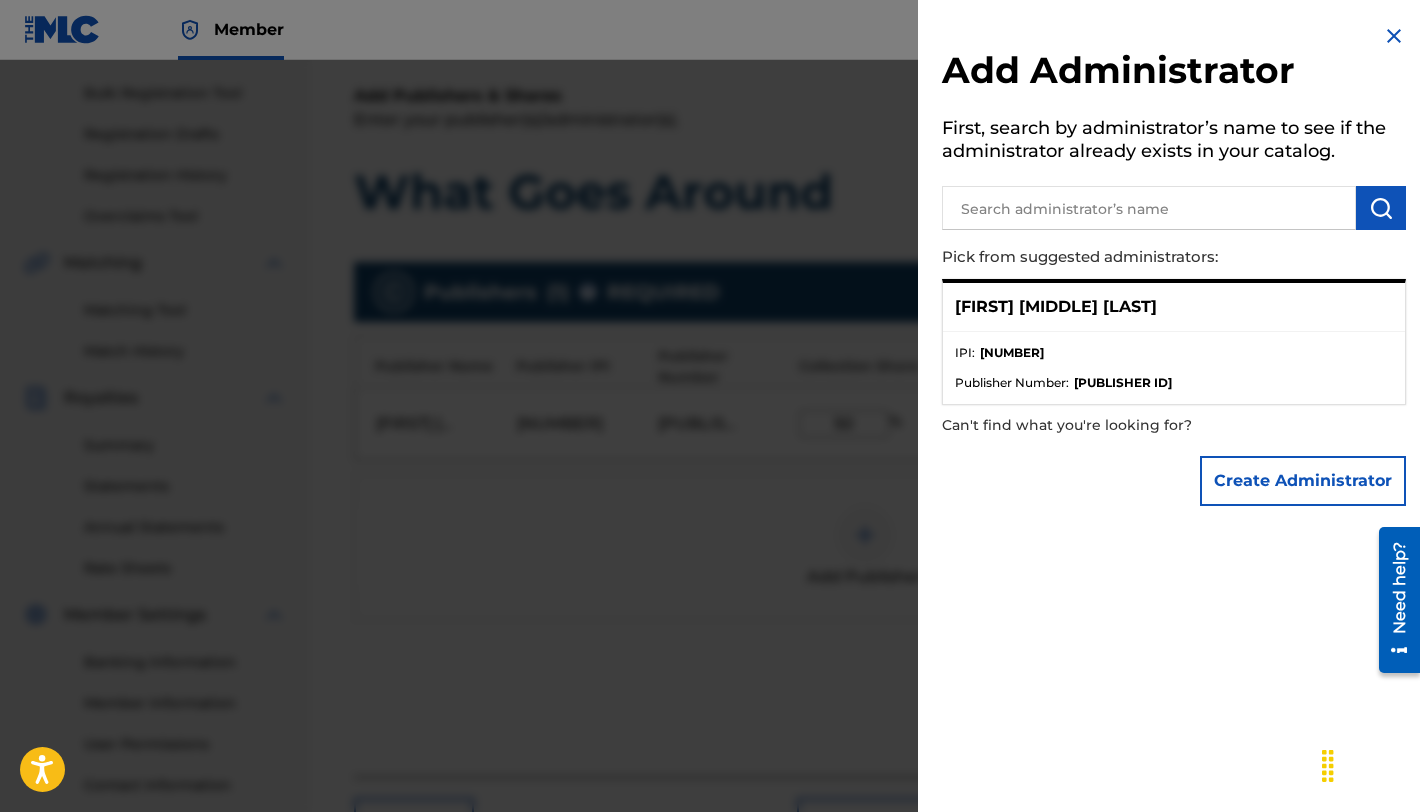 scroll, scrollTop: 281, scrollLeft: 0, axis: vertical 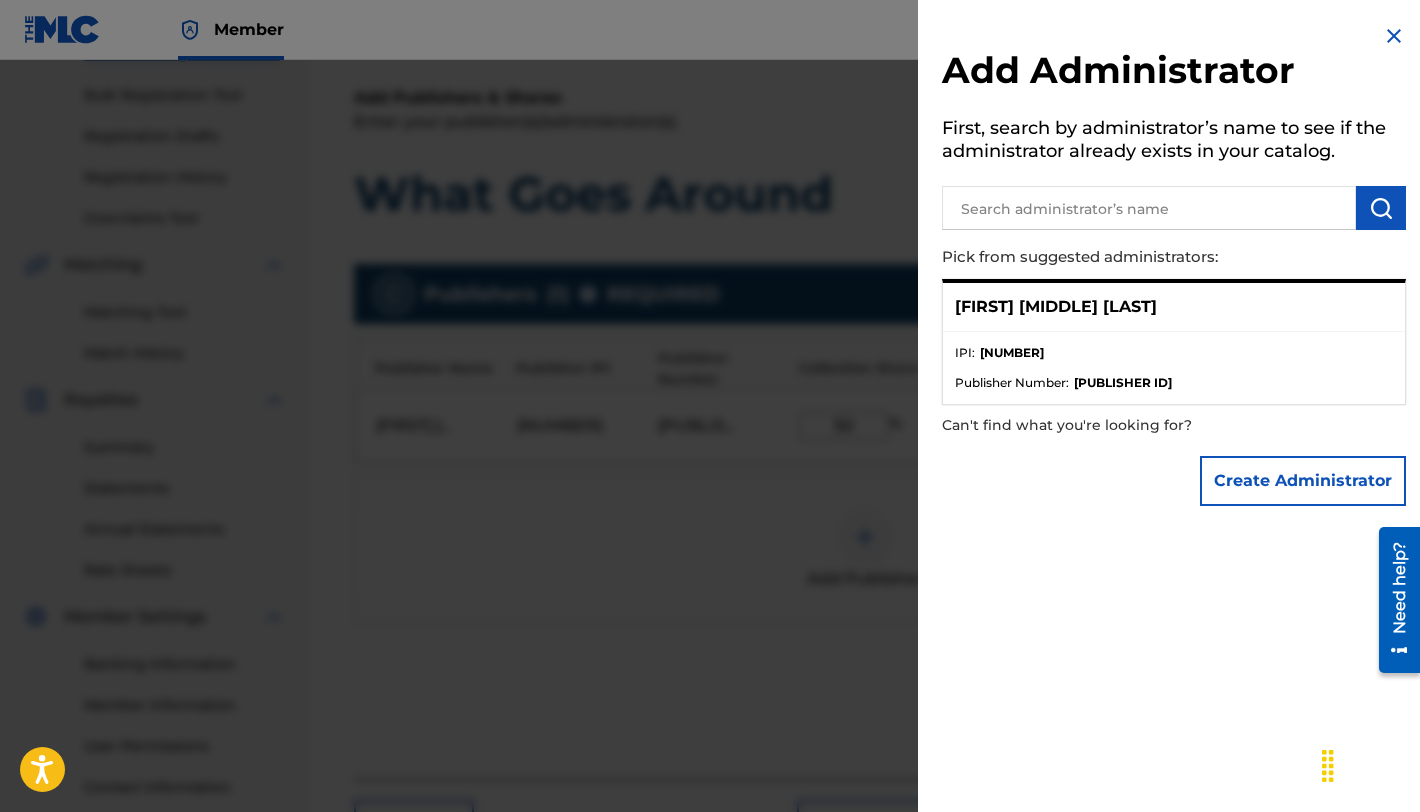 click at bounding box center [1394, 36] 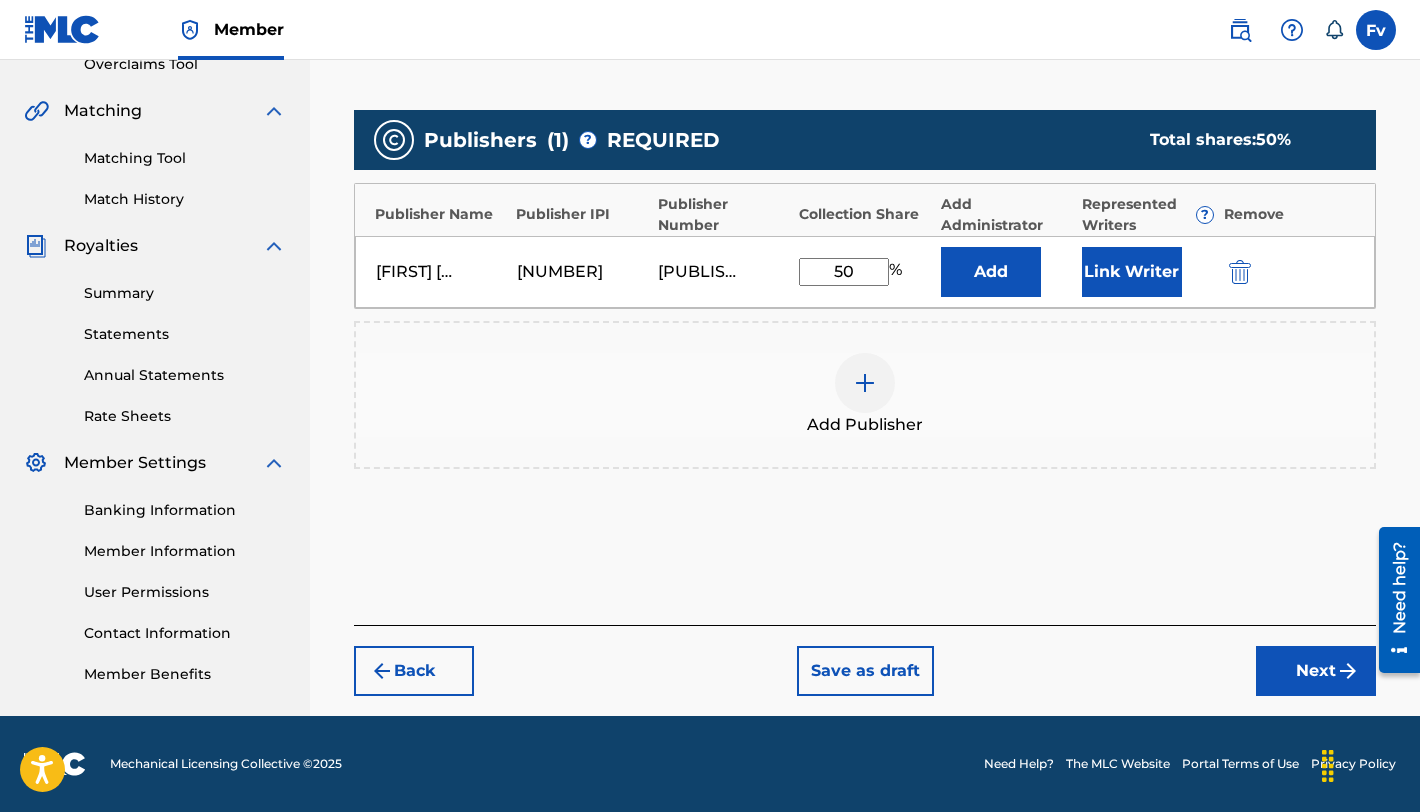 click on "Next" at bounding box center (1316, 671) 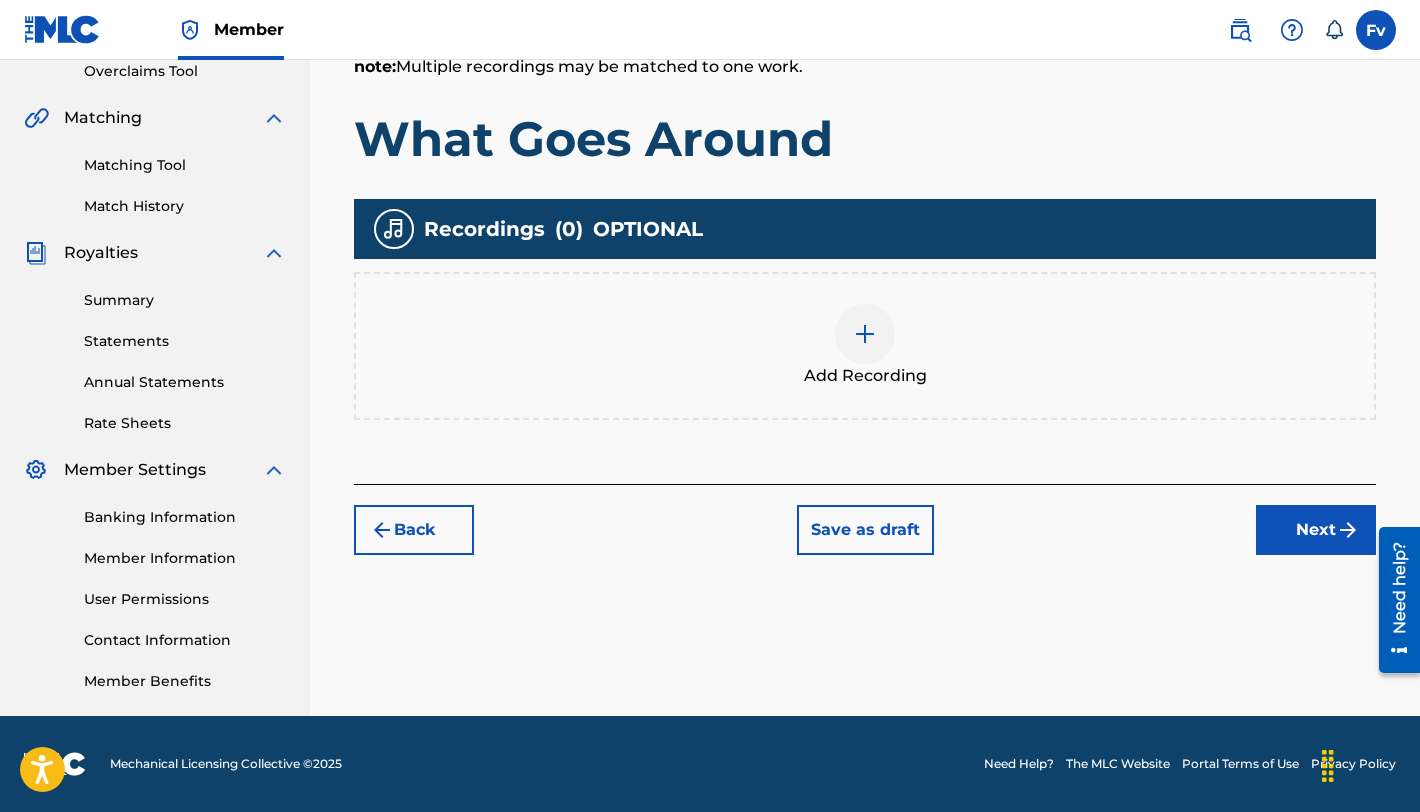click at bounding box center (865, 334) 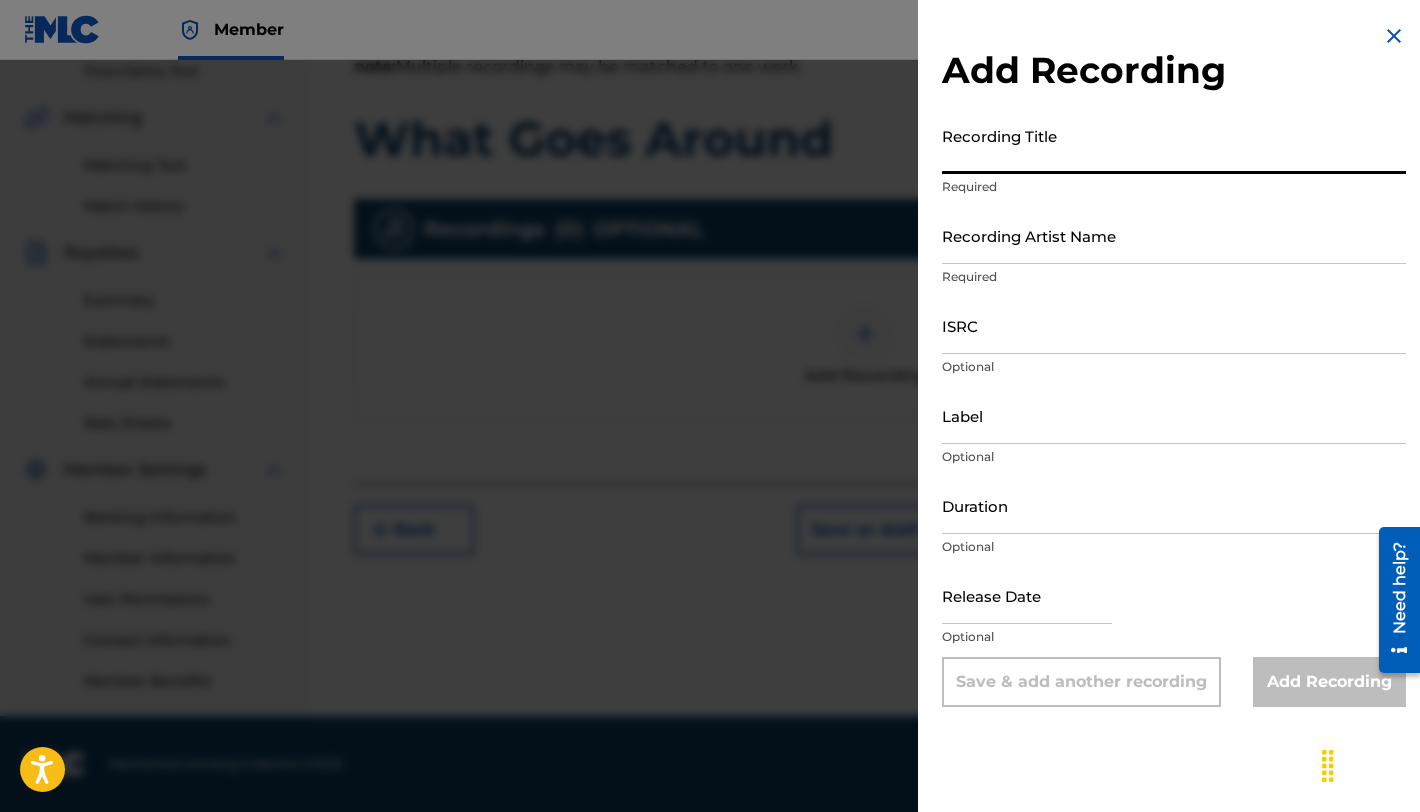click on "Recording Title" at bounding box center [1174, 145] 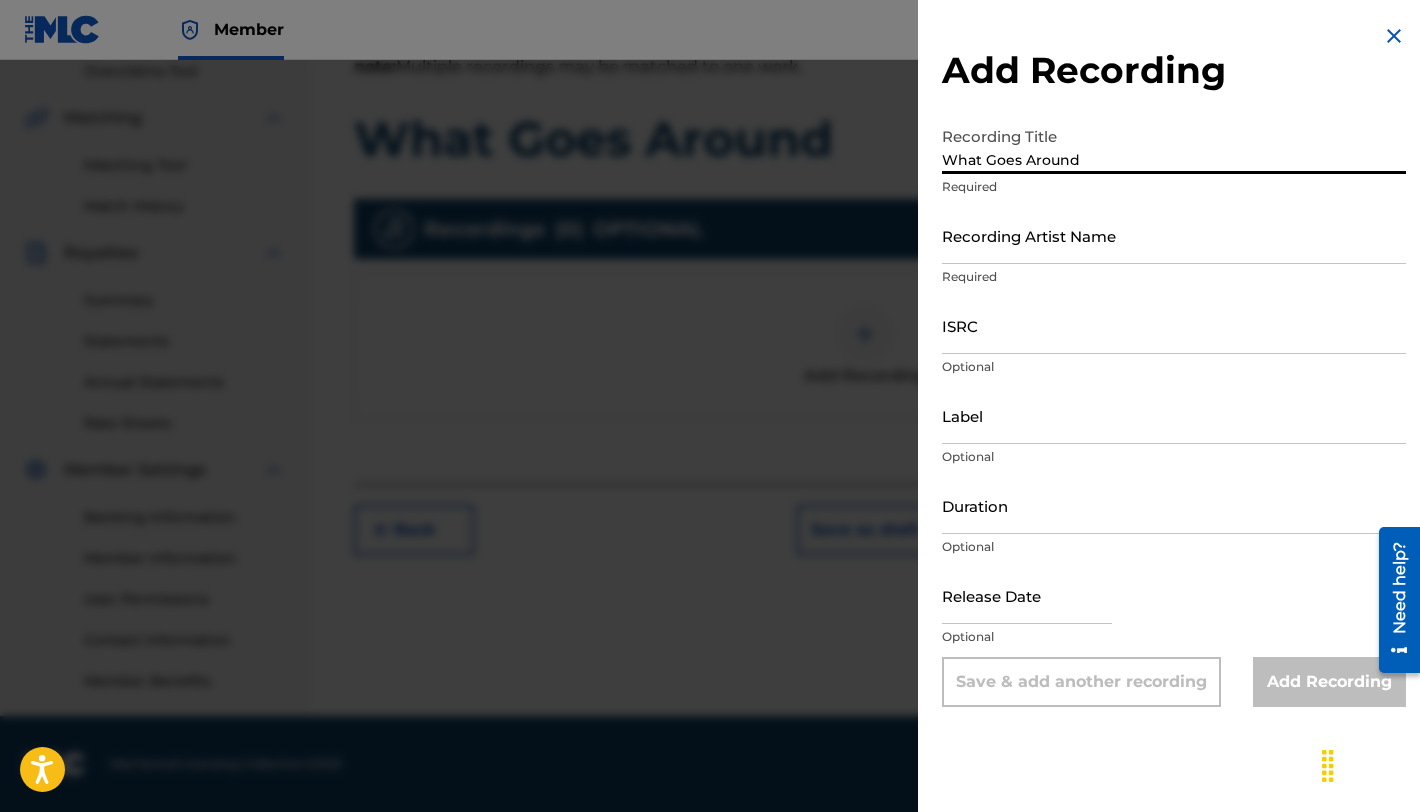type on "What Goes Around" 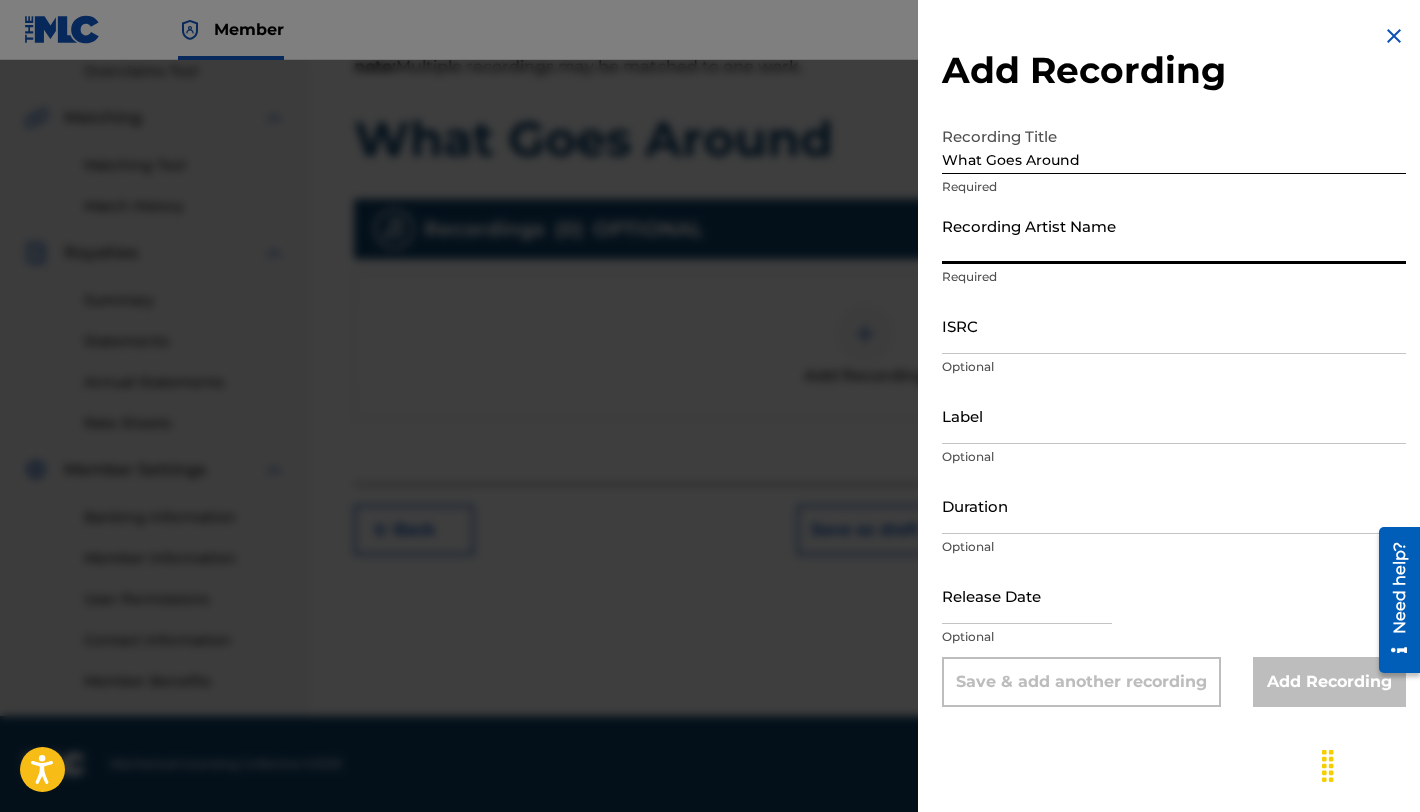 click on "Recording Artist Name" at bounding box center [1174, 235] 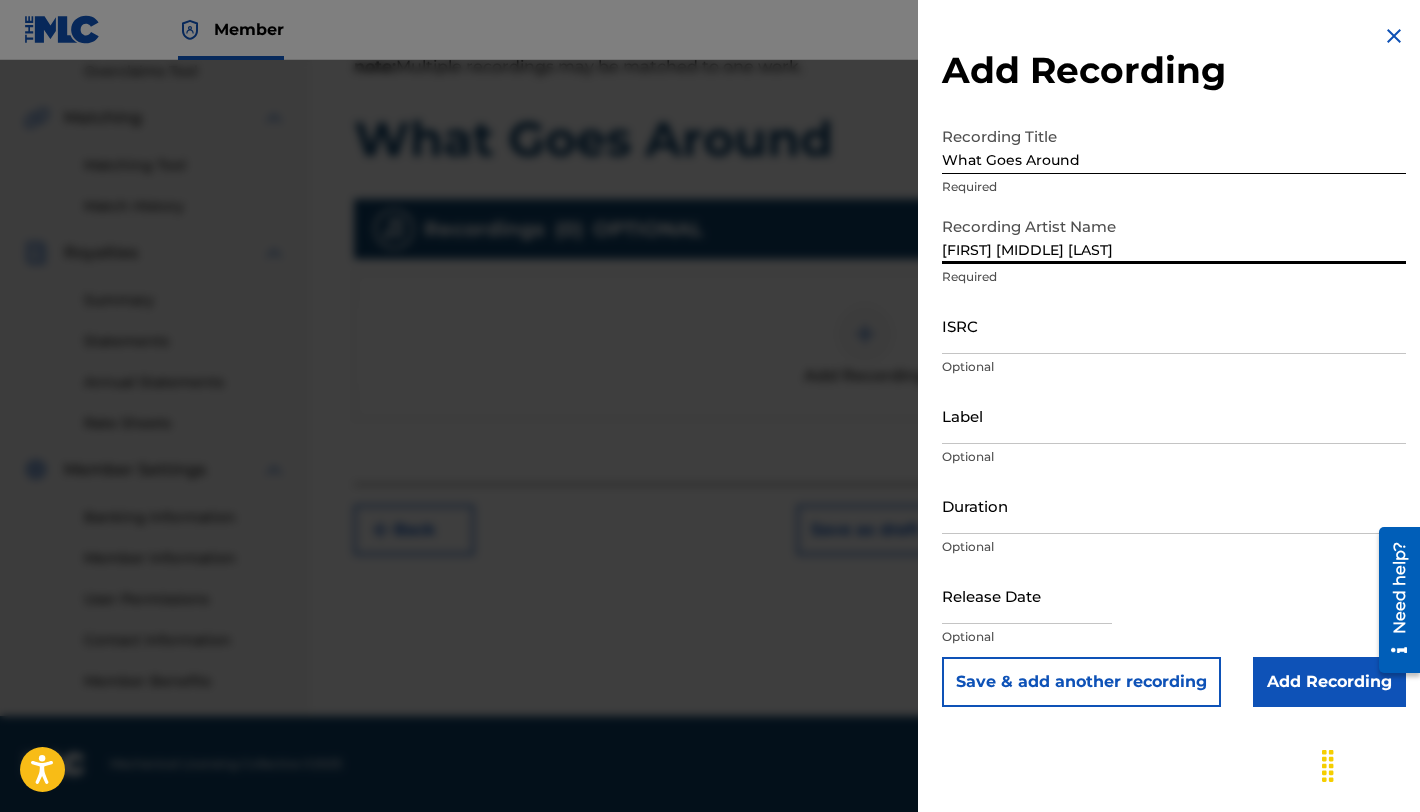 type on "[FIRST] [MIDDLE] [LAST]" 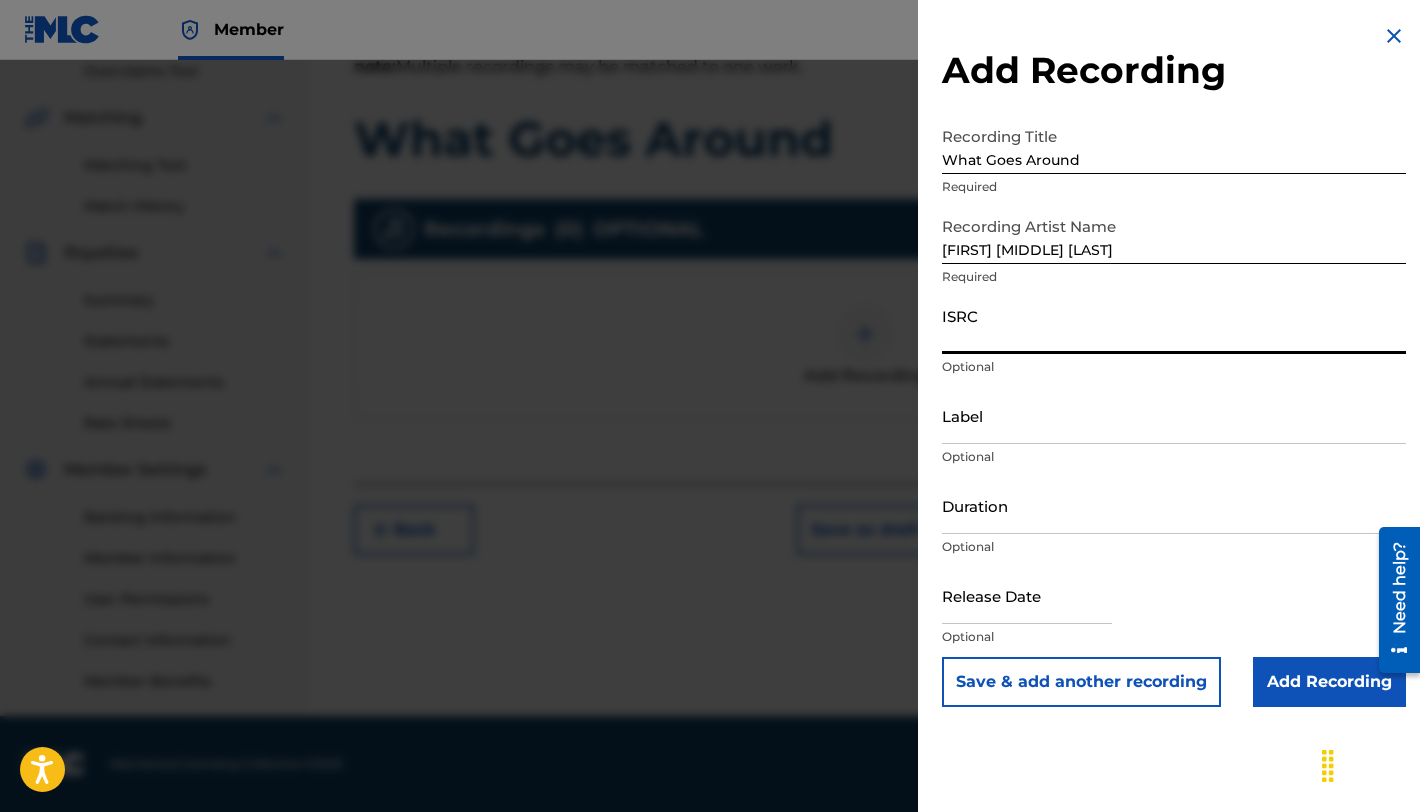 click on "ISRC" at bounding box center [1174, 325] 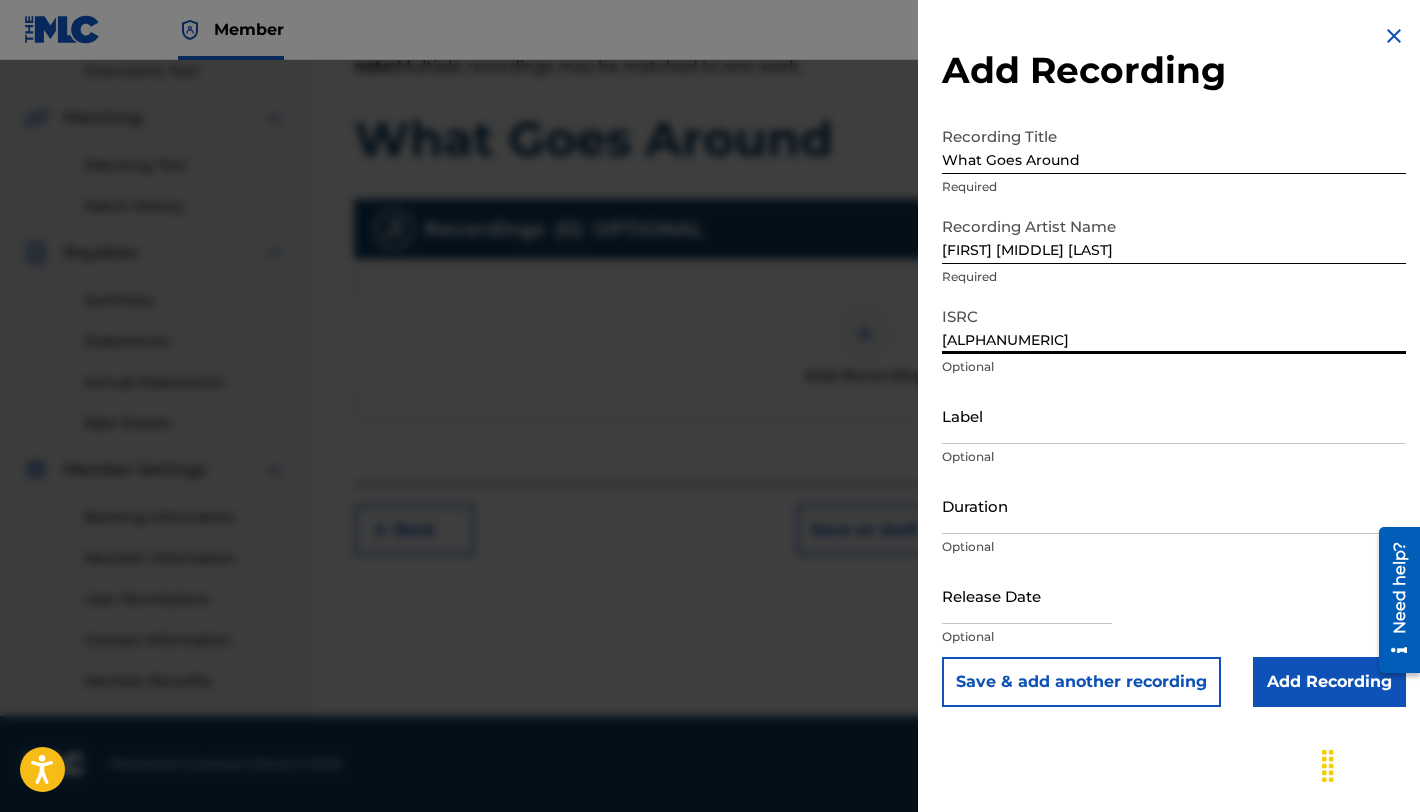 type on "[ALPHANUMERIC]" 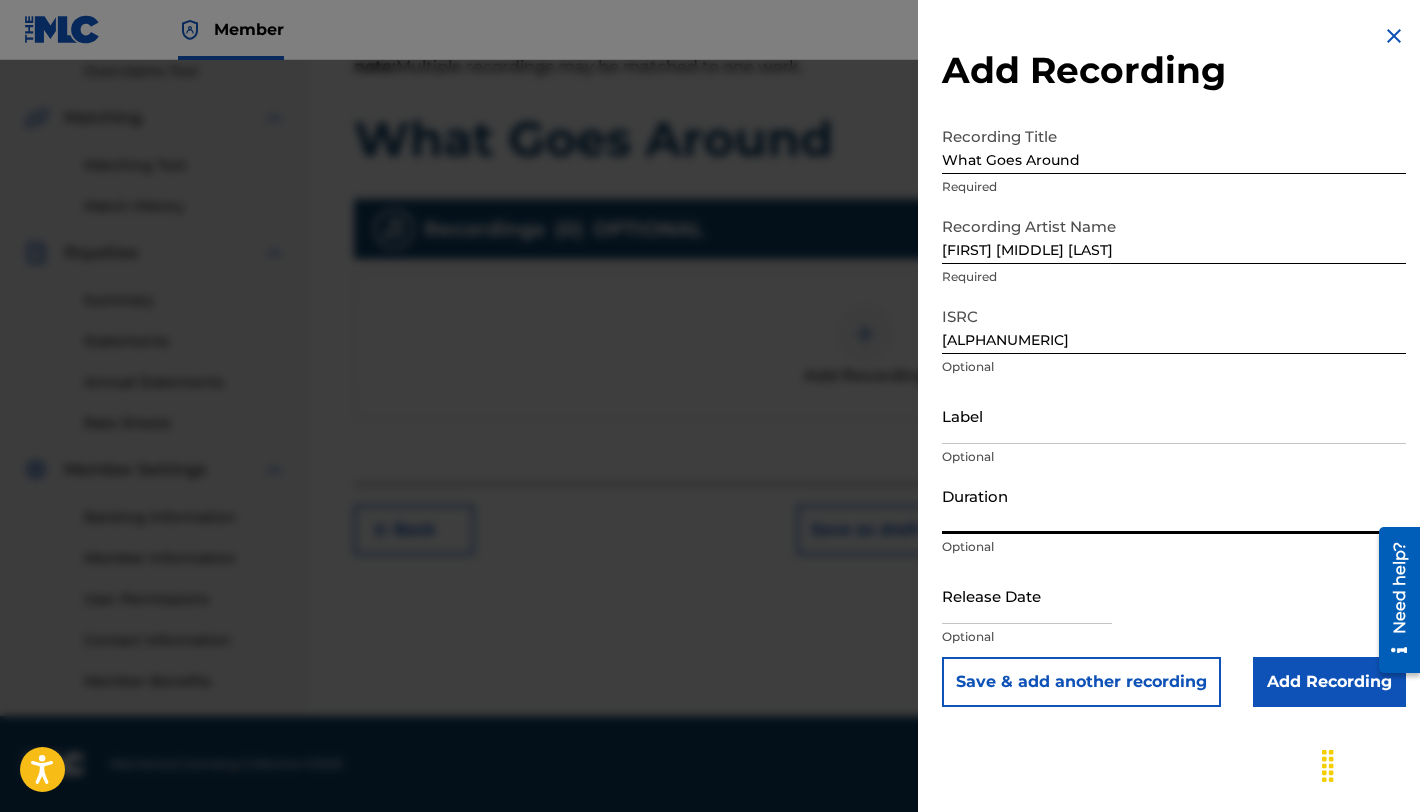 click on "Duration" at bounding box center (1174, 505) 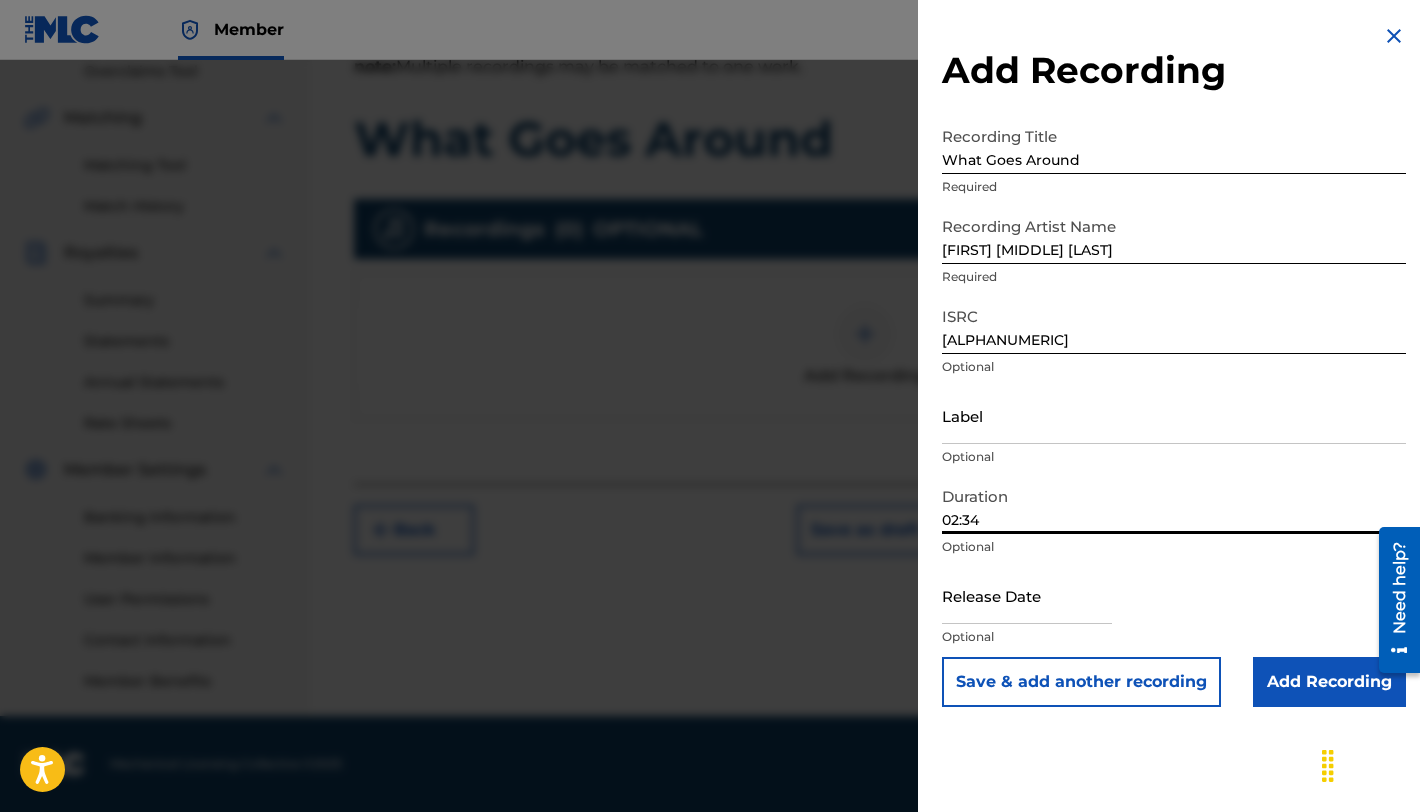 type on "02:34" 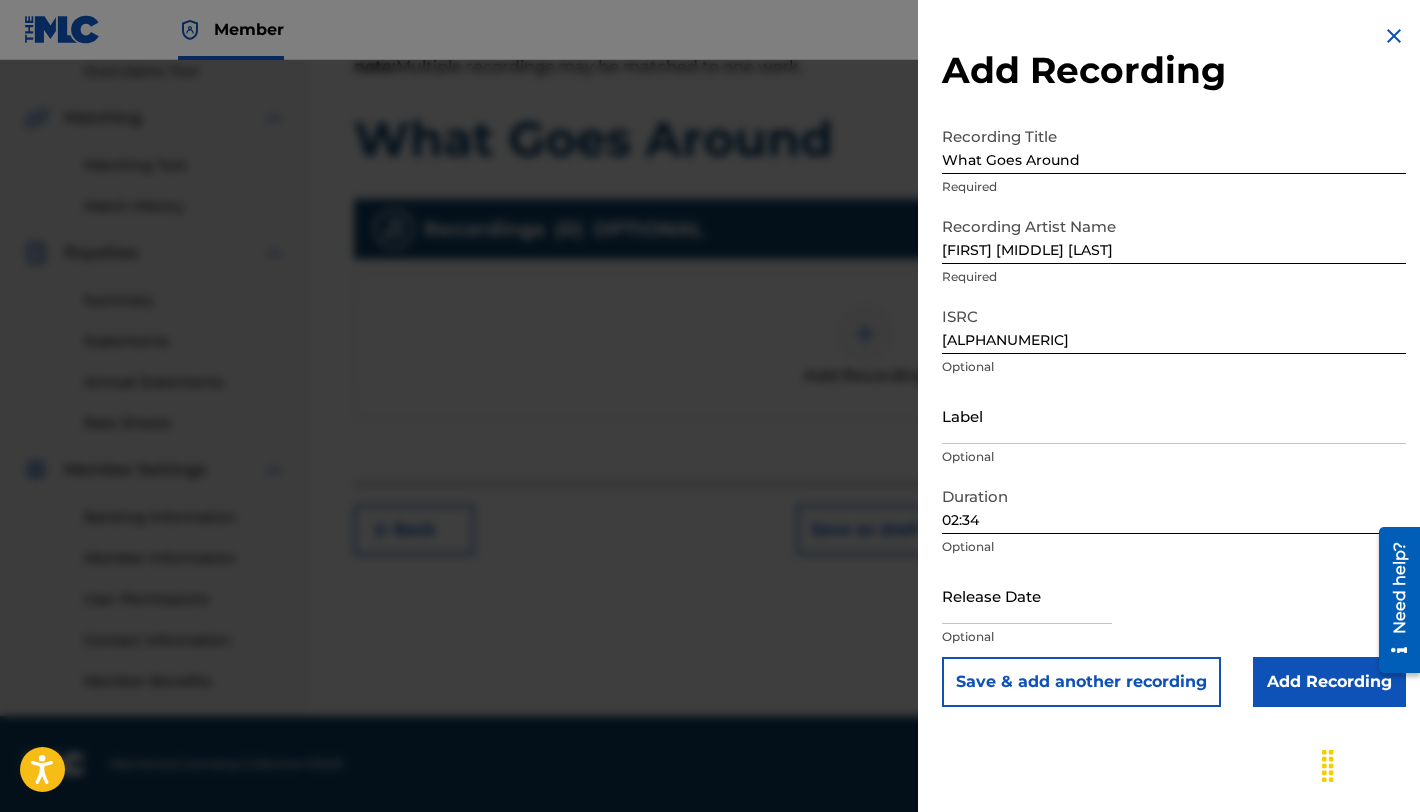 click at bounding box center [1027, 595] 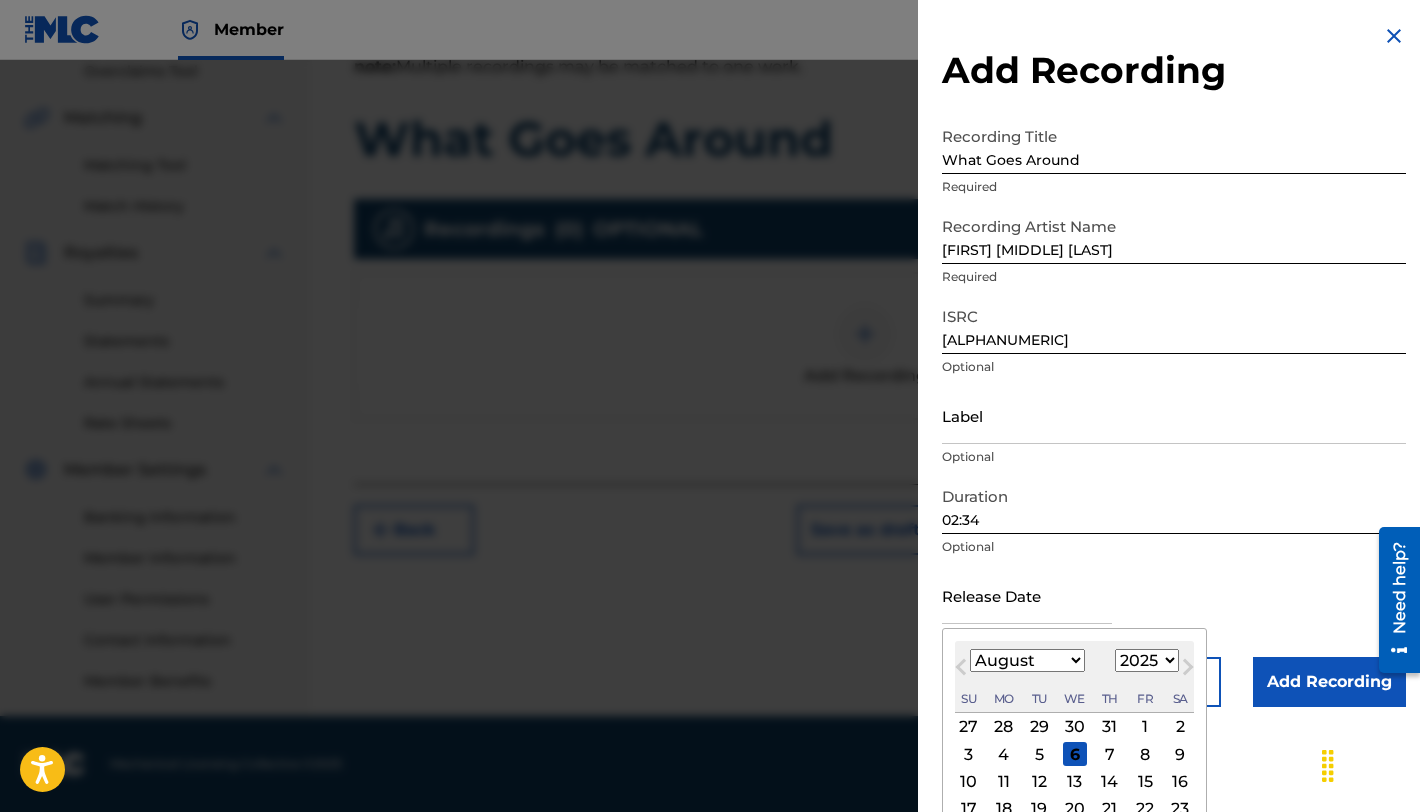 select on "6" 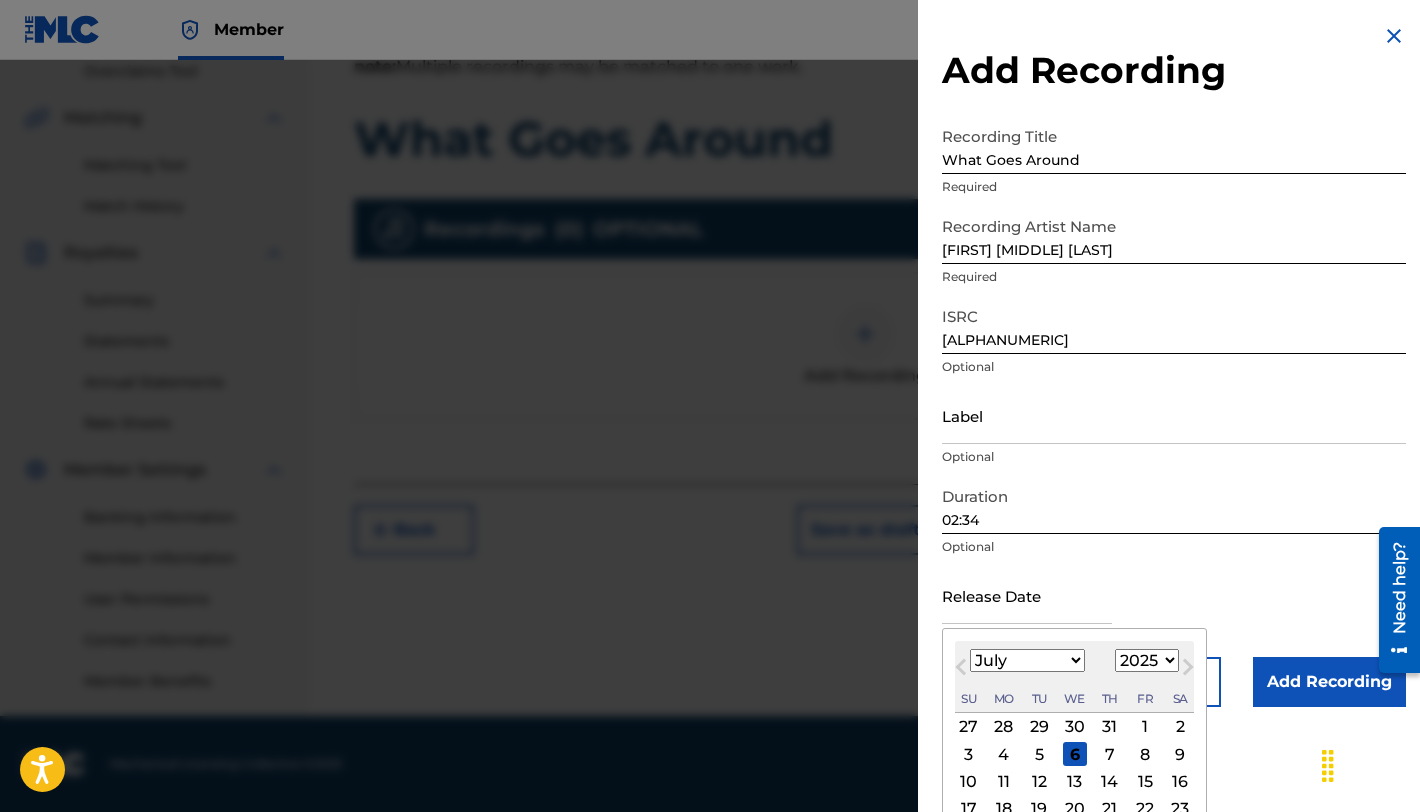 click on "July" at bounding box center [0, 0] 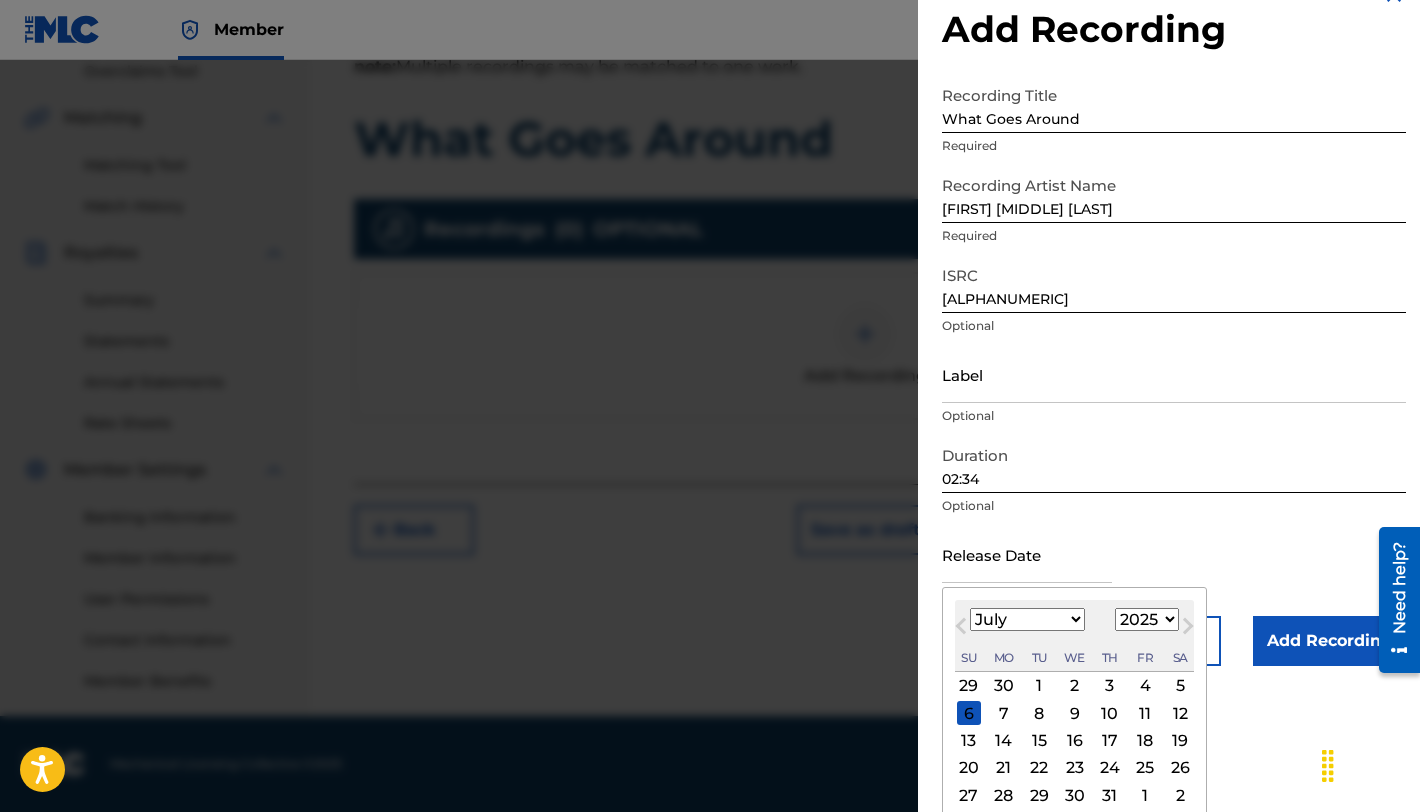 scroll, scrollTop: 60, scrollLeft: 0, axis: vertical 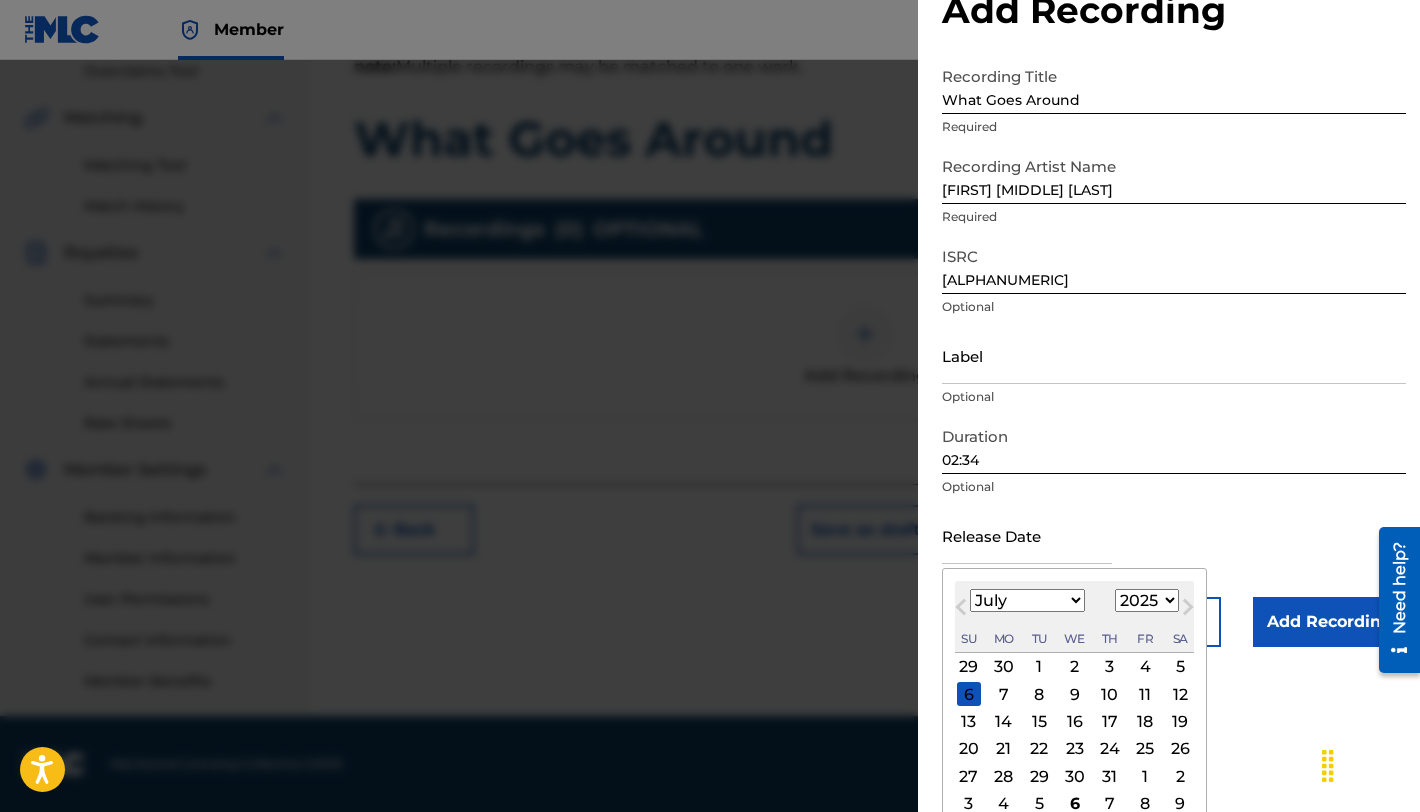click on "11" at bounding box center (1145, 694) 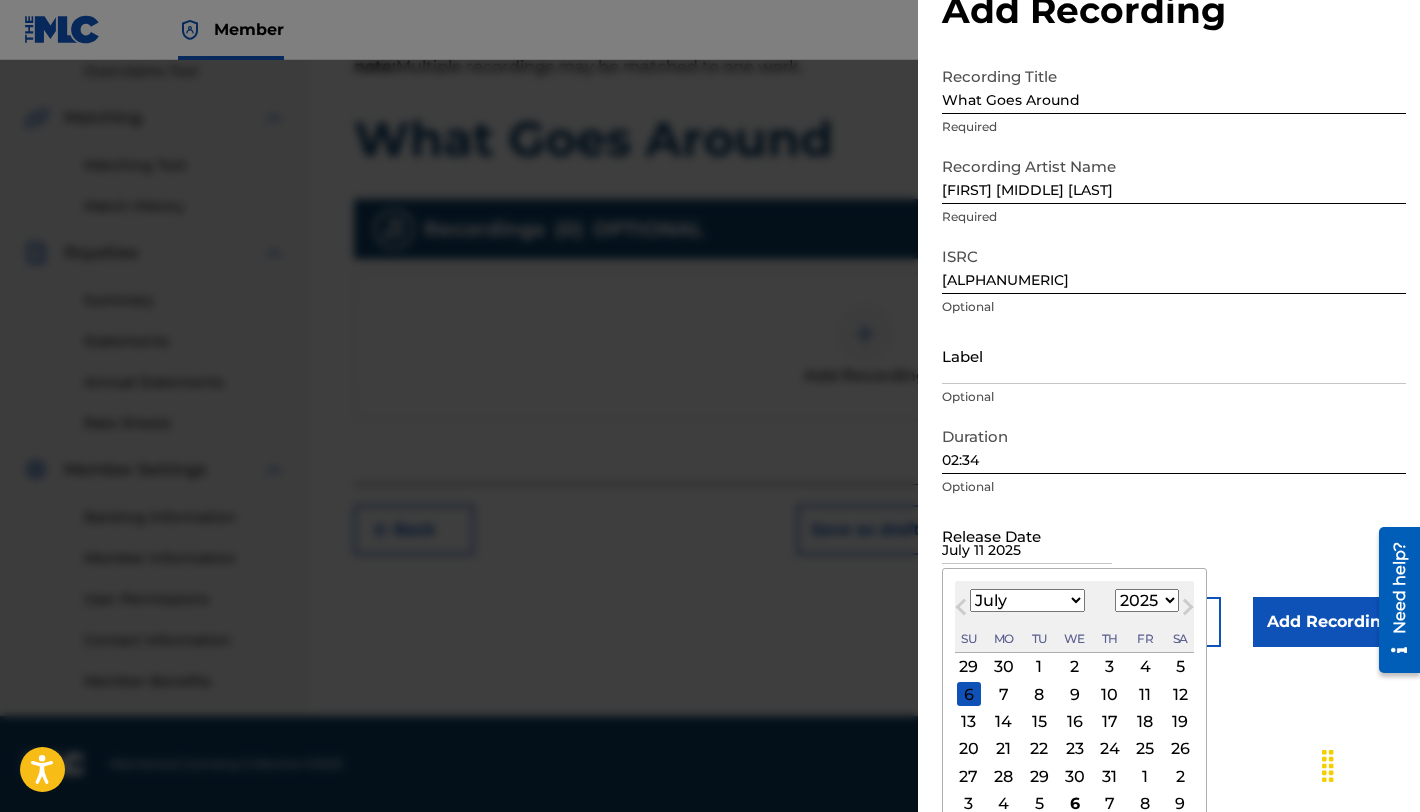 scroll, scrollTop: 0, scrollLeft: 0, axis: both 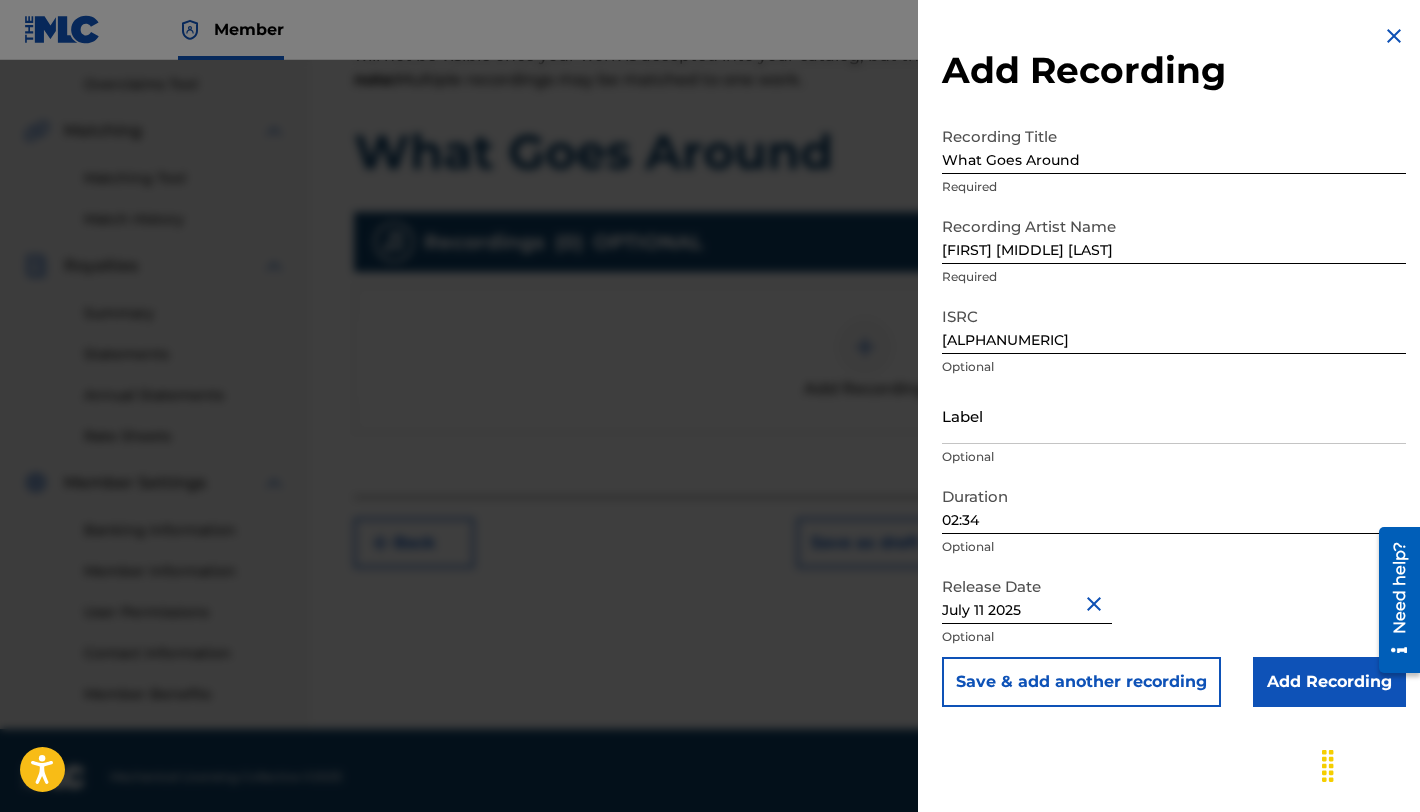 click on "Add Recording" at bounding box center (1329, 682) 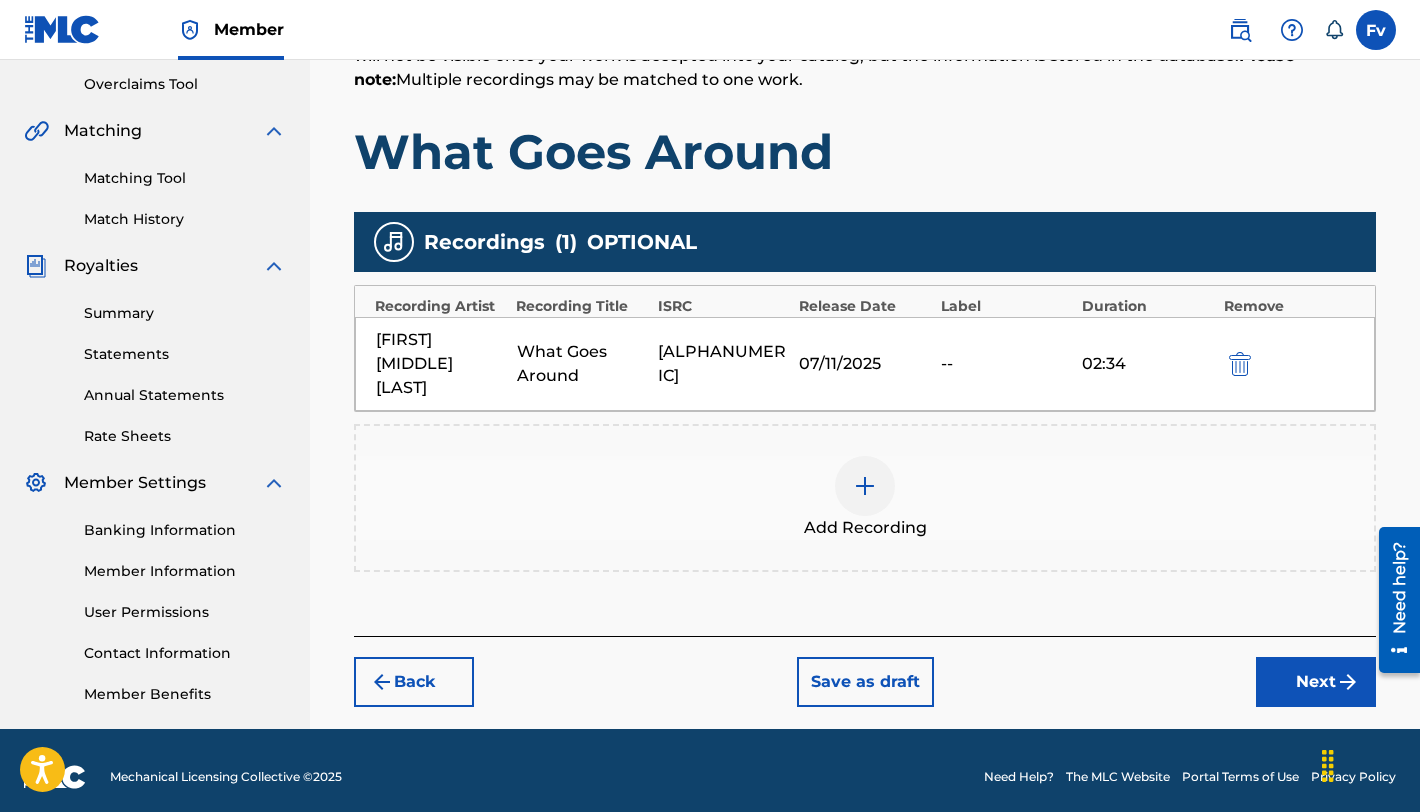 click on "Next" at bounding box center (1316, 682) 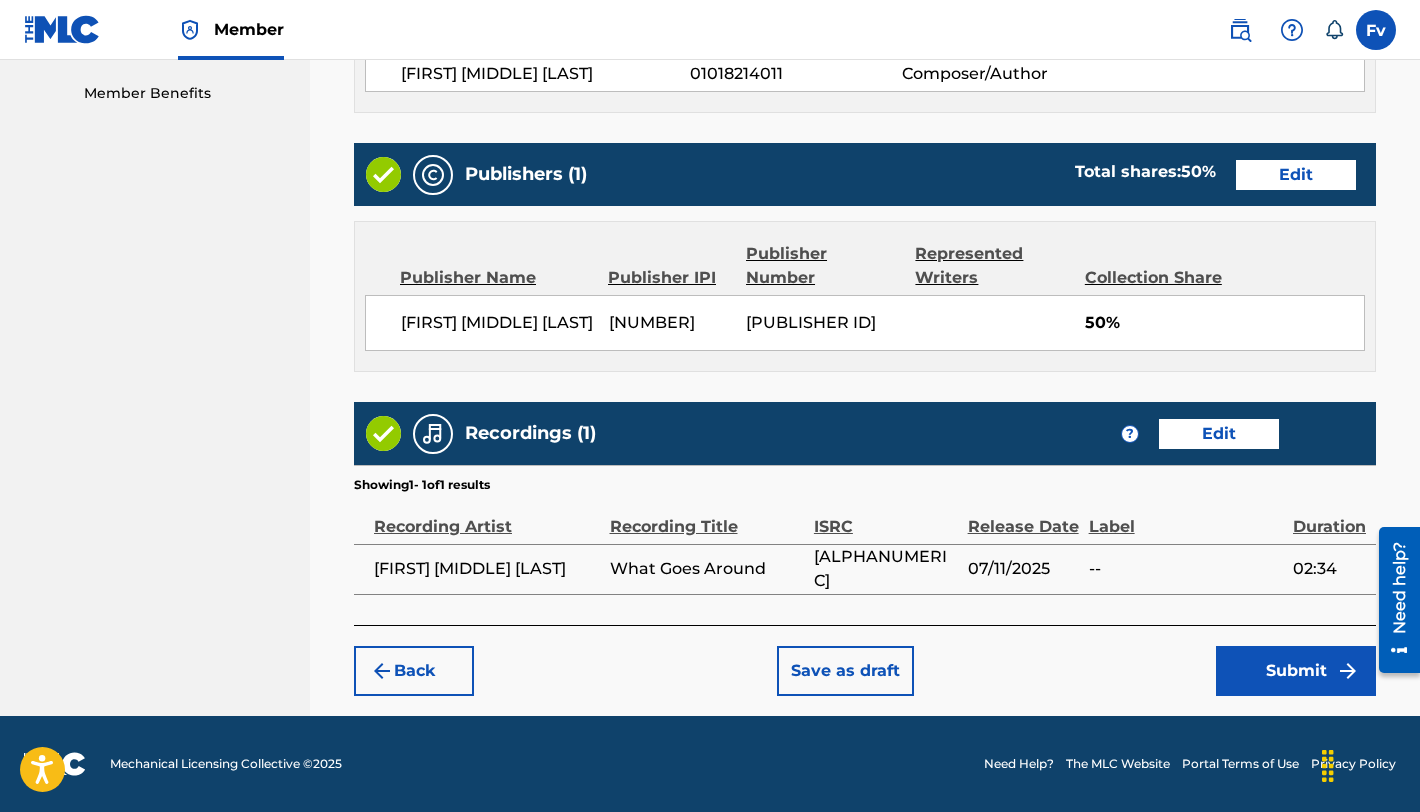 scroll, scrollTop: 1038, scrollLeft: 0, axis: vertical 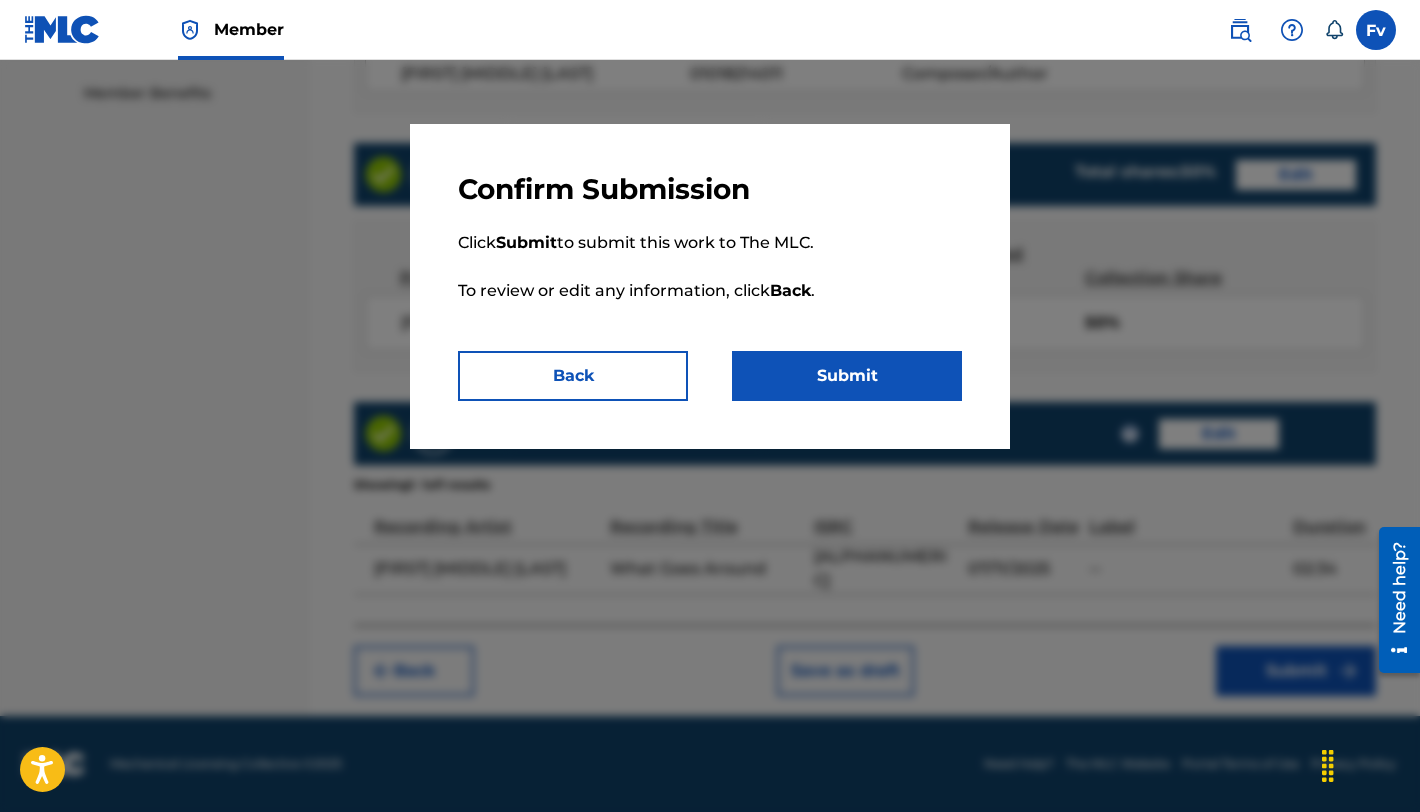 click on "Submit" at bounding box center (847, 376) 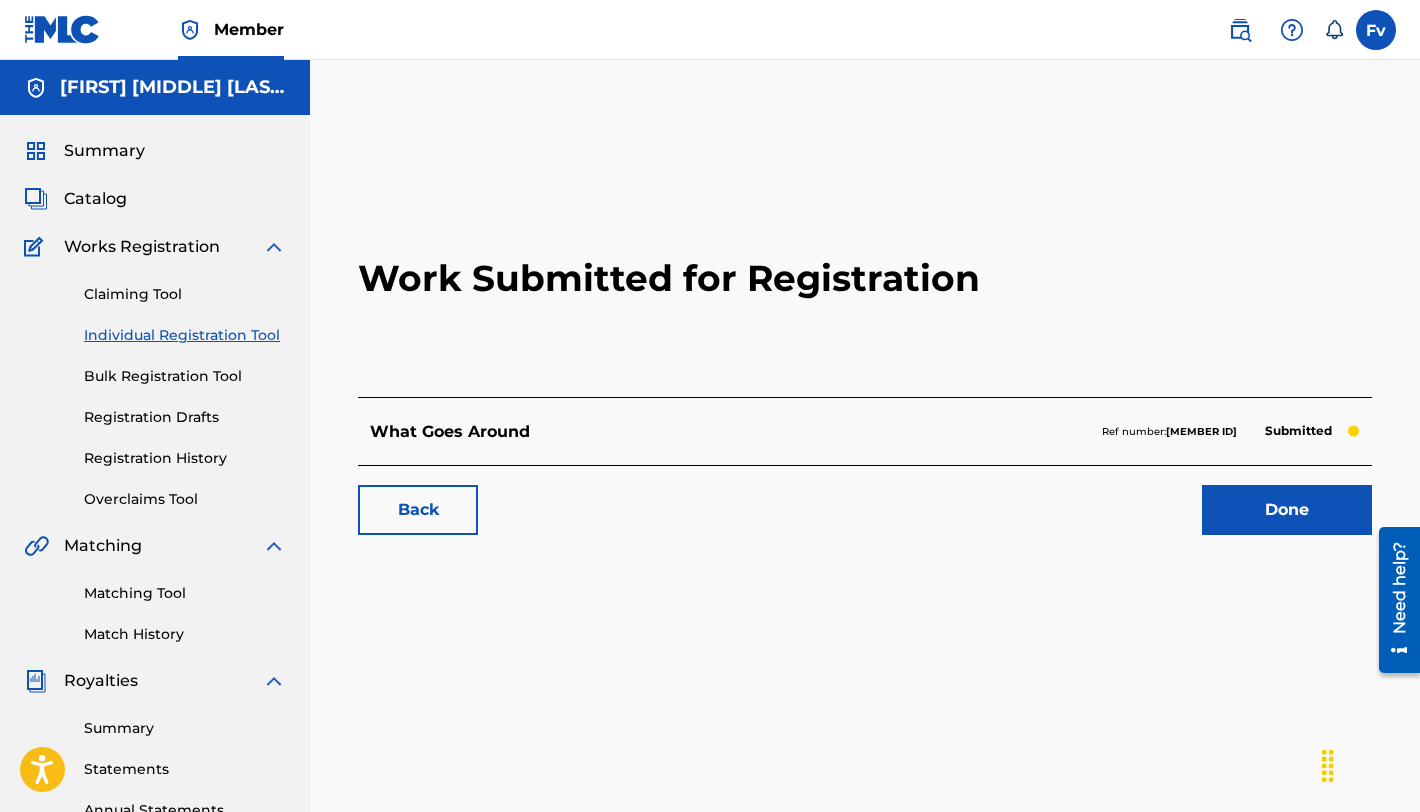 click on "Claiming Tool" at bounding box center (185, 294) 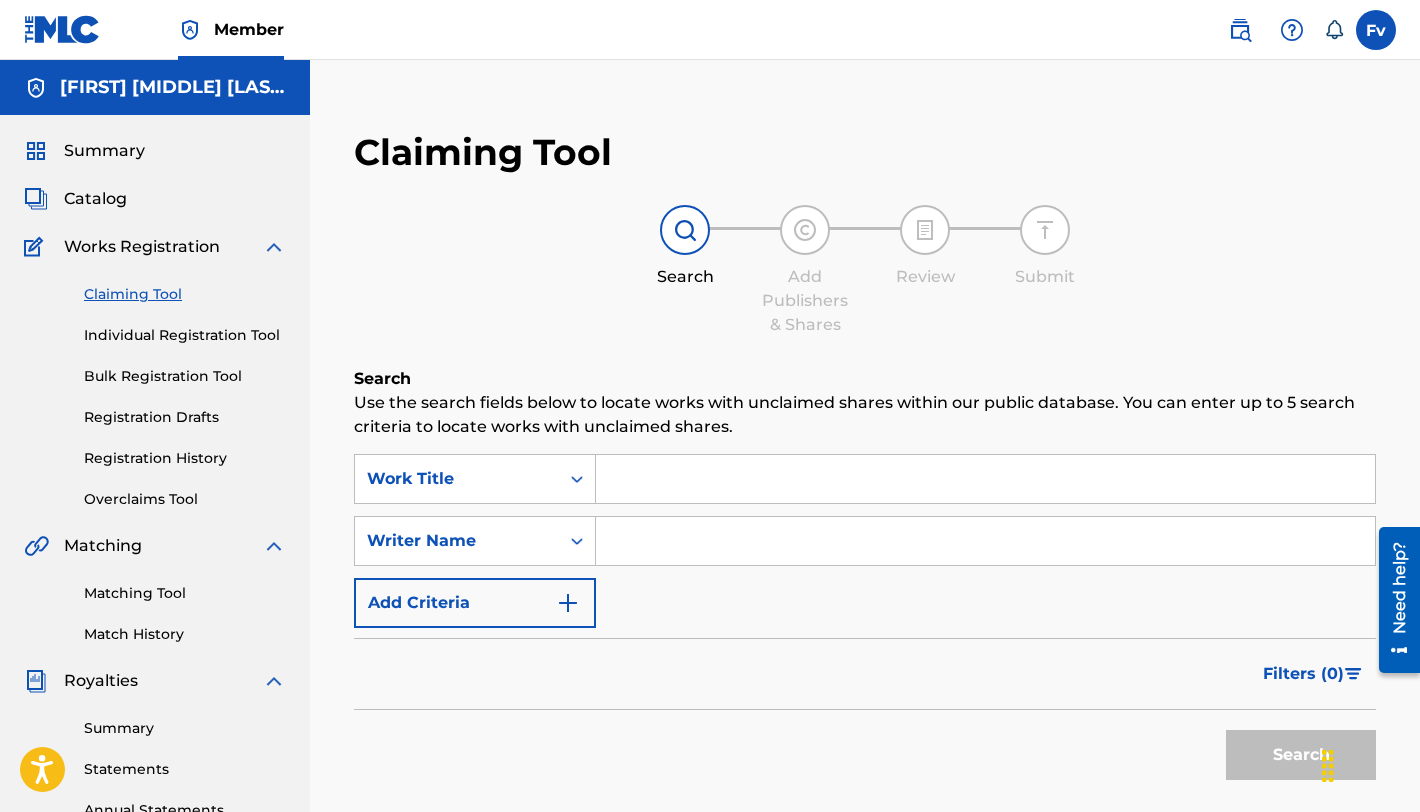 click at bounding box center [985, 479] 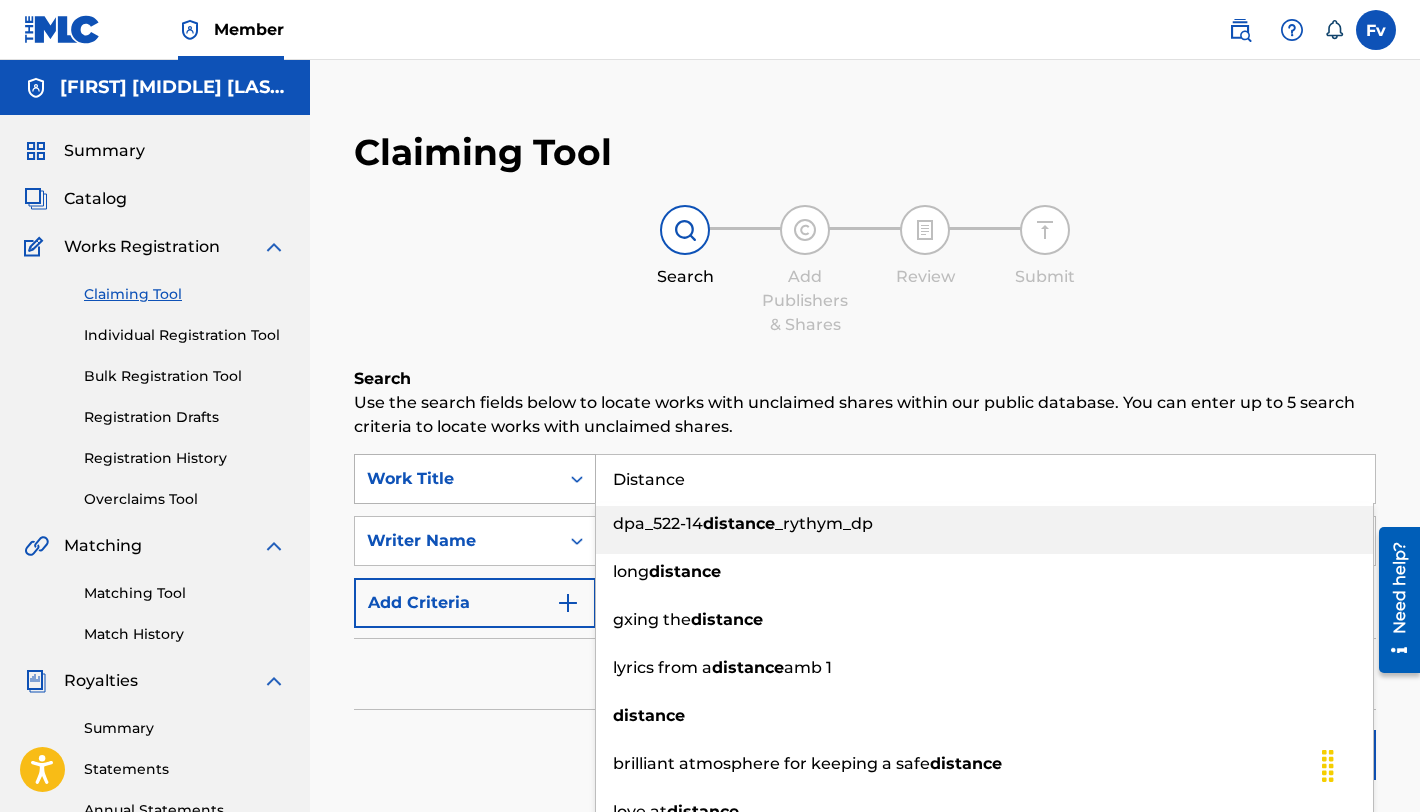 type on "Distance" 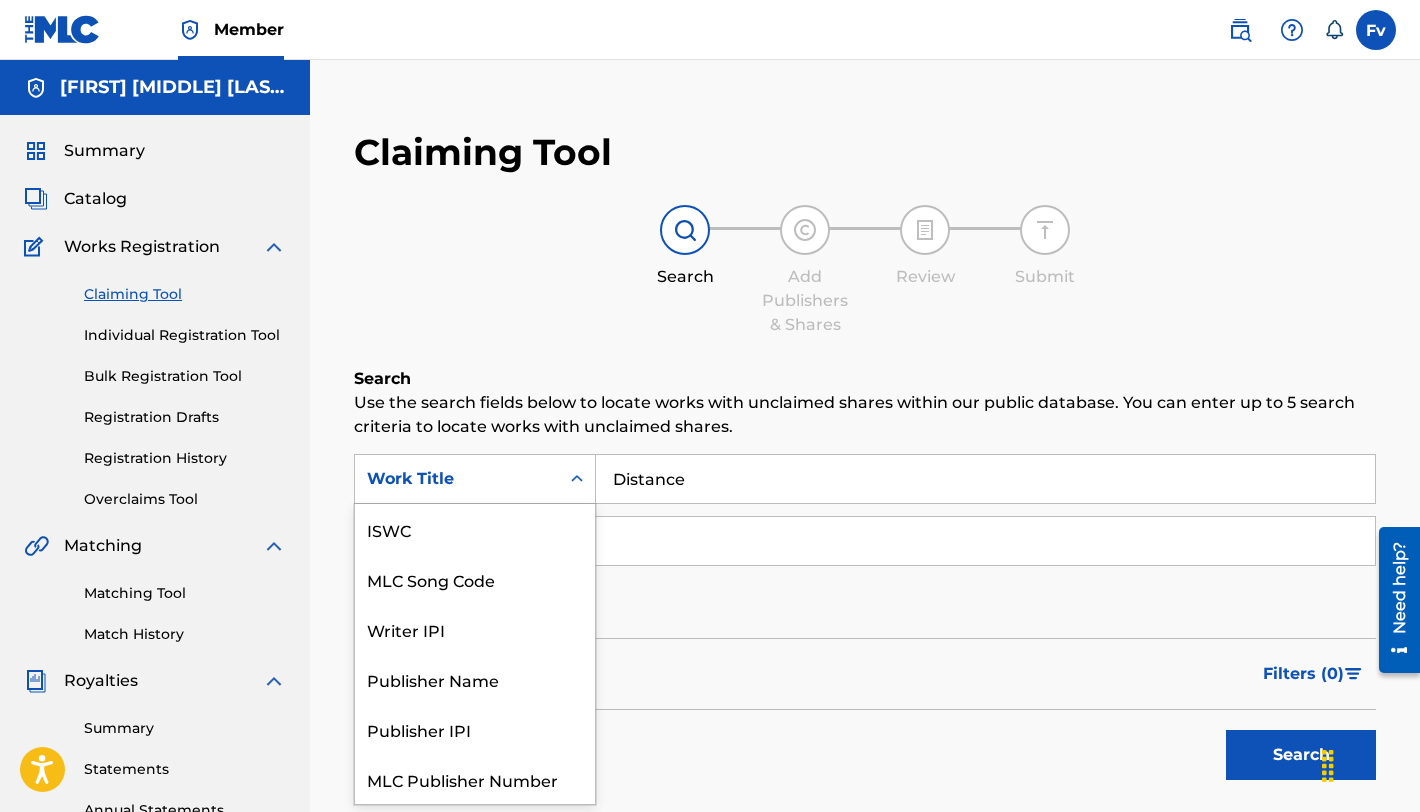 click on "Work Title" at bounding box center [457, 479] 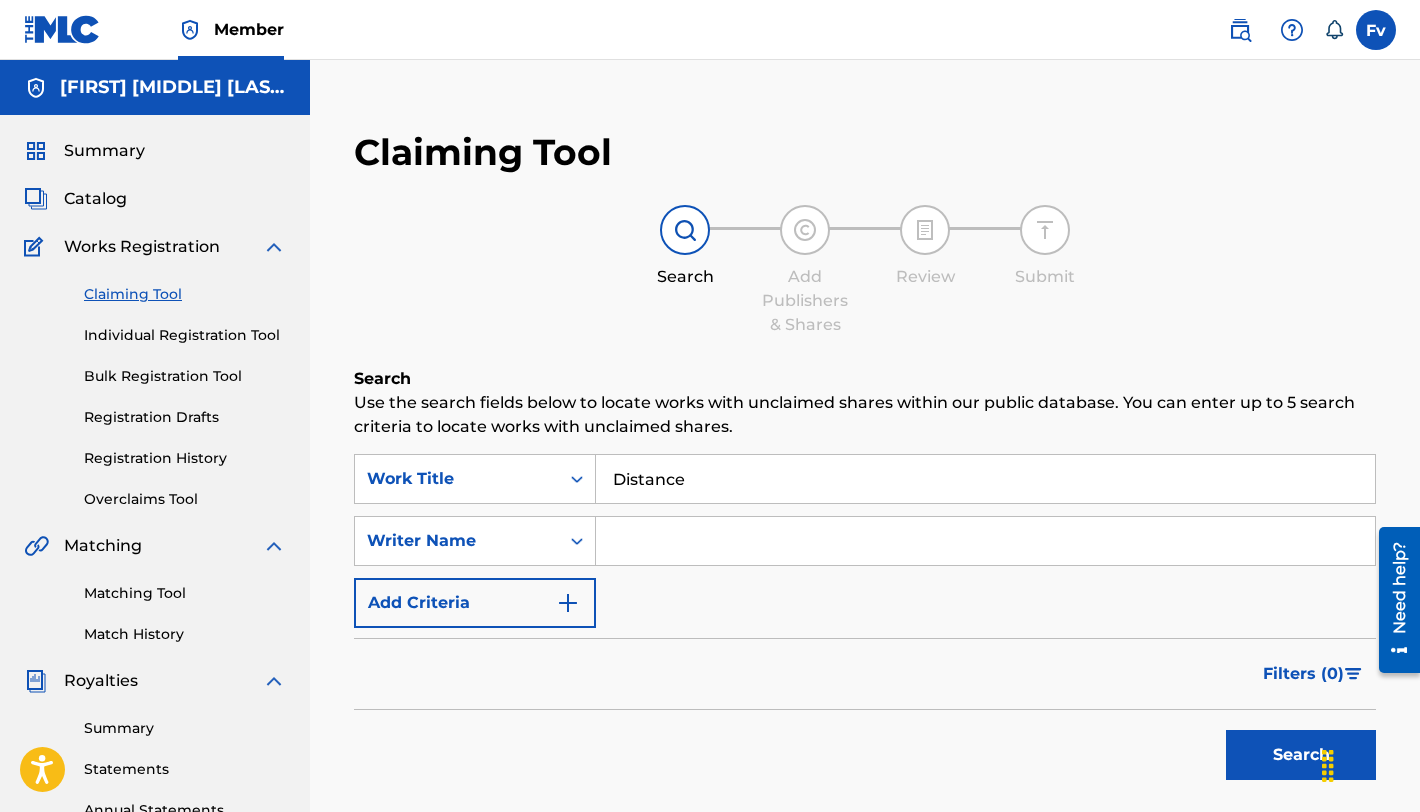 click at bounding box center (985, 541) 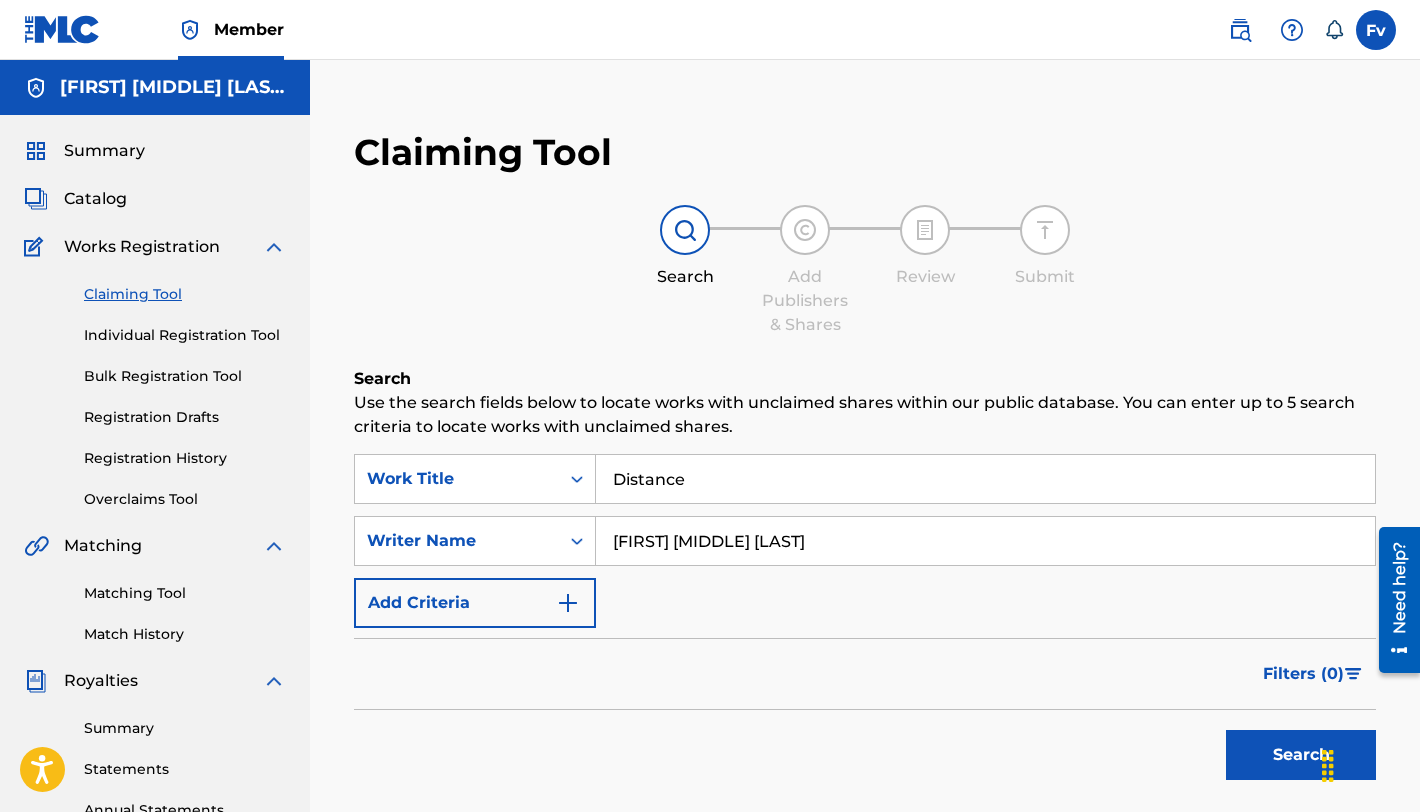 type on "[FIRST] [MIDDLE] [LAST]" 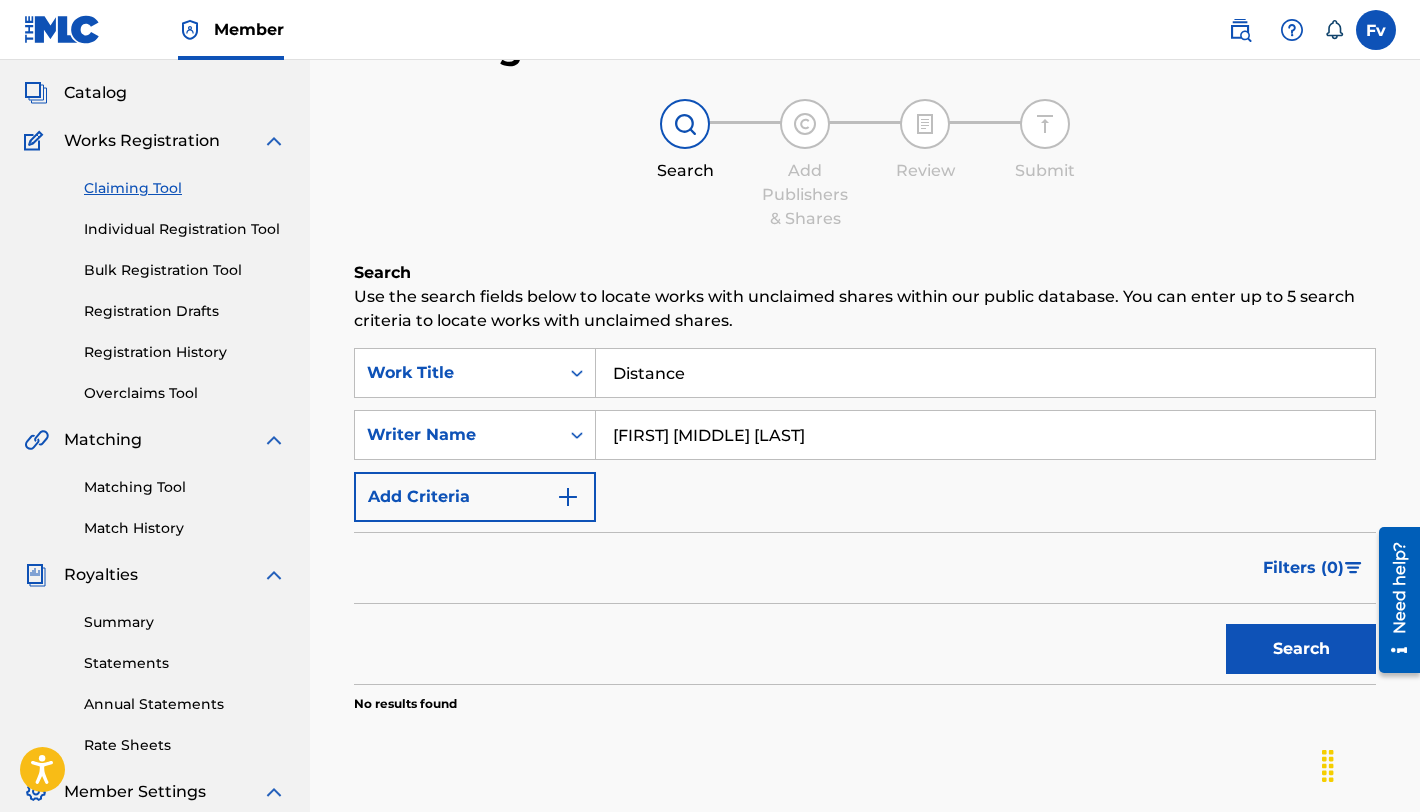 scroll, scrollTop: 0, scrollLeft: 0, axis: both 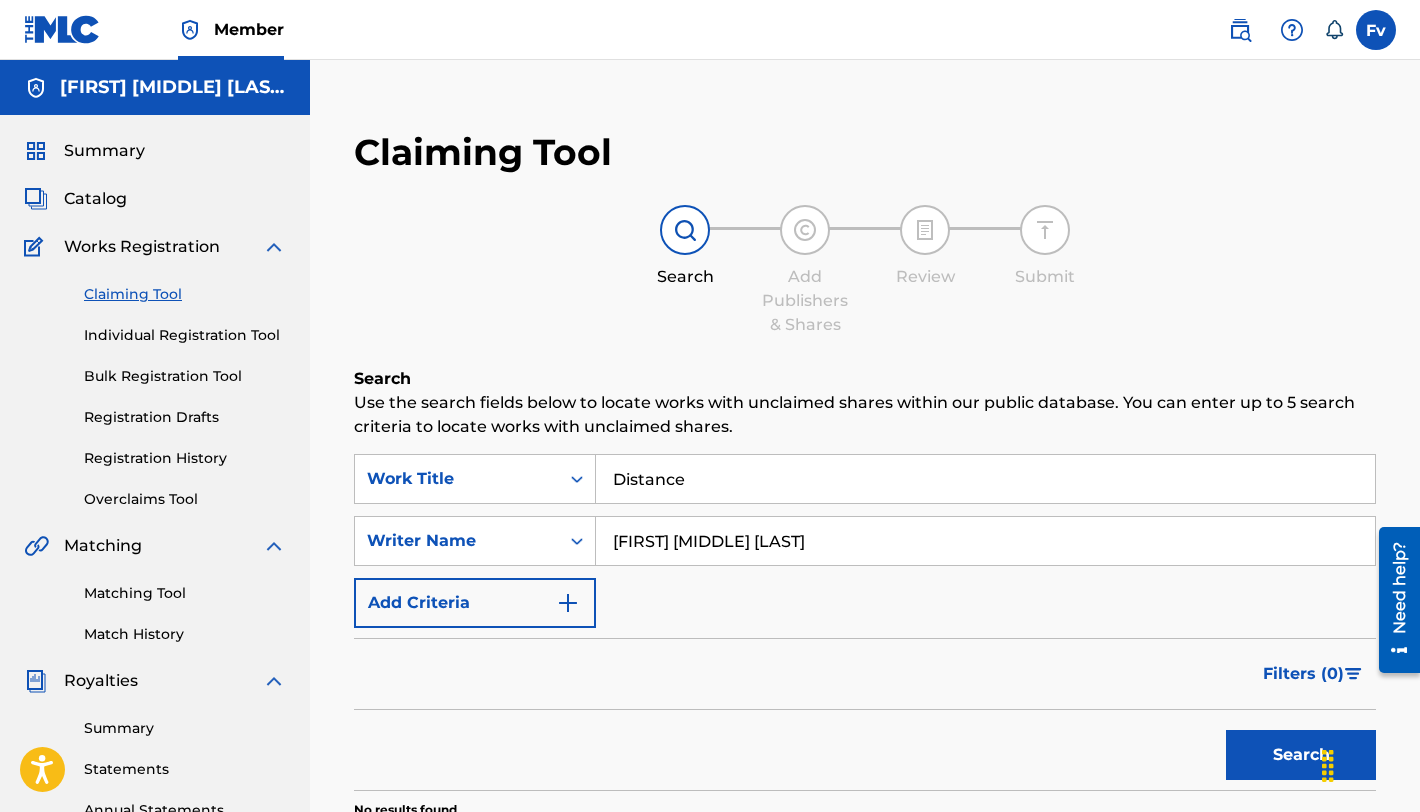 click on "Individual Registration Tool" at bounding box center (185, 335) 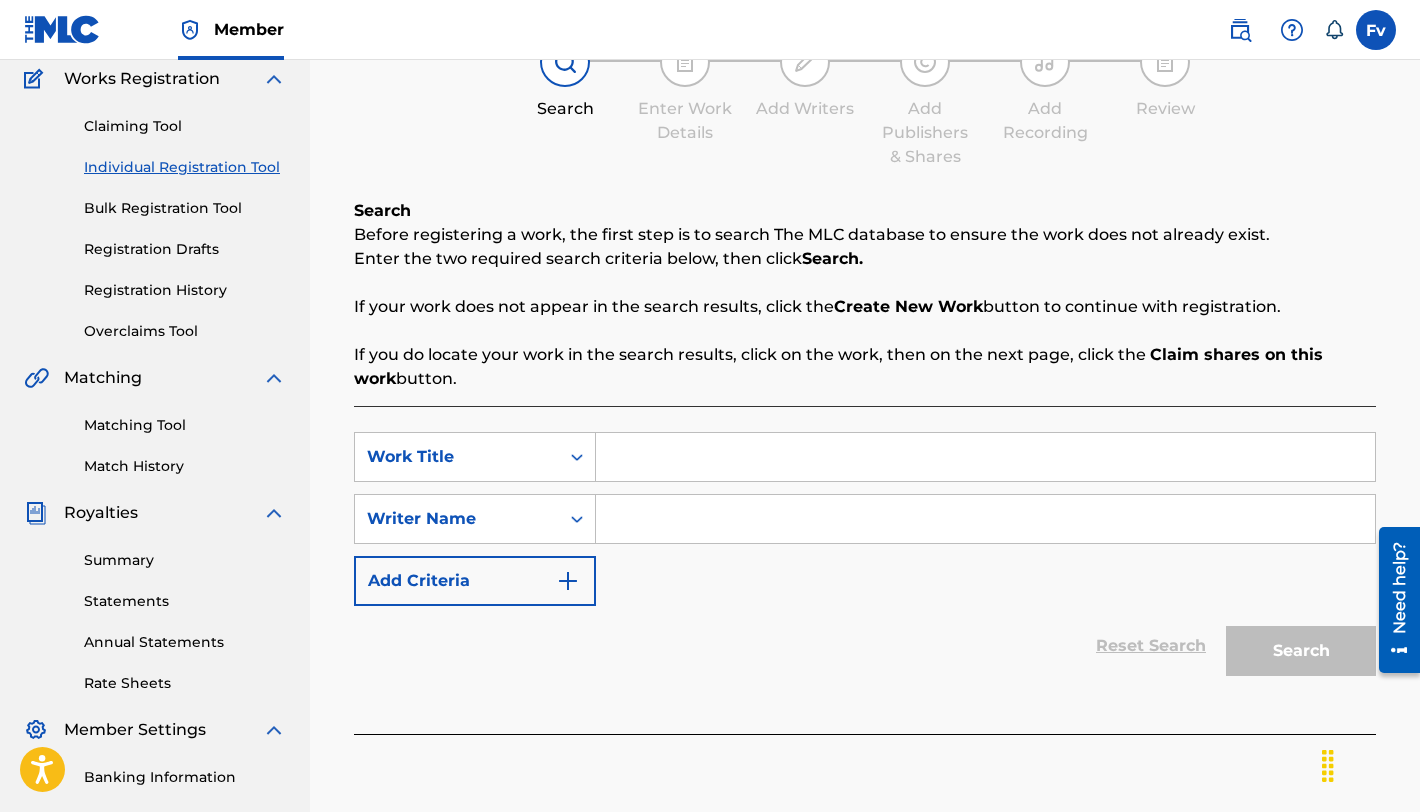 scroll, scrollTop: 171, scrollLeft: 0, axis: vertical 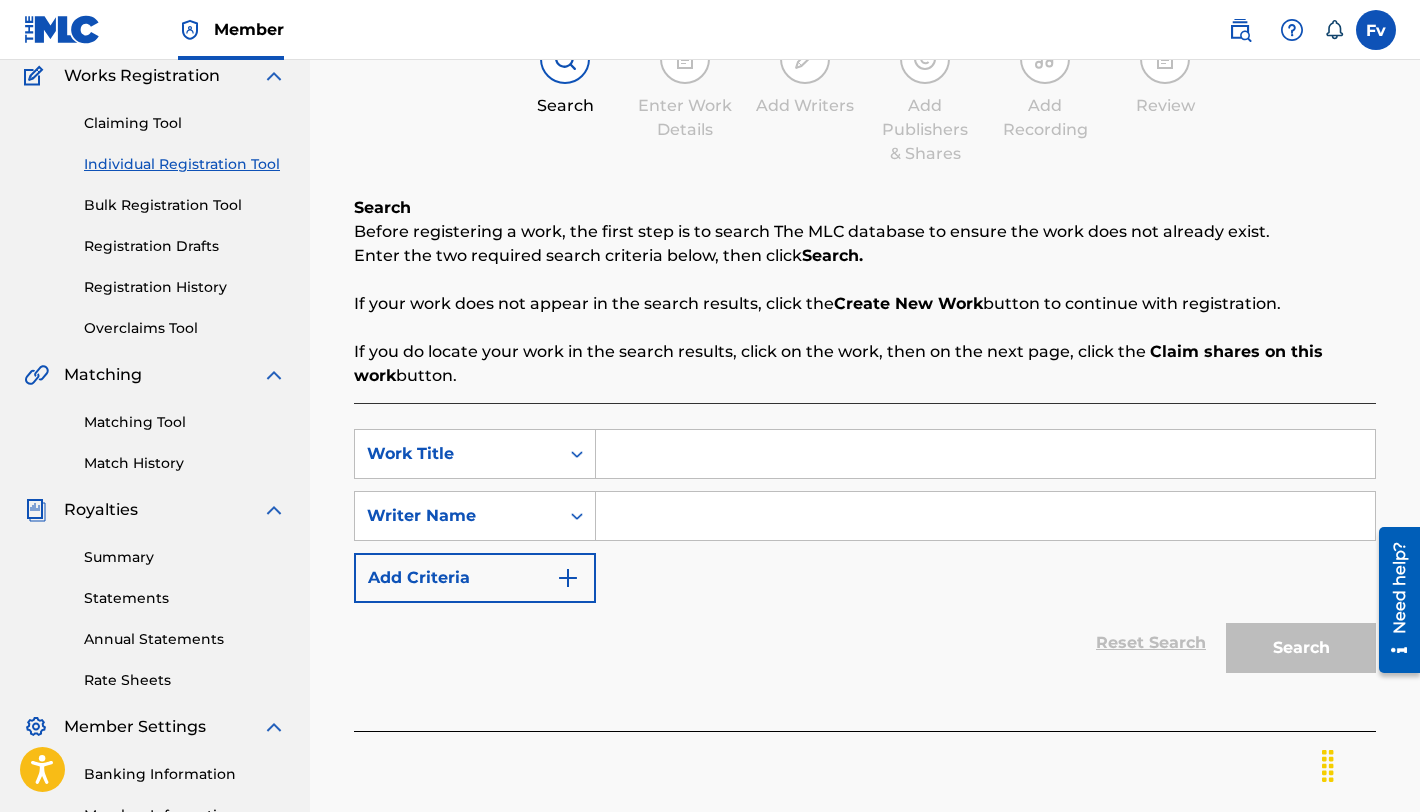 click at bounding box center [985, 454] 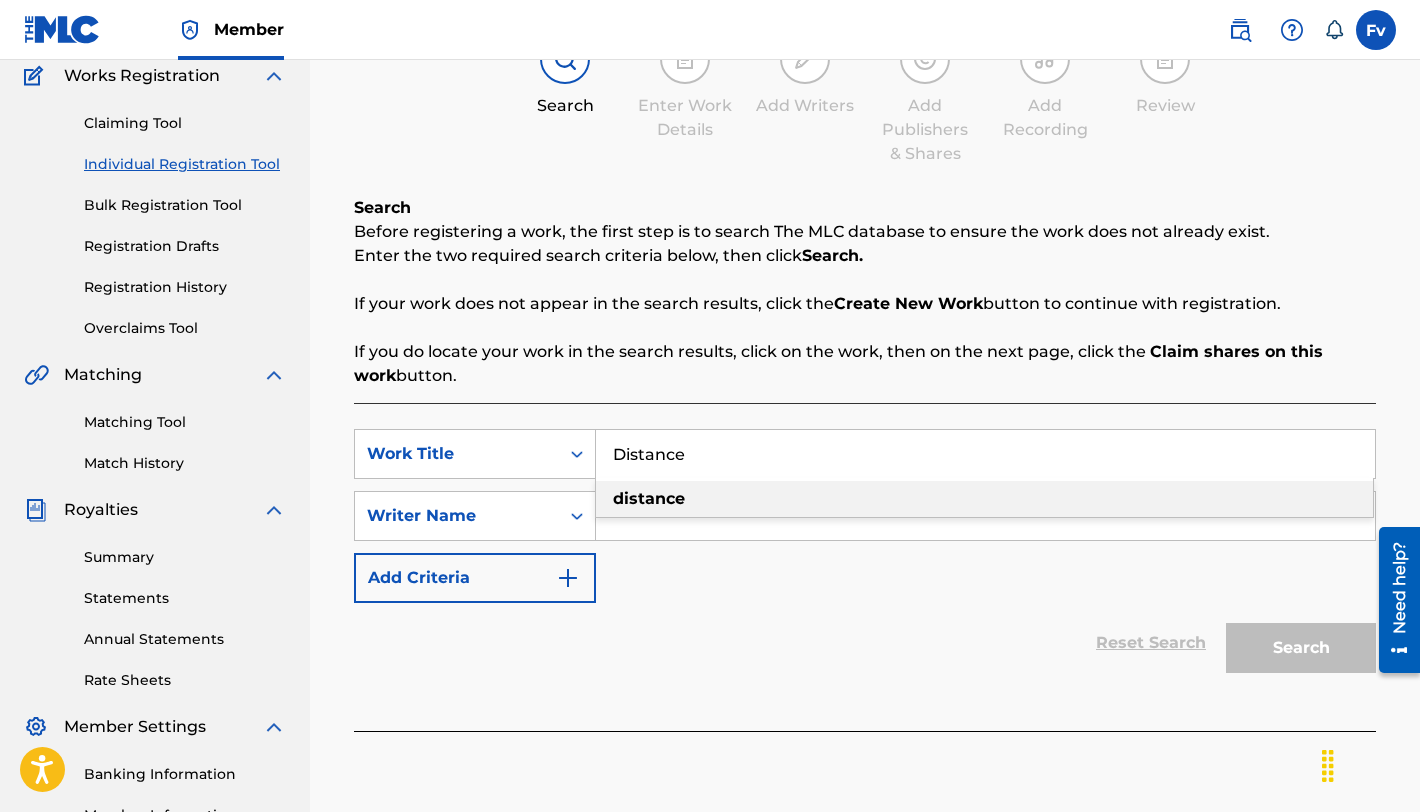 scroll, scrollTop: 168, scrollLeft: 0, axis: vertical 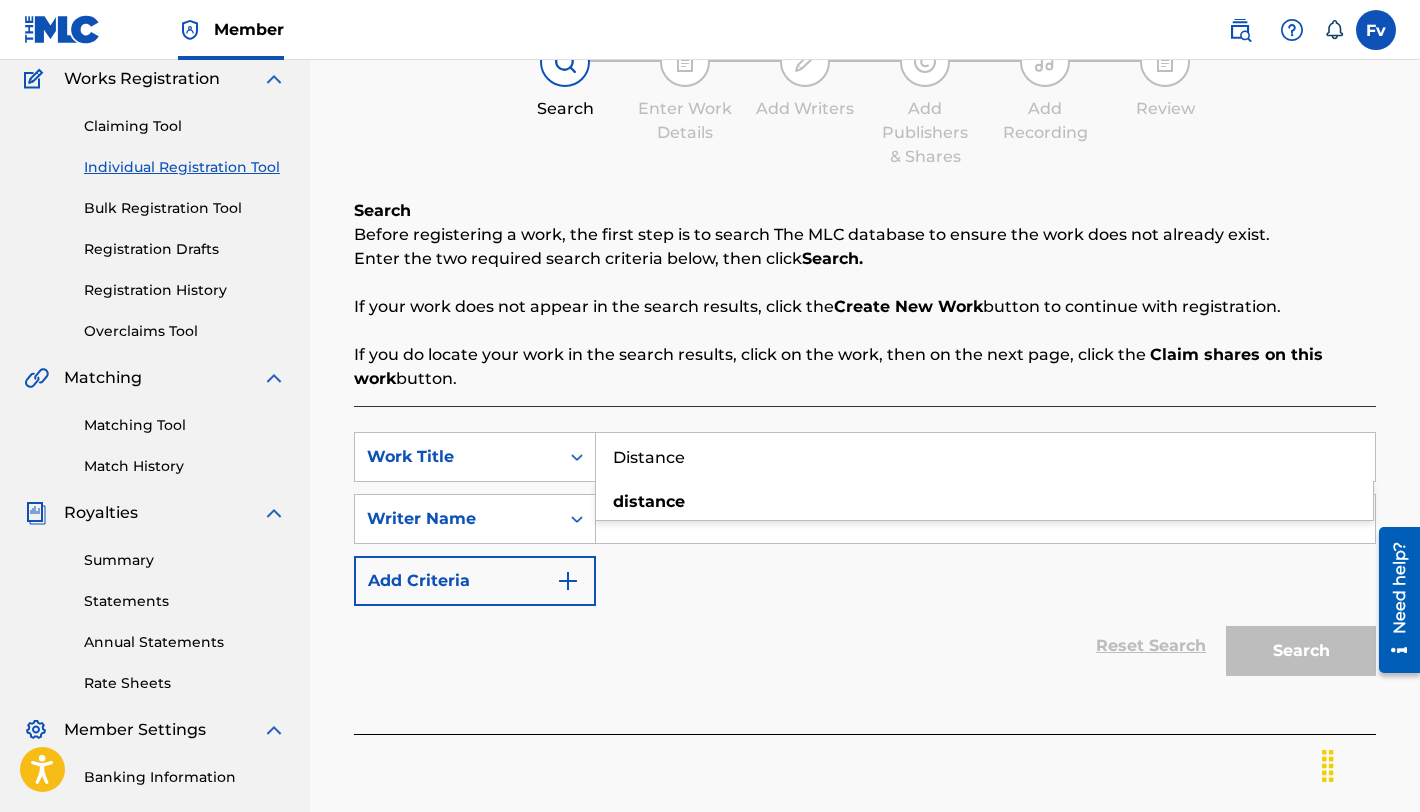 type on "Distance" 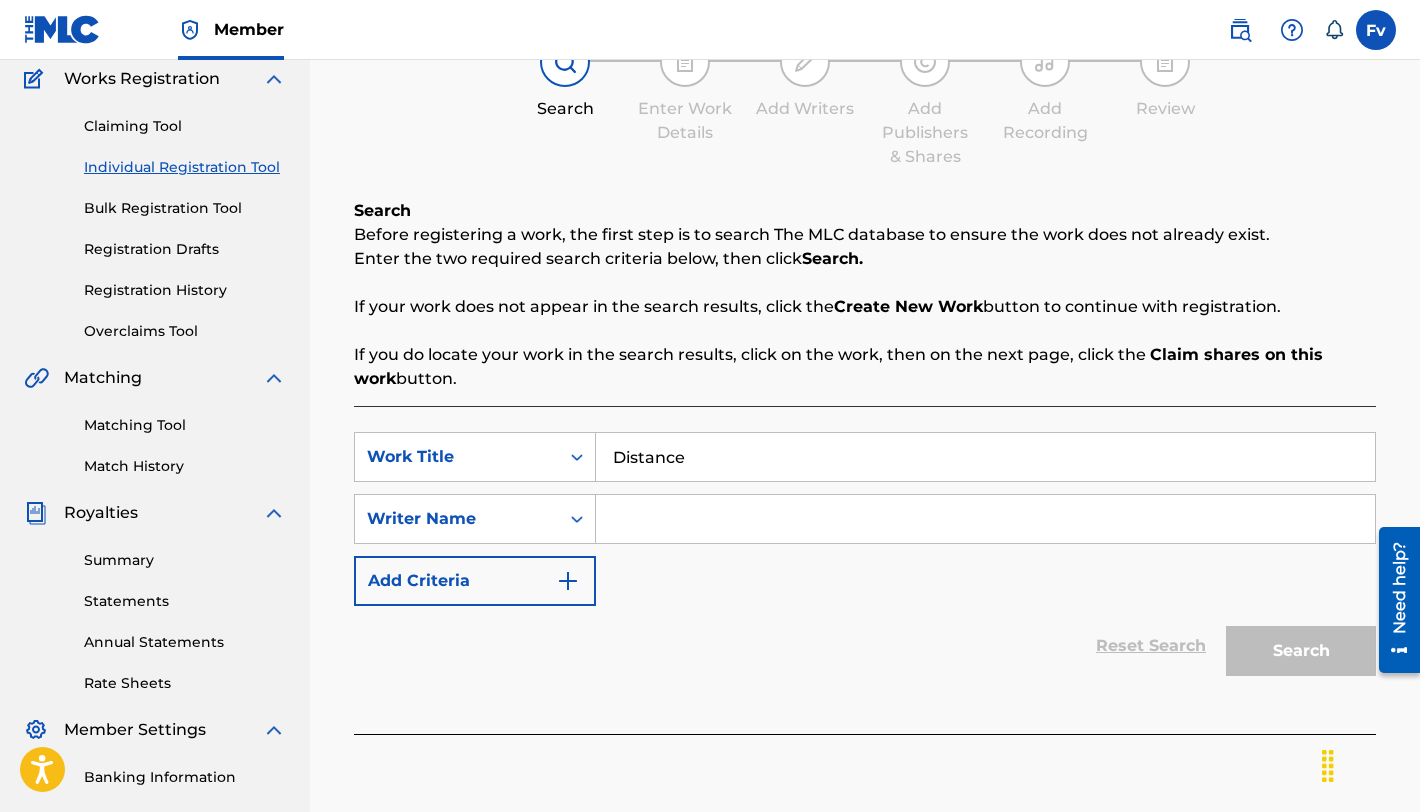 click at bounding box center [985, 519] 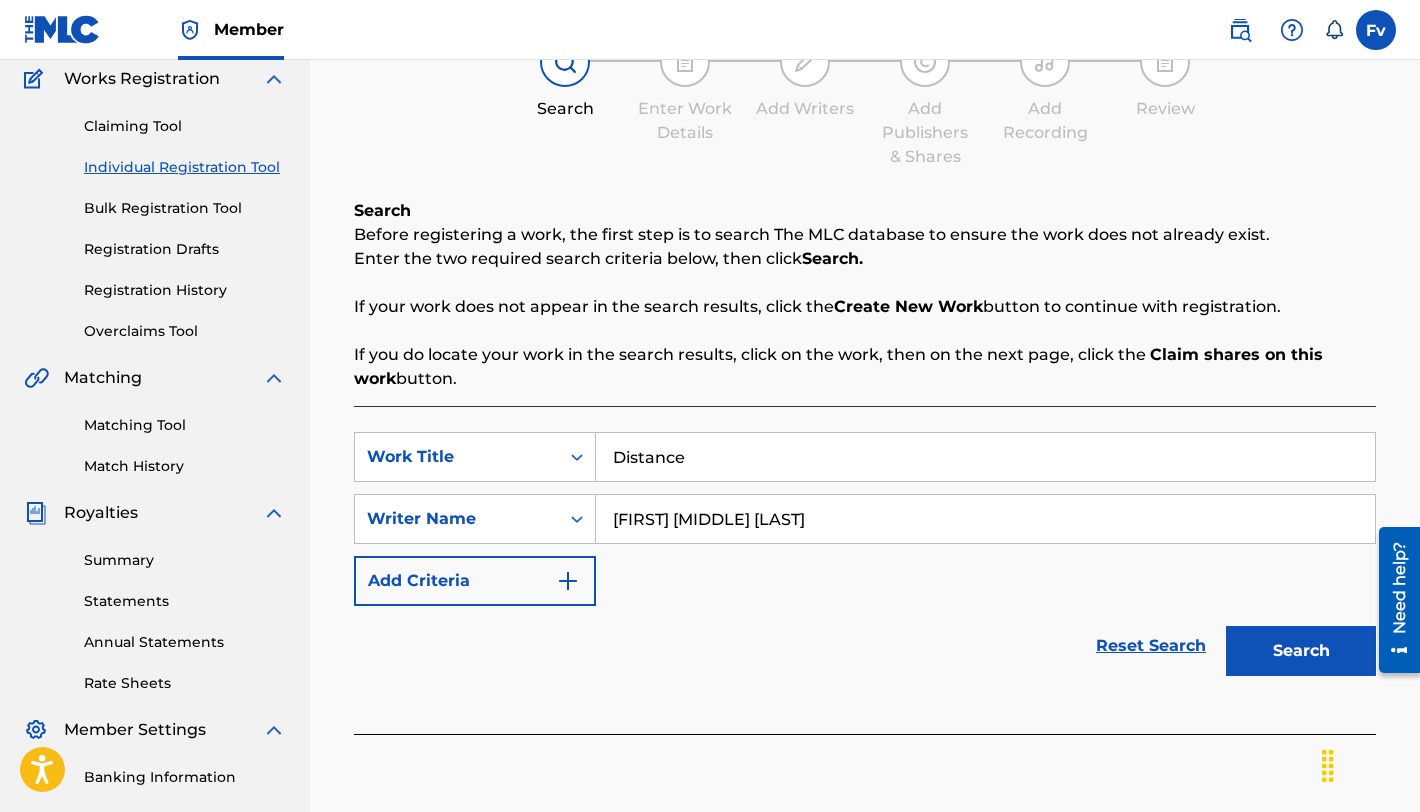 type on "[FIRST] [MIDDLE] [LAST]" 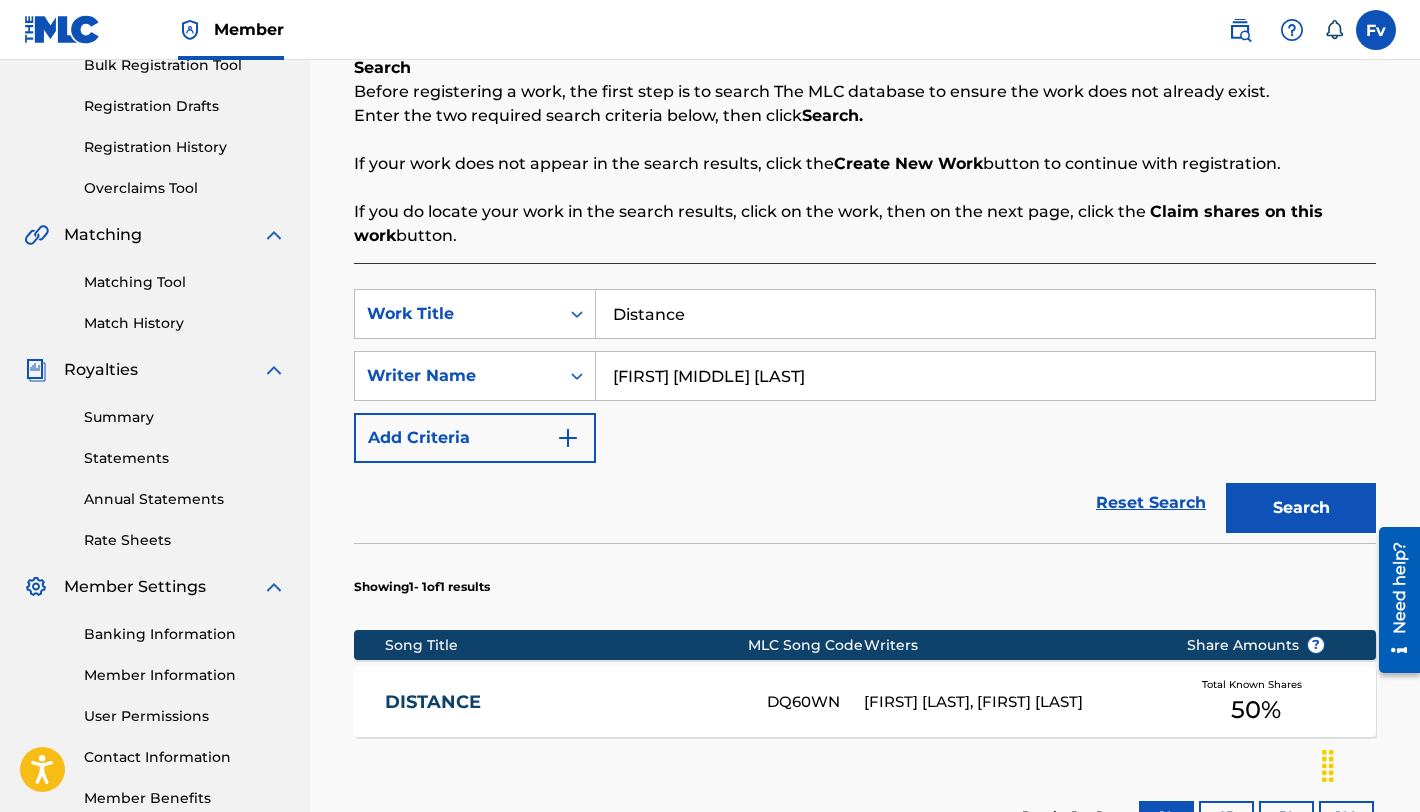 scroll, scrollTop: 308, scrollLeft: 0, axis: vertical 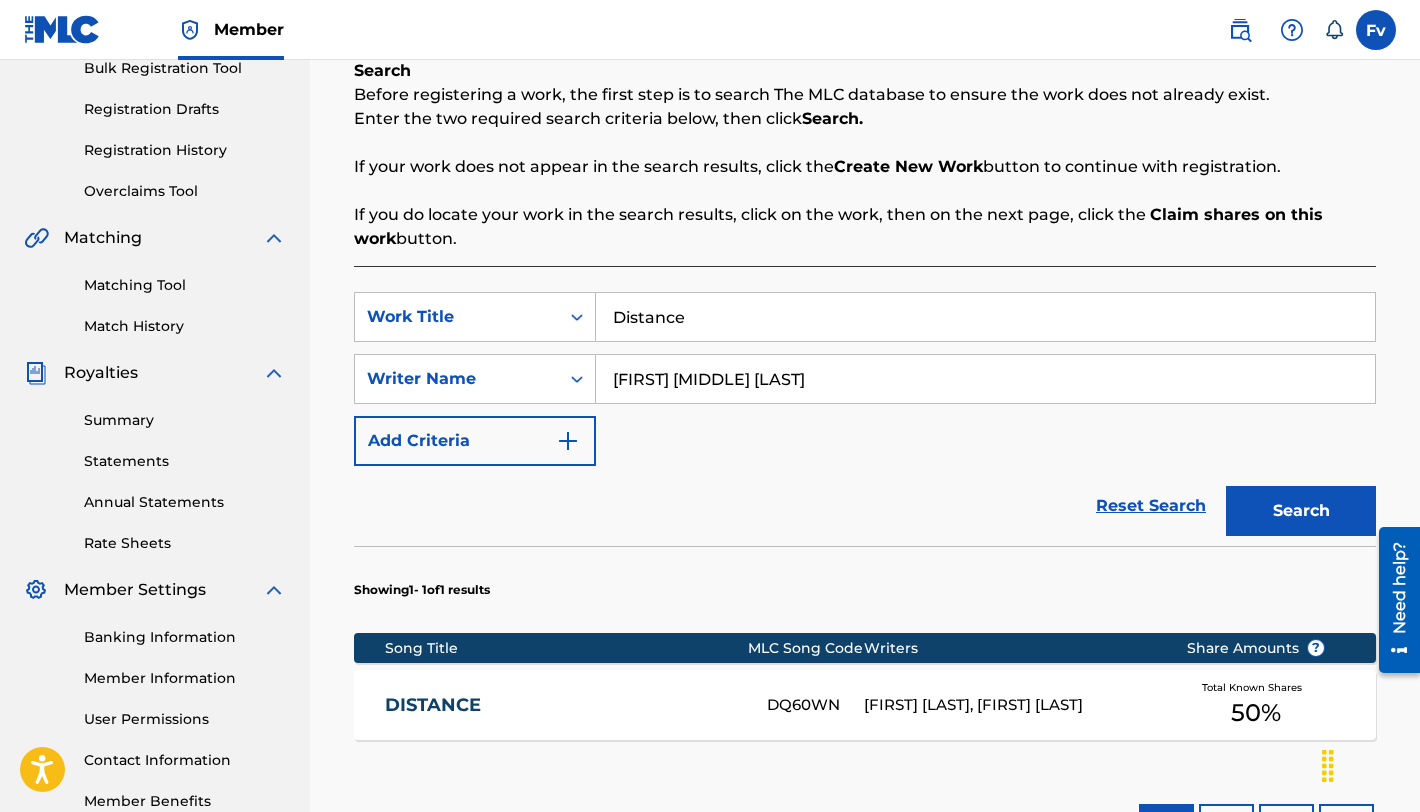 click on "Distance" at bounding box center (985, 317) 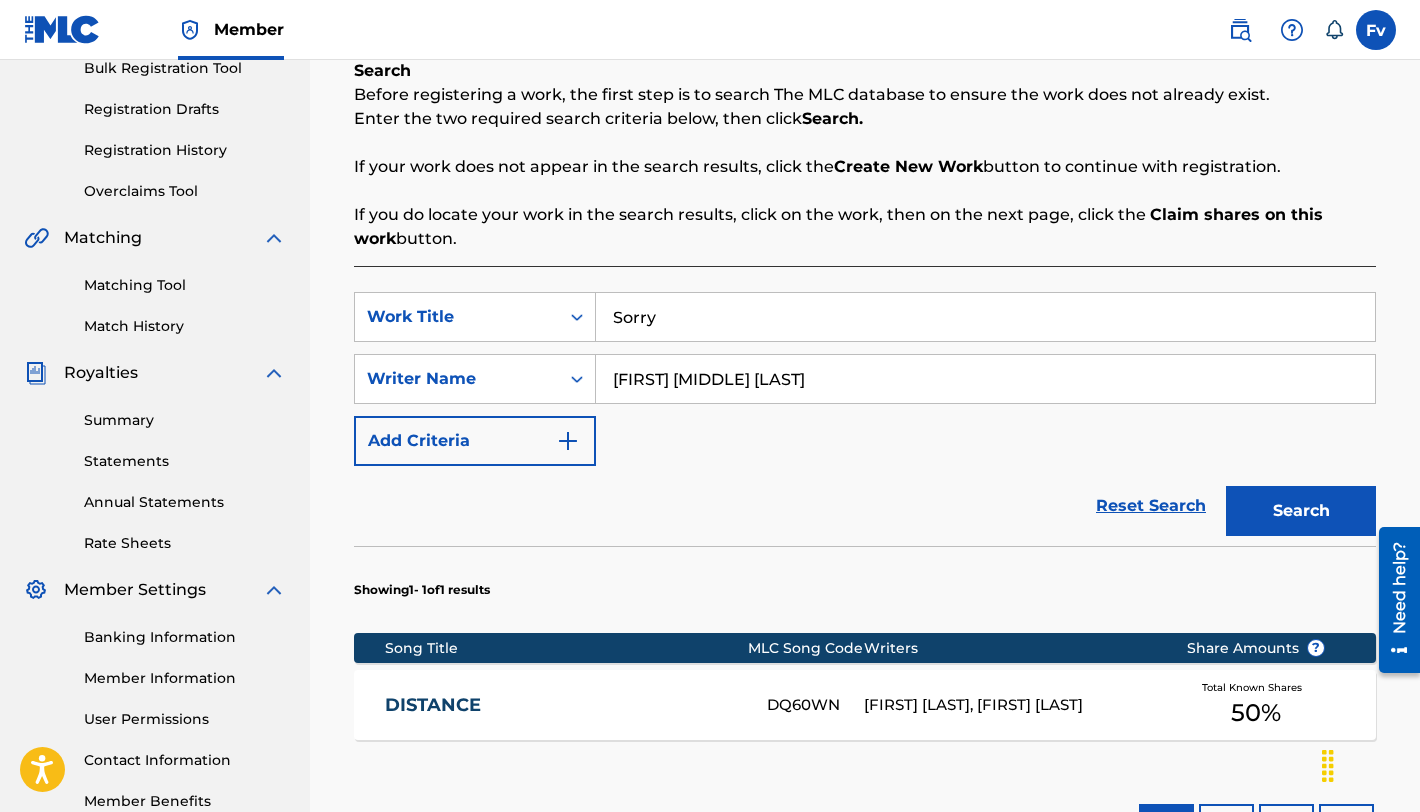 click on "Search" at bounding box center [1301, 511] 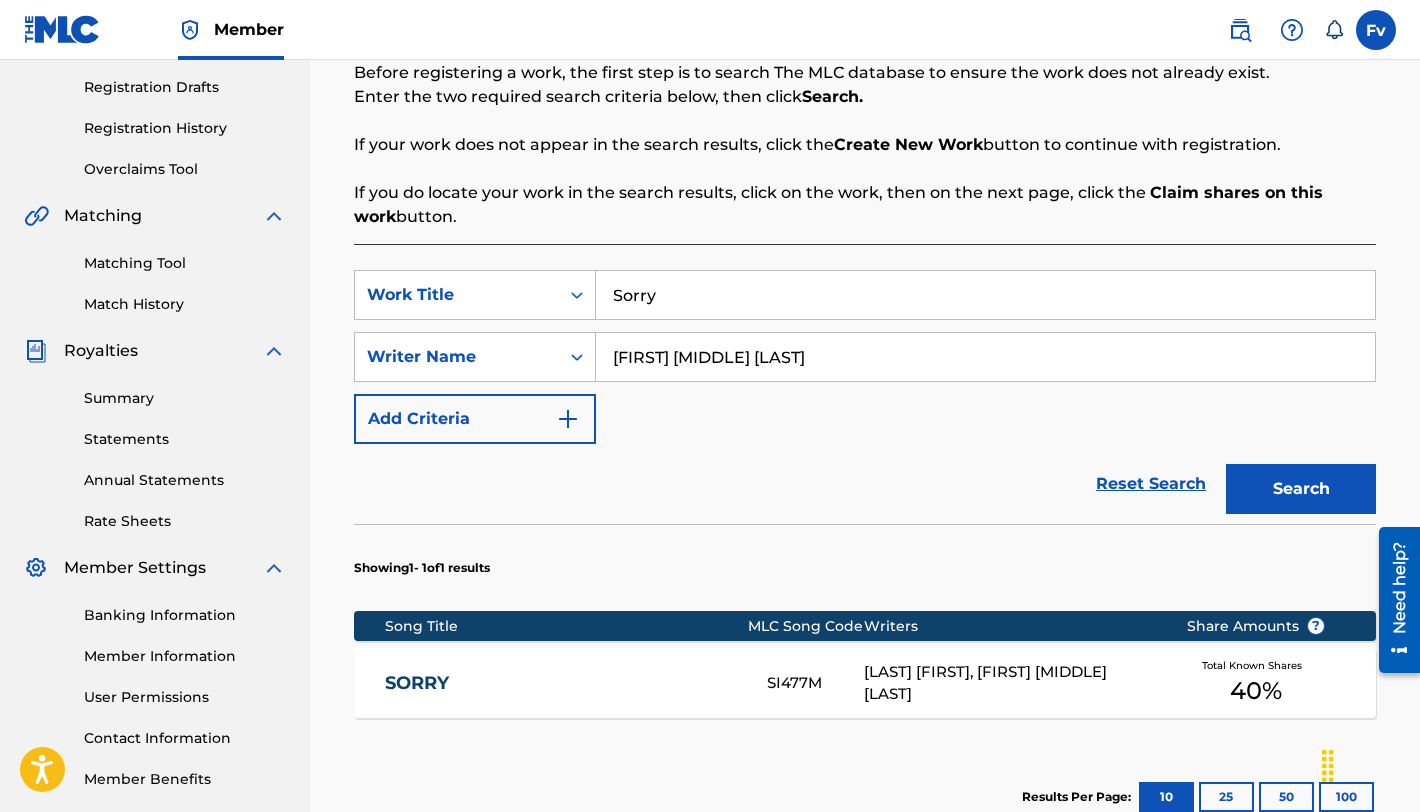 scroll, scrollTop: 333, scrollLeft: 0, axis: vertical 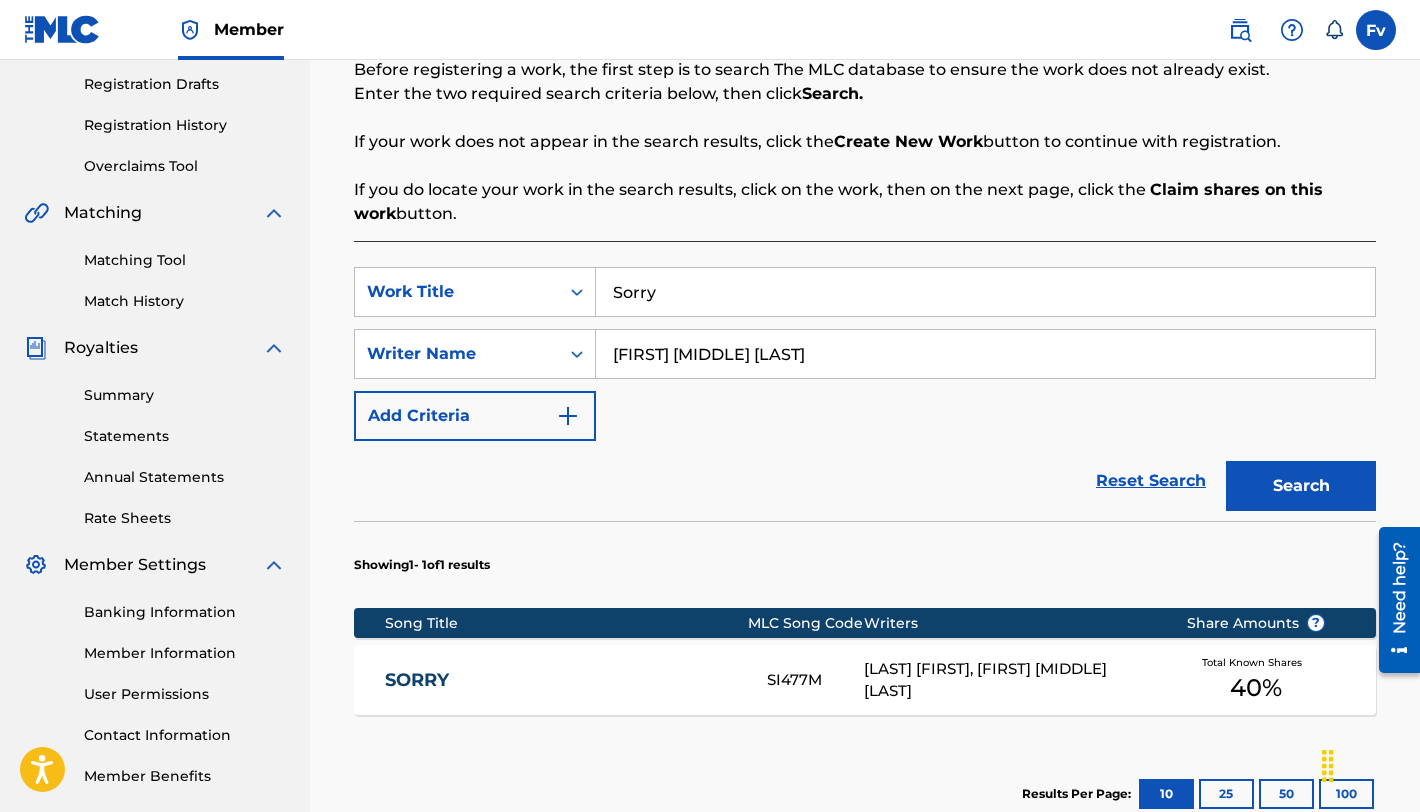 click on "Sorry" at bounding box center [985, 292] 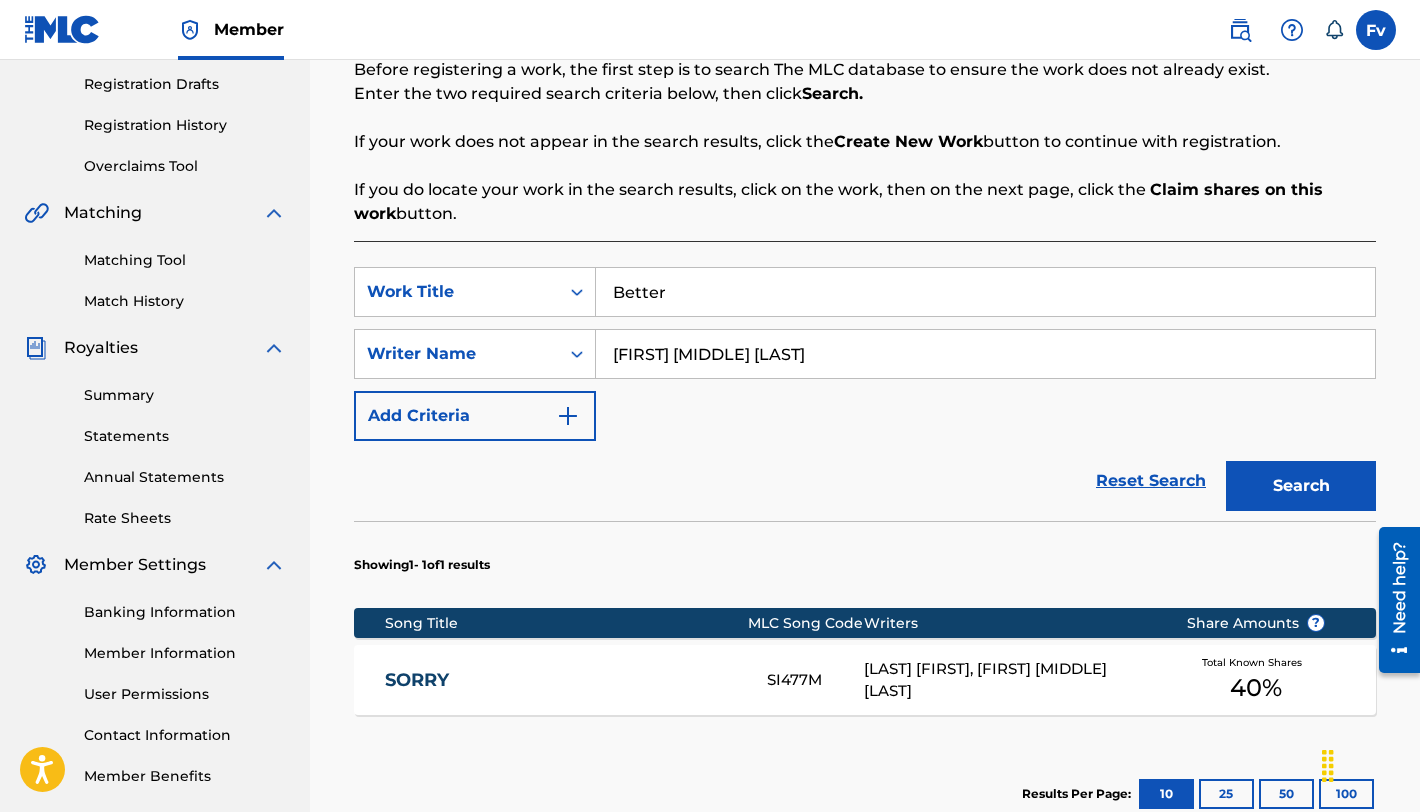 click on "Search" at bounding box center [1301, 486] 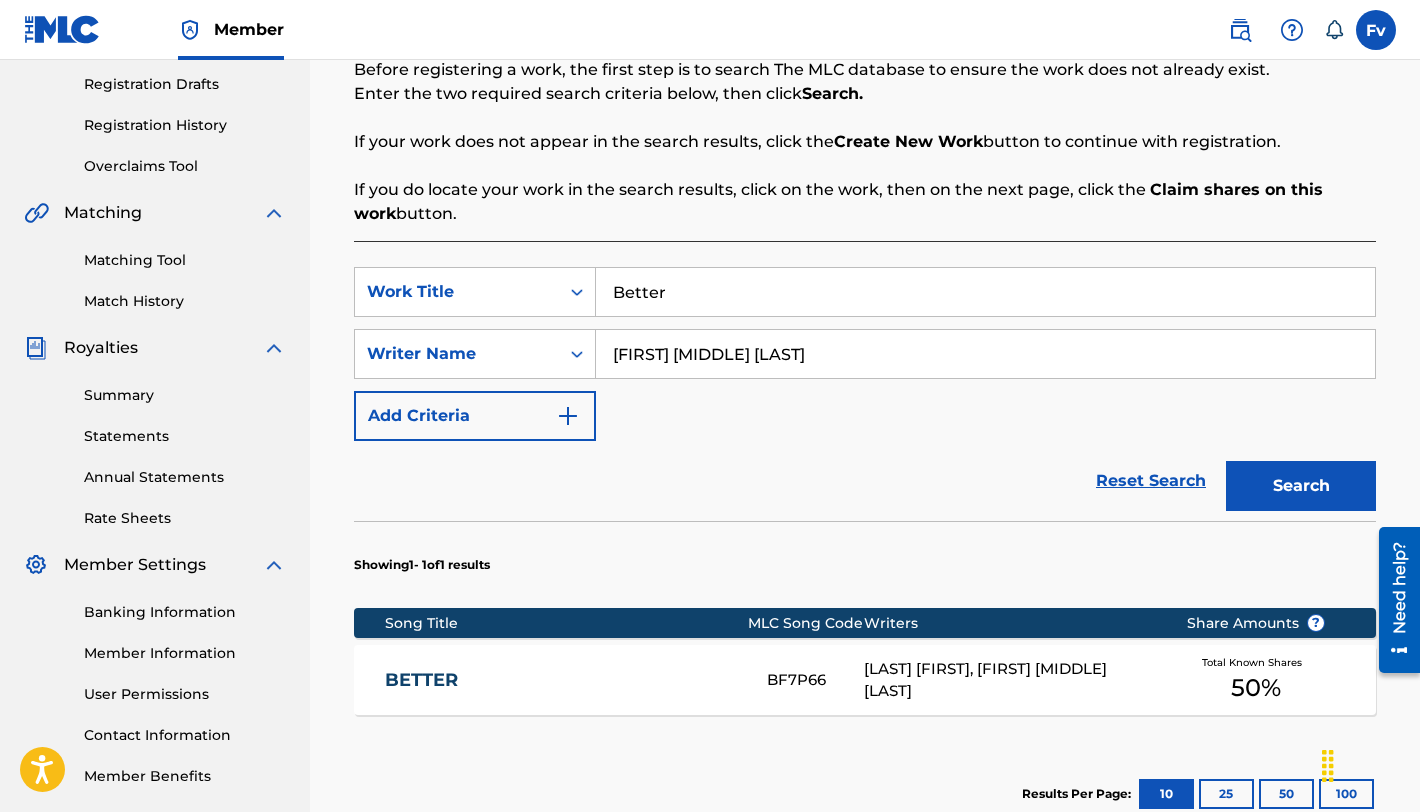 click on "Better" at bounding box center [985, 292] 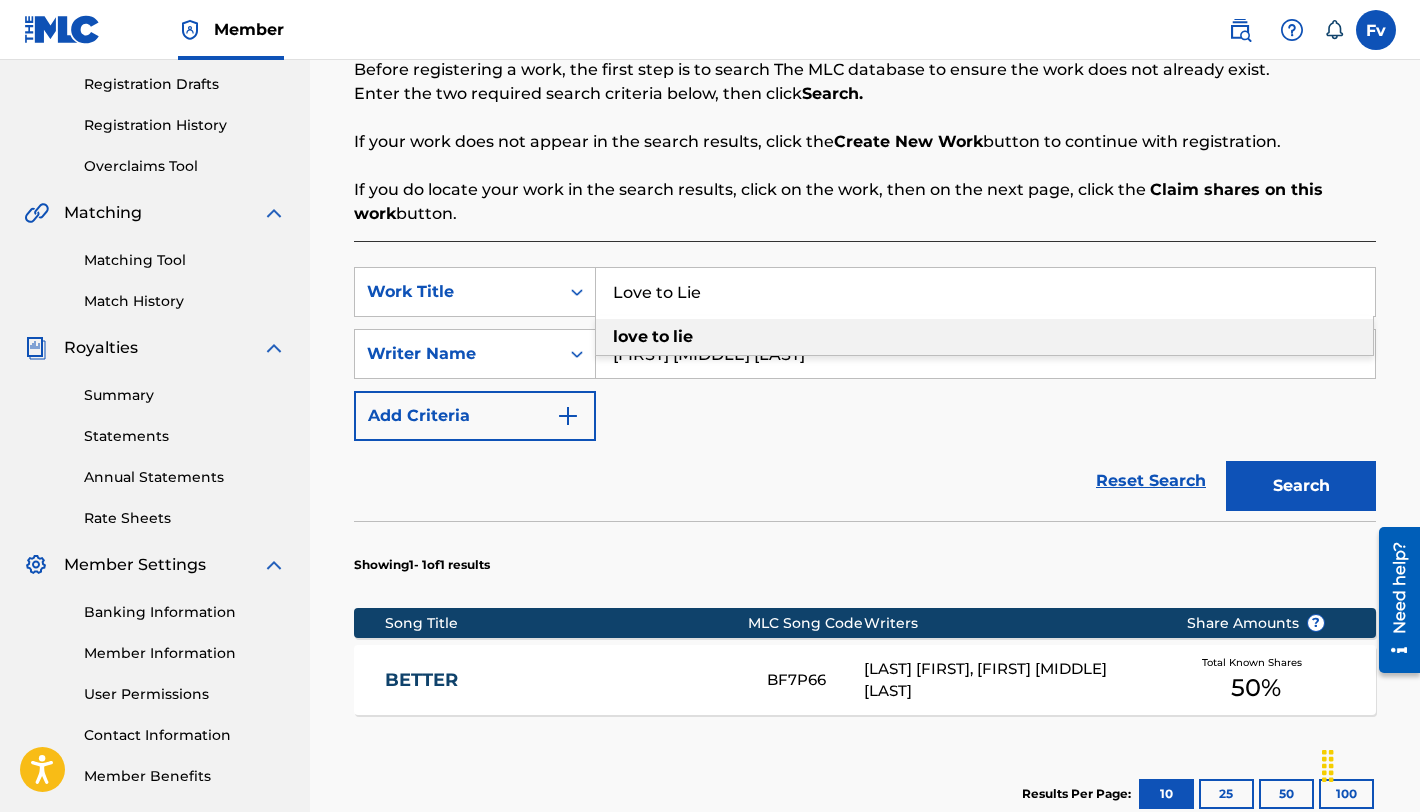 type on "Love to Lie" 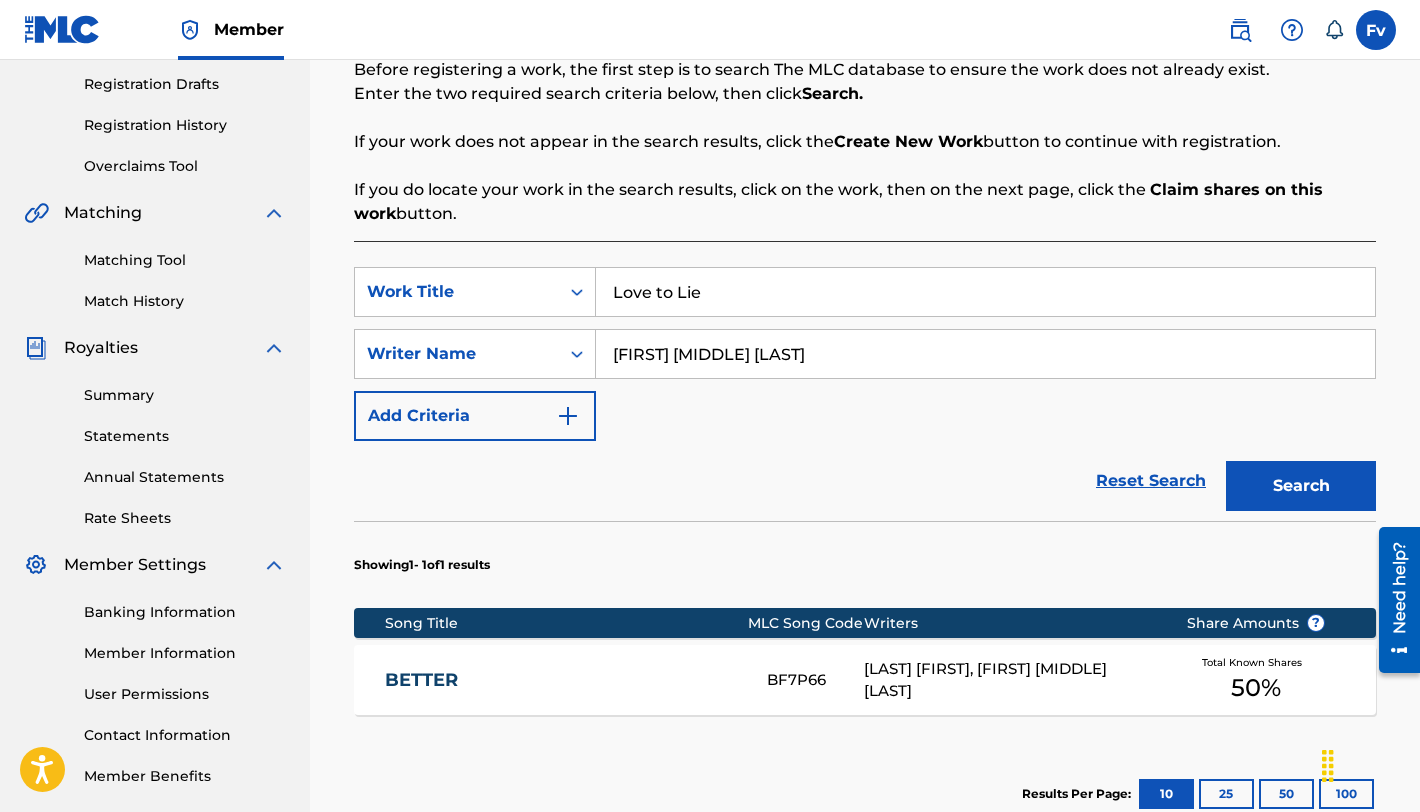 click on "Search" at bounding box center (1301, 486) 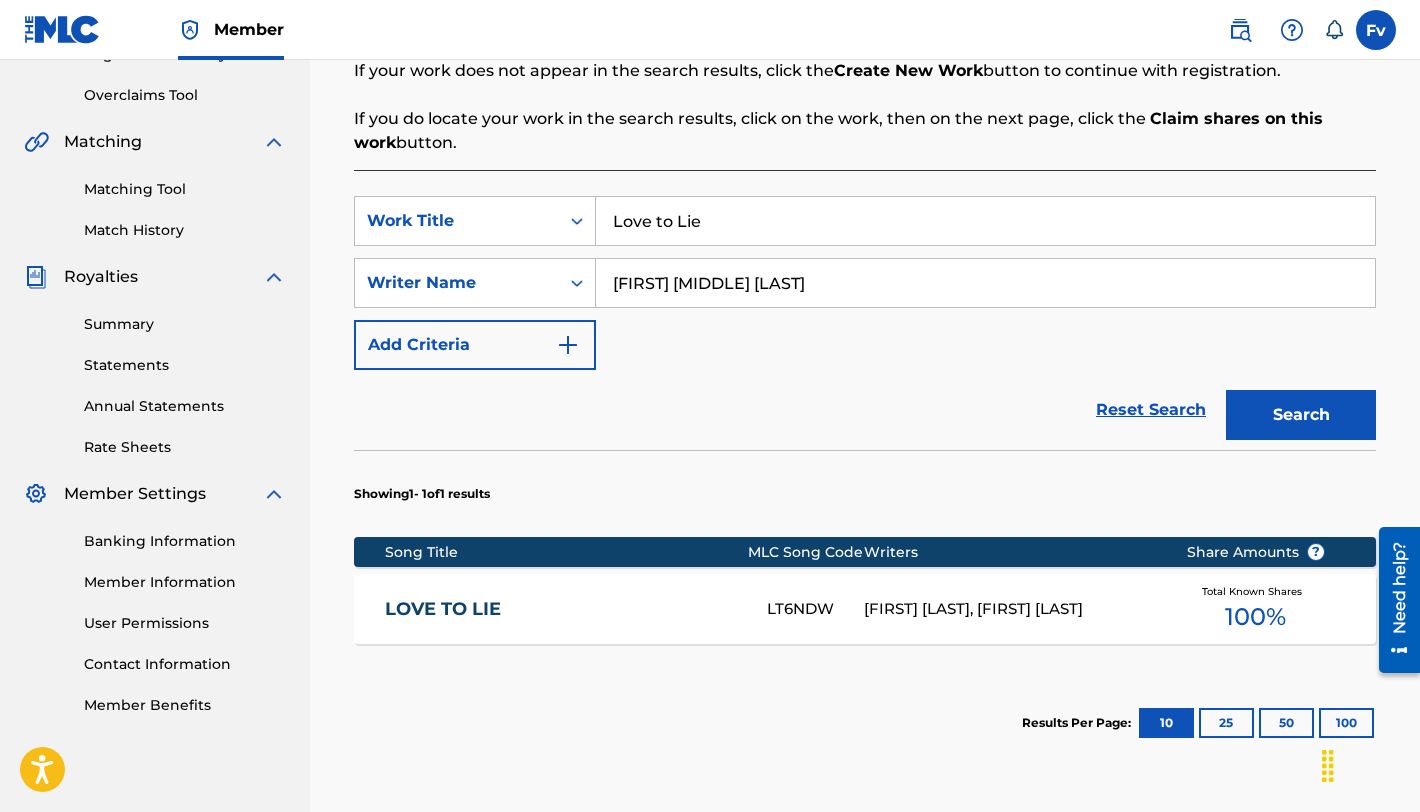 scroll, scrollTop: 410, scrollLeft: 0, axis: vertical 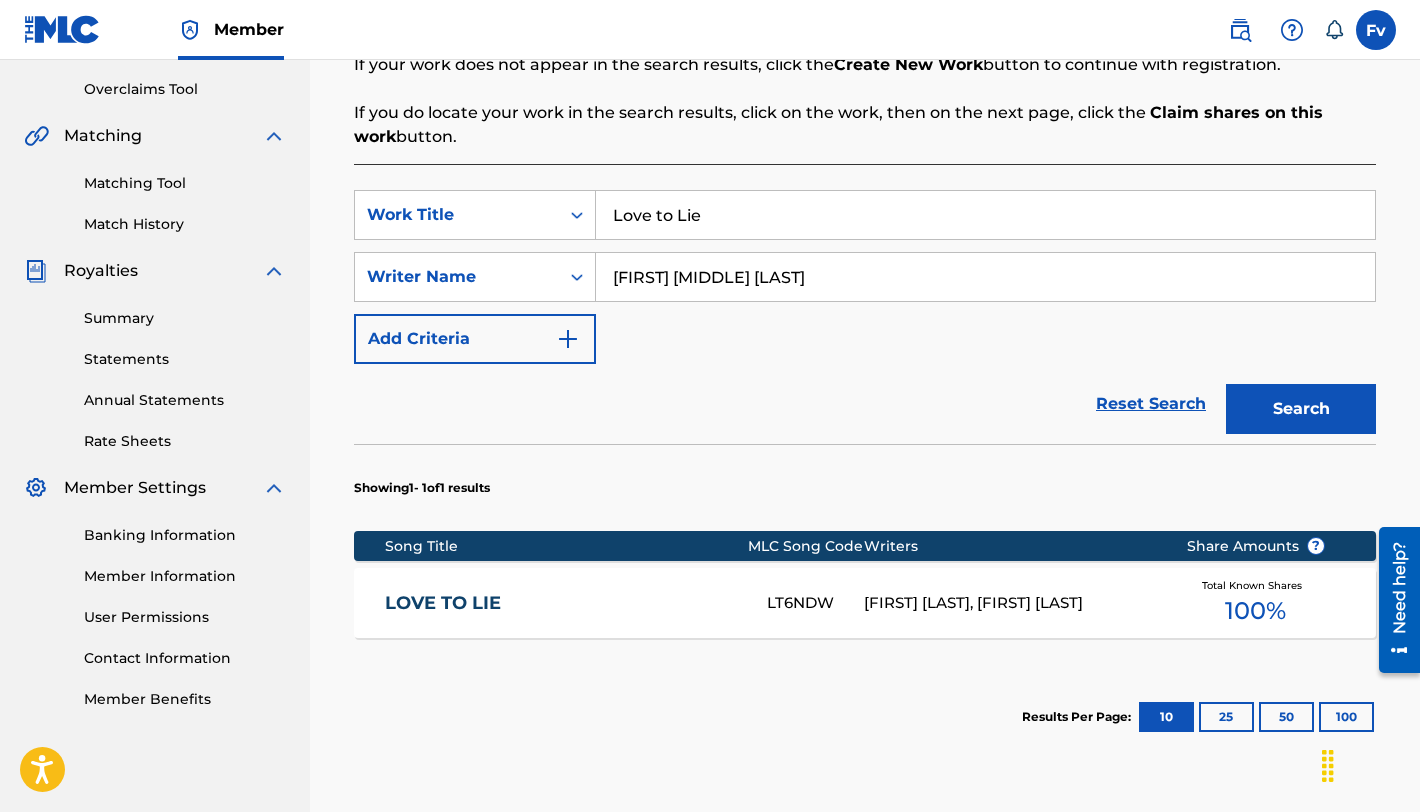 click on "[FIRST] [LAST], [FIRST] [LAST]" at bounding box center (1009, 603) 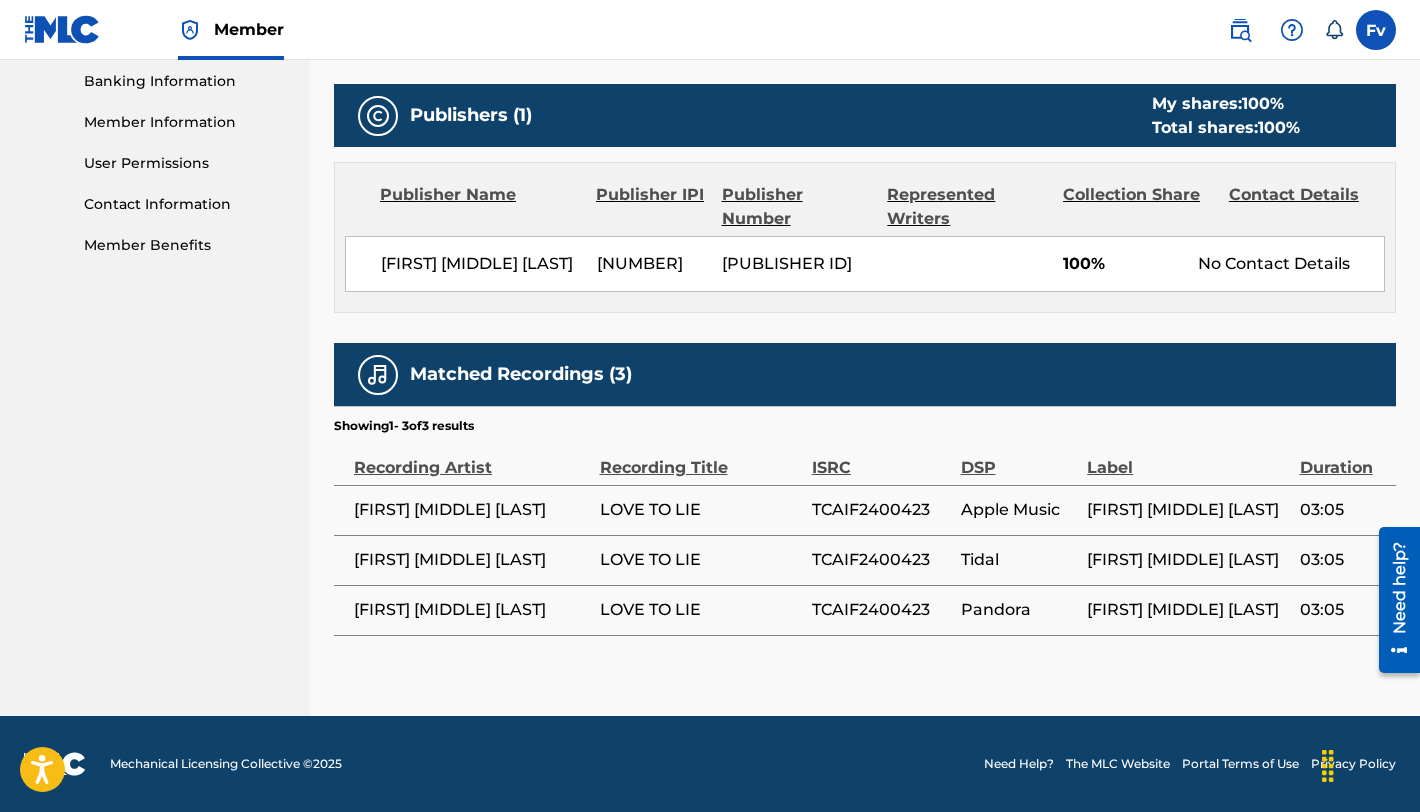 scroll, scrollTop: 886, scrollLeft: 0, axis: vertical 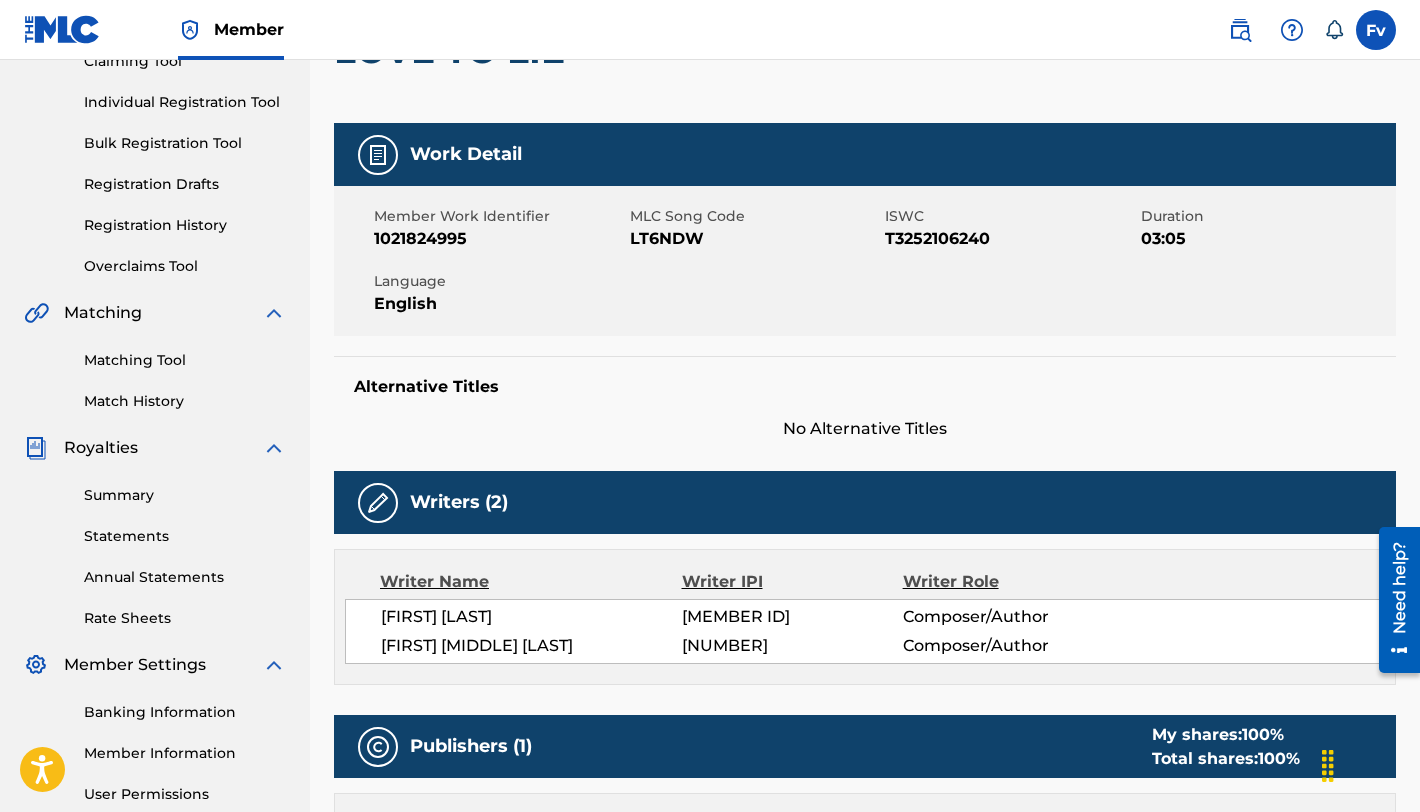 click on "LT6NDW" at bounding box center [755, 239] 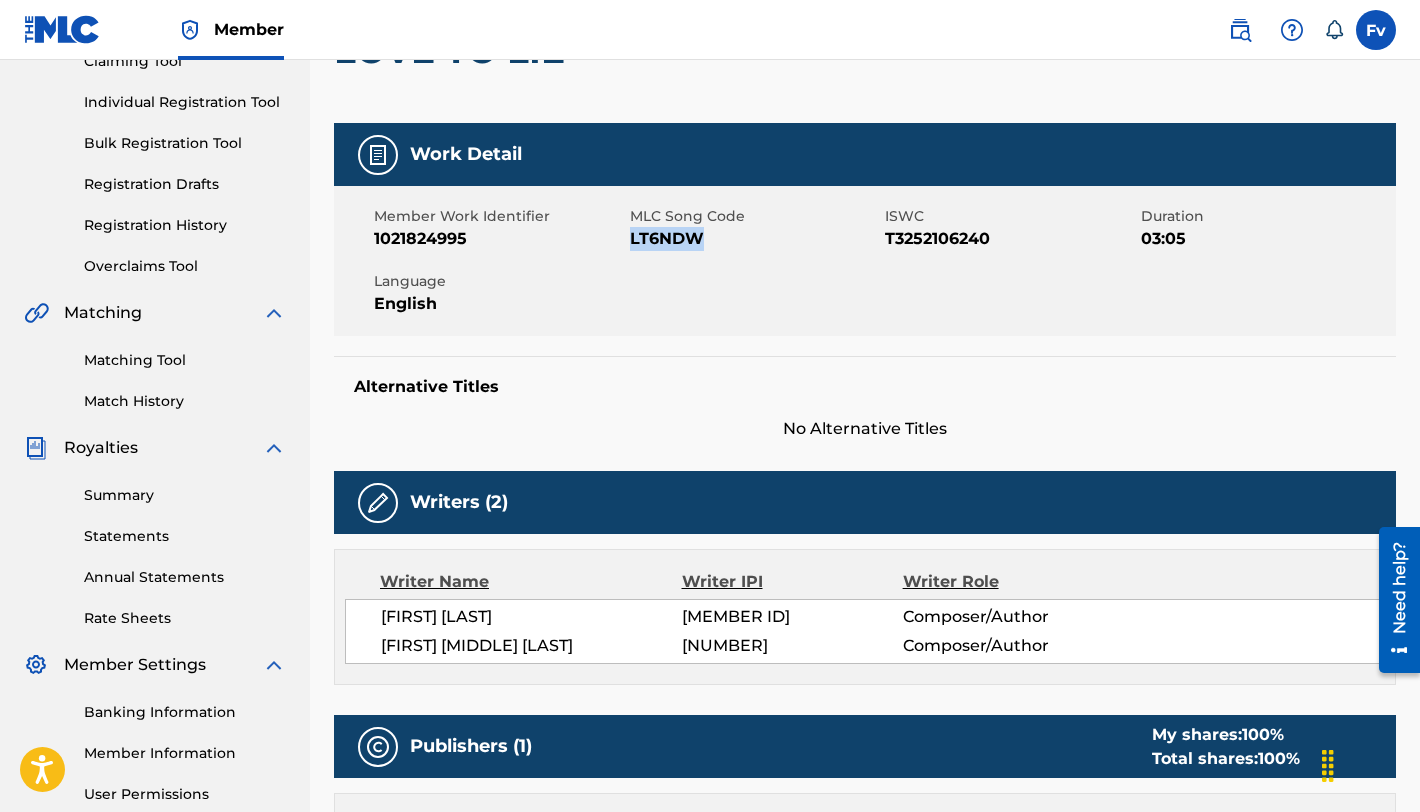 click on "LT6NDW" at bounding box center [755, 239] 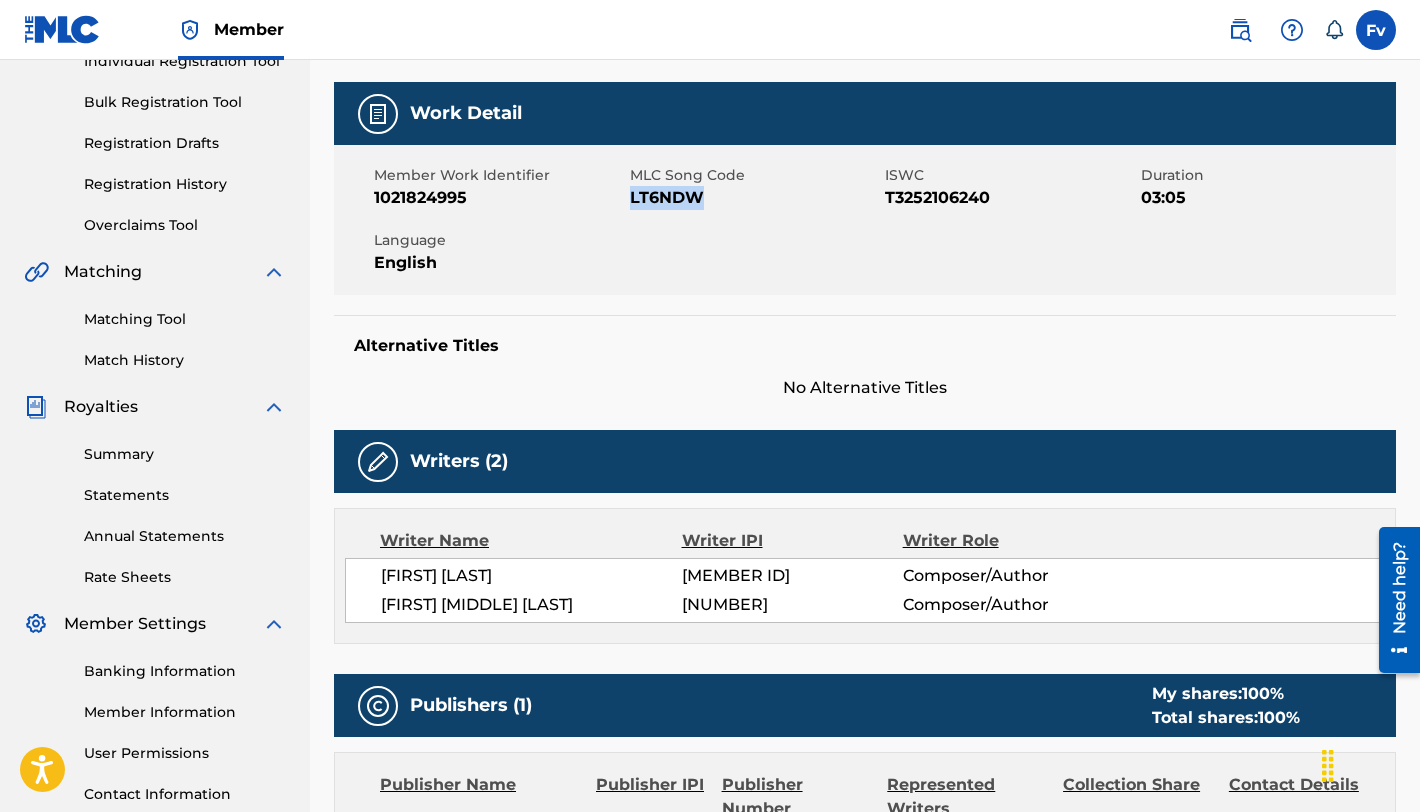 scroll, scrollTop: 275, scrollLeft: 0, axis: vertical 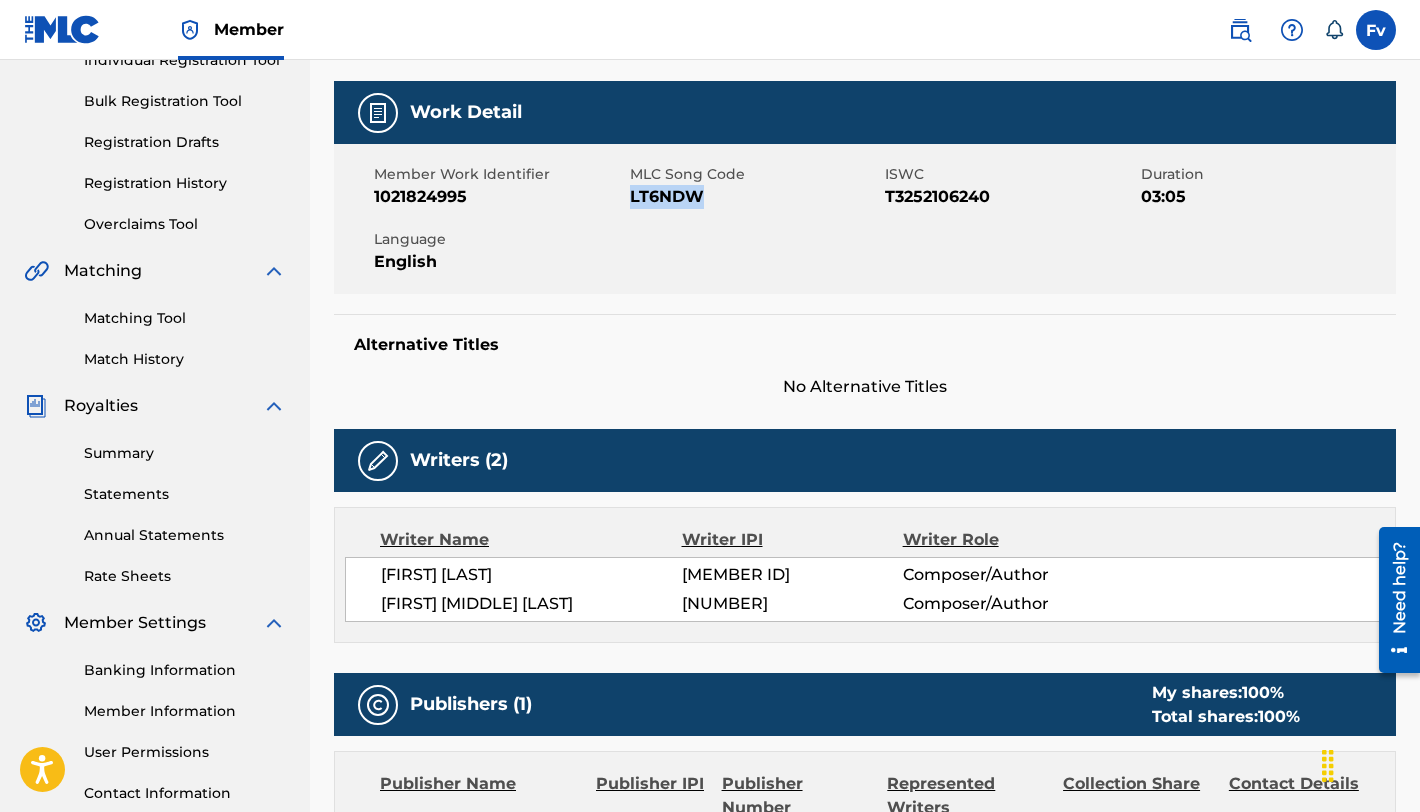 click on "LT6NDW" at bounding box center (755, 197) 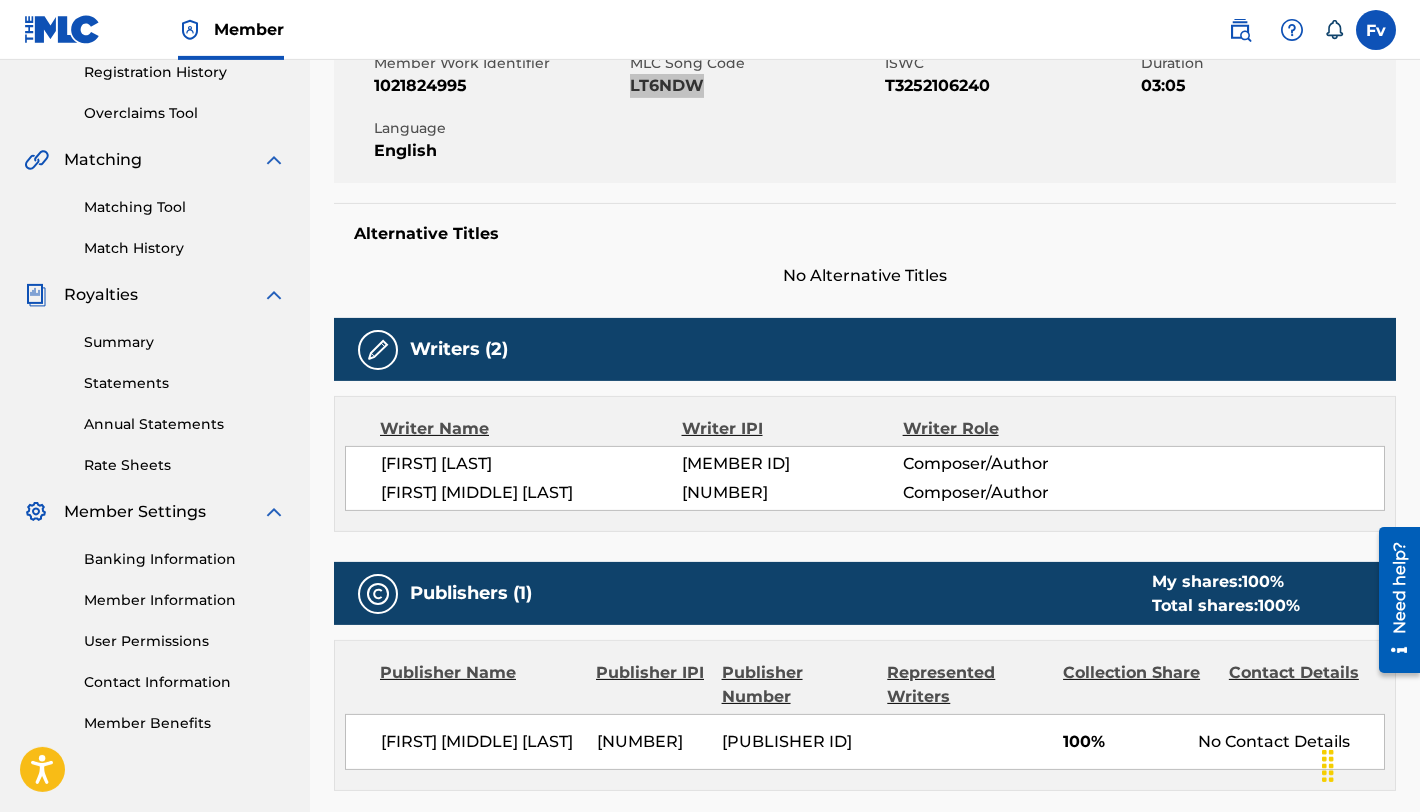 scroll, scrollTop: 384, scrollLeft: 0, axis: vertical 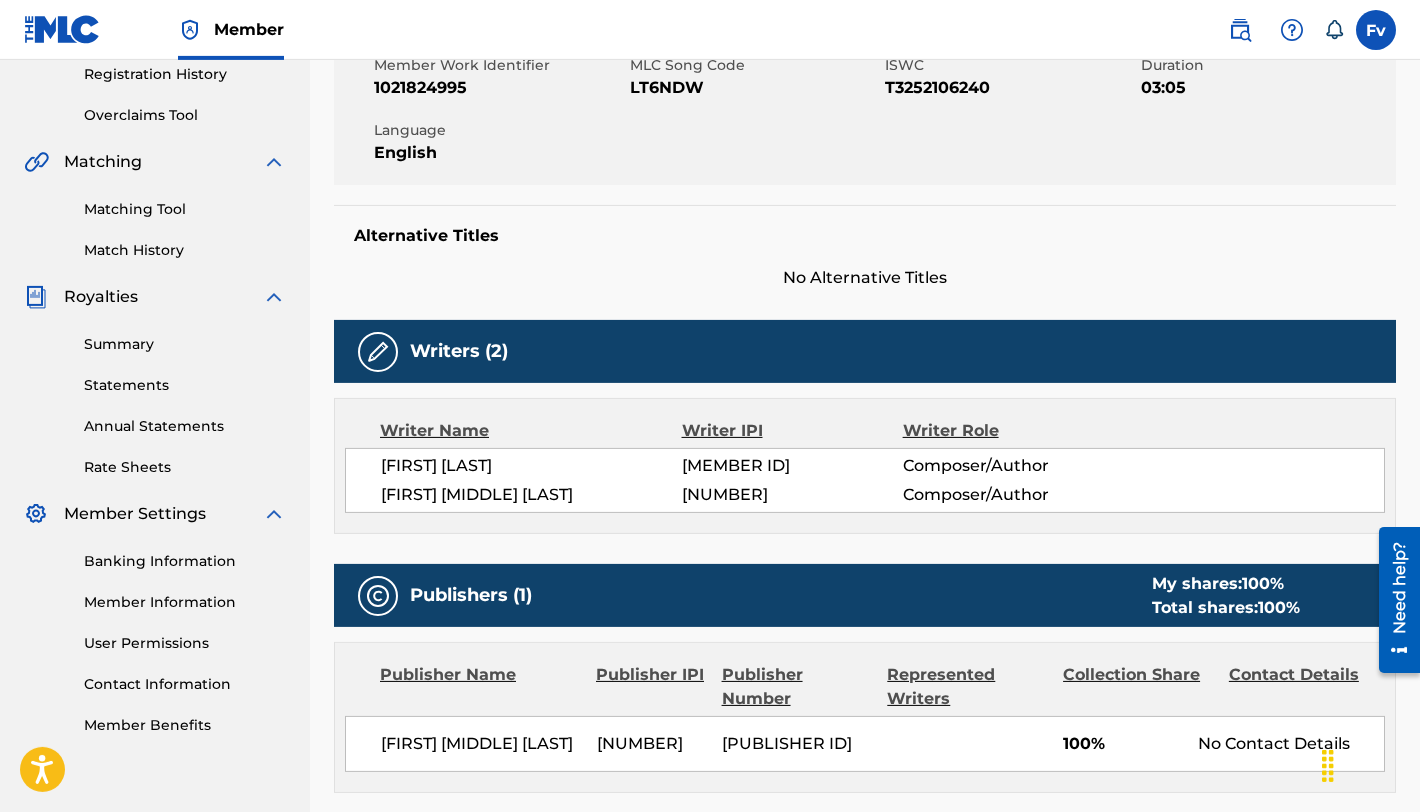 click on "[PUBLISHER ID]" at bounding box center [797, 744] 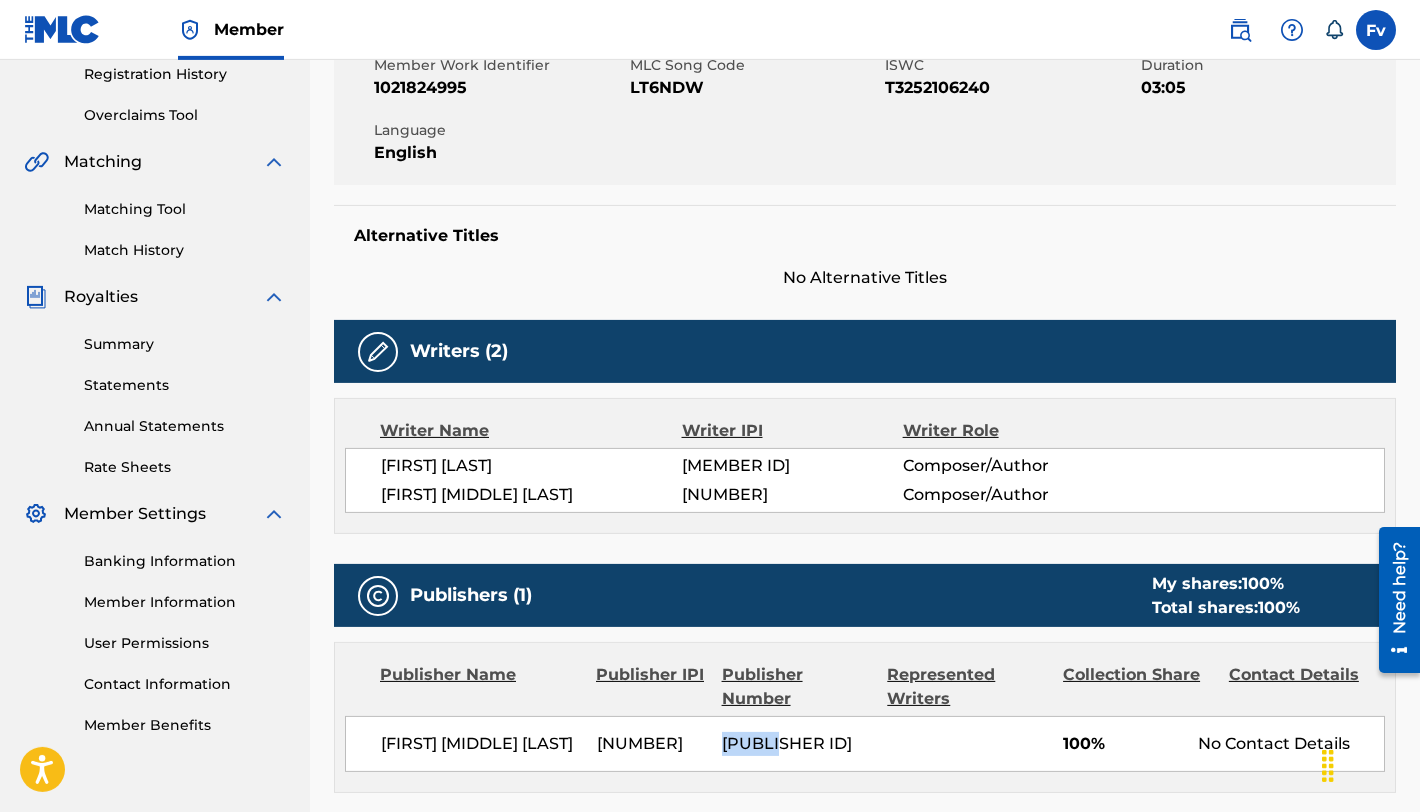 click on "[PUBLISHER ID]" at bounding box center [797, 744] 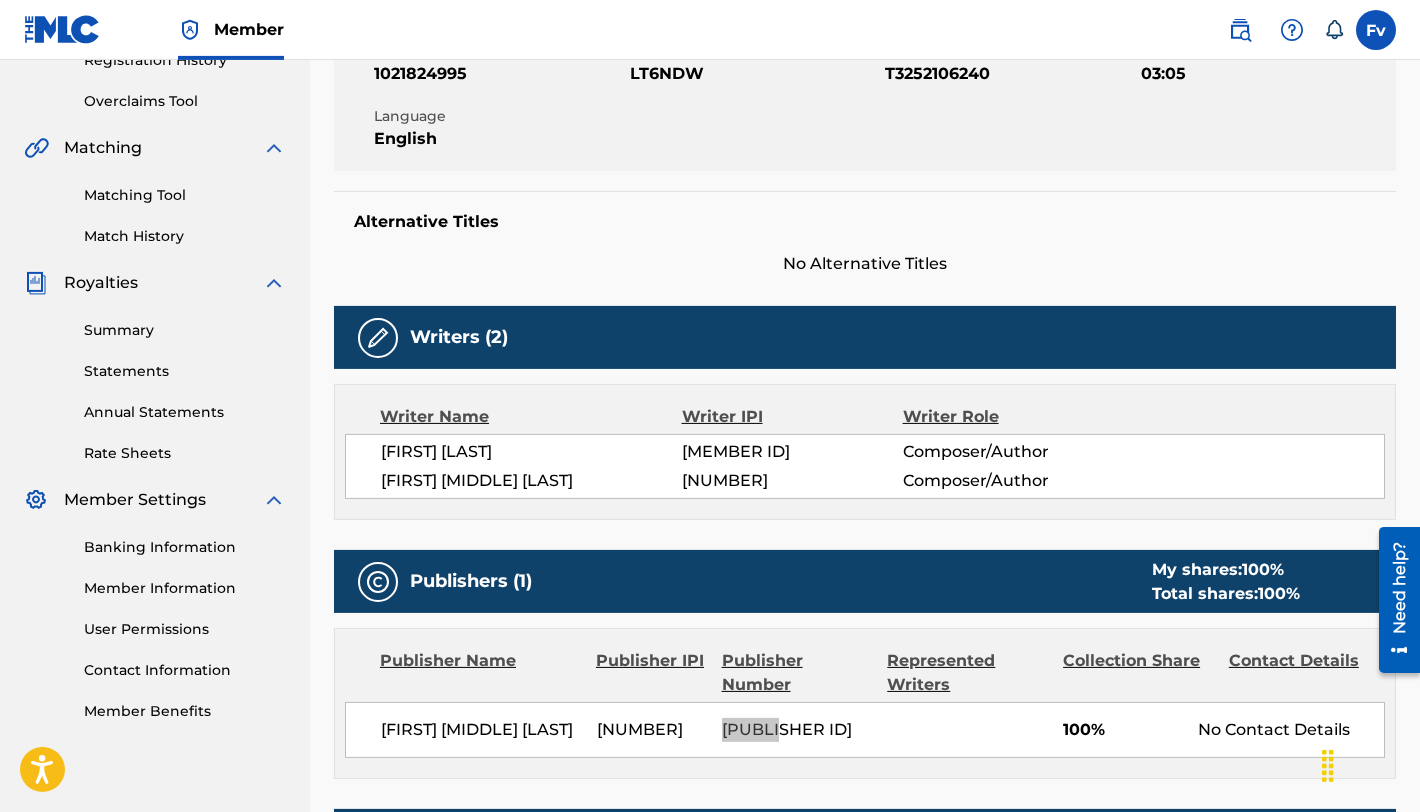 scroll, scrollTop: 434, scrollLeft: 0, axis: vertical 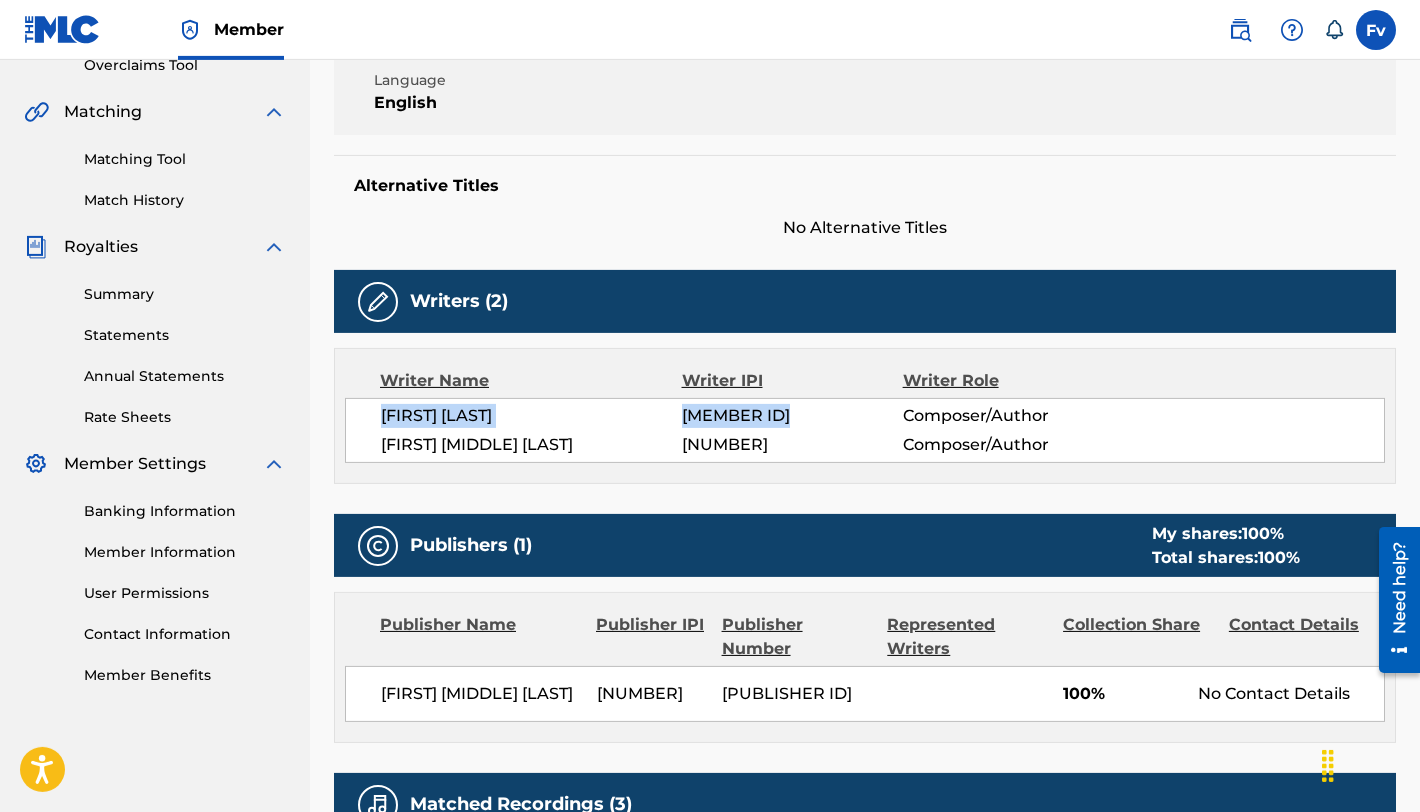 drag, startPoint x: 437, startPoint y: 418, endPoint x: 766, endPoint y: 421, distance: 329.01367 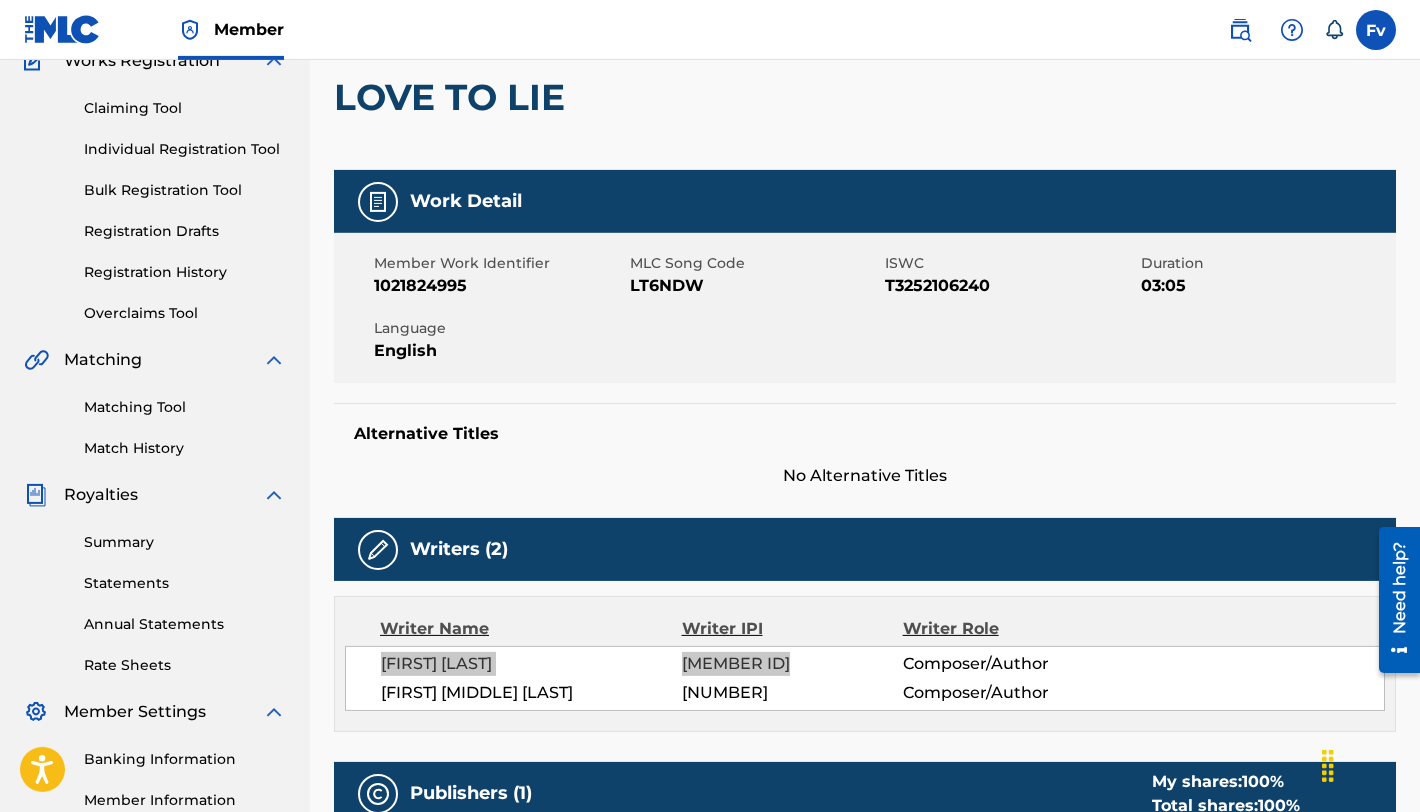 scroll, scrollTop: 53, scrollLeft: 0, axis: vertical 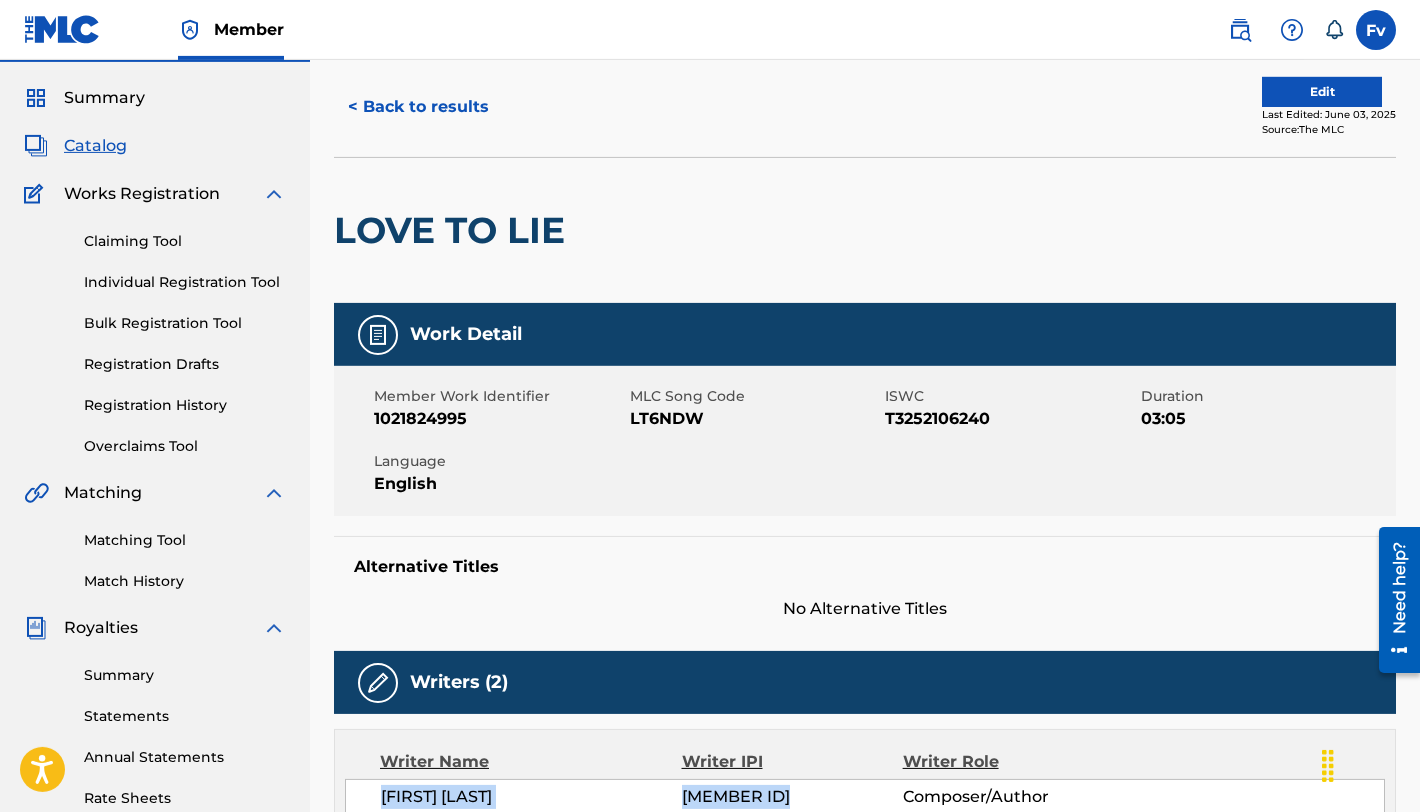 click on "Catalog" at bounding box center (95, 146) 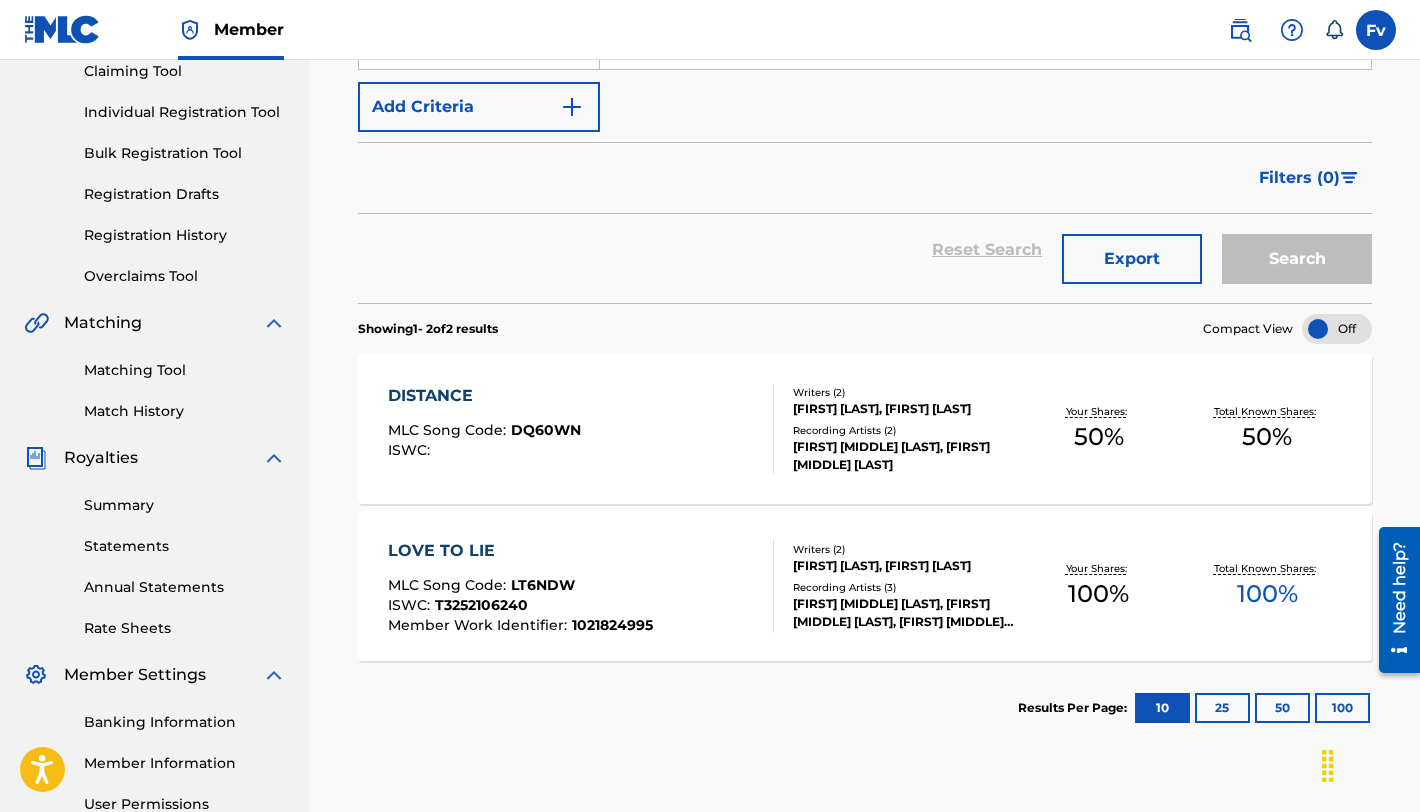 scroll, scrollTop: 283, scrollLeft: 0, axis: vertical 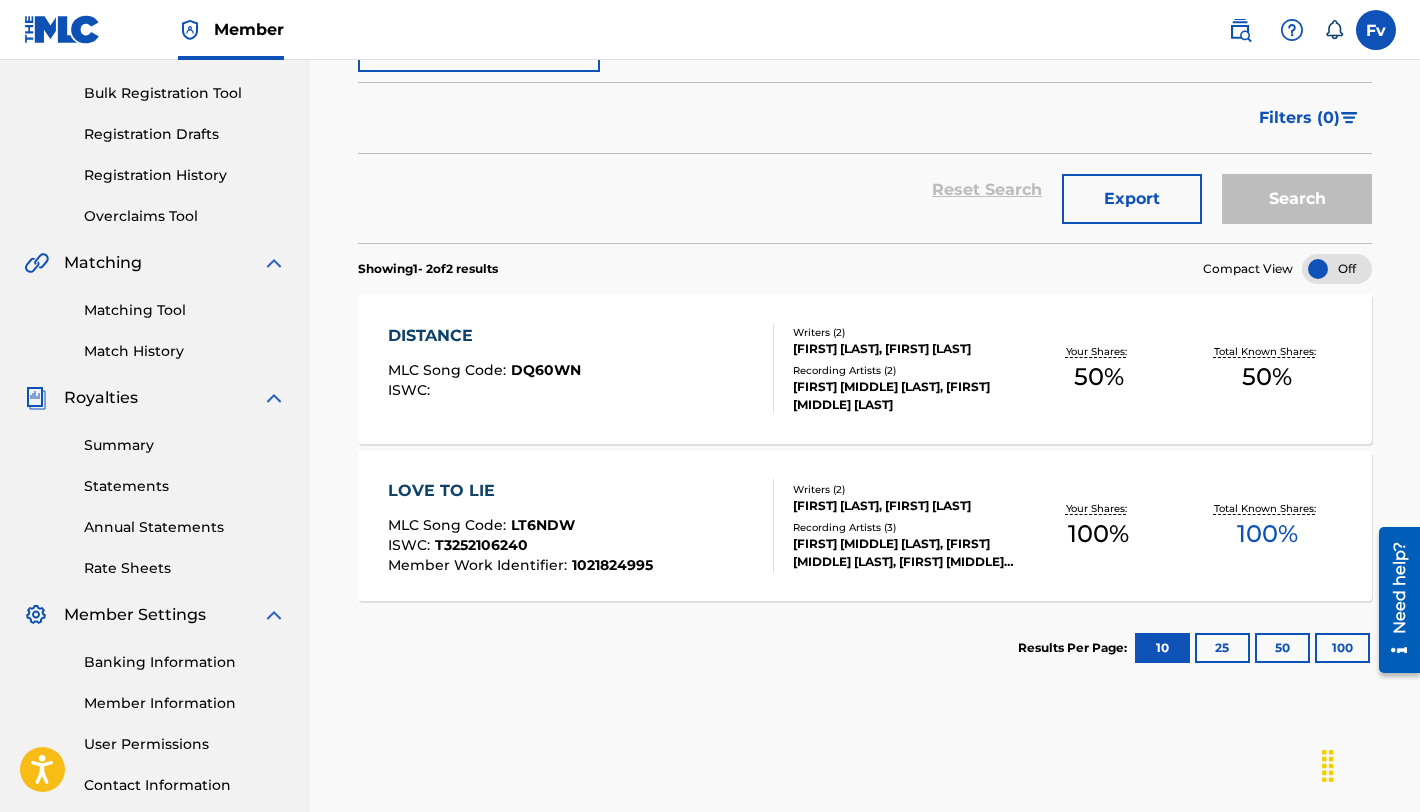 click on "LOVE TO LIE" at bounding box center (520, 491) 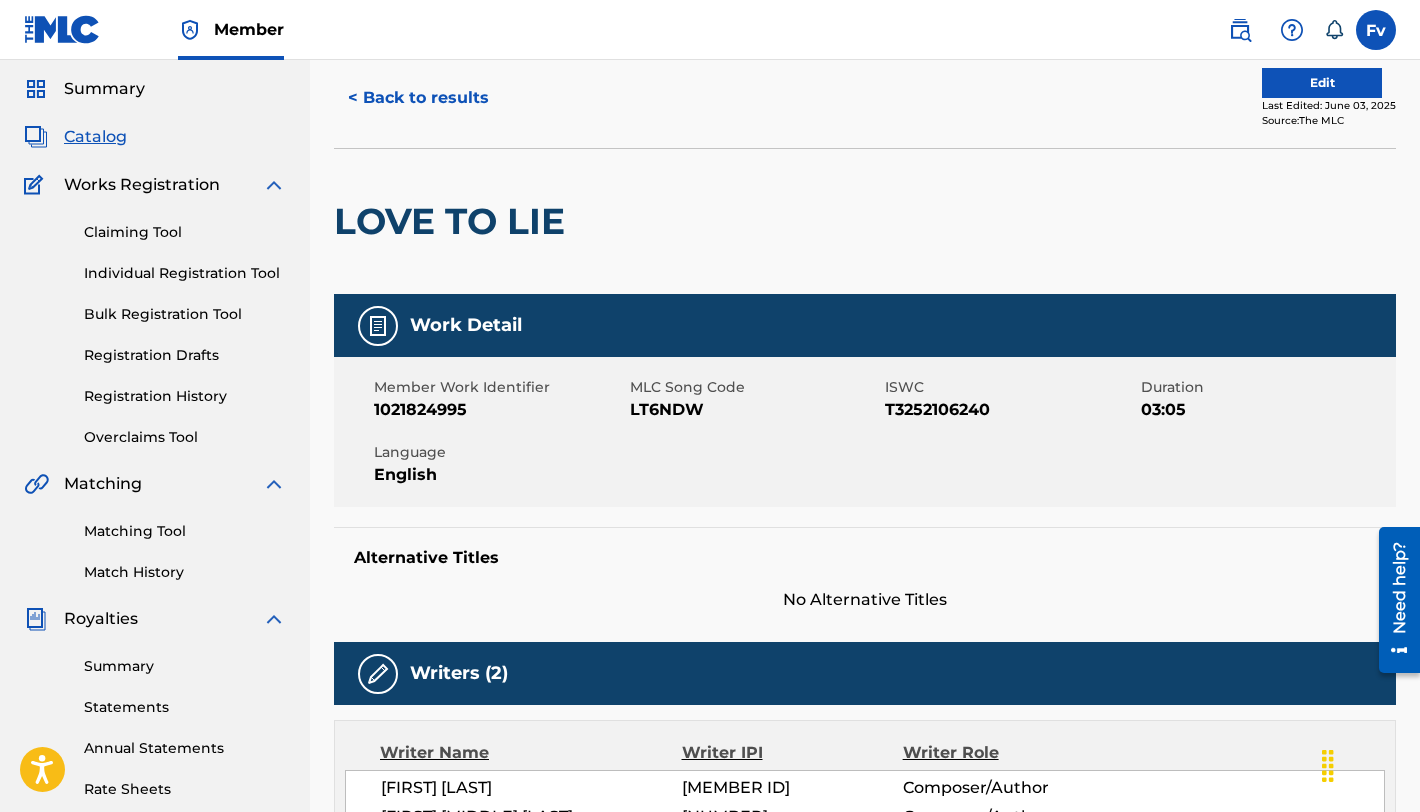 scroll, scrollTop: 0, scrollLeft: 0, axis: both 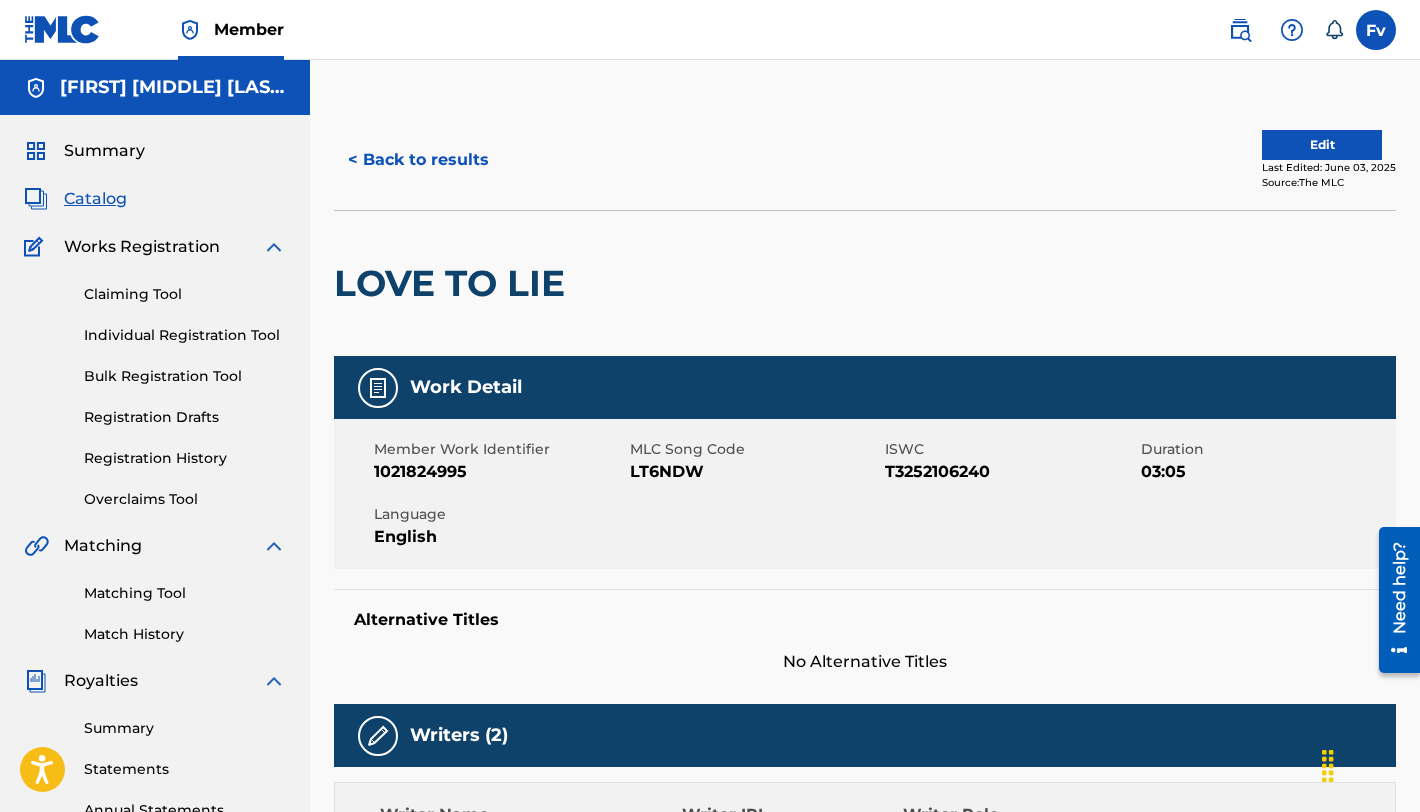 click on "Edit" at bounding box center [1322, 145] 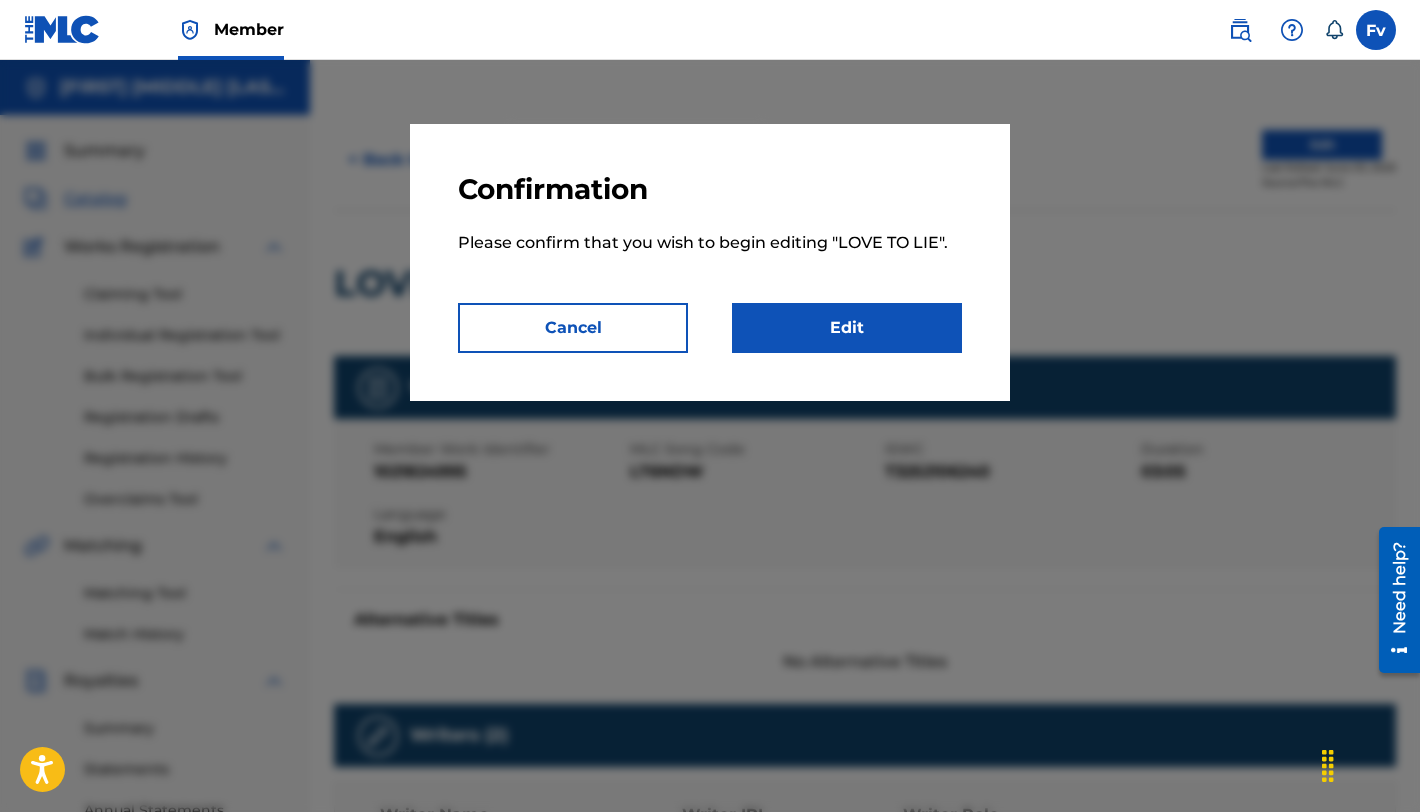 click on "Edit" at bounding box center (847, 328) 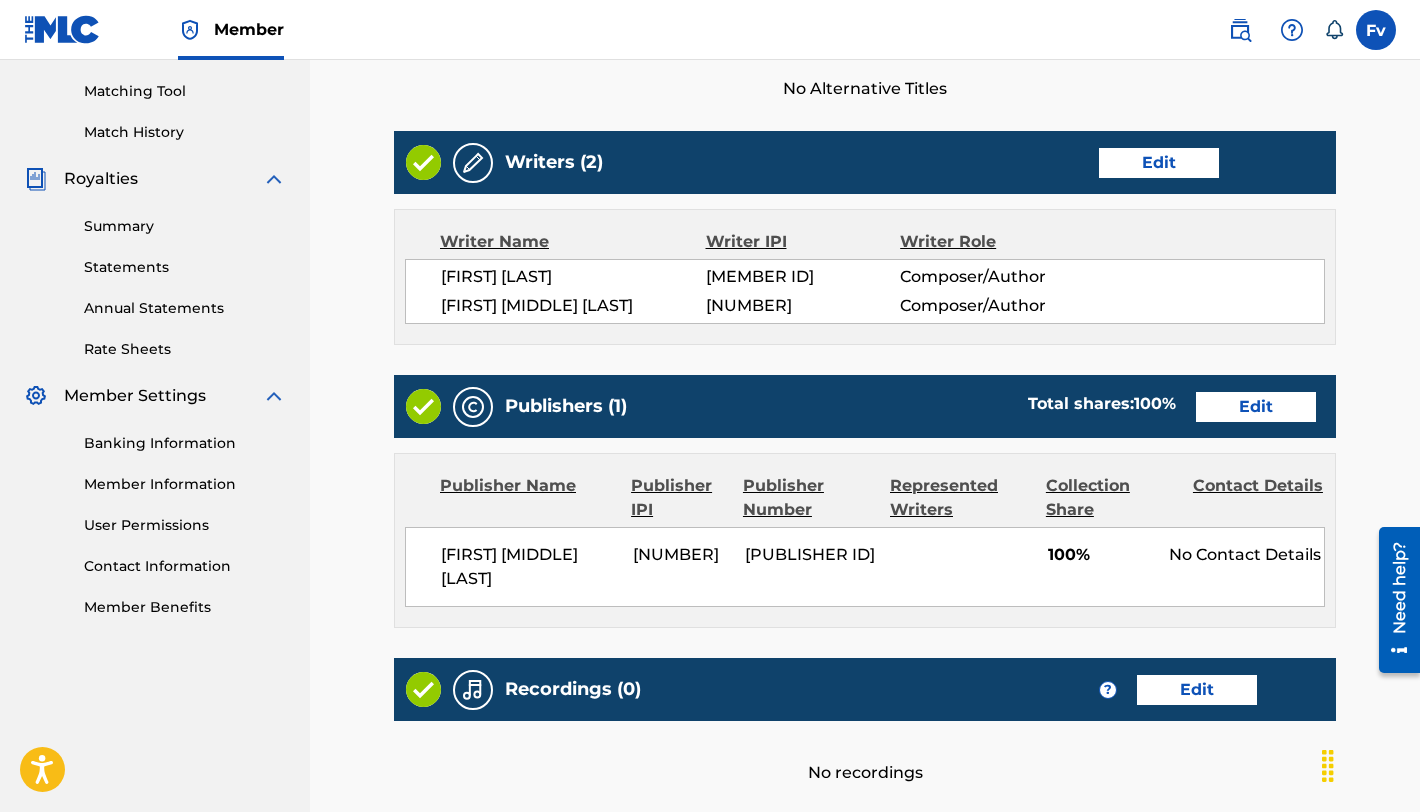 scroll, scrollTop: 514, scrollLeft: 0, axis: vertical 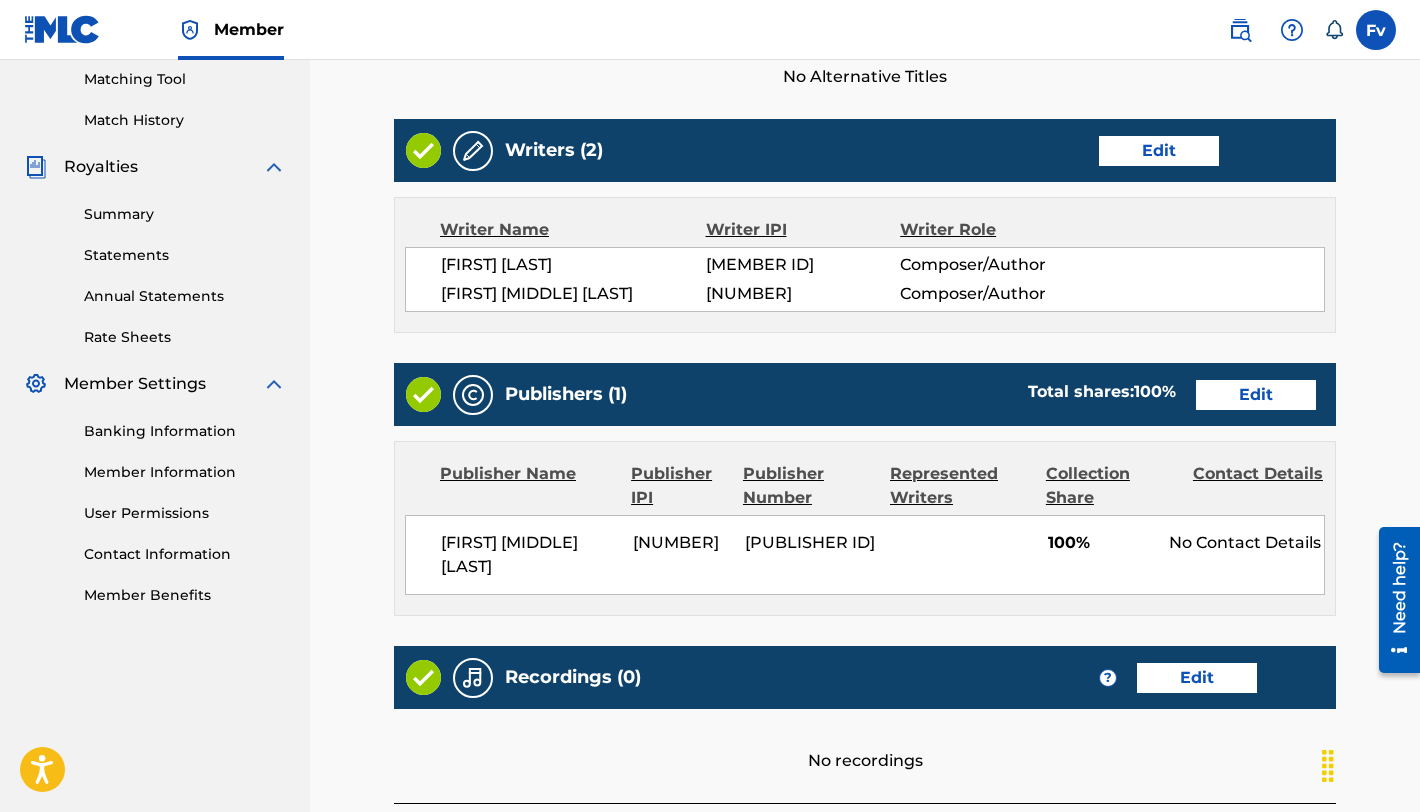 click on "Edit" at bounding box center [1256, 395] 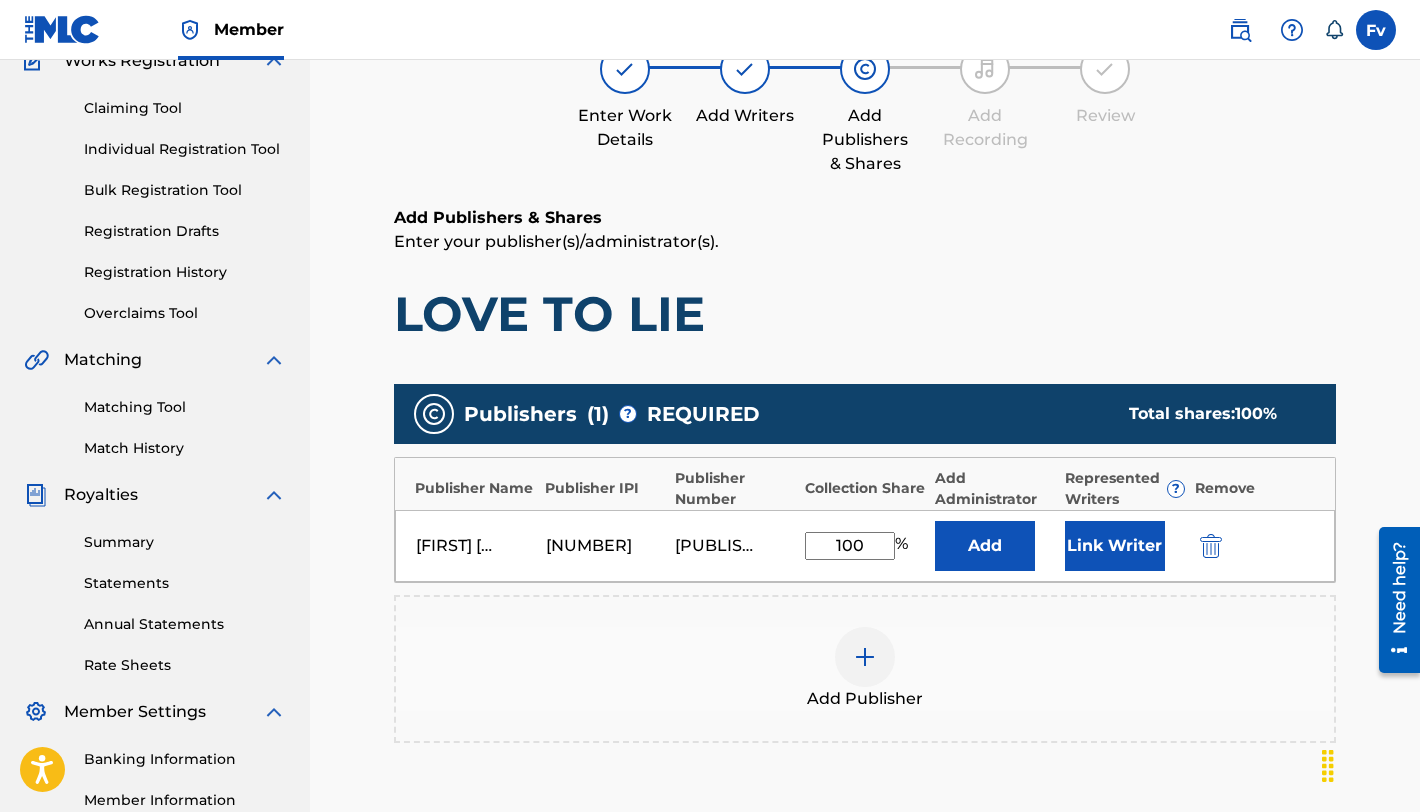 scroll, scrollTop: 224, scrollLeft: 0, axis: vertical 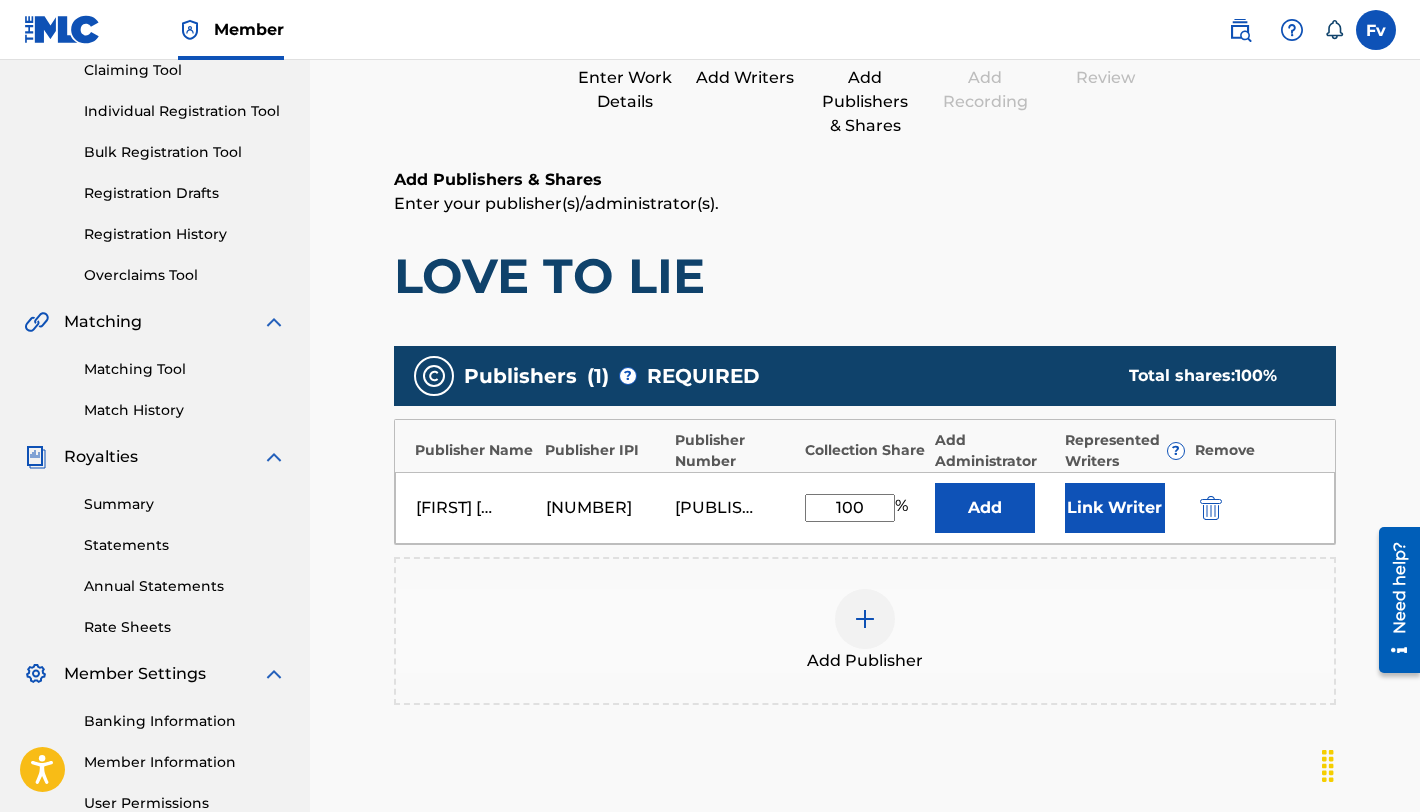 drag, startPoint x: 824, startPoint y: 504, endPoint x: 796, endPoint y: 502, distance: 28.071337 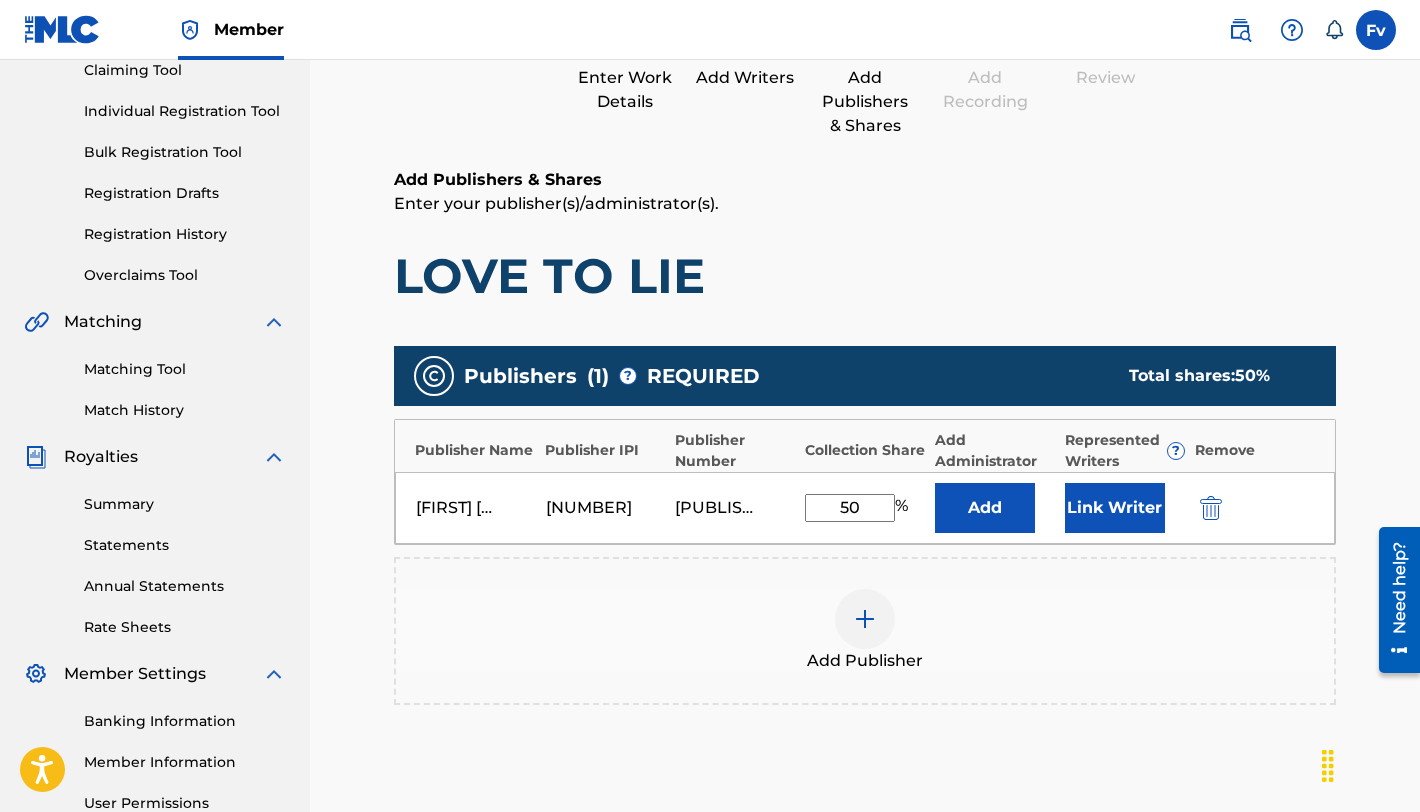 type on "50" 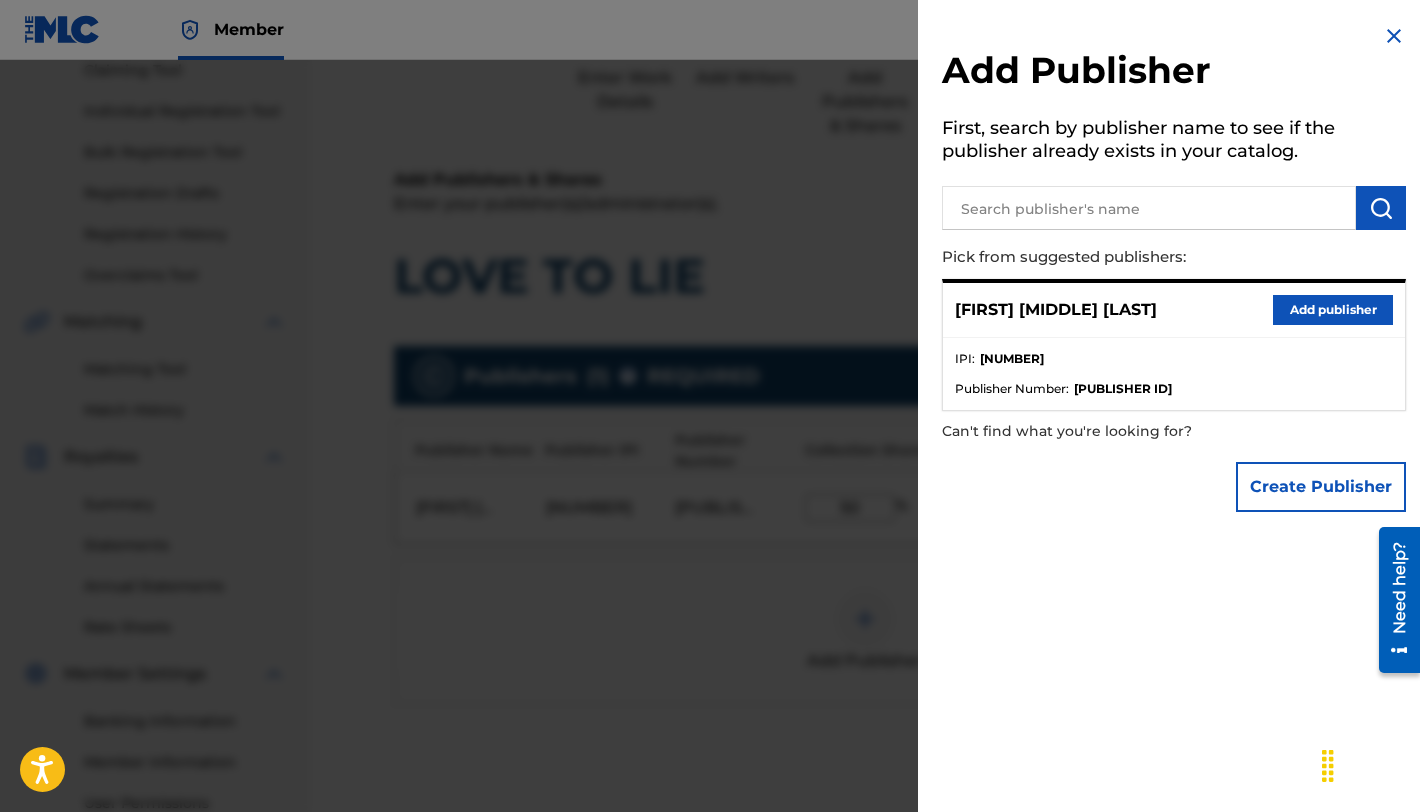 click at bounding box center [1394, 36] 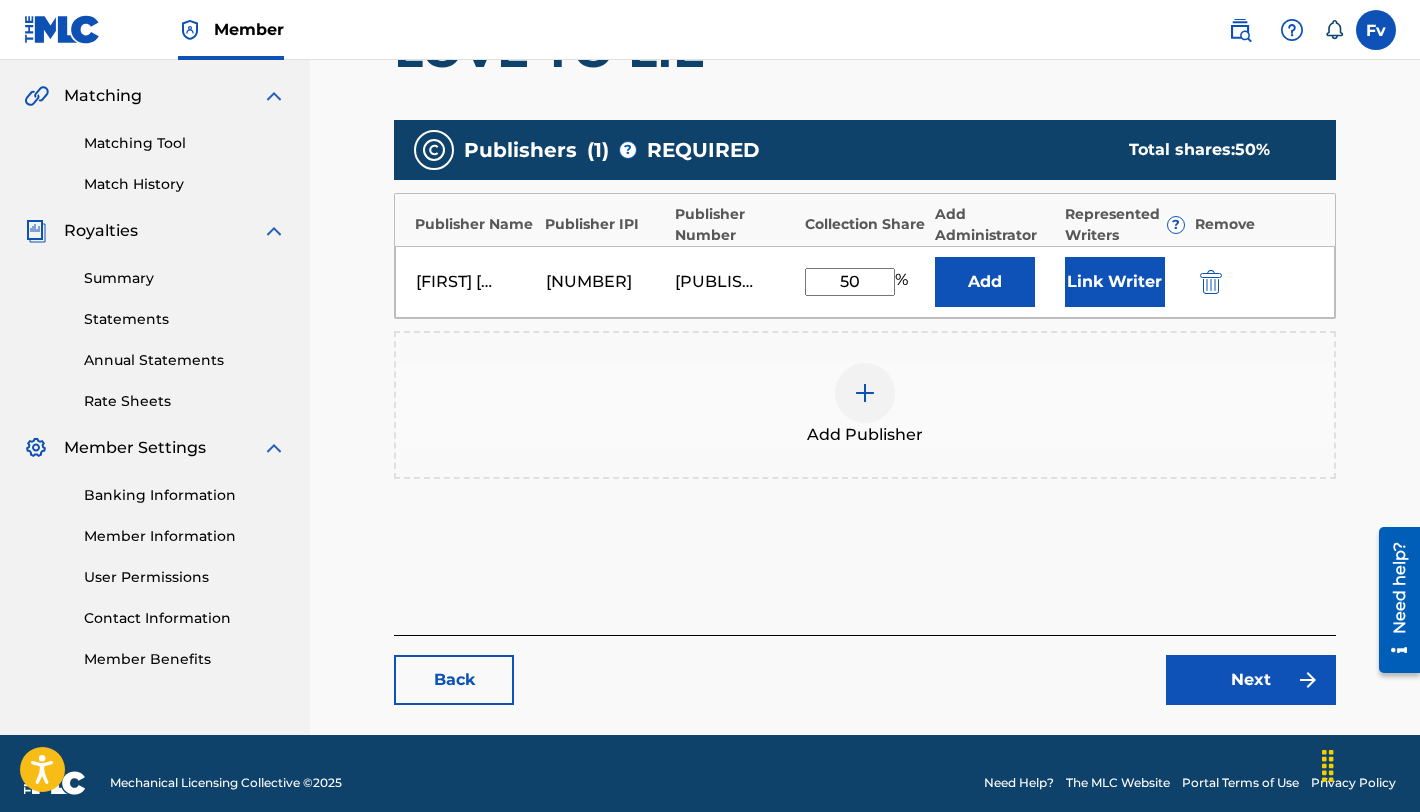 scroll, scrollTop: 469, scrollLeft: 0, axis: vertical 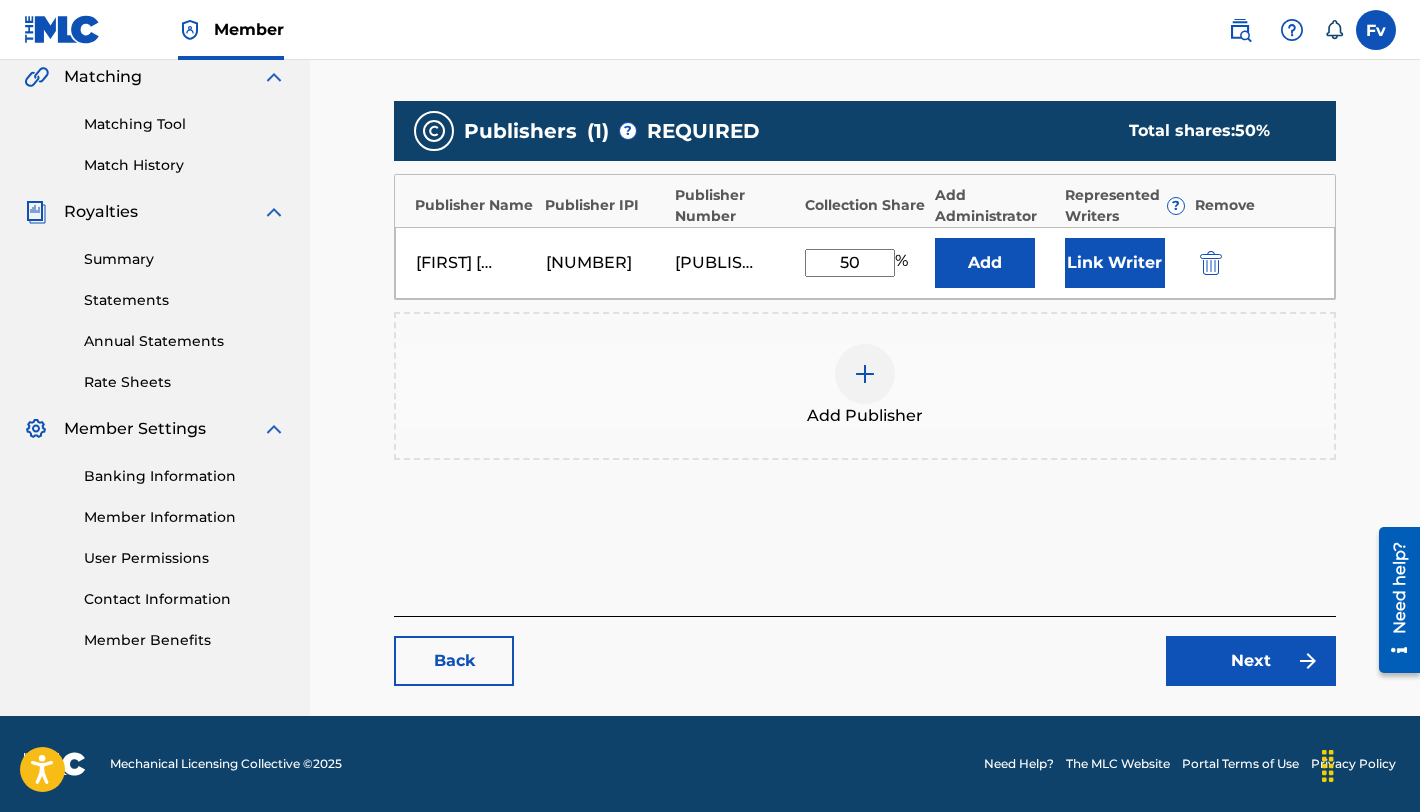 click on "Next" at bounding box center [1251, 661] 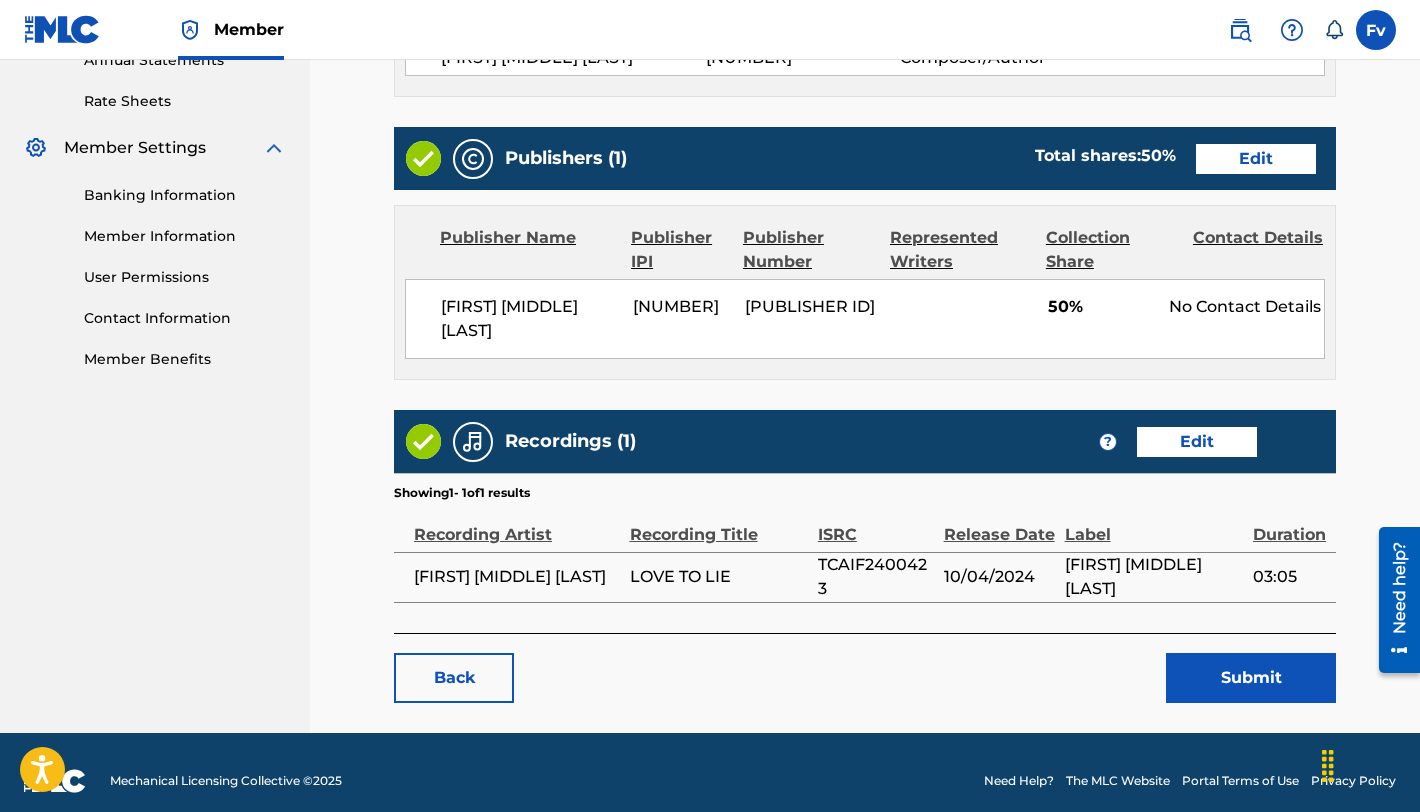 scroll, scrollTop: 765, scrollLeft: 0, axis: vertical 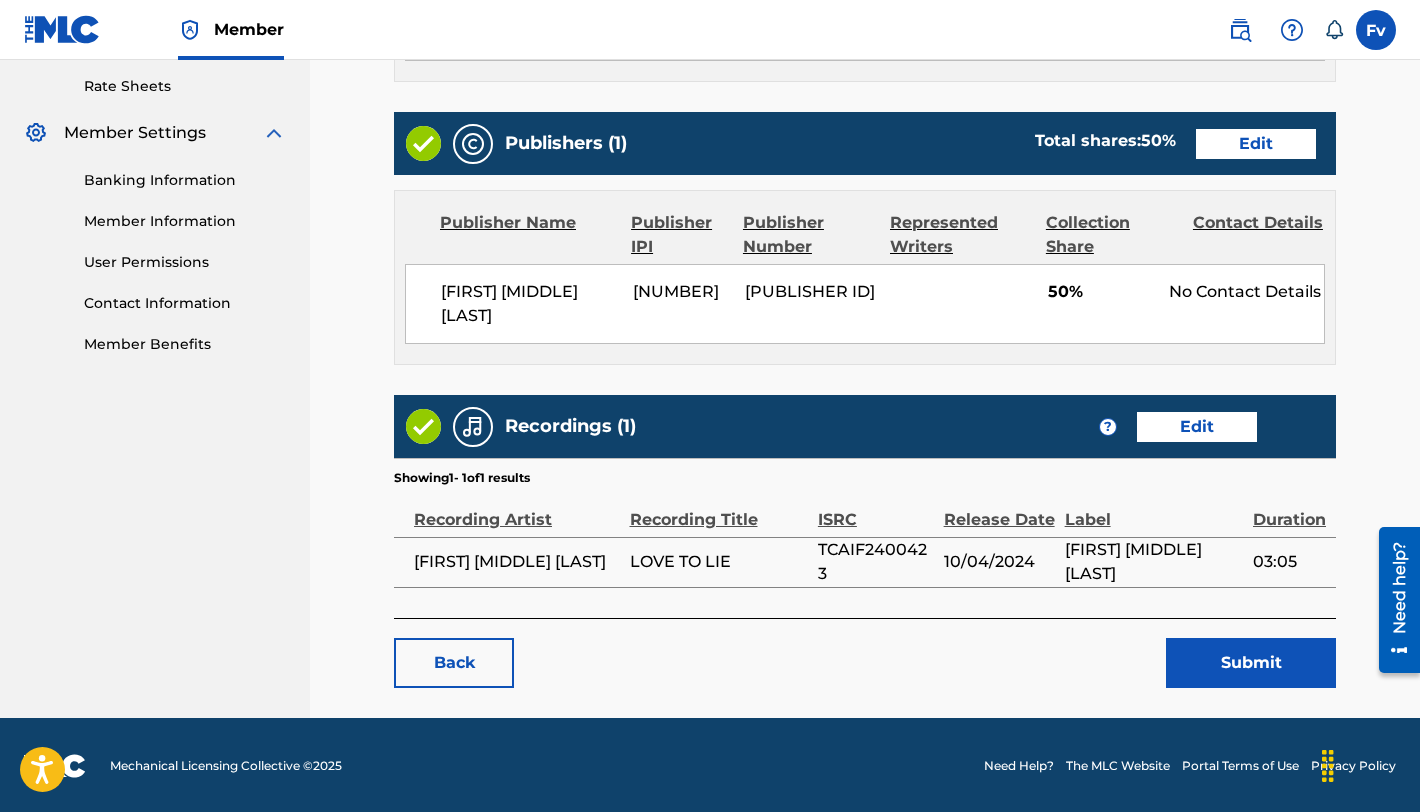 click on "Submit" at bounding box center (1251, 663) 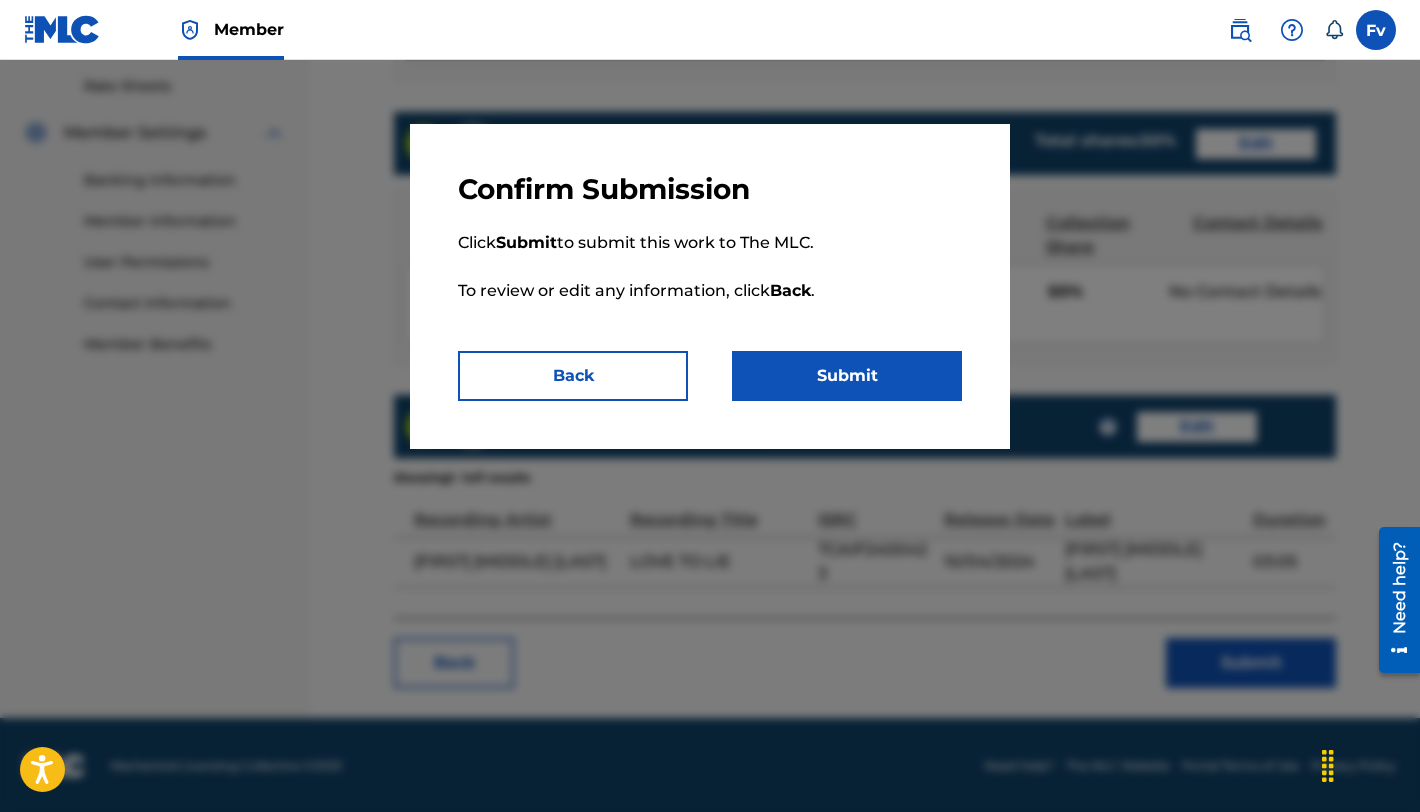 click on "Submit" at bounding box center (847, 376) 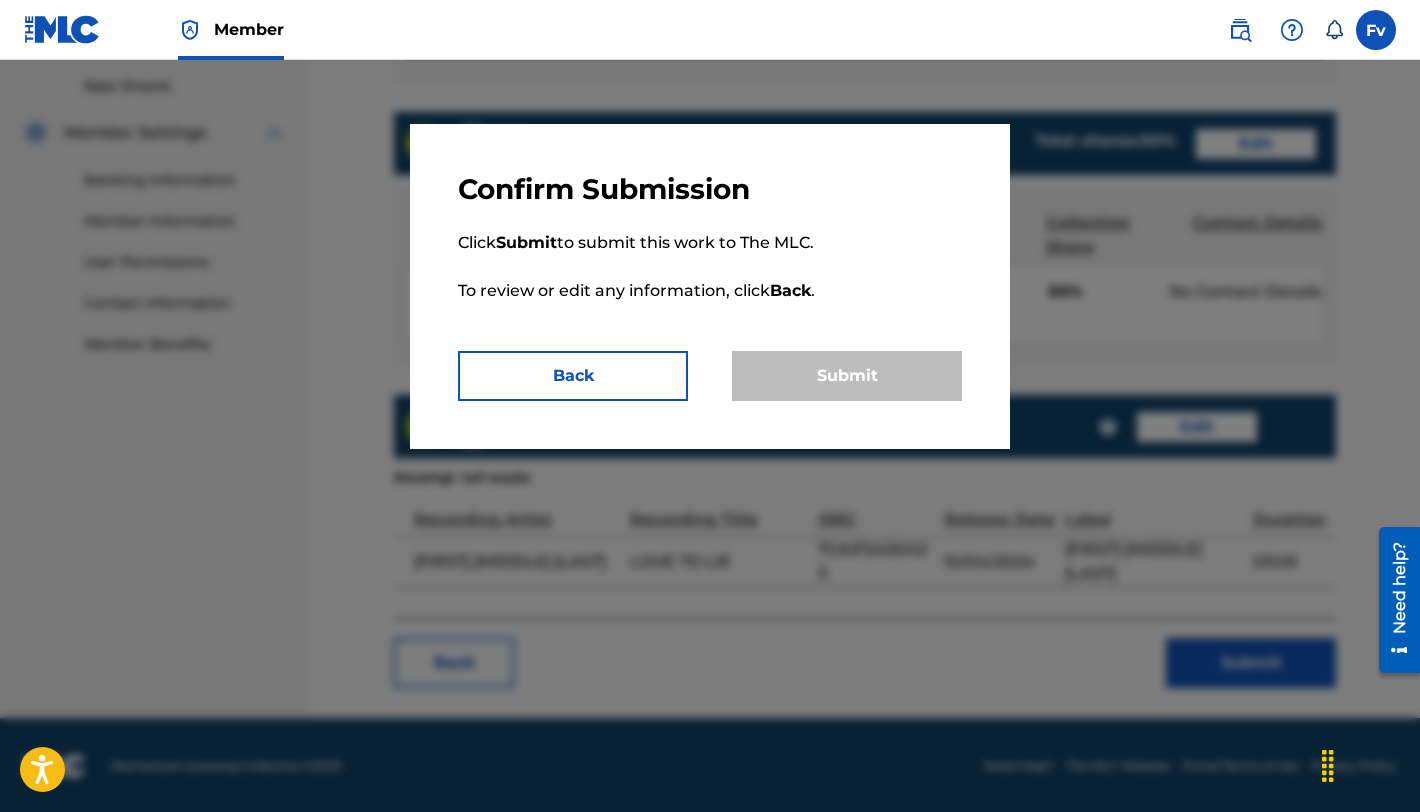 scroll, scrollTop: 0, scrollLeft: 0, axis: both 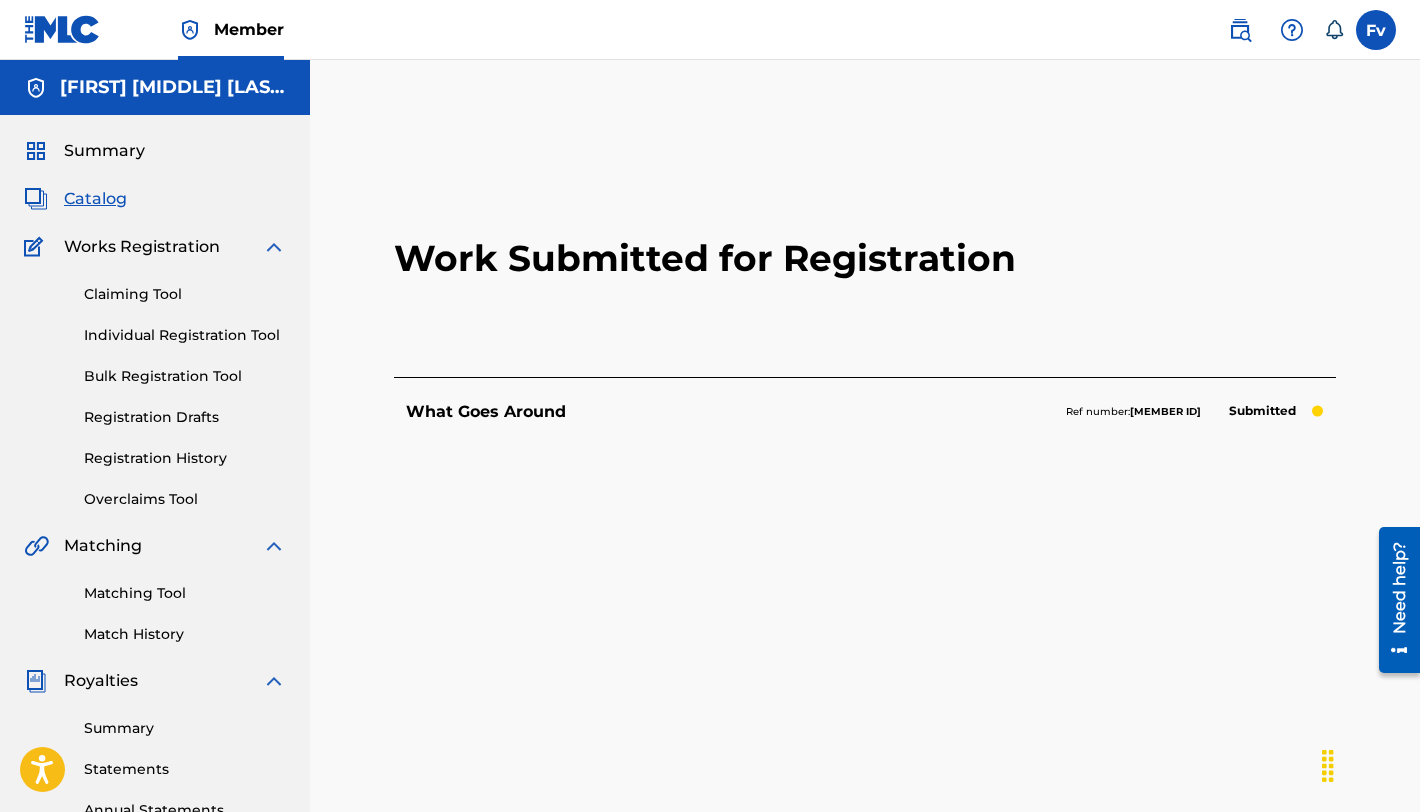 click on "Catalog" at bounding box center [95, 199] 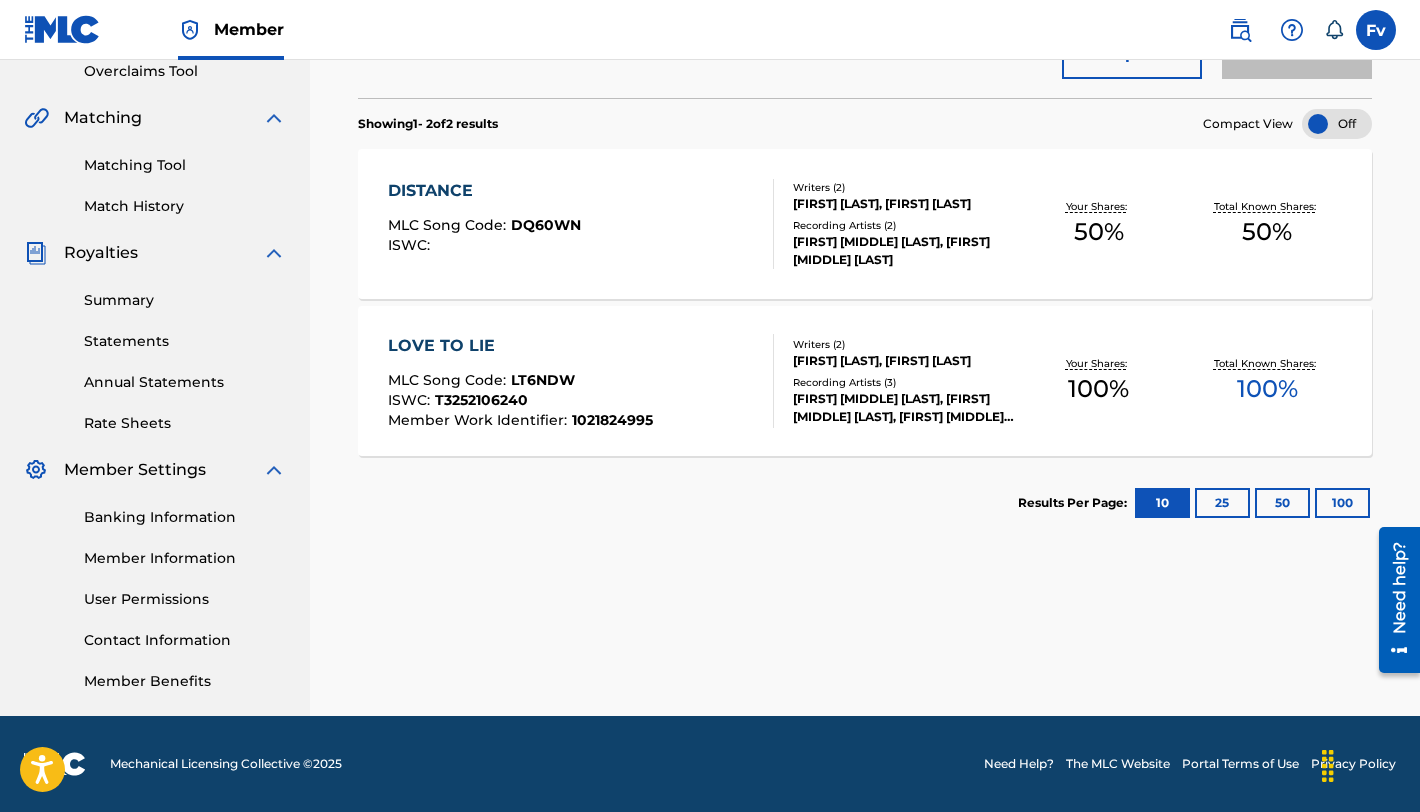 scroll, scrollTop: 408, scrollLeft: 0, axis: vertical 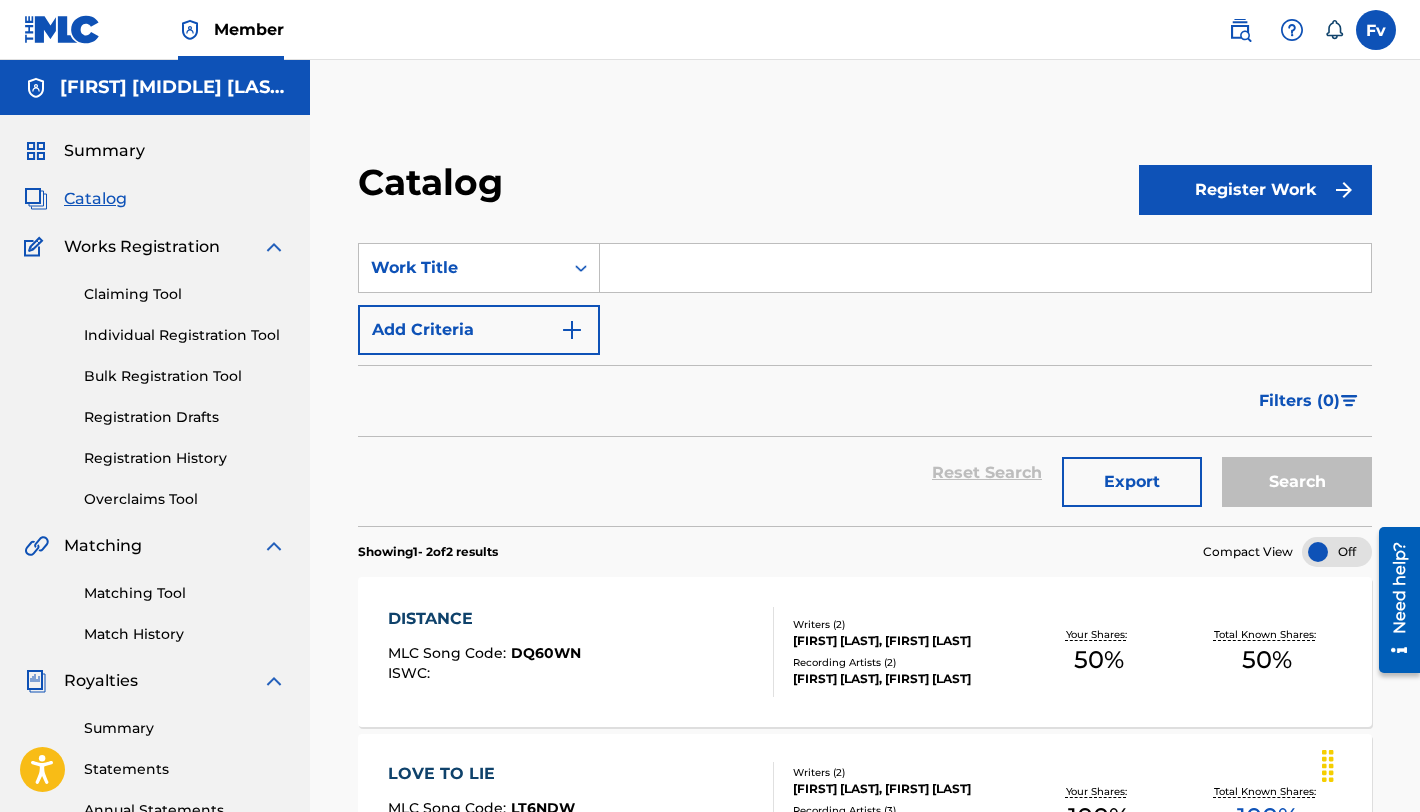 click on "Catalog" at bounding box center [95, 199] 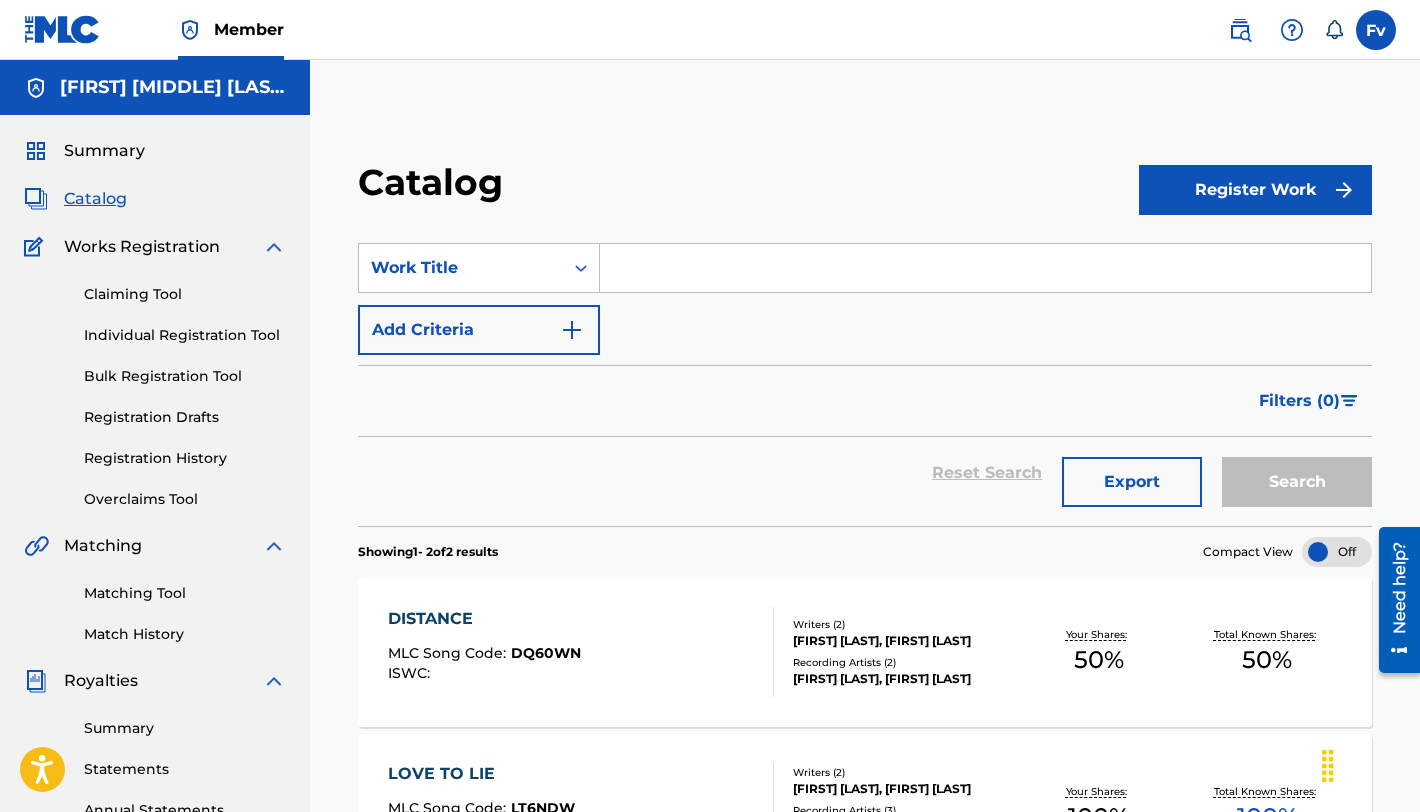 click at bounding box center (985, 268) 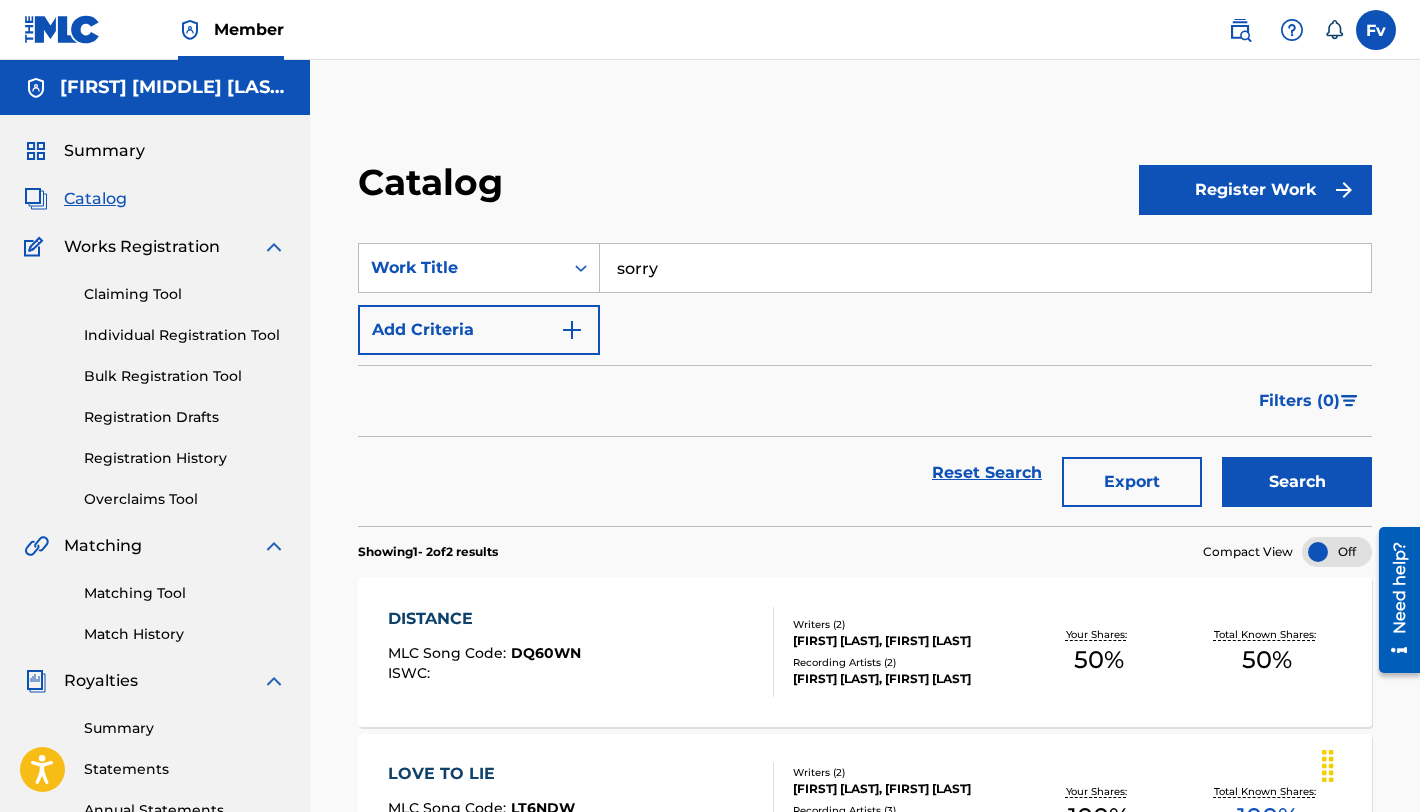 type on "sorry" 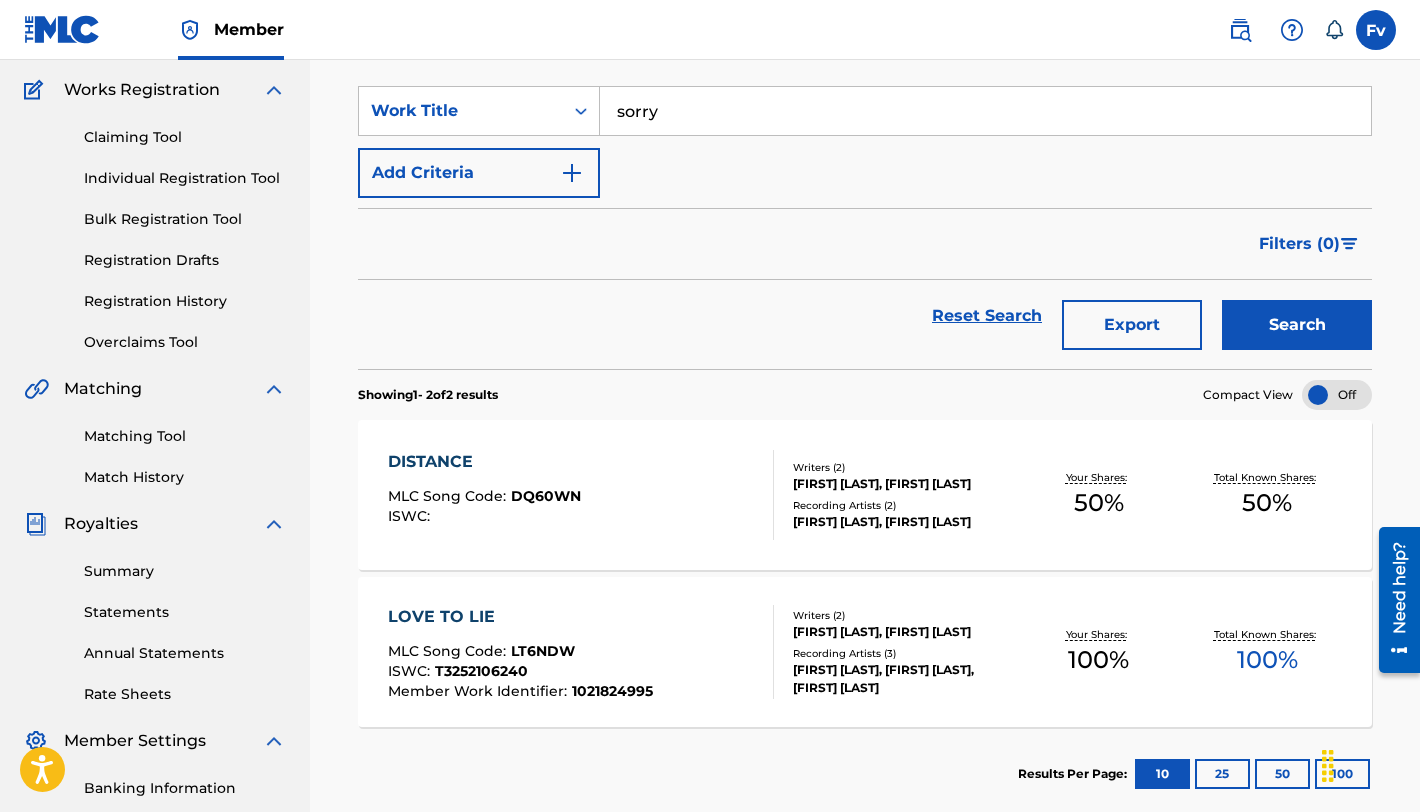 scroll, scrollTop: 164, scrollLeft: 0, axis: vertical 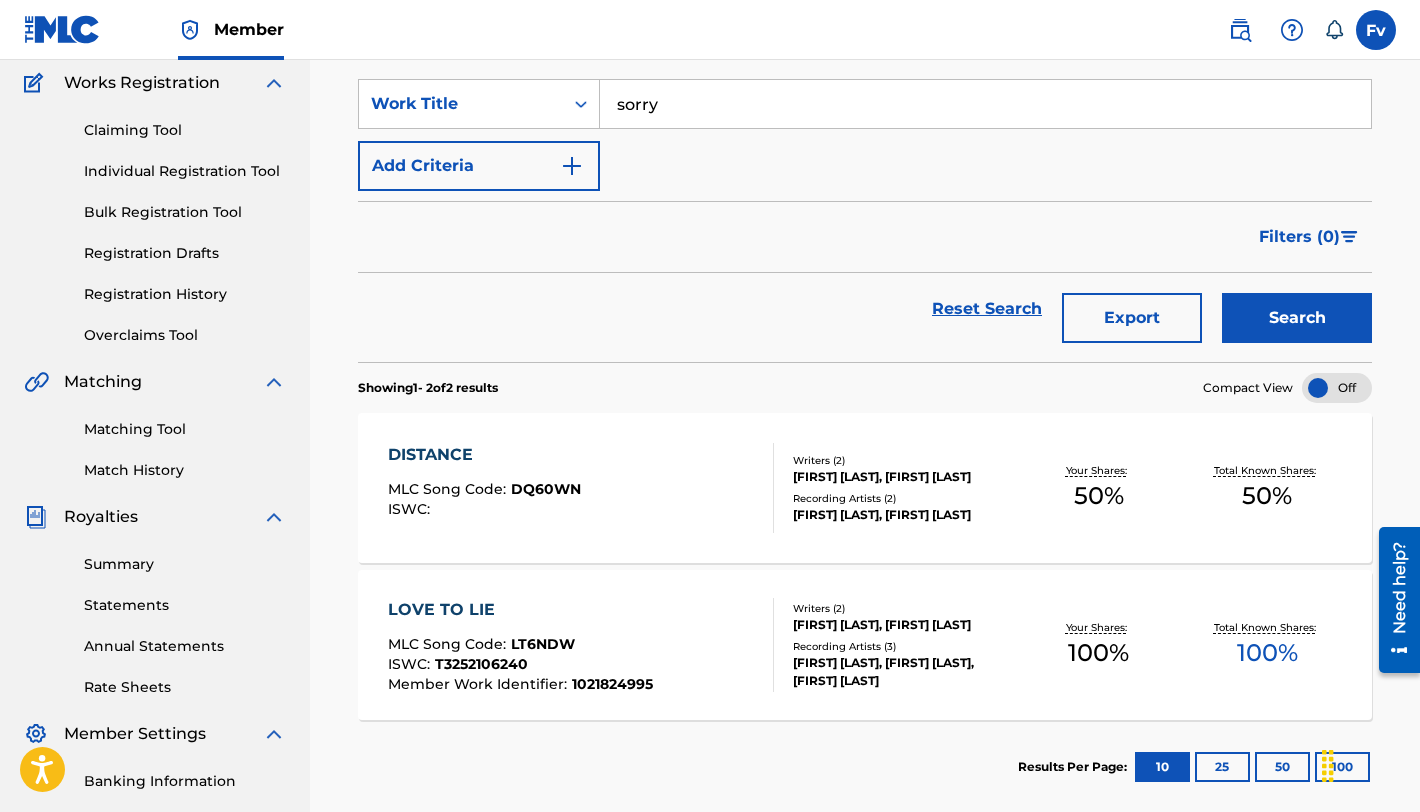 click on "Search" at bounding box center (1297, 318) 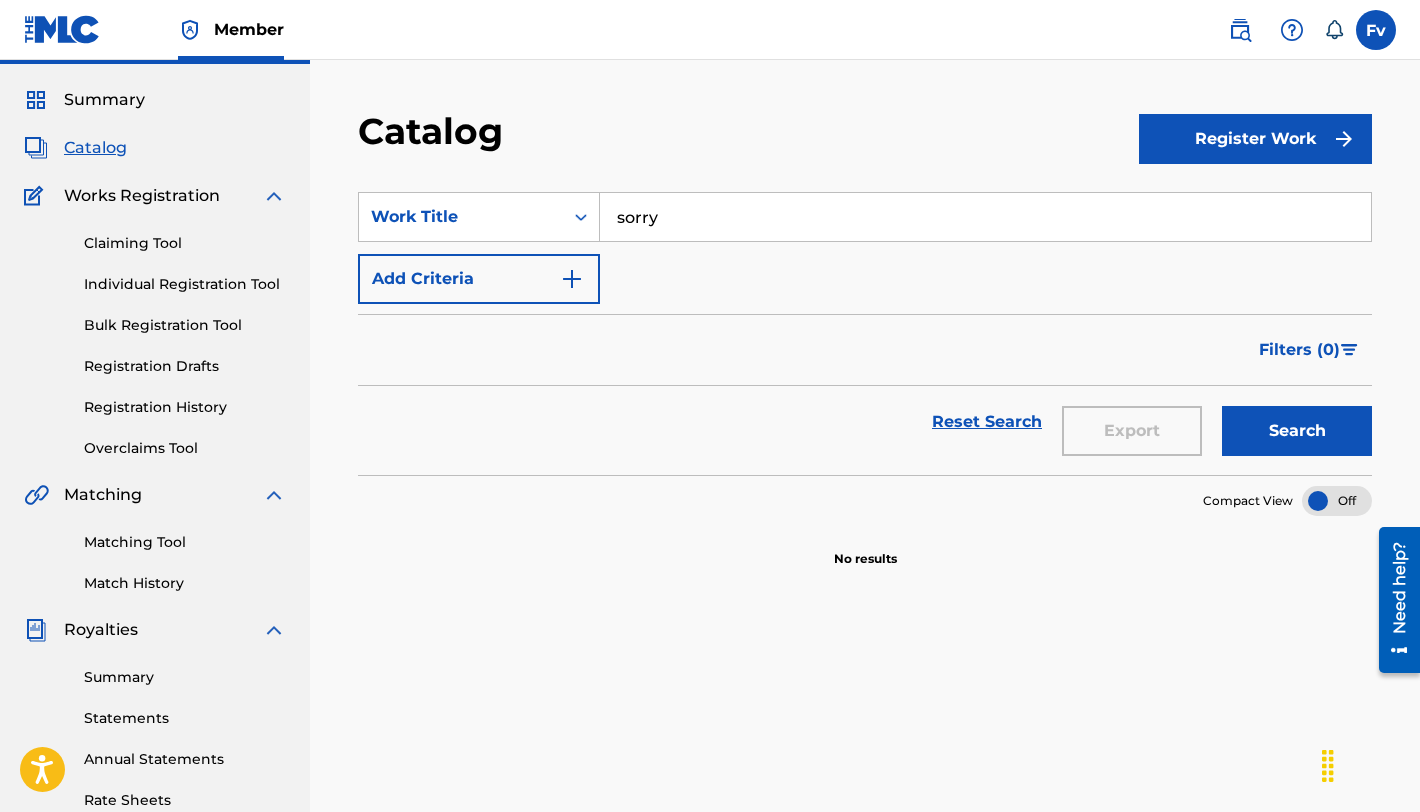 scroll, scrollTop: 0, scrollLeft: 0, axis: both 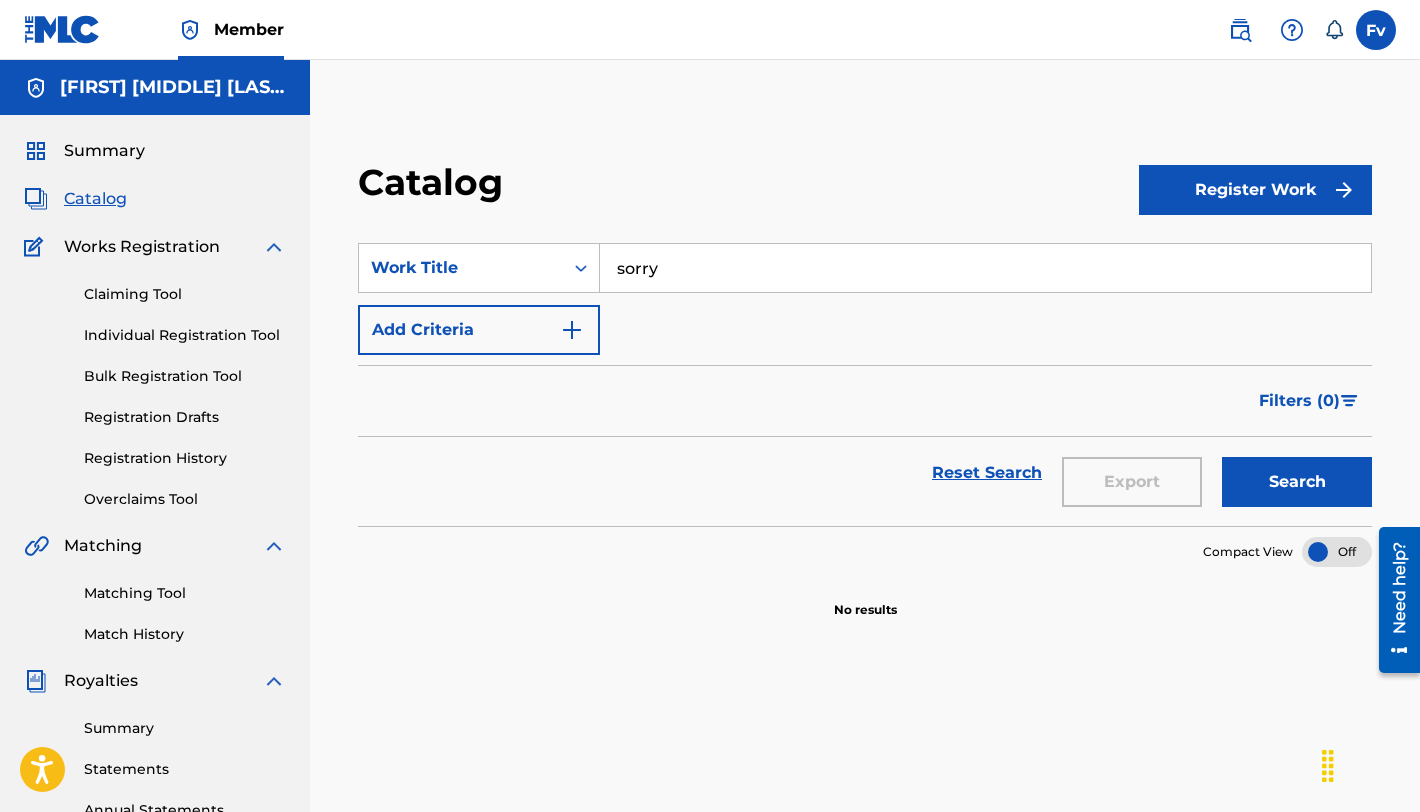 click on "Summary" at bounding box center (104, 151) 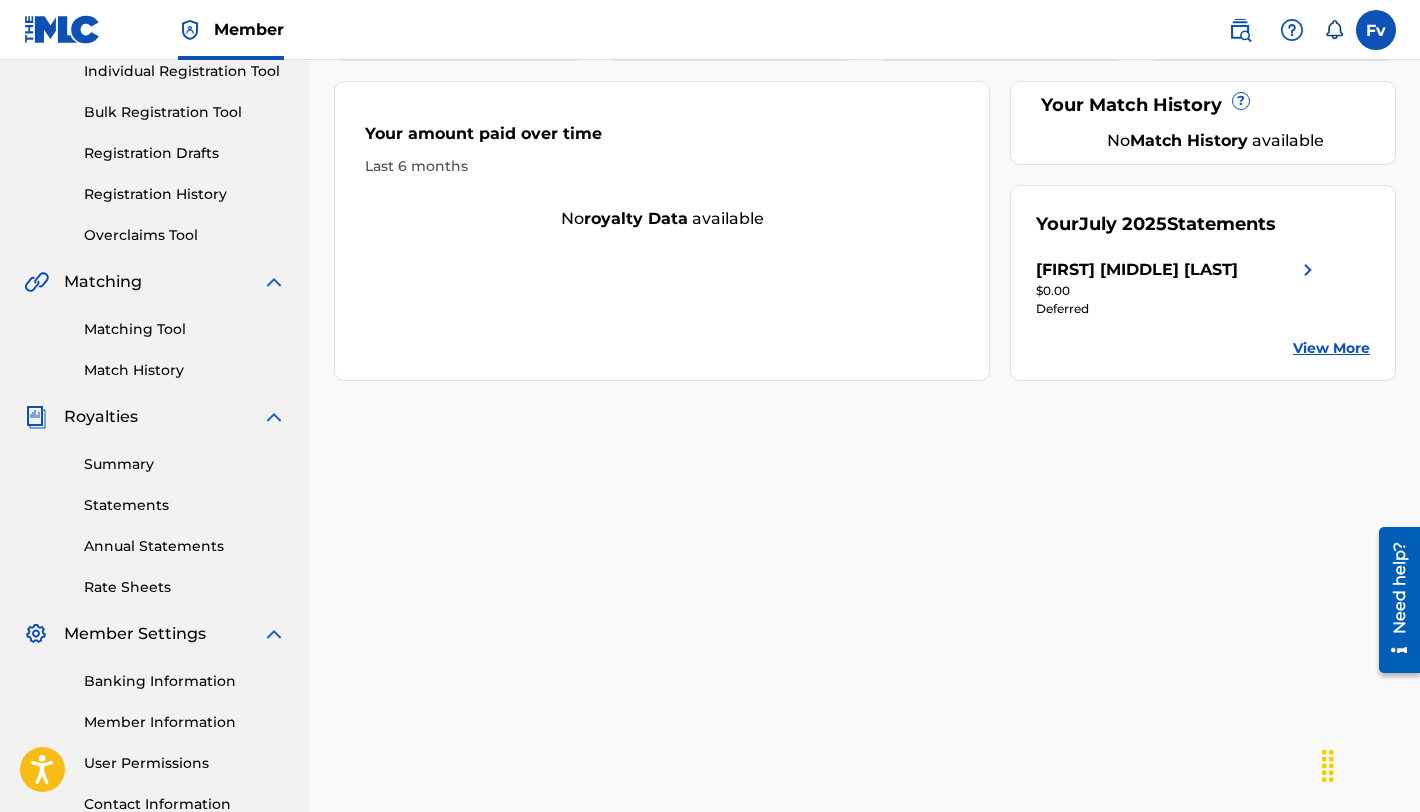 scroll, scrollTop: 0, scrollLeft: 0, axis: both 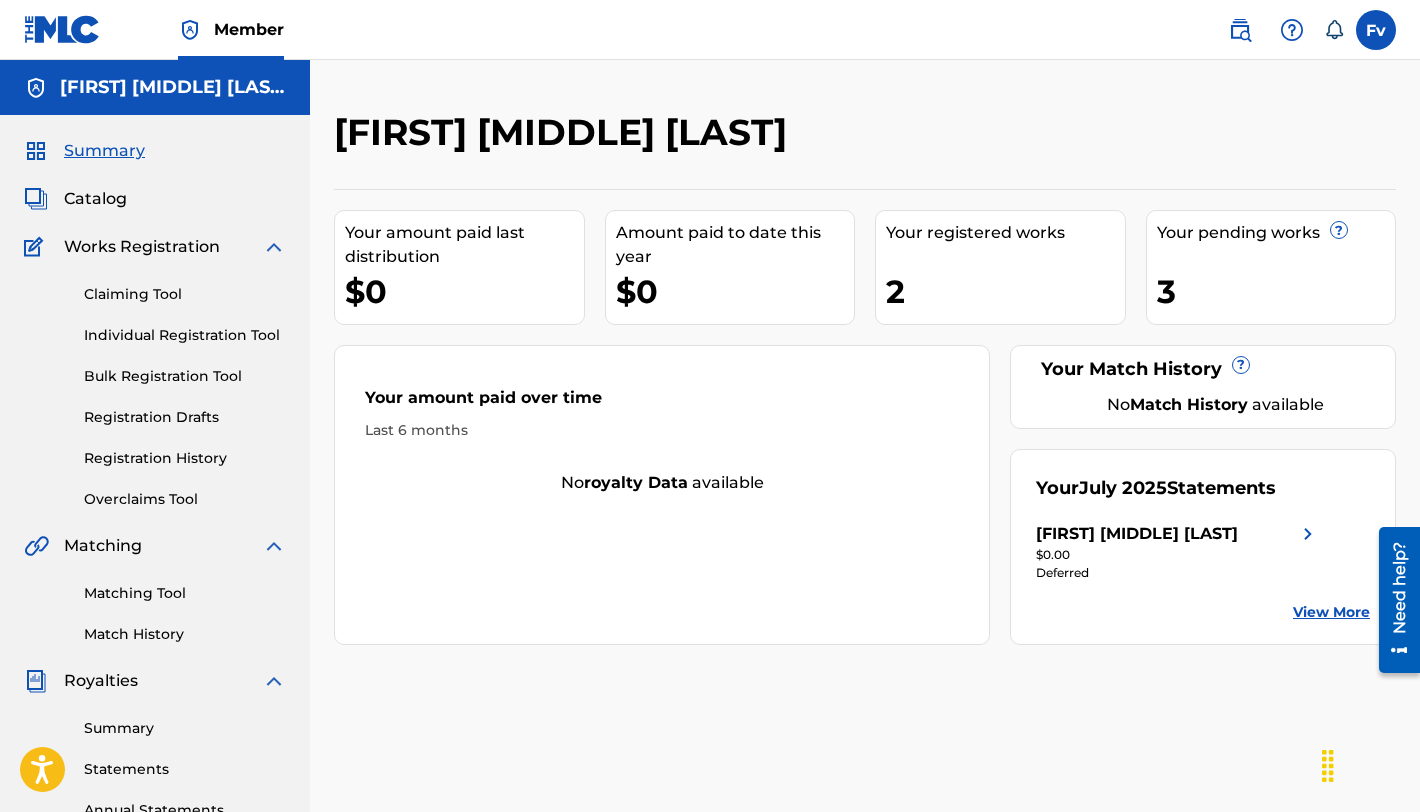 click on "Claiming Tool" at bounding box center (185, 294) 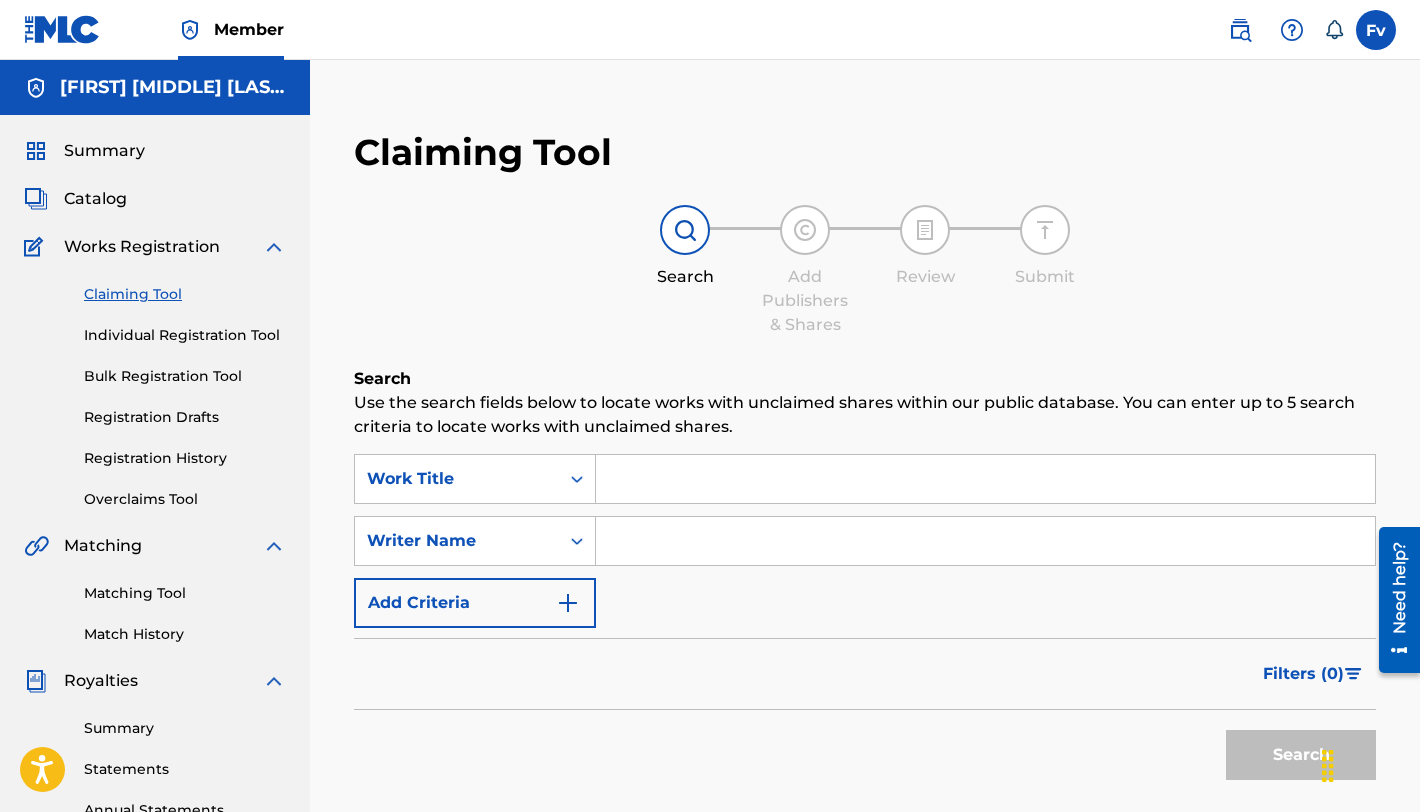 click at bounding box center [985, 479] 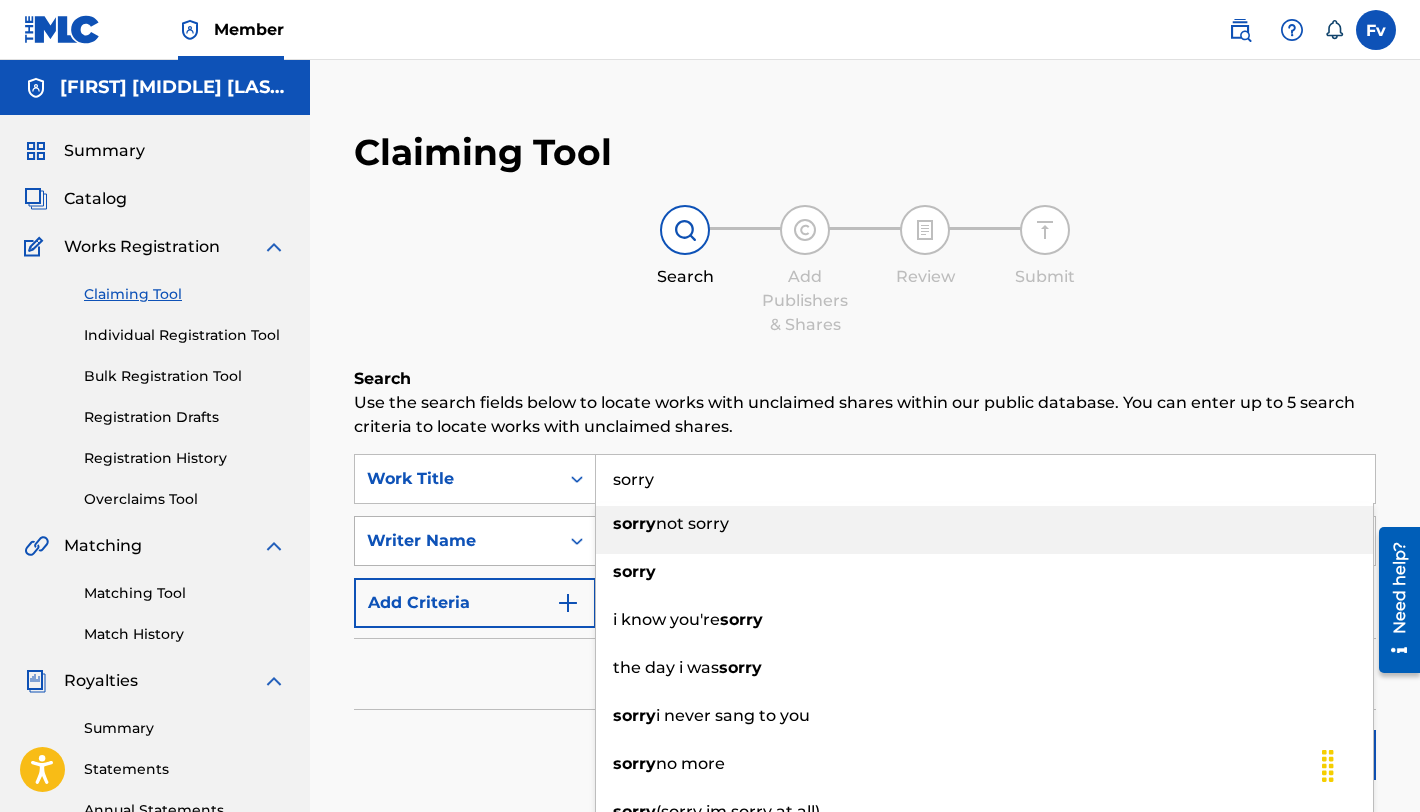 type on "sorry" 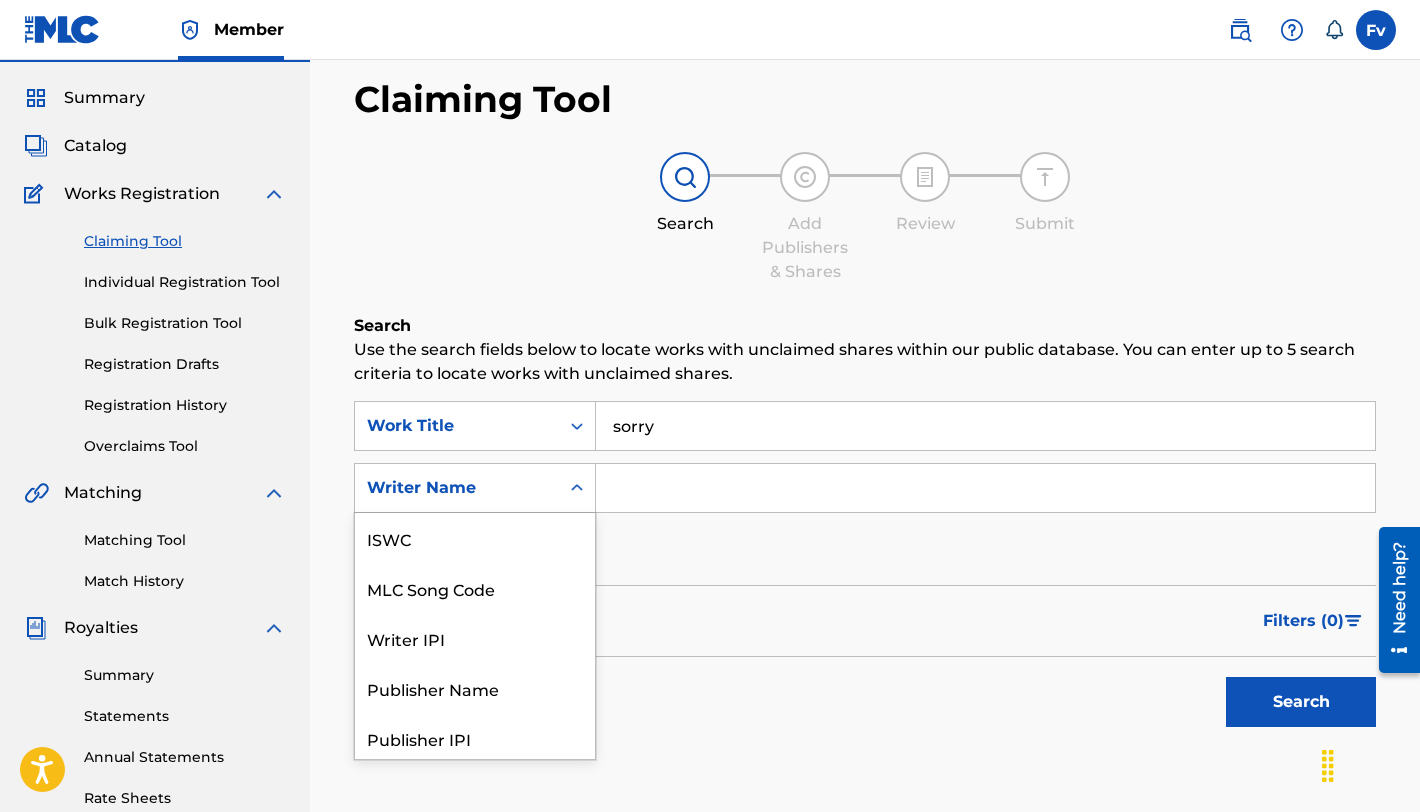 scroll, scrollTop: 55, scrollLeft: 0, axis: vertical 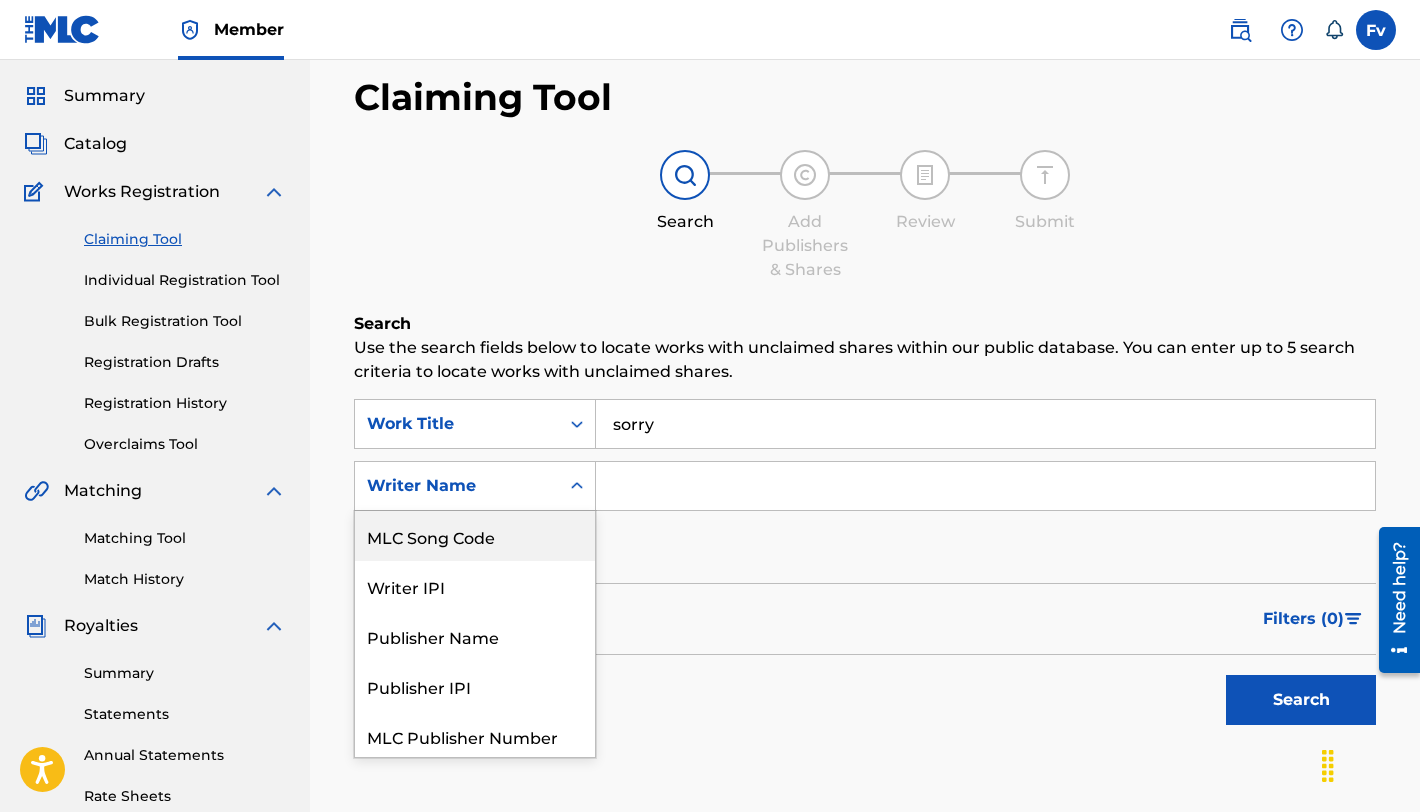 click at bounding box center (985, 486) 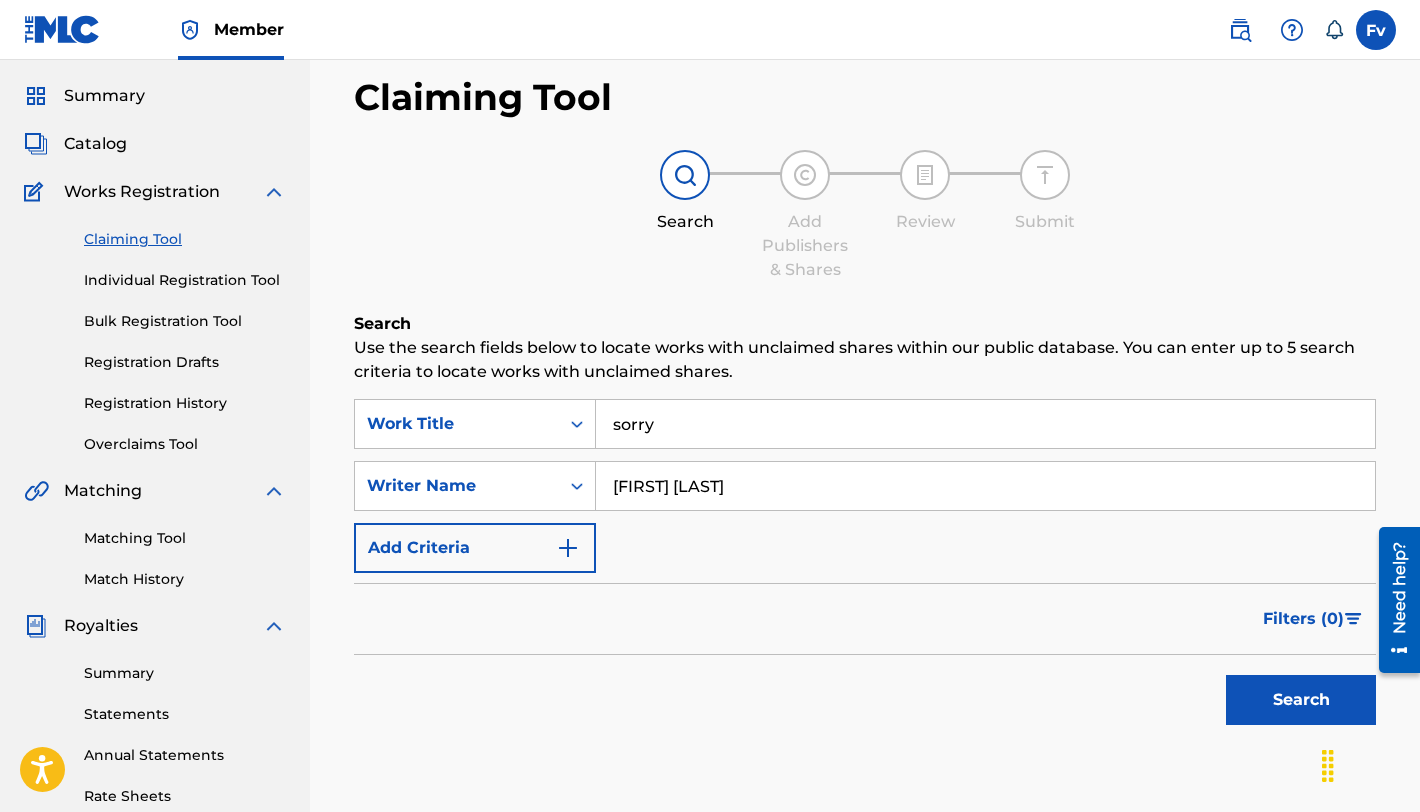 scroll, scrollTop: 51, scrollLeft: 0, axis: vertical 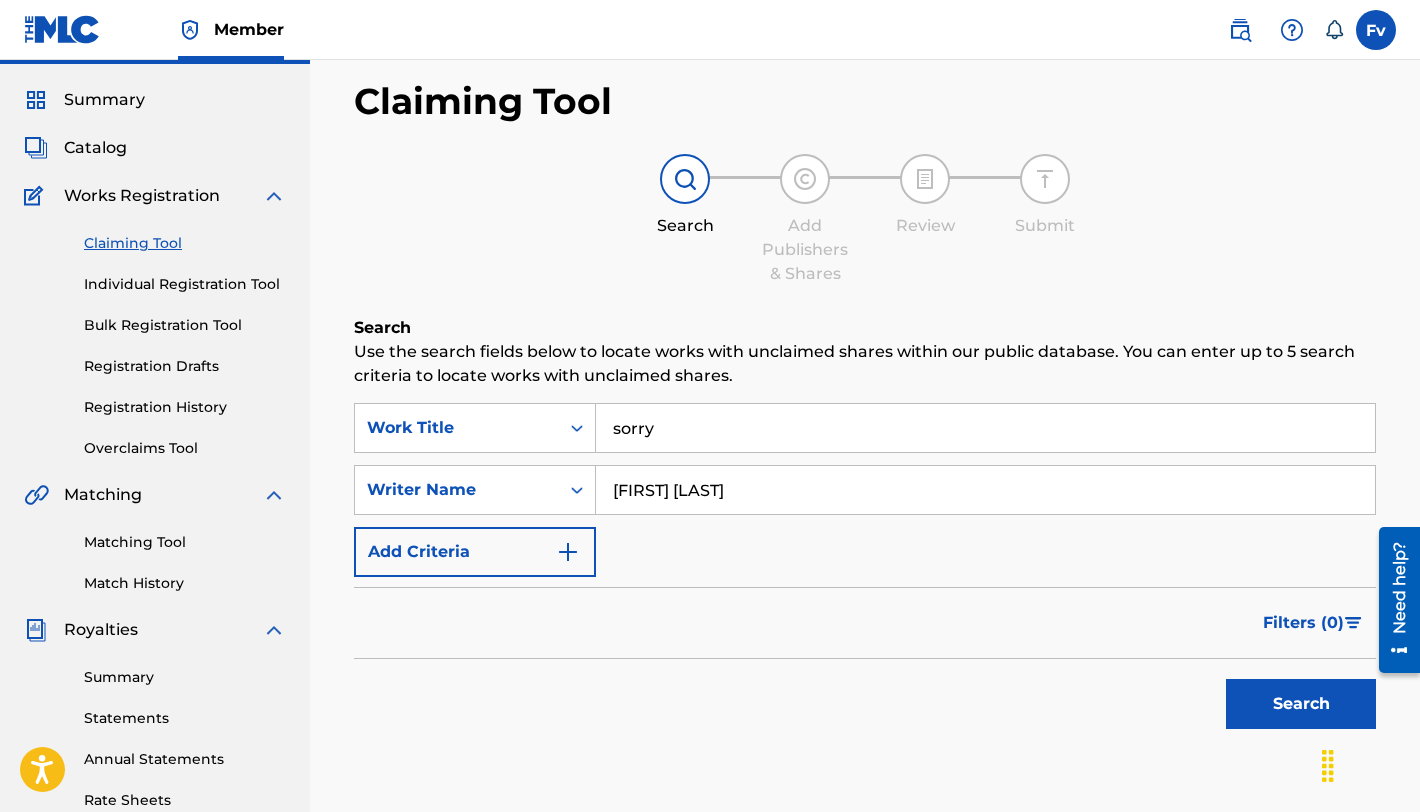 type on "francesca van keeken" 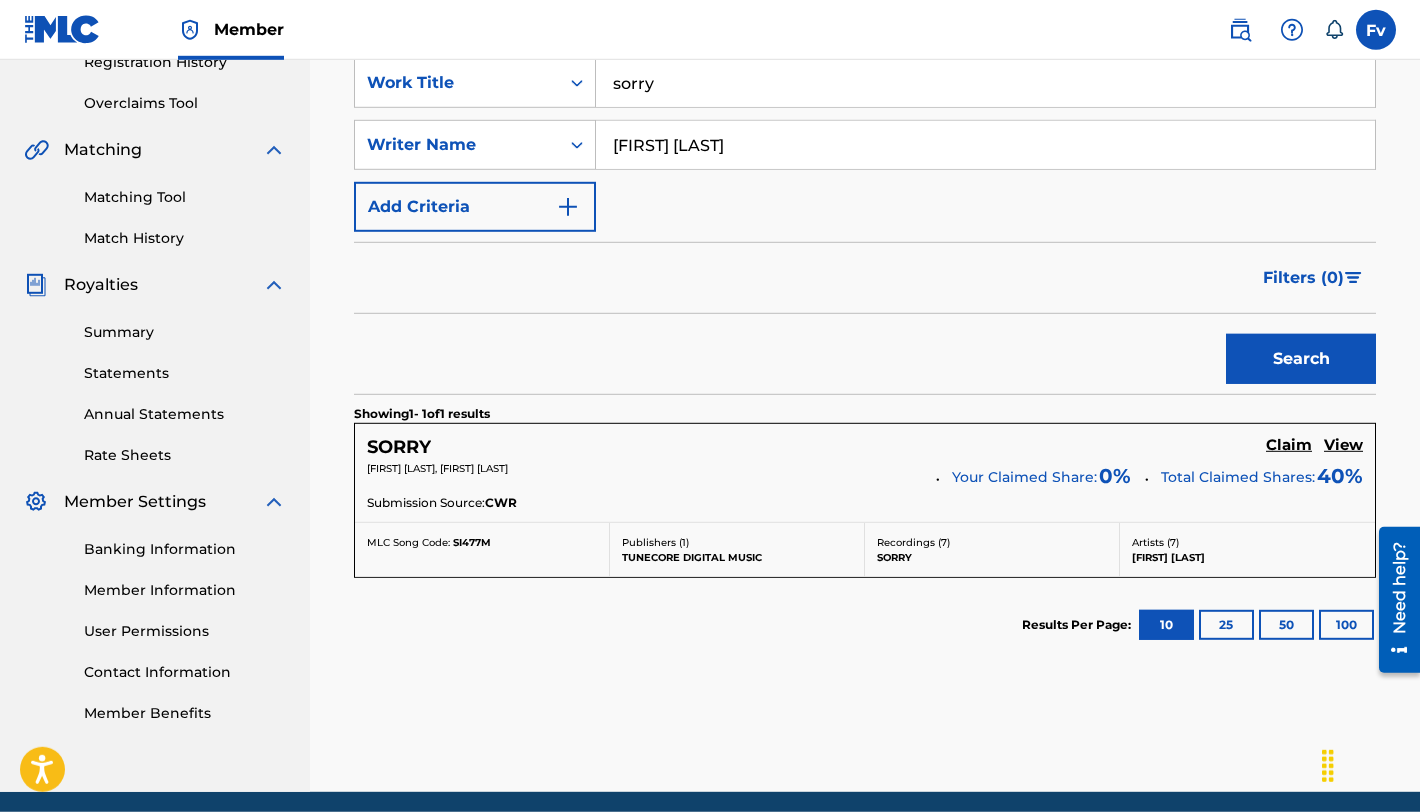 scroll, scrollTop: 472, scrollLeft: 0, axis: vertical 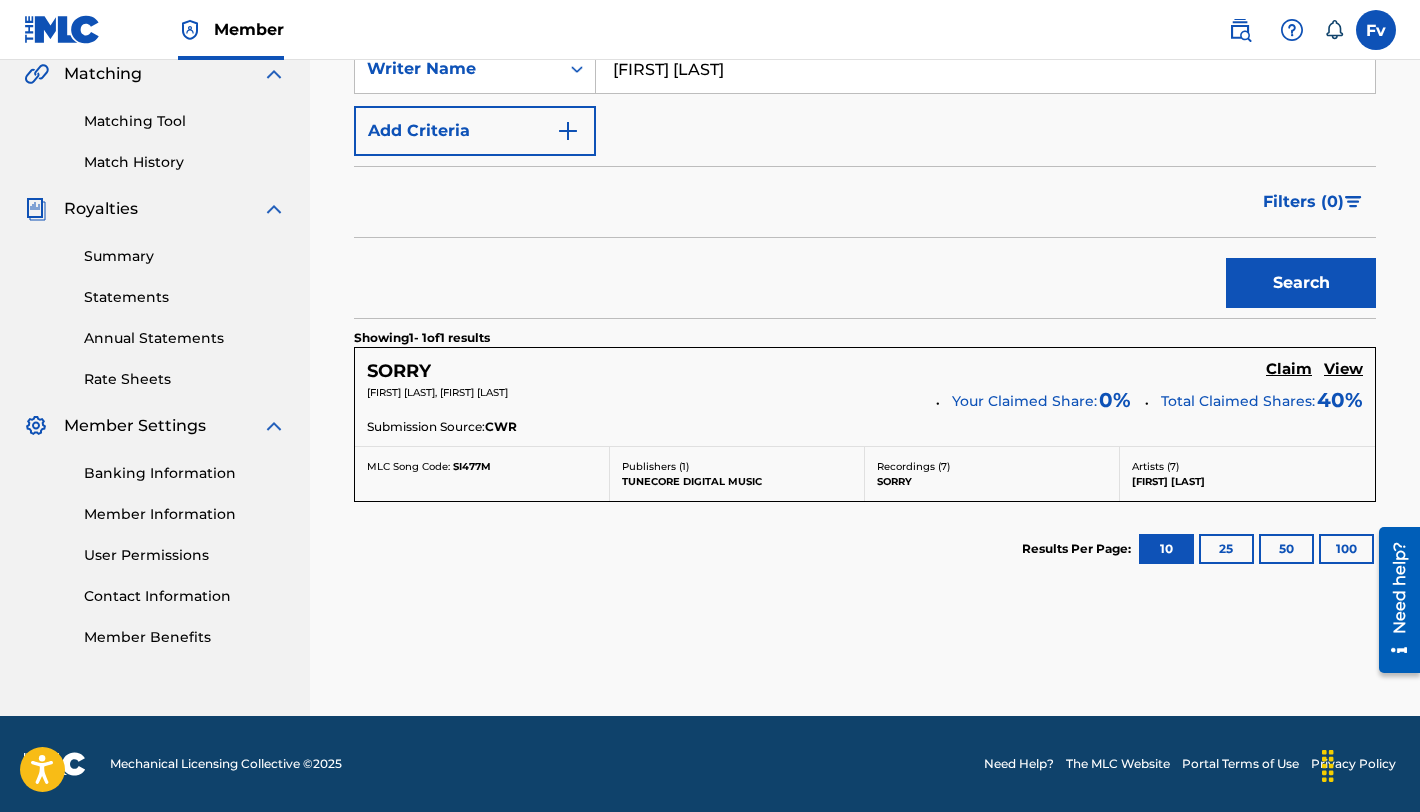 click on "SI477M" at bounding box center (472, 466) 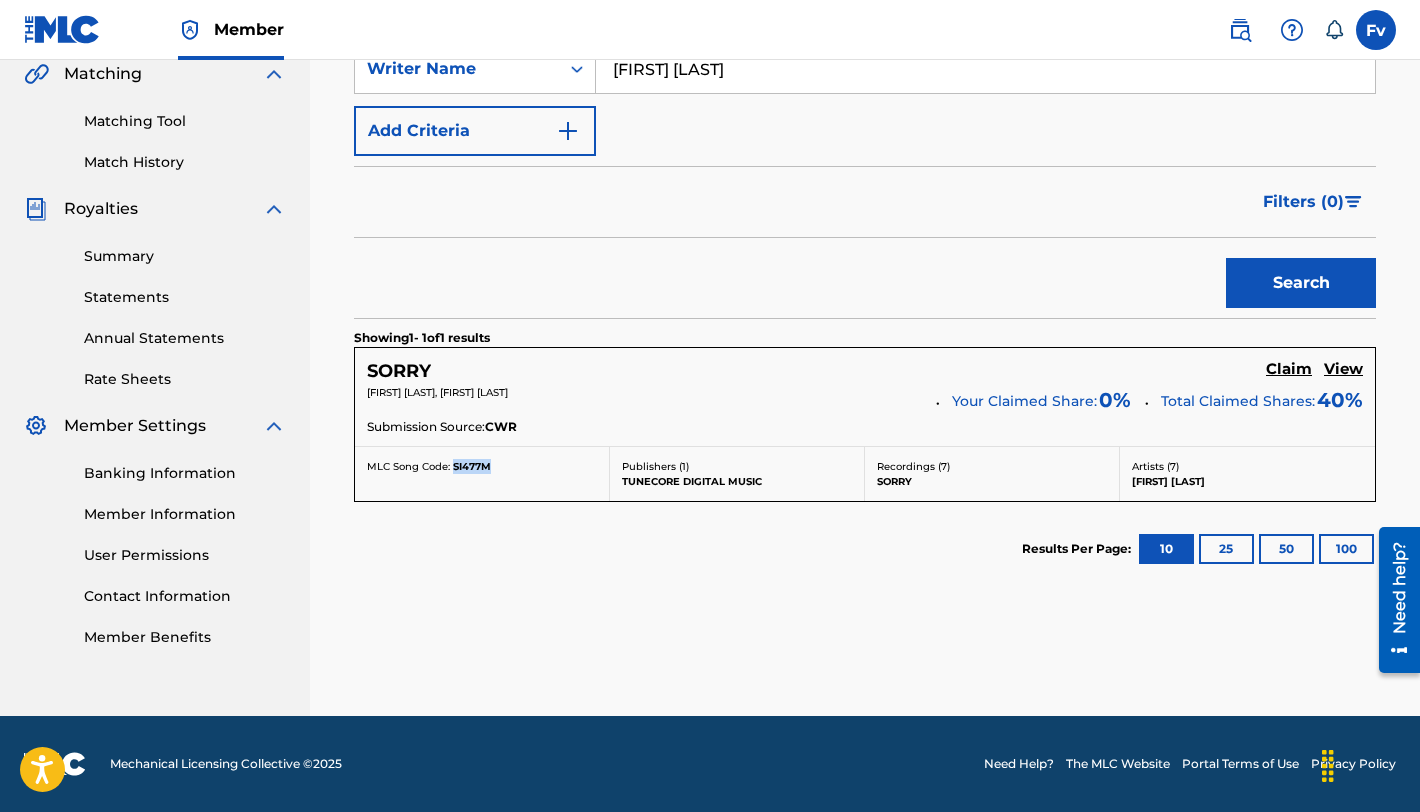 click on "SI477M" at bounding box center [472, 466] 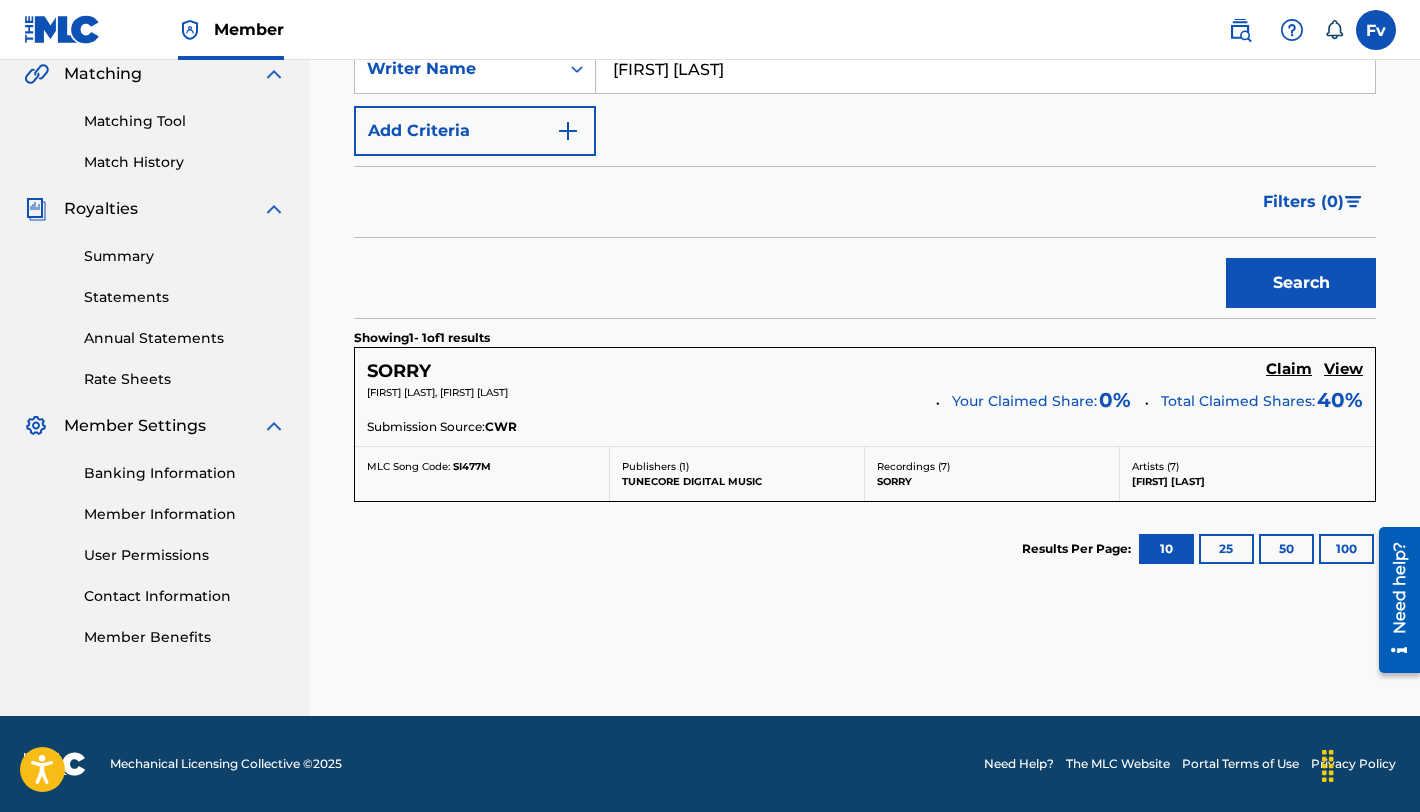 click on "MLC Song Code:" at bounding box center (408, 466) 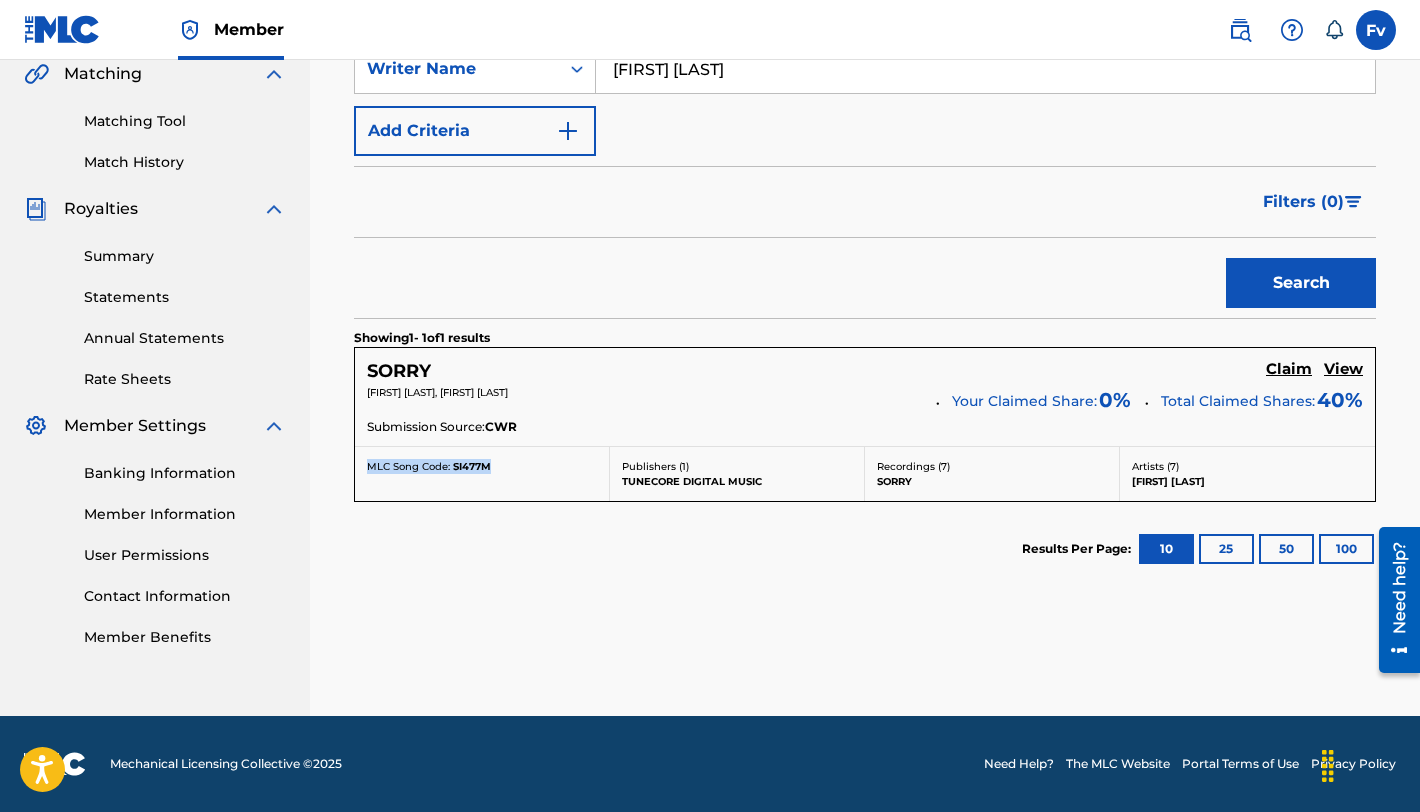 drag, startPoint x: 366, startPoint y: 468, endPoint x: 512, endPoint y: 464, distance: 146.05478 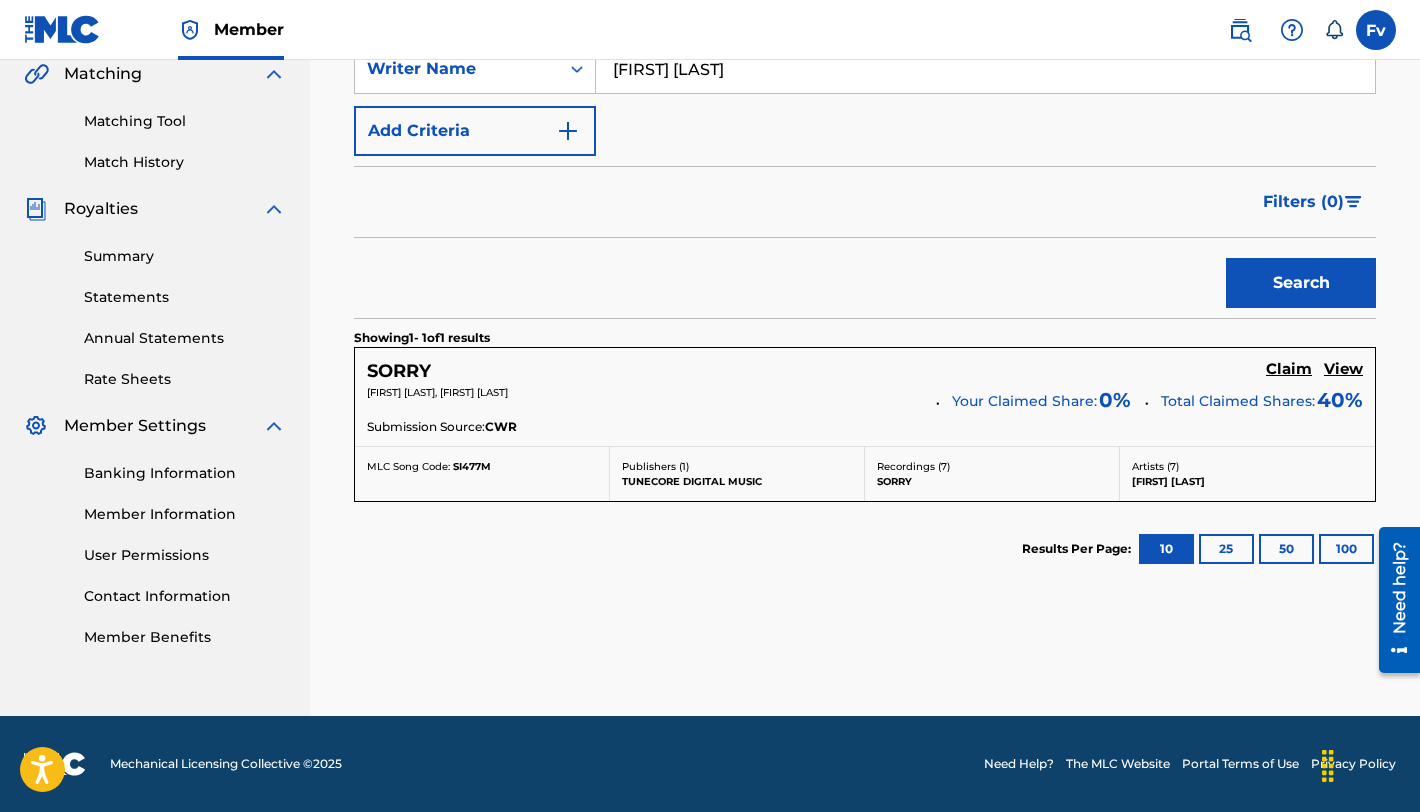 click on "Search" at bounding box center [865, 278] 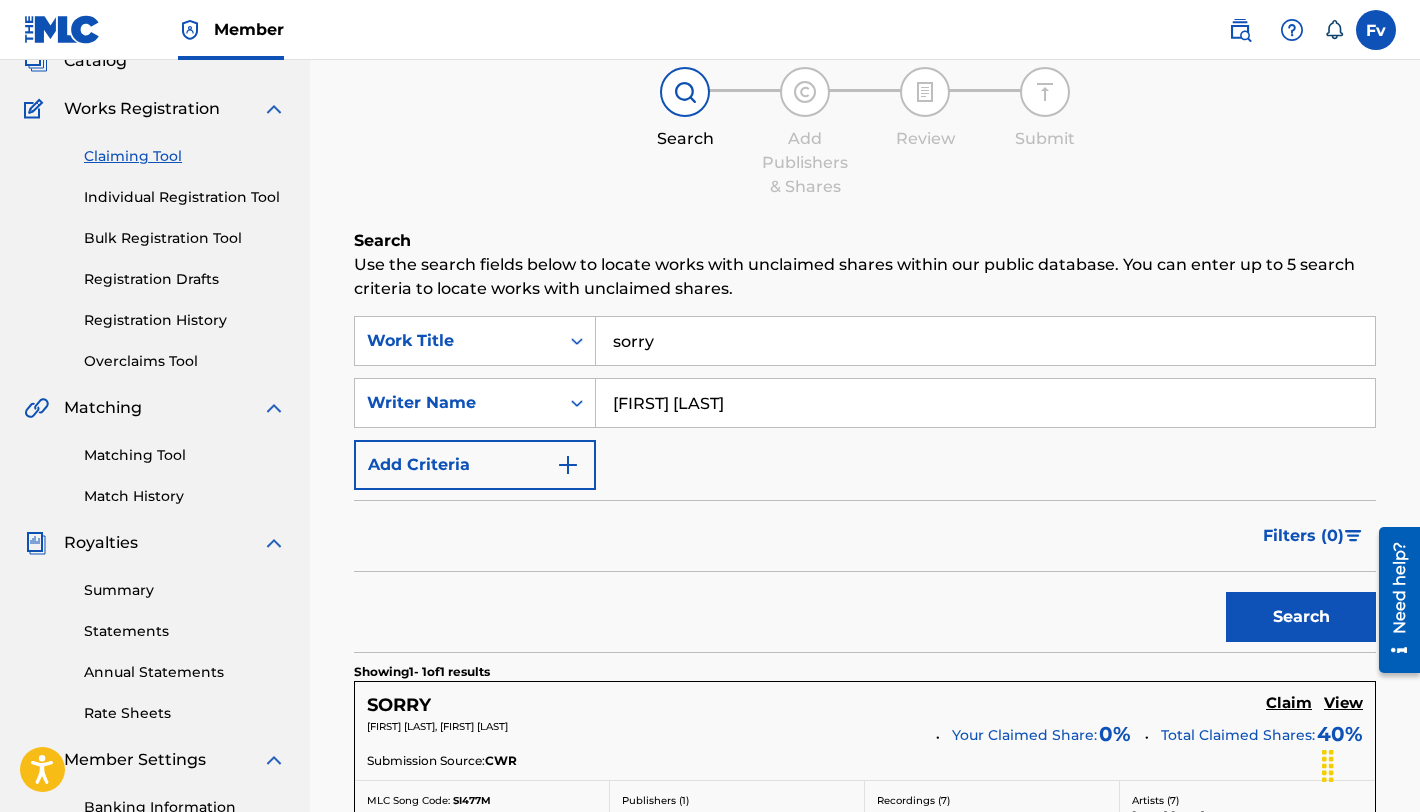 scroll, scrollTop: 144, scrollLeft: 0, axis: vertical 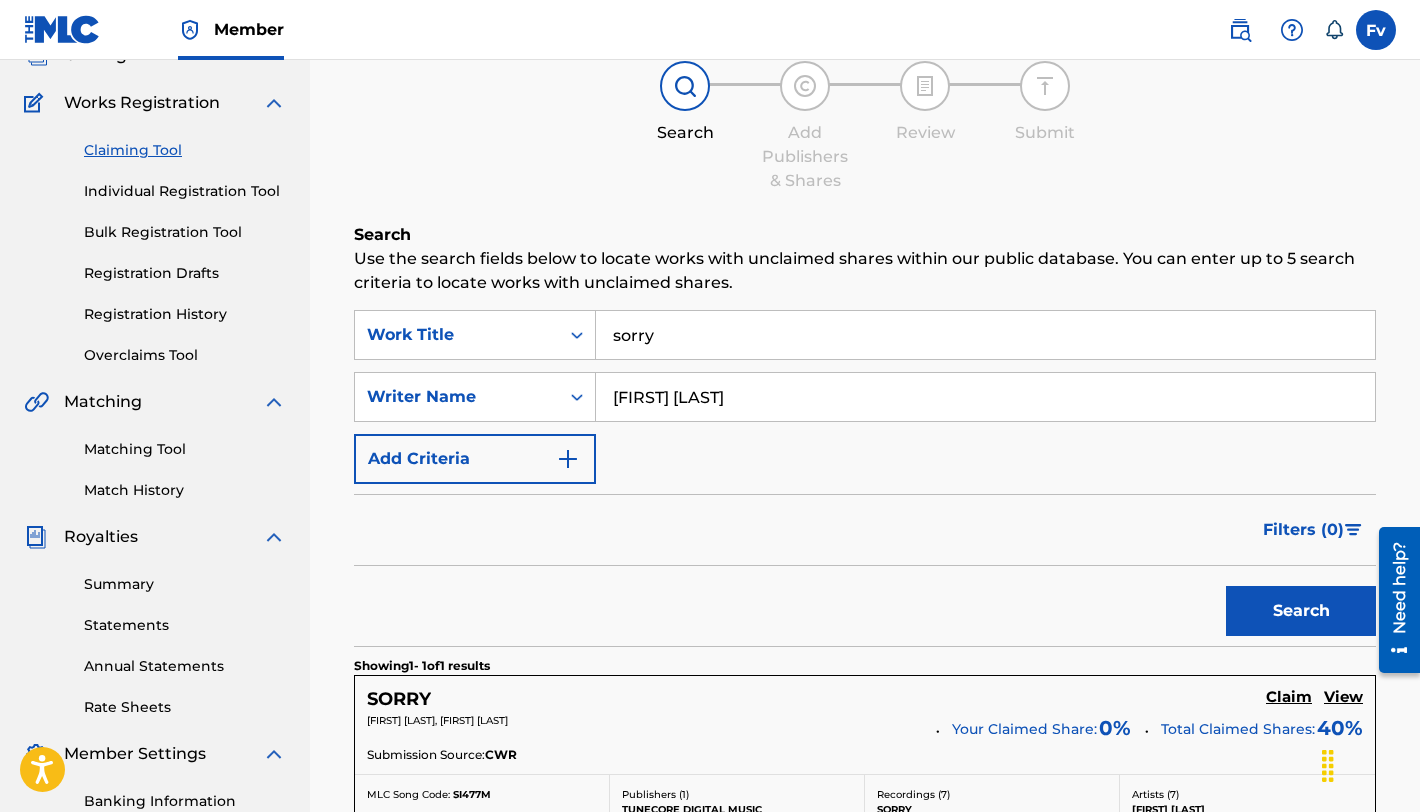 click on "sorry" at bounding box center [985, 335] 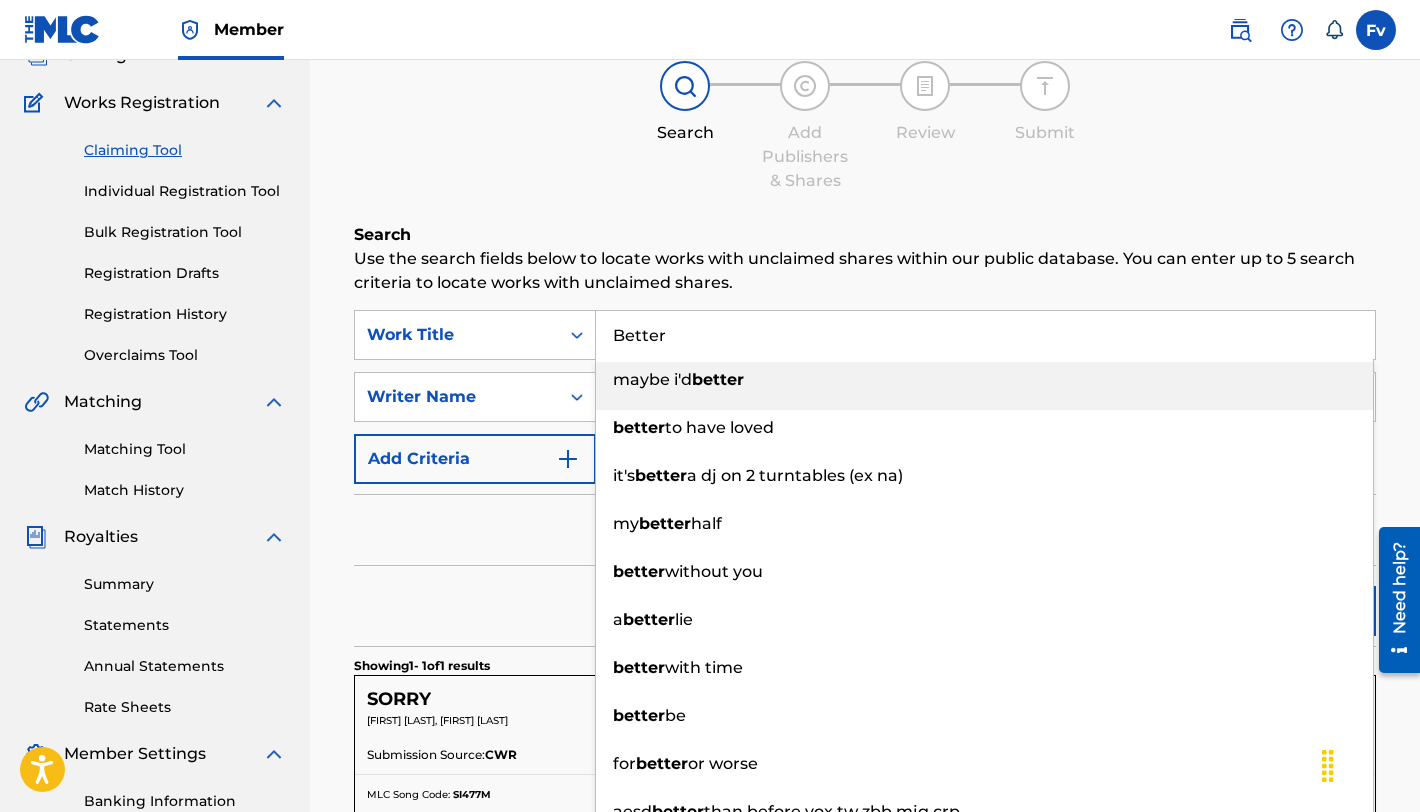 click on "Use the search fields below to locate works with unclaimed shares within our public database. You can enter up
to 5 search criteria to locate works with unclaimed shares." at bounding box center (865, 271) 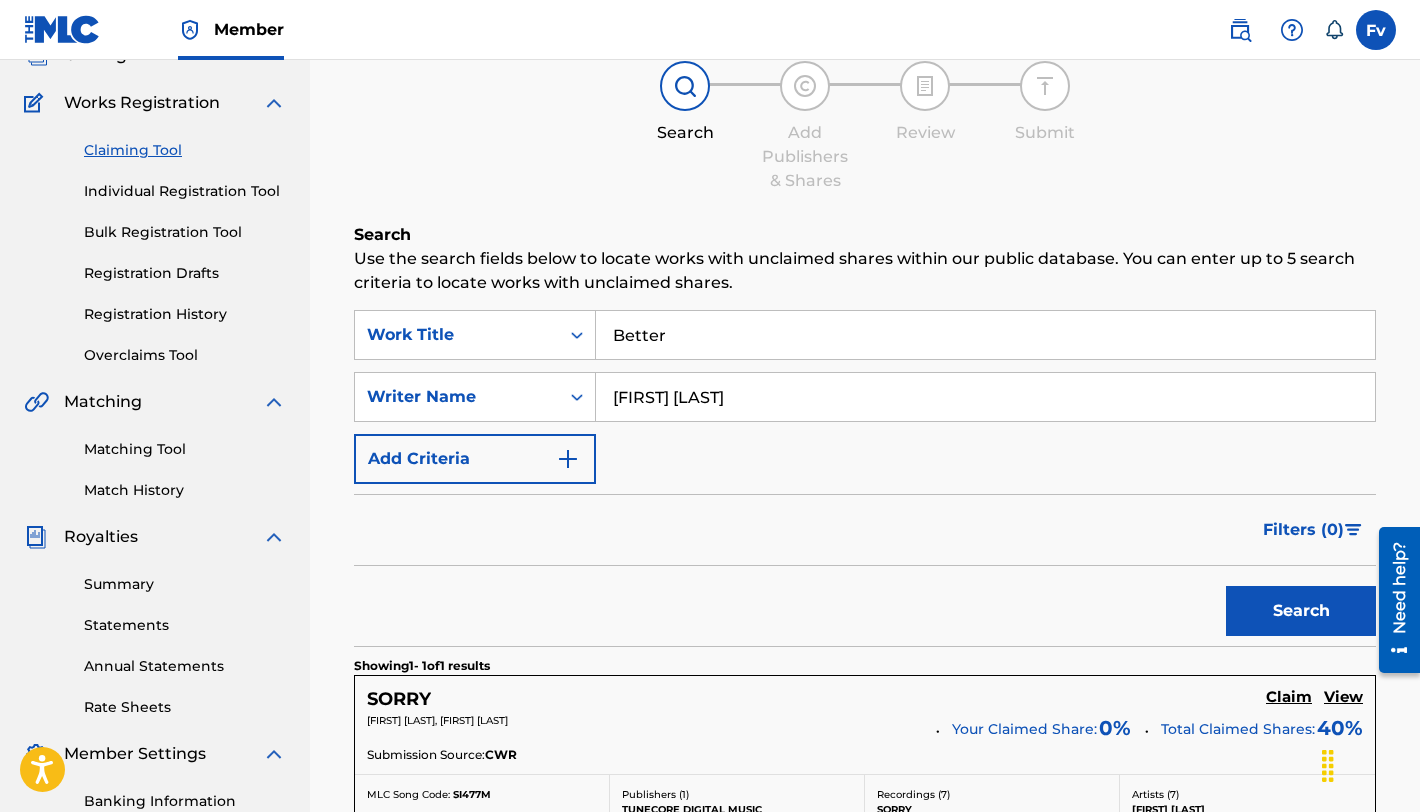 click on "Search" at bounding box center (1301, 611) 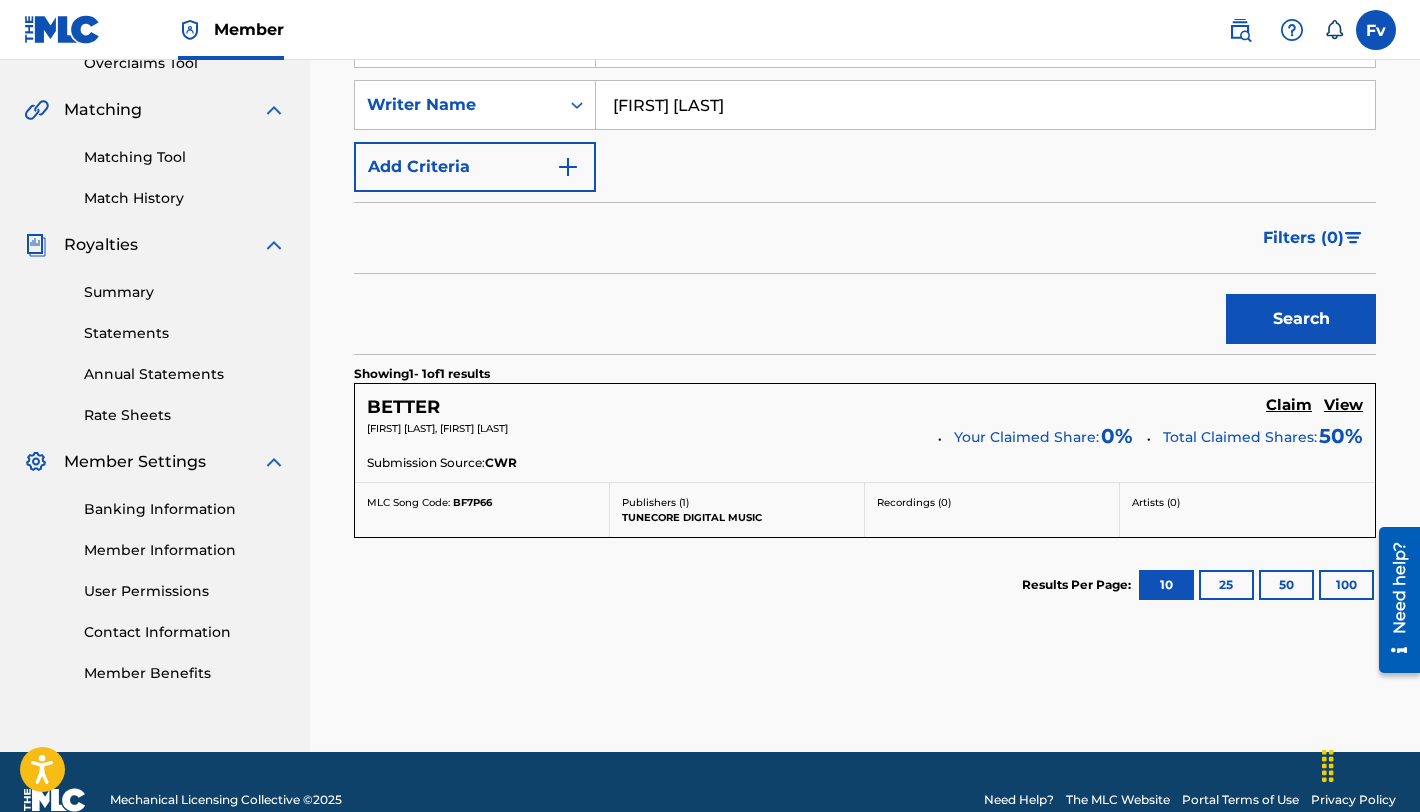 scroll, scrollTop: 472, scrollLeft: 0, axis: vertical 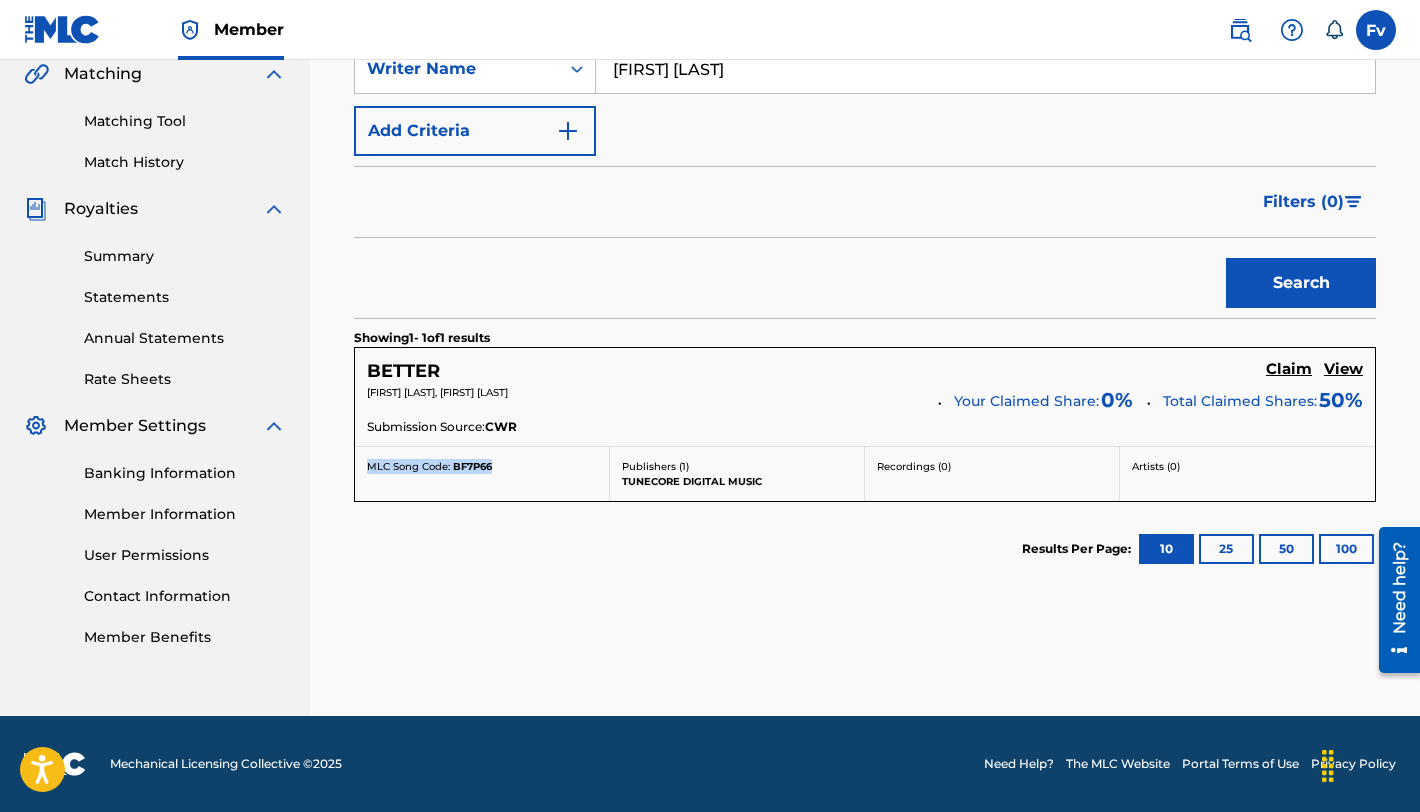 drag, startPoint x: 365, startPoint y: 464, endPoint x: 504, endPoint y: 463, distance: 139.0036 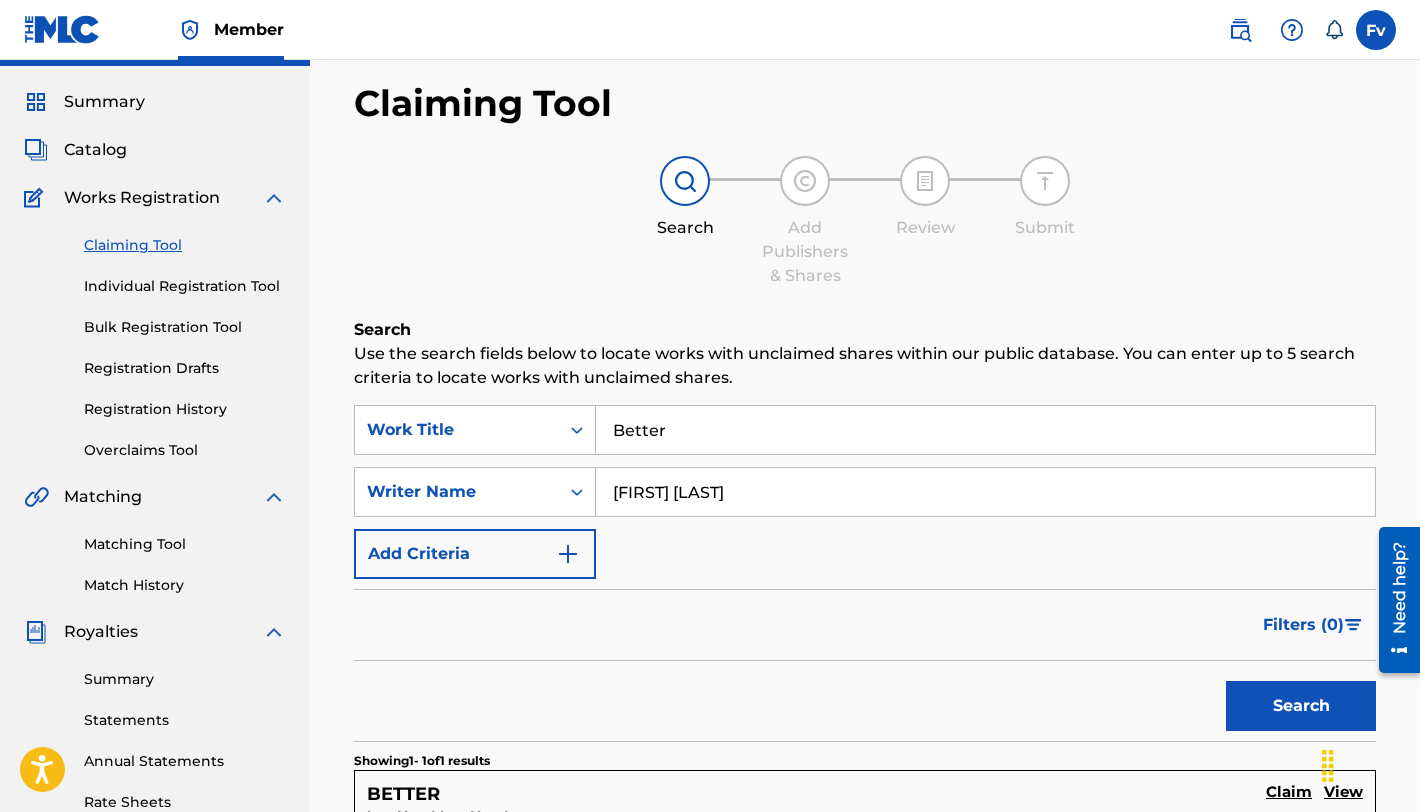 scroll, scrollTop: 0, scrollLeft: 0, axis: both 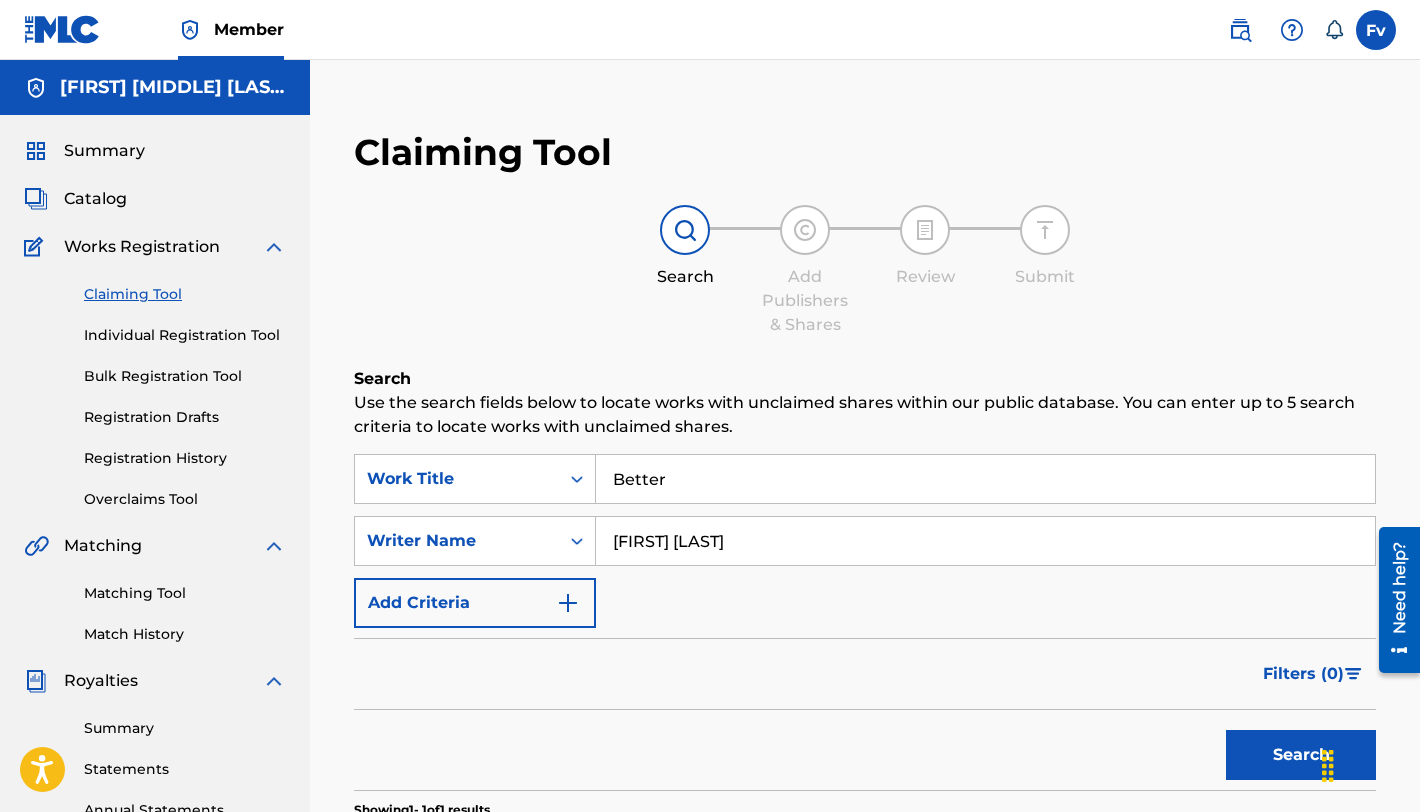 click on "Better" at bounding box center [985, 479] 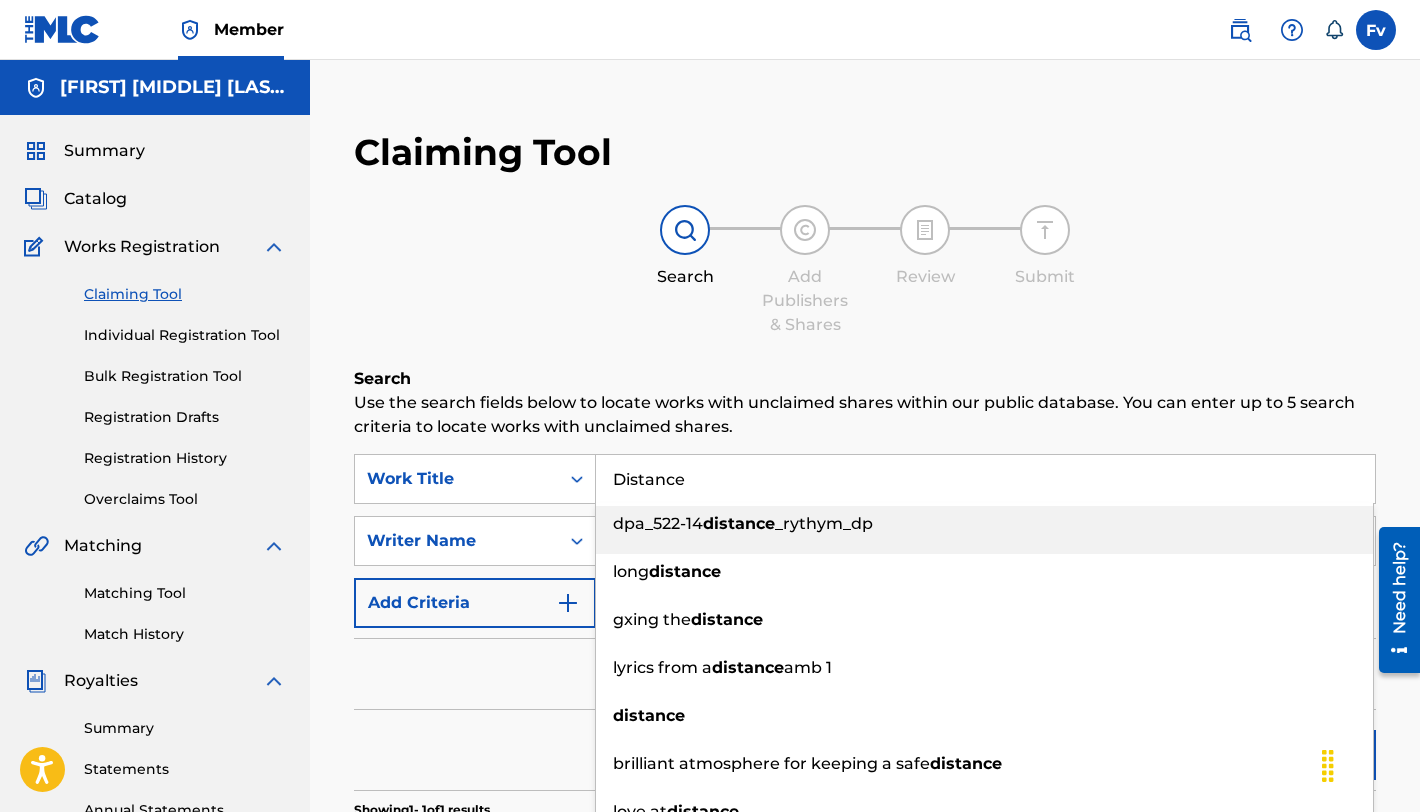 type on "Distance" 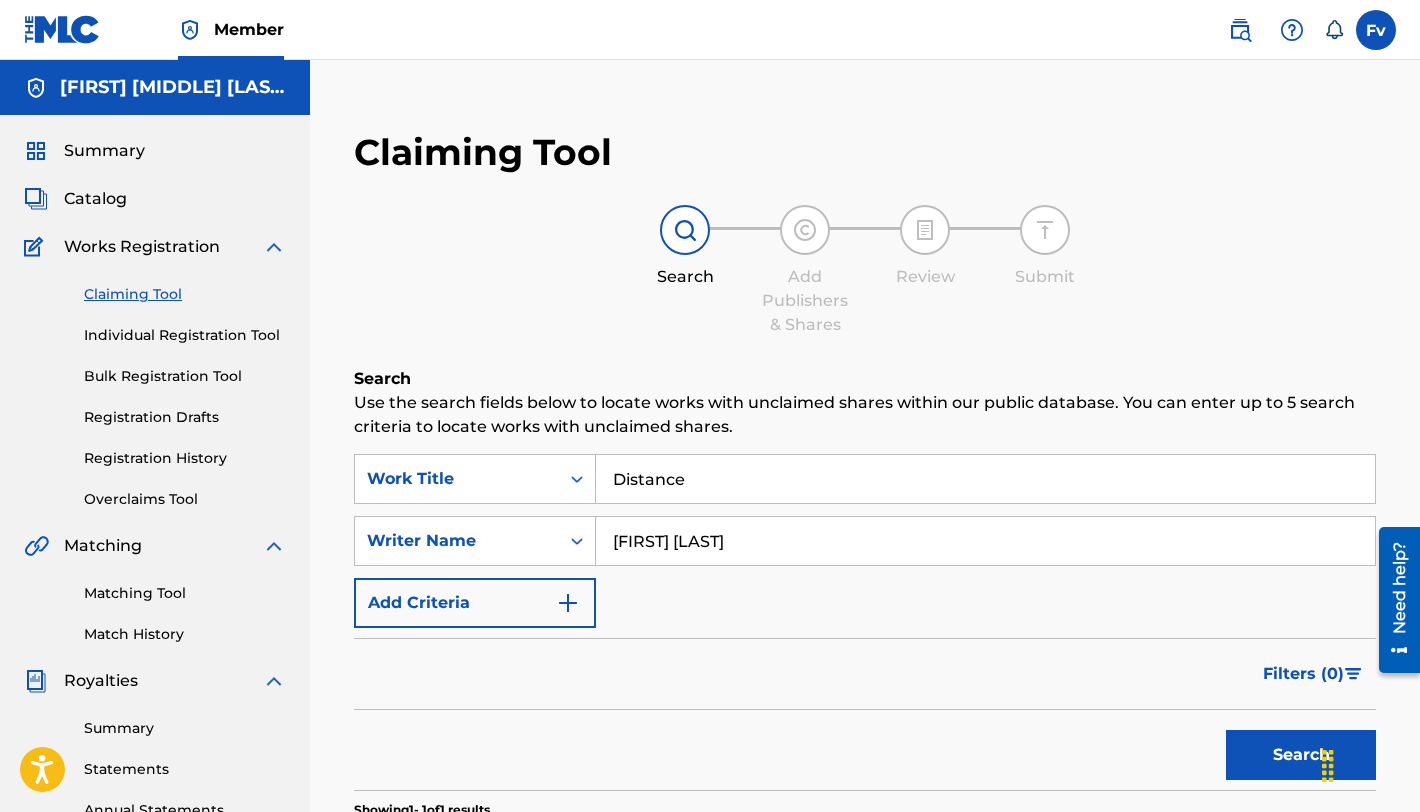 click on "Search" at bounding box center [1301, 755] 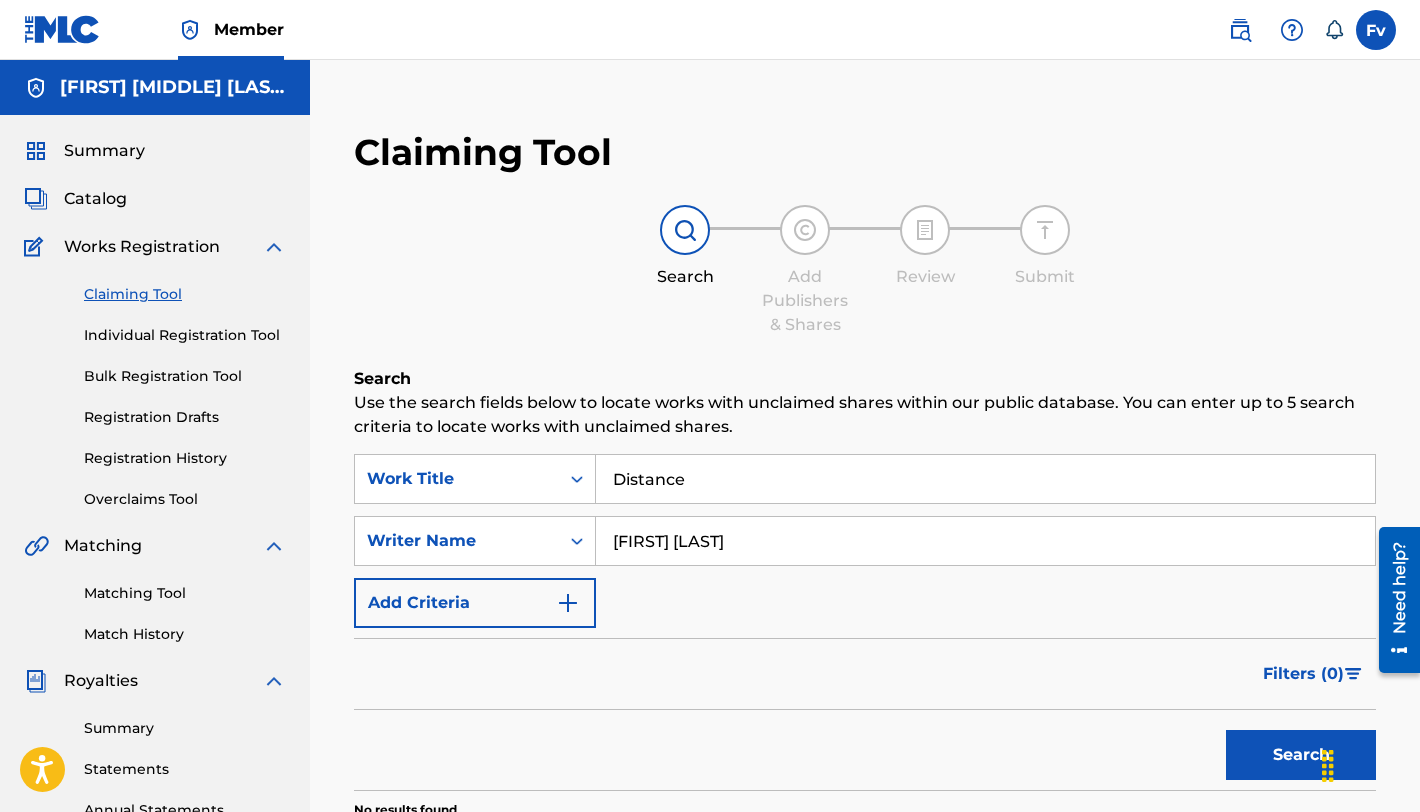 click on "Search" at bounding box center (1301, 755) 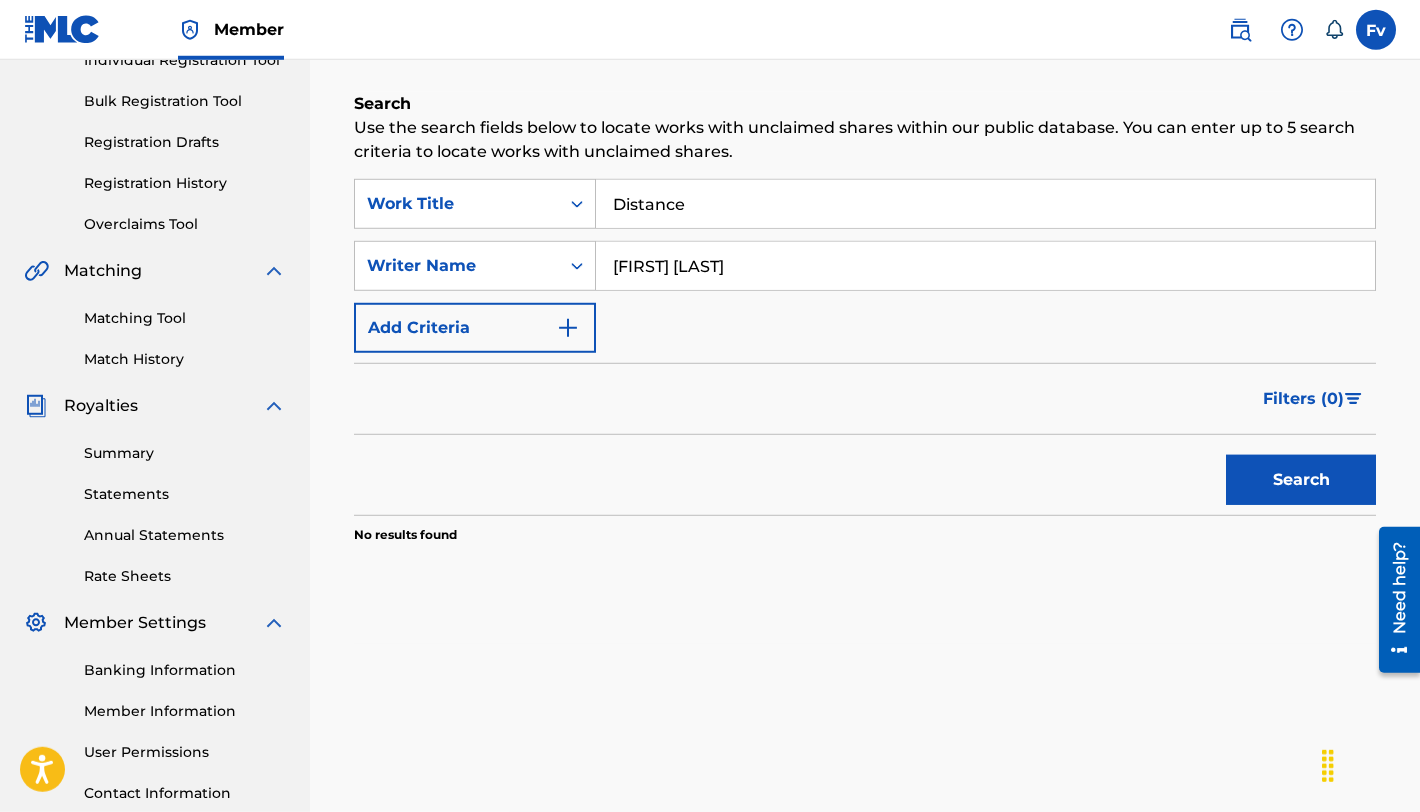 scroll, scrollTop: 267, scrollLeft: 0, axis: vertical 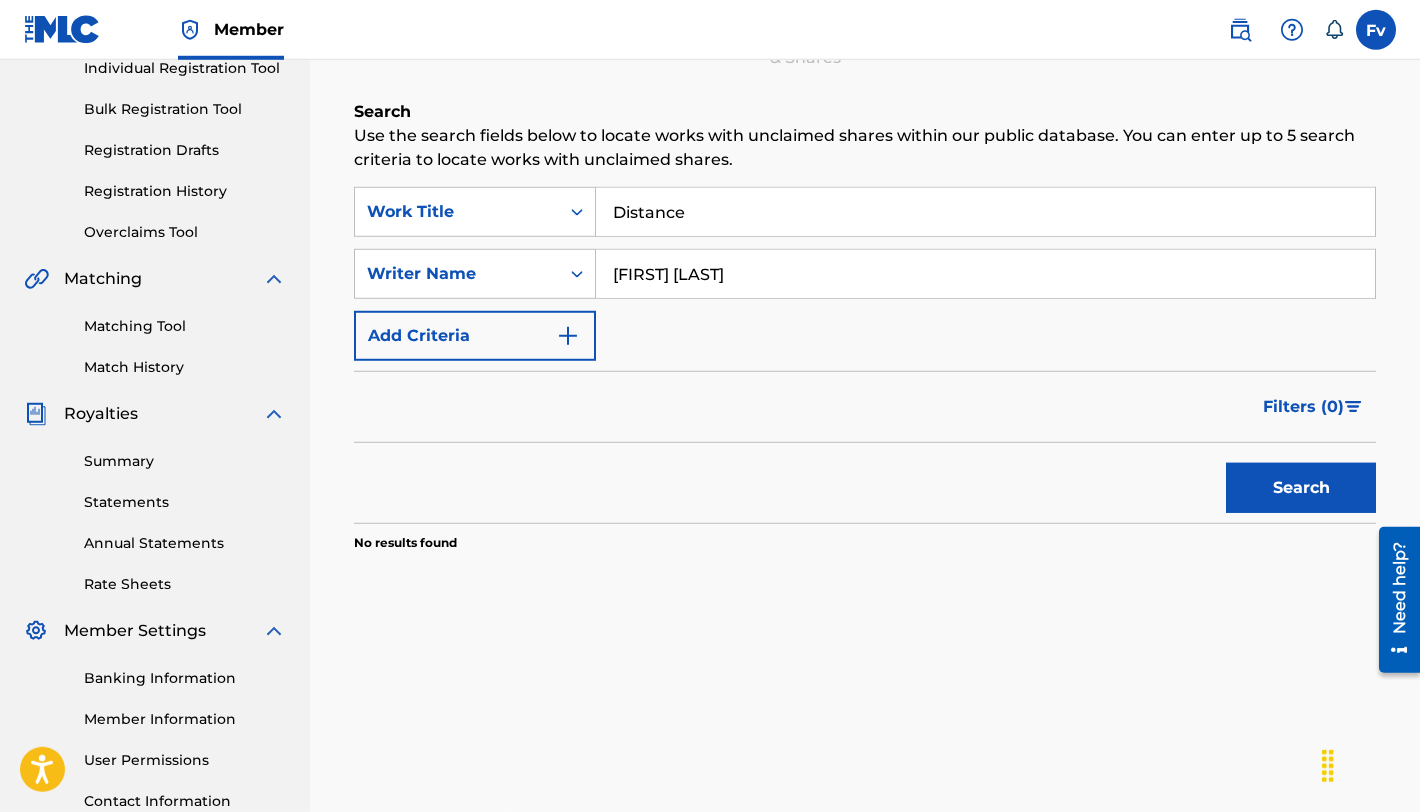 click on "Search" at bounding box center [1301, 488] 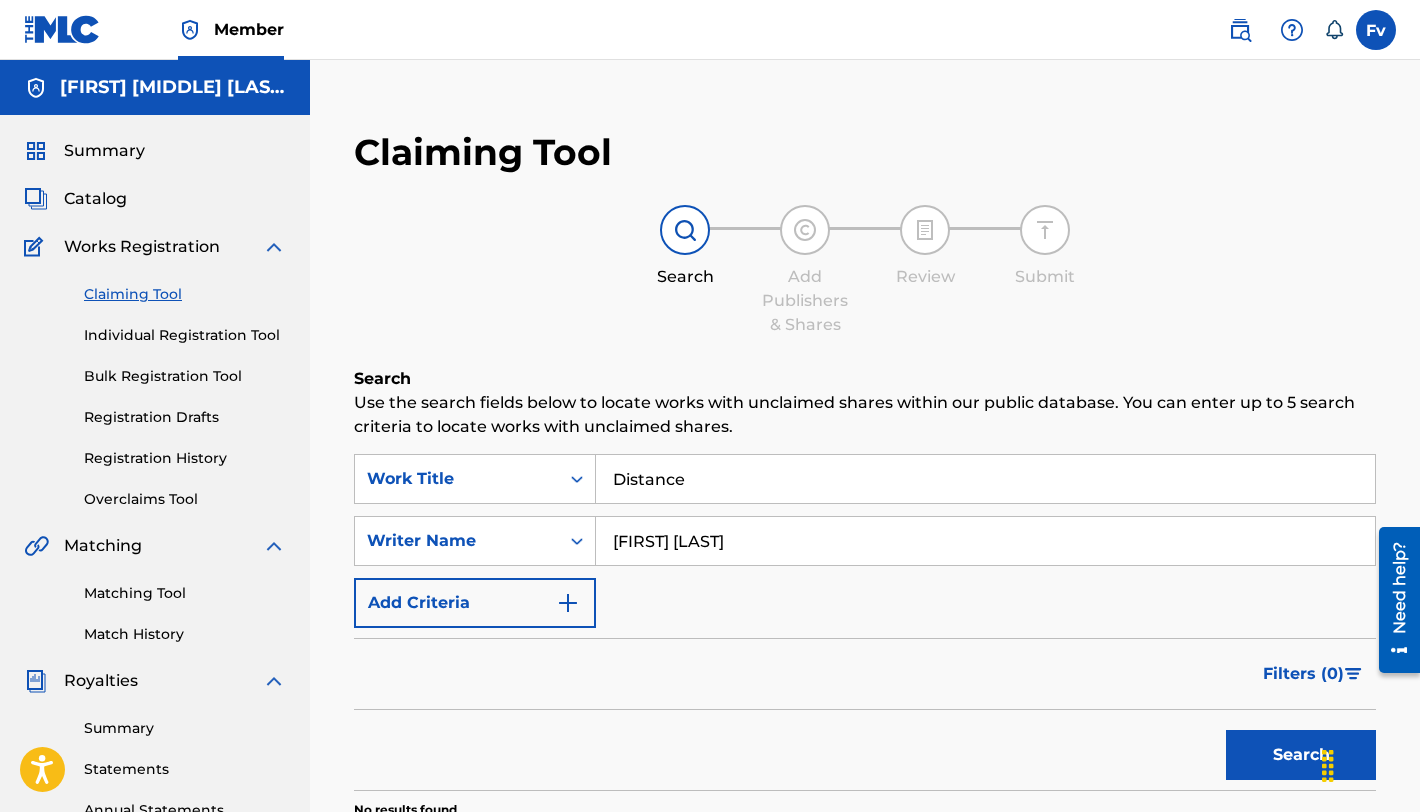 scroll, scrollTop: 15, scrollLeft: 0, axis: vertical 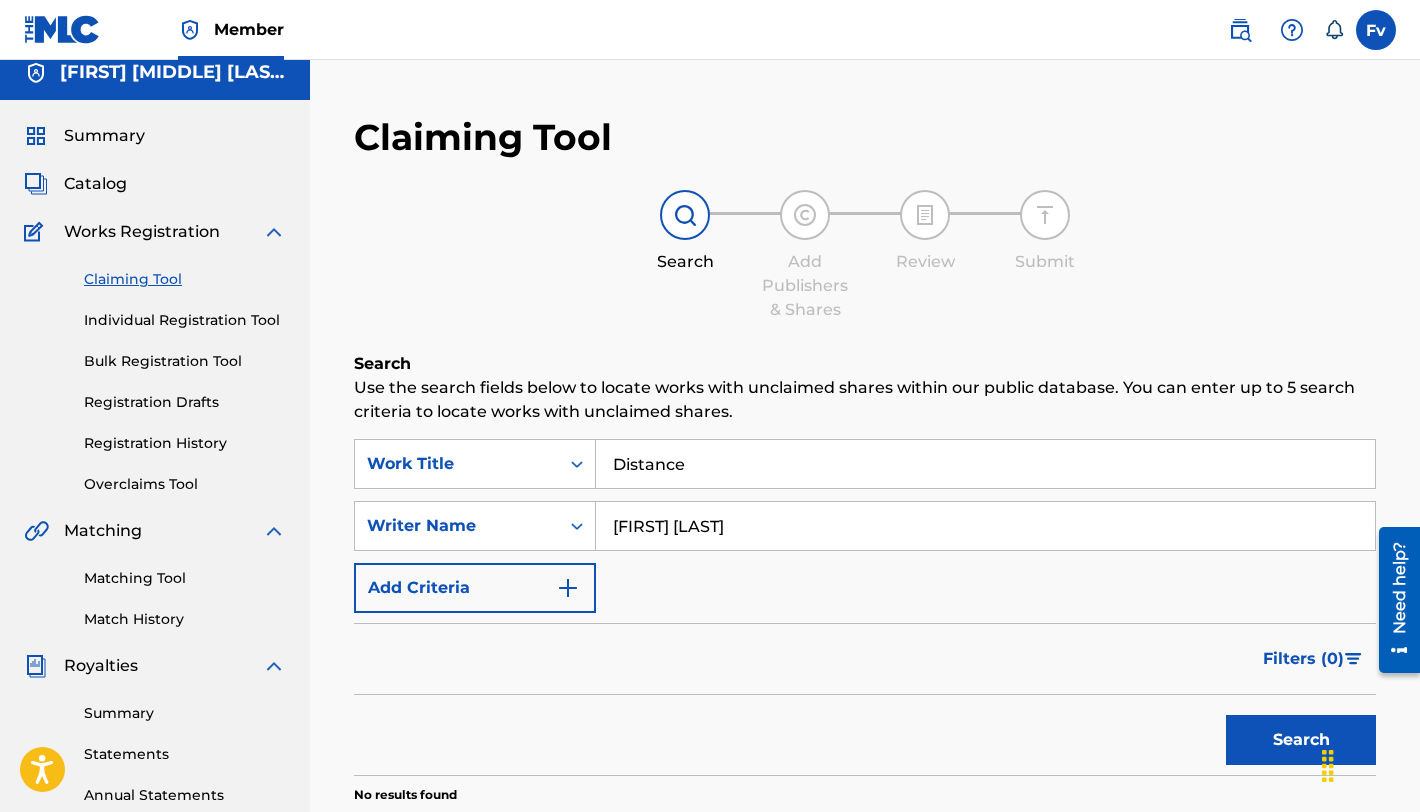 click on "Summary" at bounding box center [104, 136] 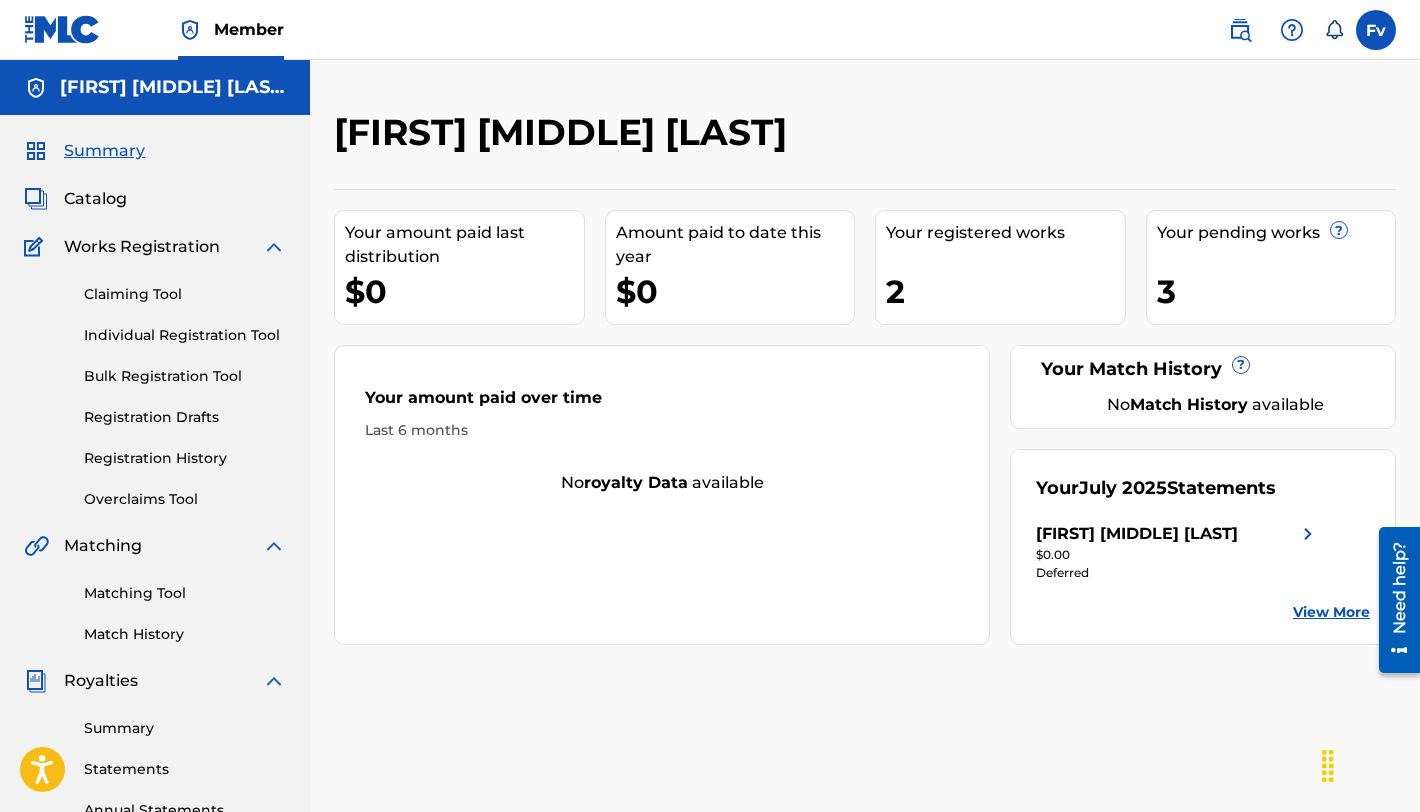 click on "Your registered works" at bounding box center [1005, 233] 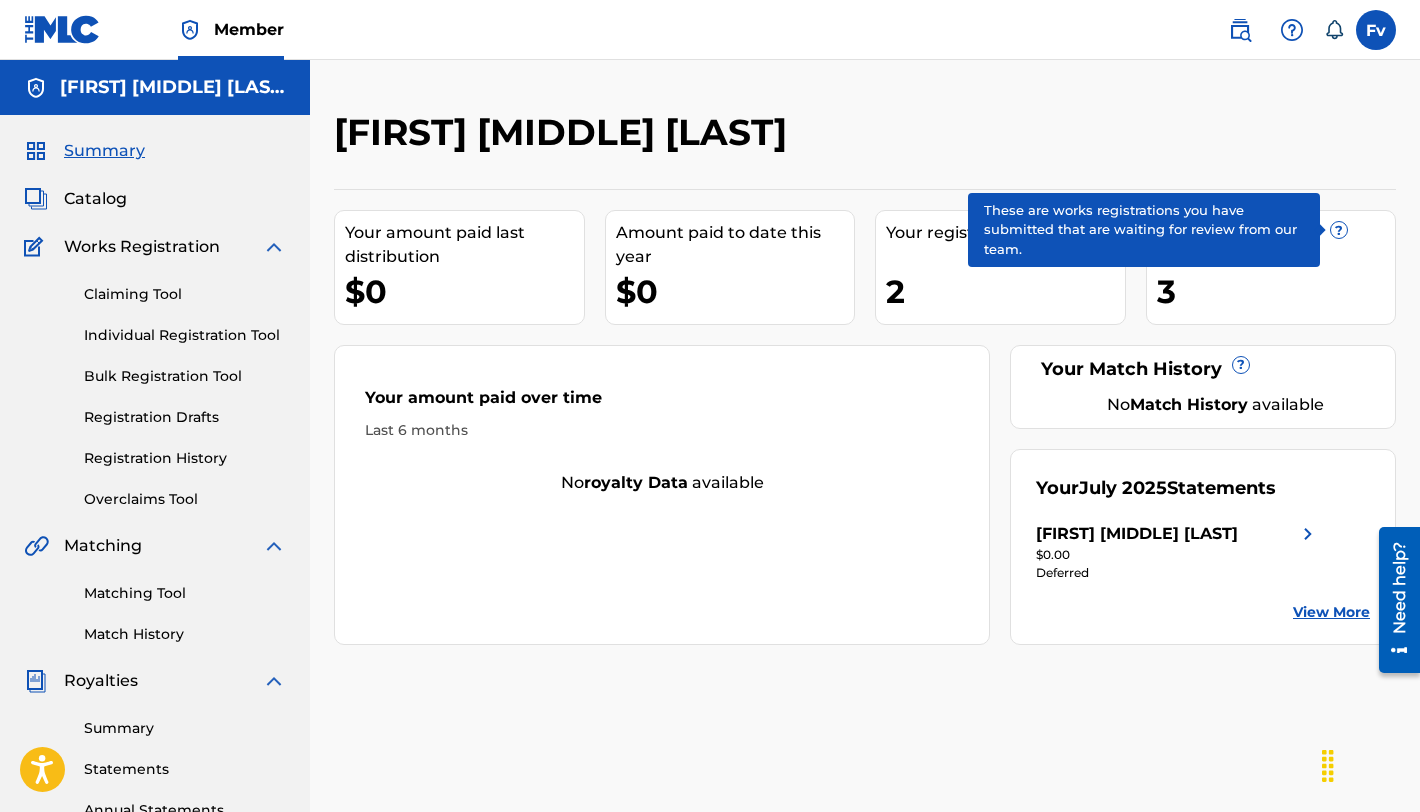 click on "?" at bounding box center (1339, 230) 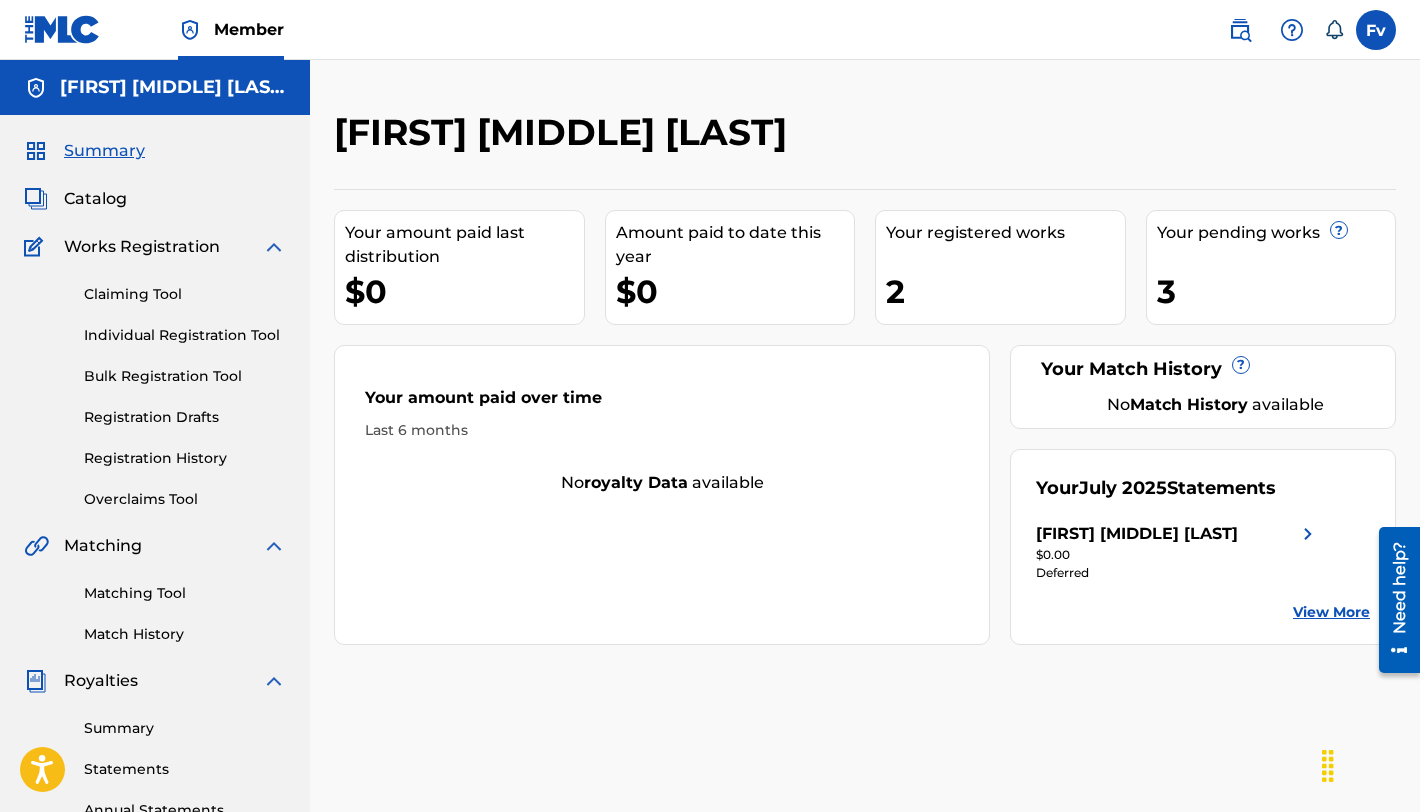 click on "Catalog" at bounding box center [95, 199] 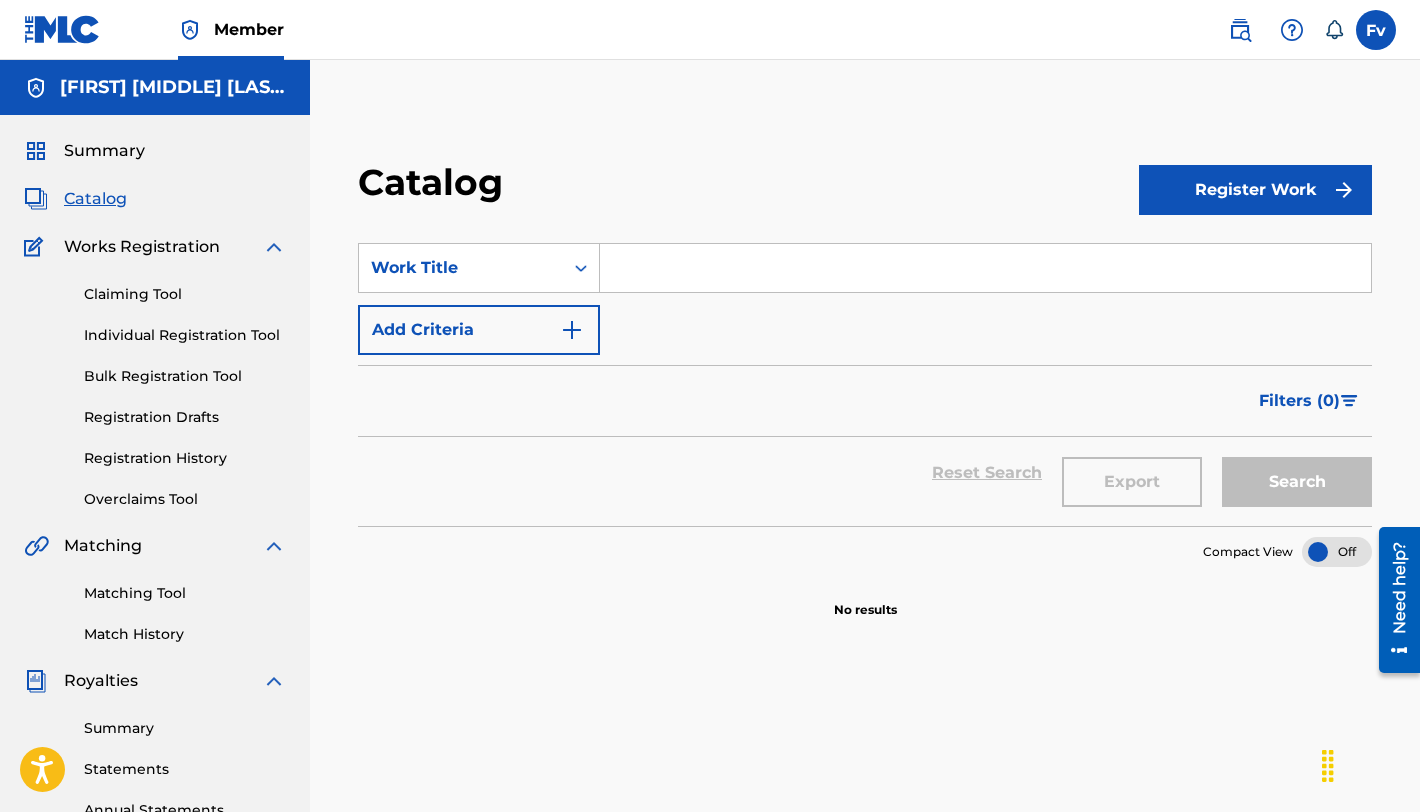 click on "Claiming Tool" at bounding box center [185, 294] 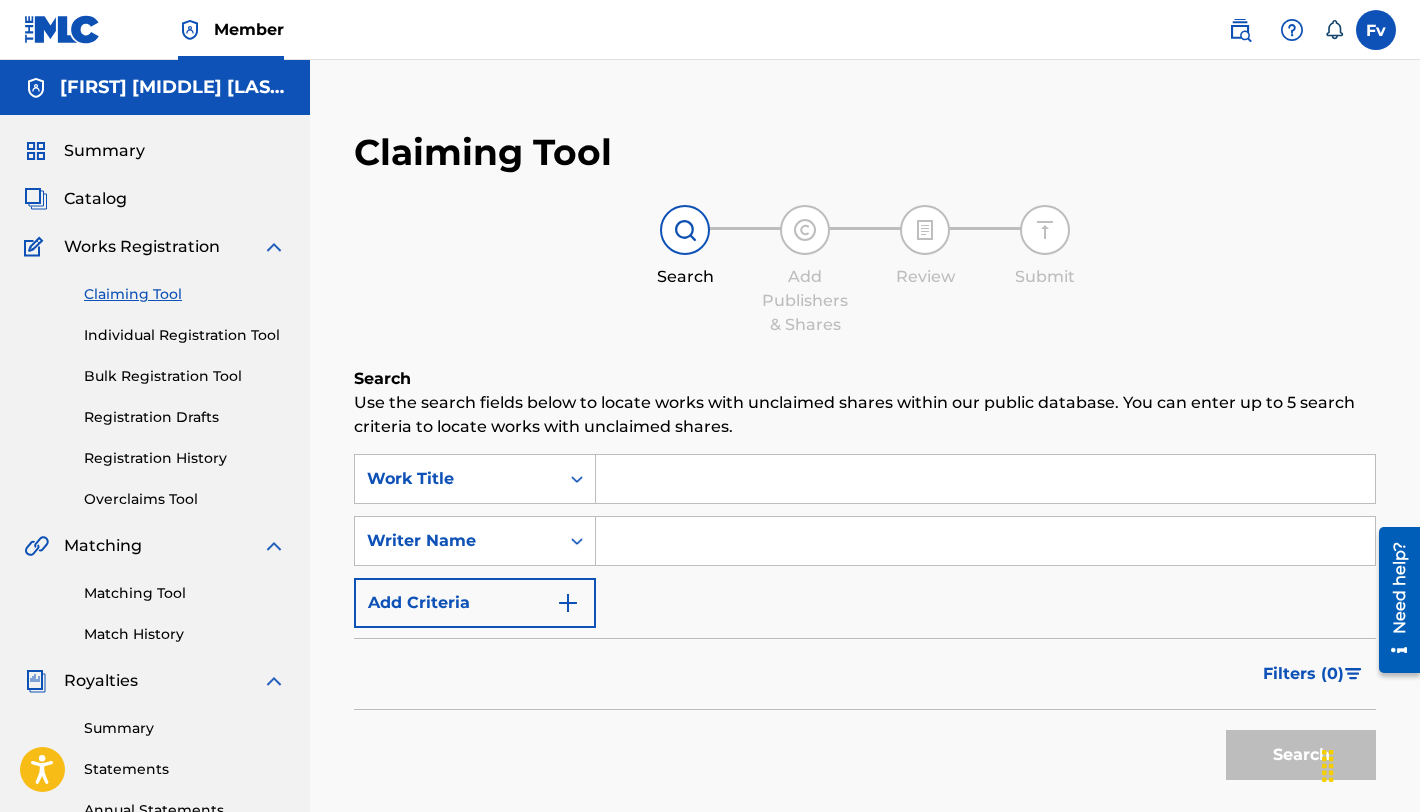 click at bounding box center [985, 479] 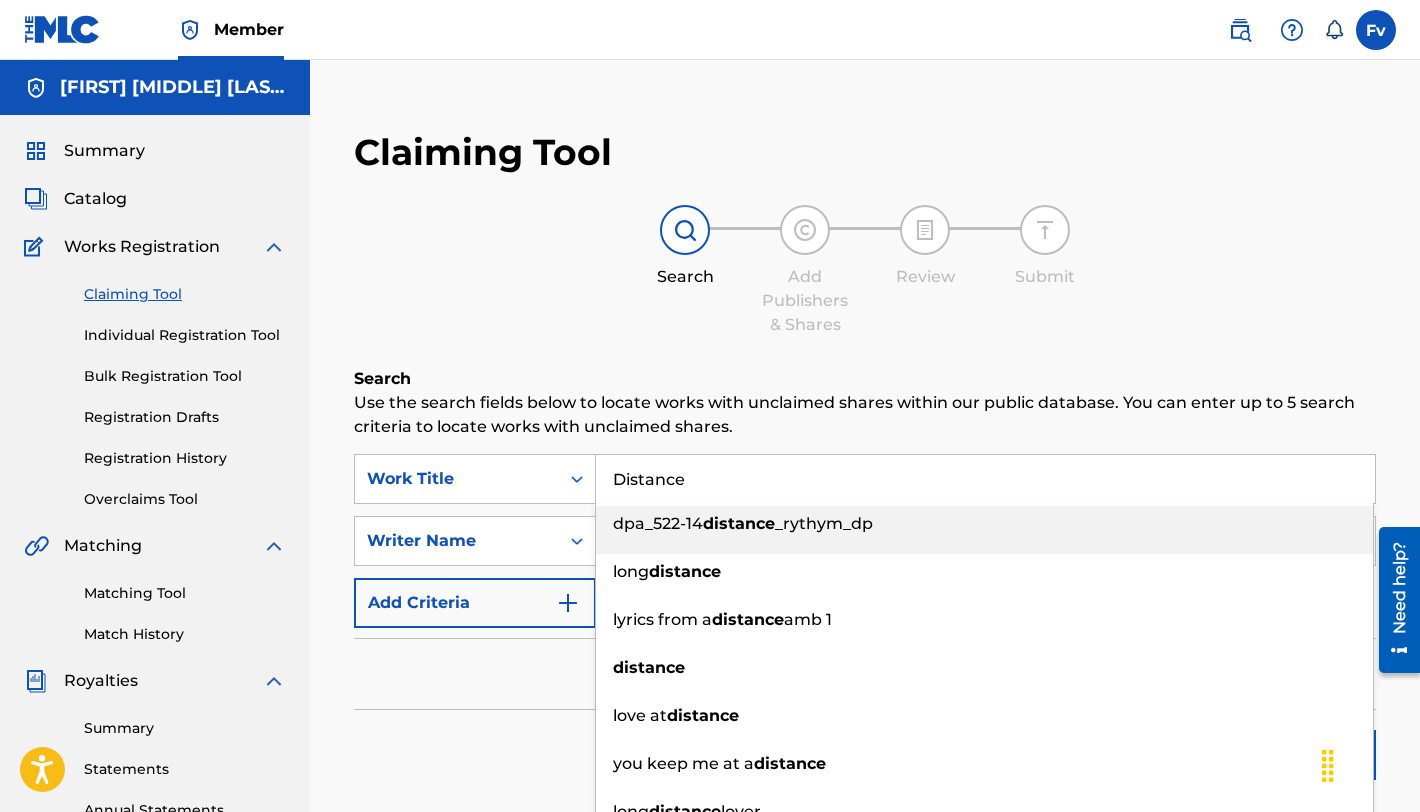 type on "Distance" 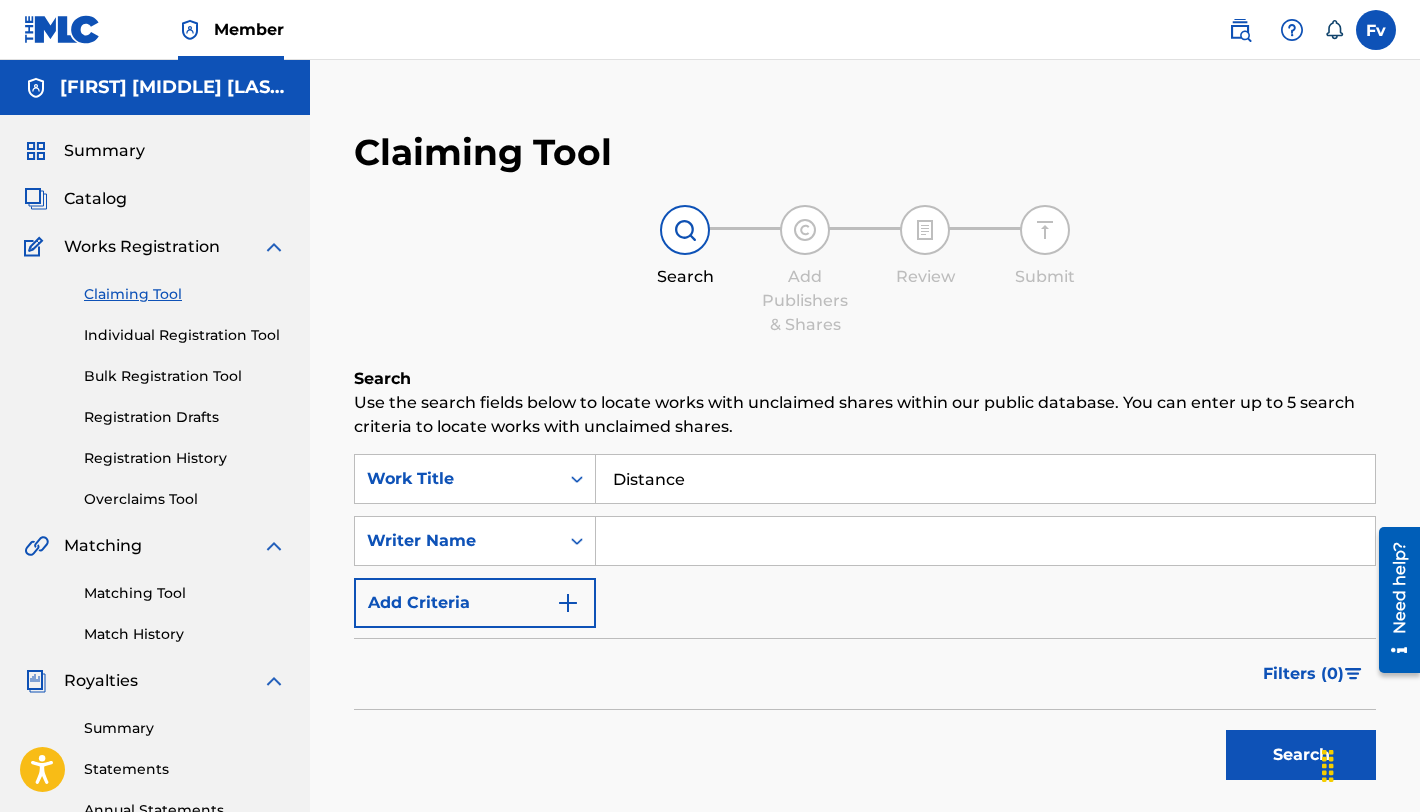 click at bounding box center (985, 541) 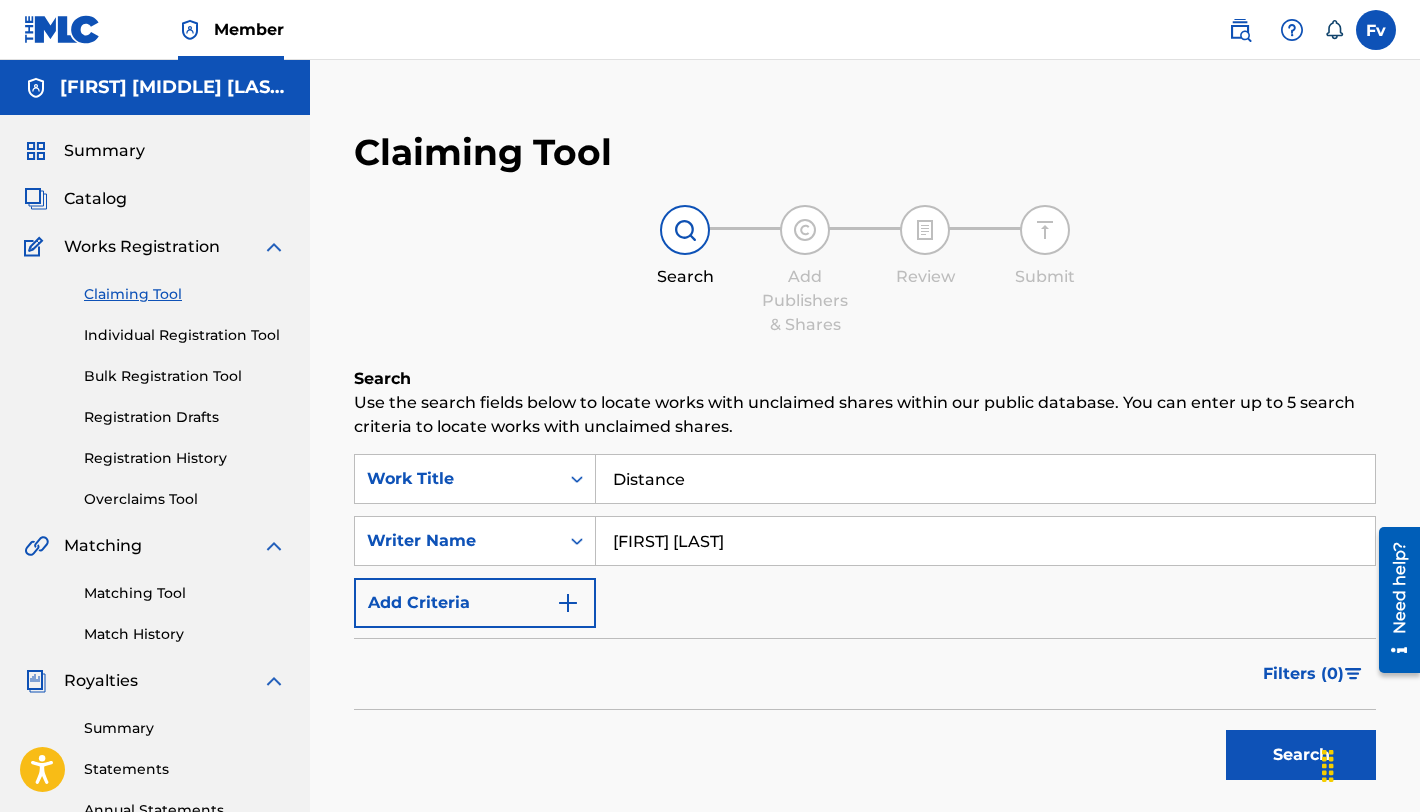type on "[FIRST] [MIDDLE] [LAST]" 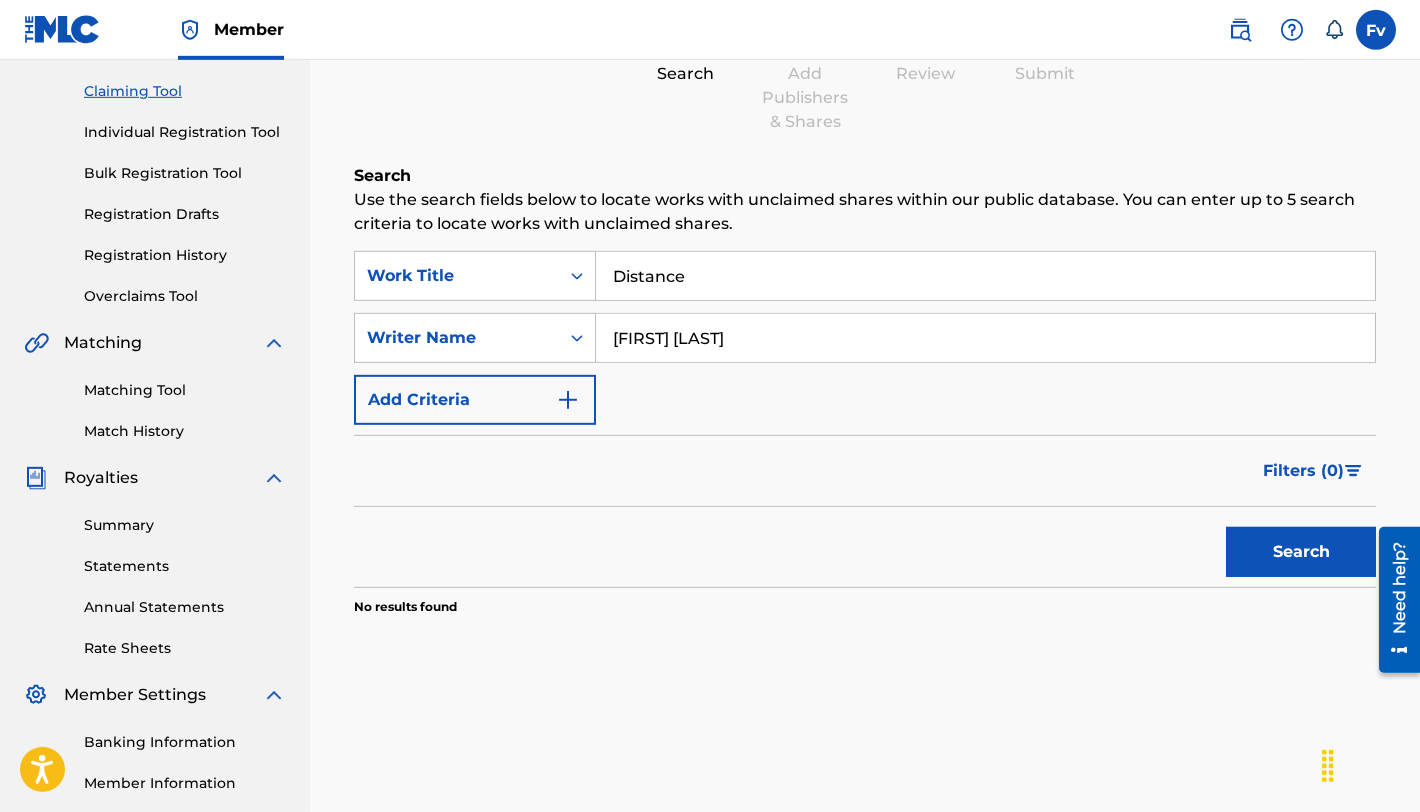 scroll, scrollTop: 0, scrollLeft: 0, axis: both 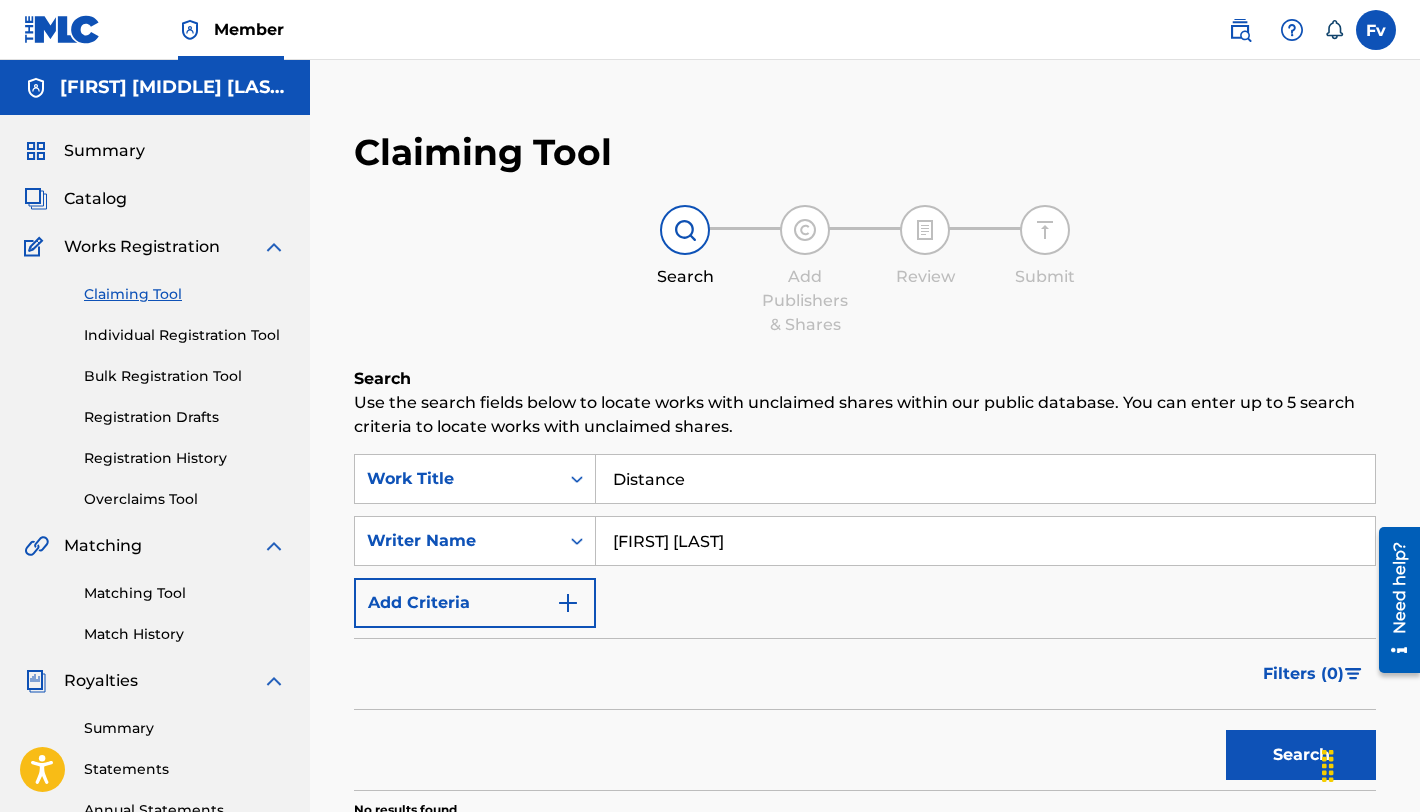 click on "Individual Registration Tool" at bounding box center [185, 335] 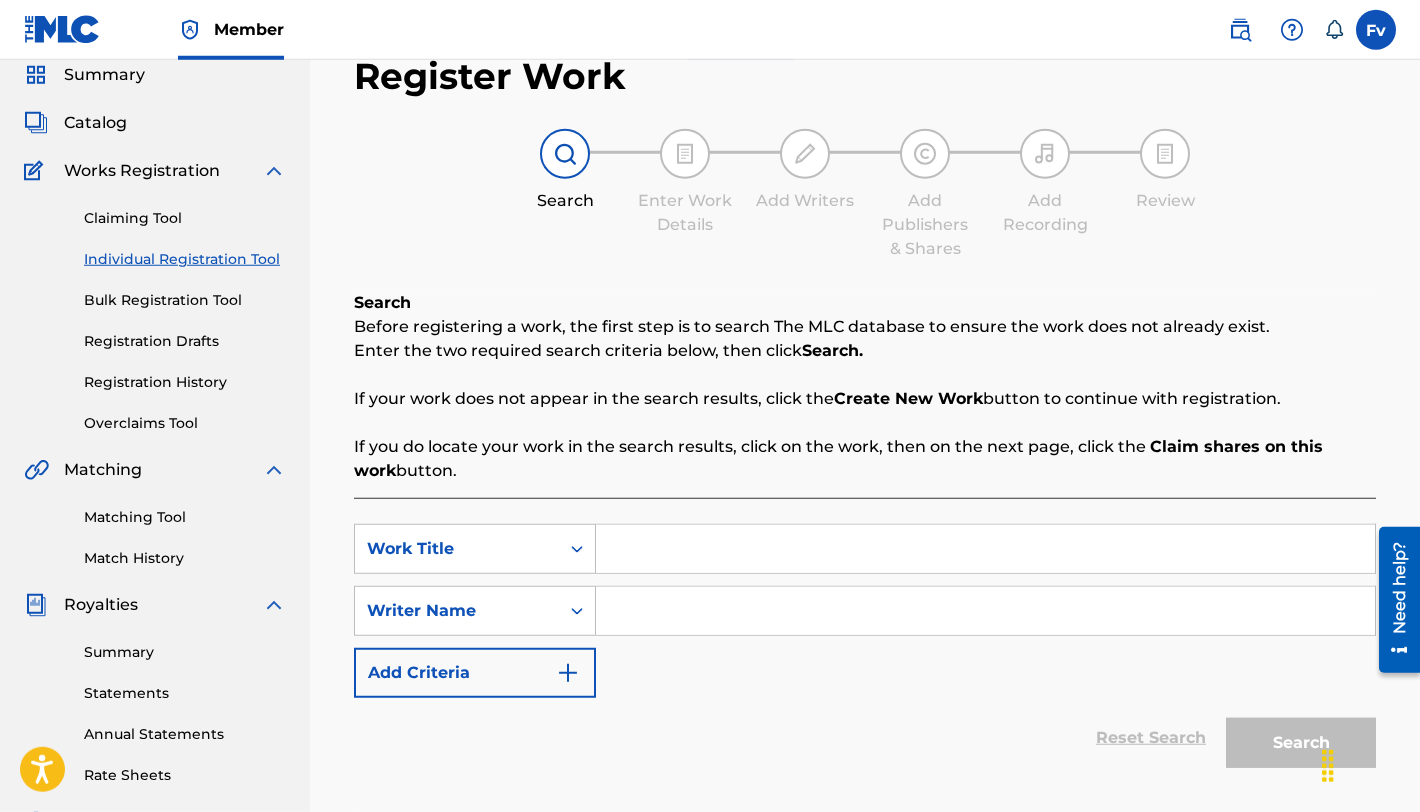 scroll, scrollTop: 78, scrollLeft: 0, axis: vertical 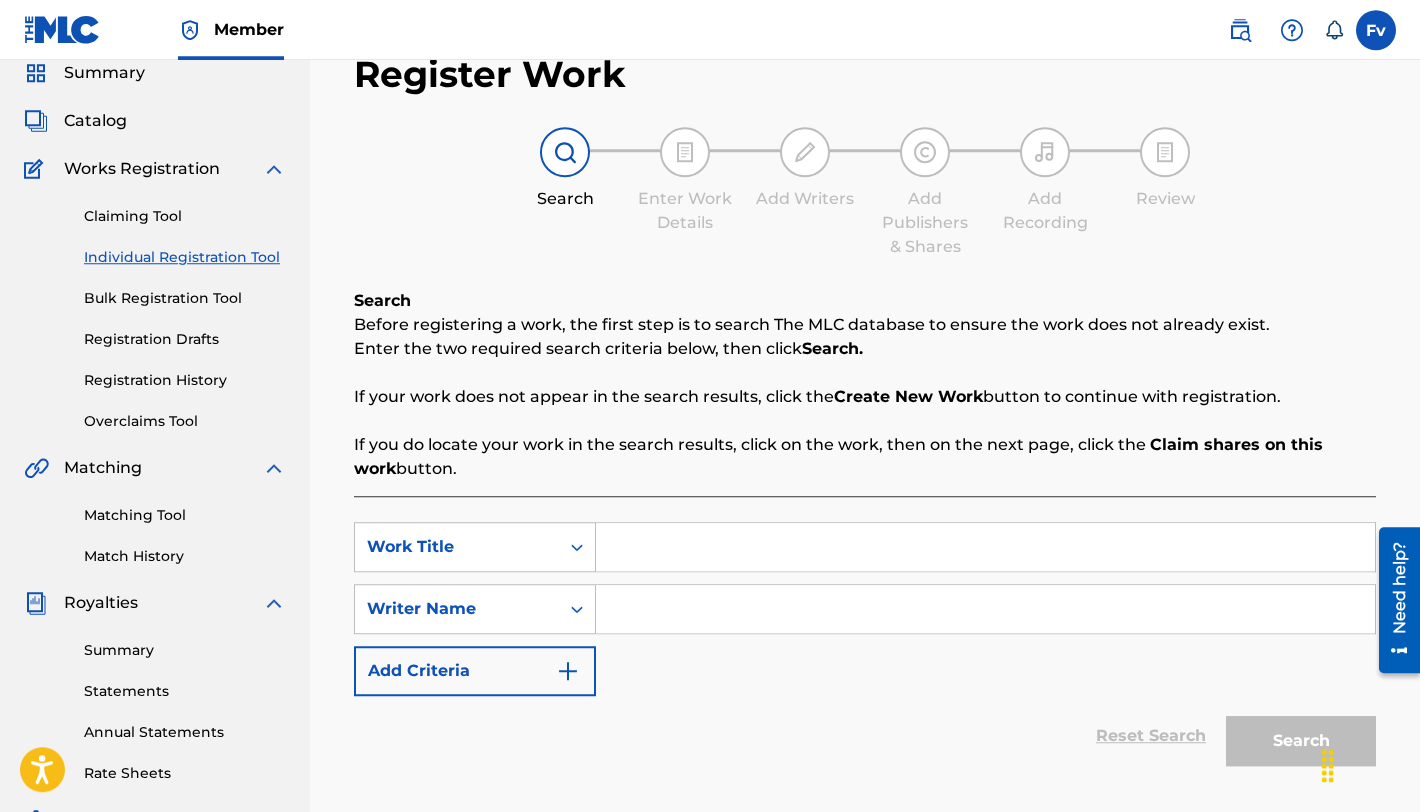 click on "Registration History" at bounding box center [185, 380] 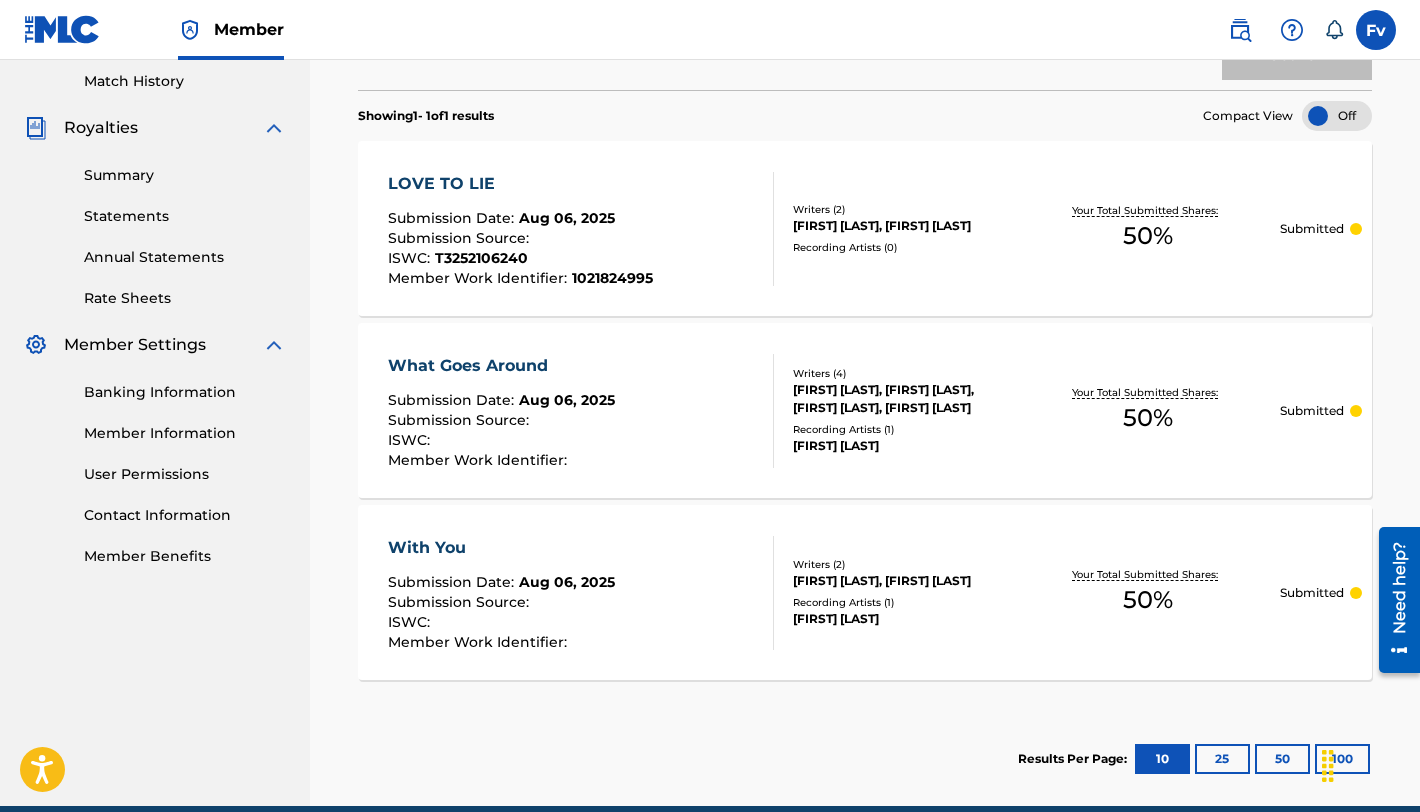 scroll, scrollTop: 555, scrollLeft: 0, axis: vertical 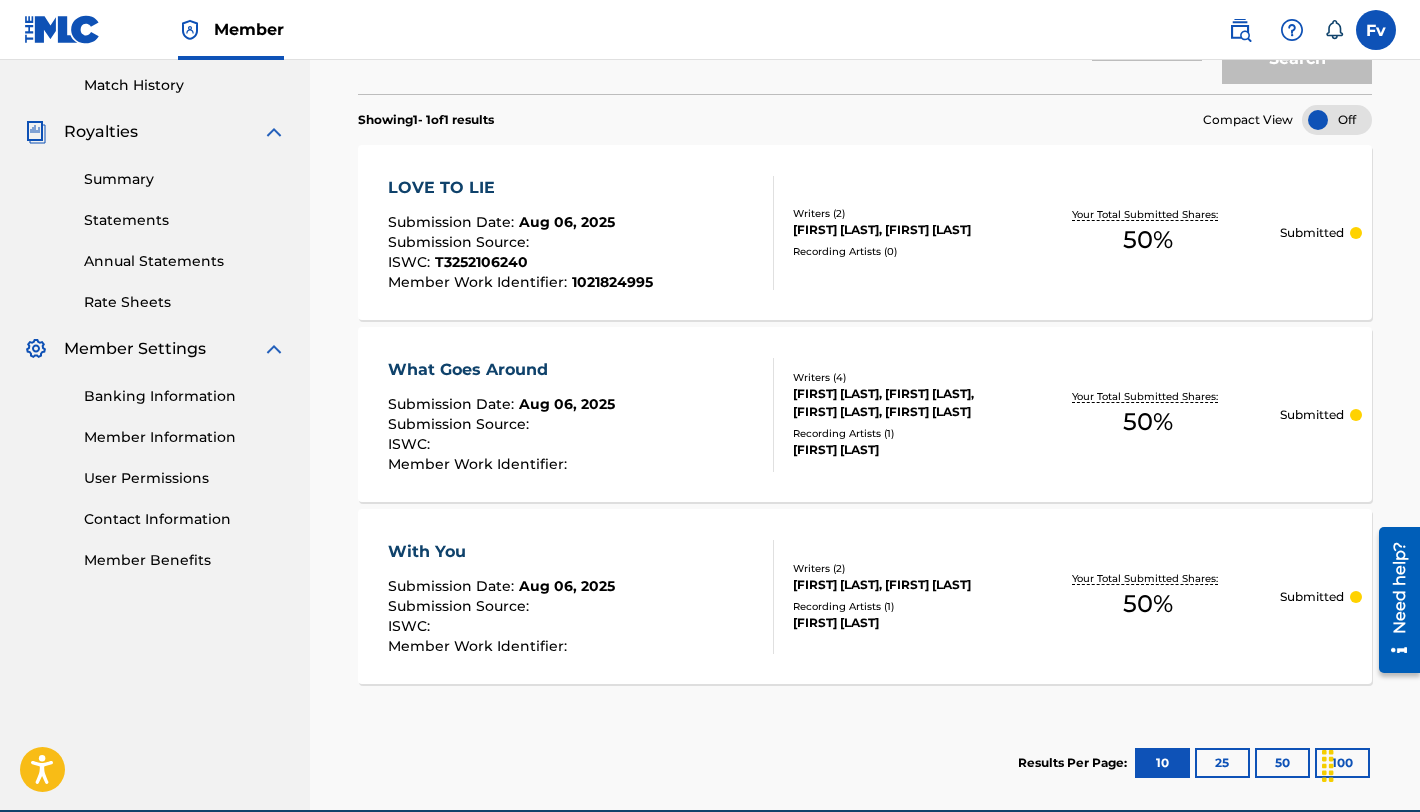 click on "Recording Artists ( 0 )" at bounding box center (904, 251) 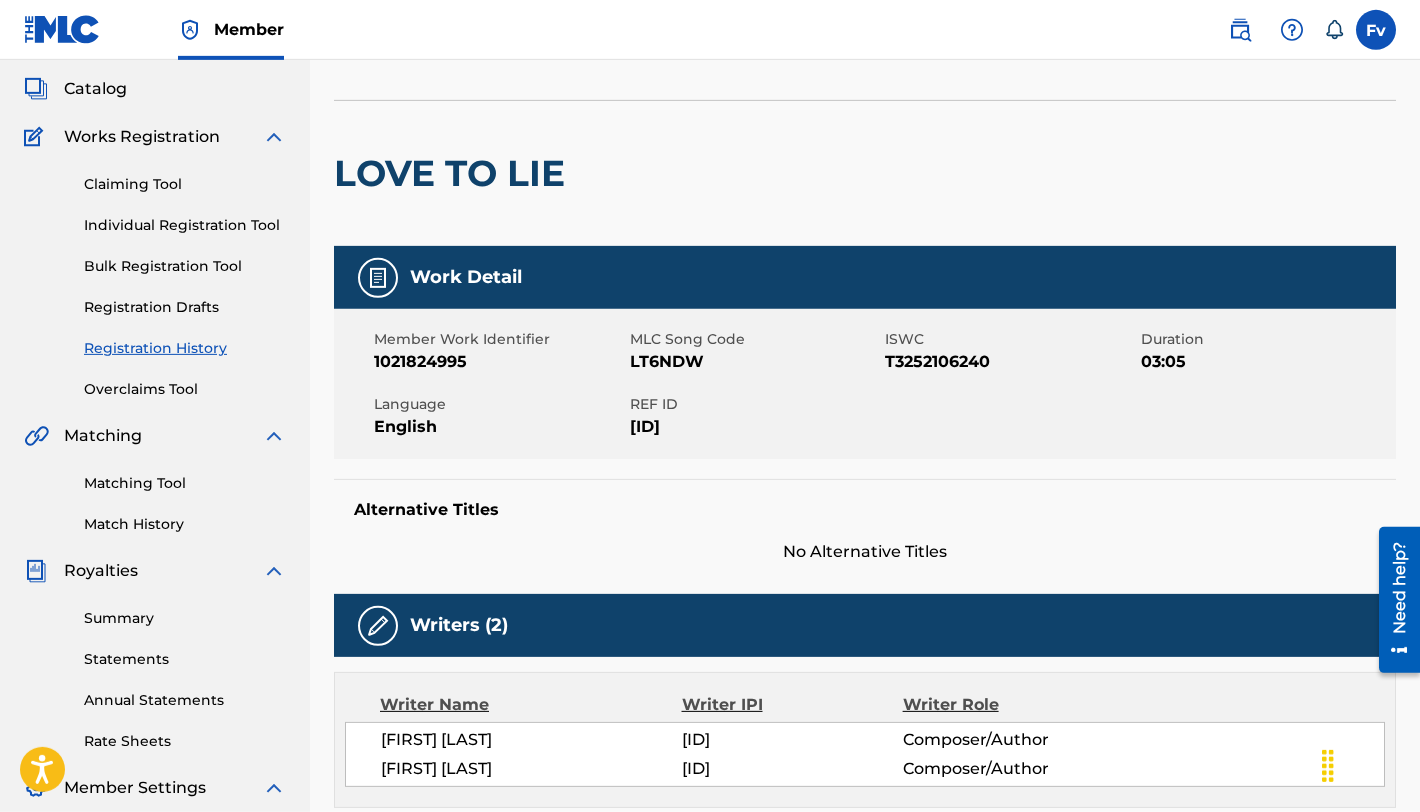 scroll, scrollTop: 101, scrollLeft: 0, axis: vertical 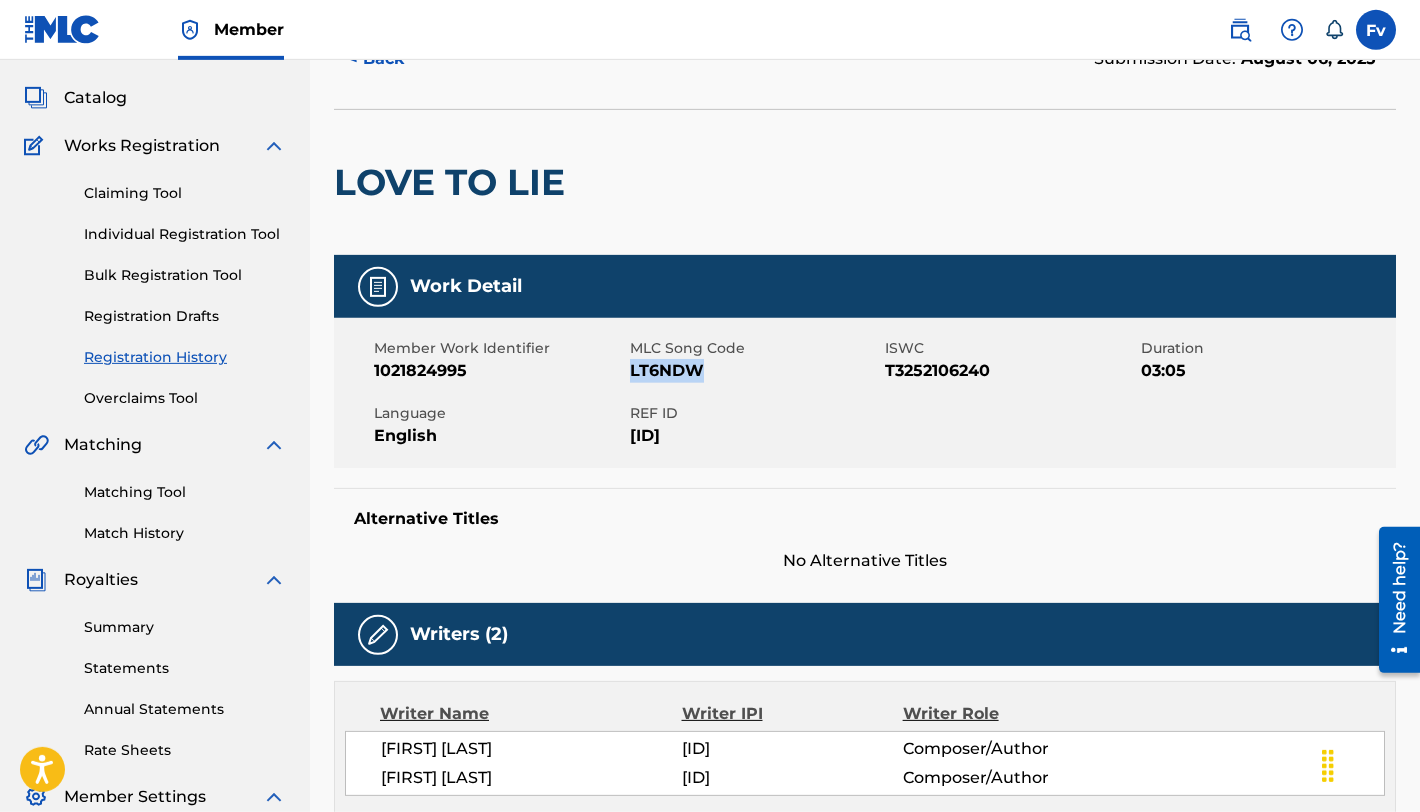 drag, startPoint x: 630, startPoint y: 370, endPoint x: 752, endPoint y: 379, distance: 122.33152 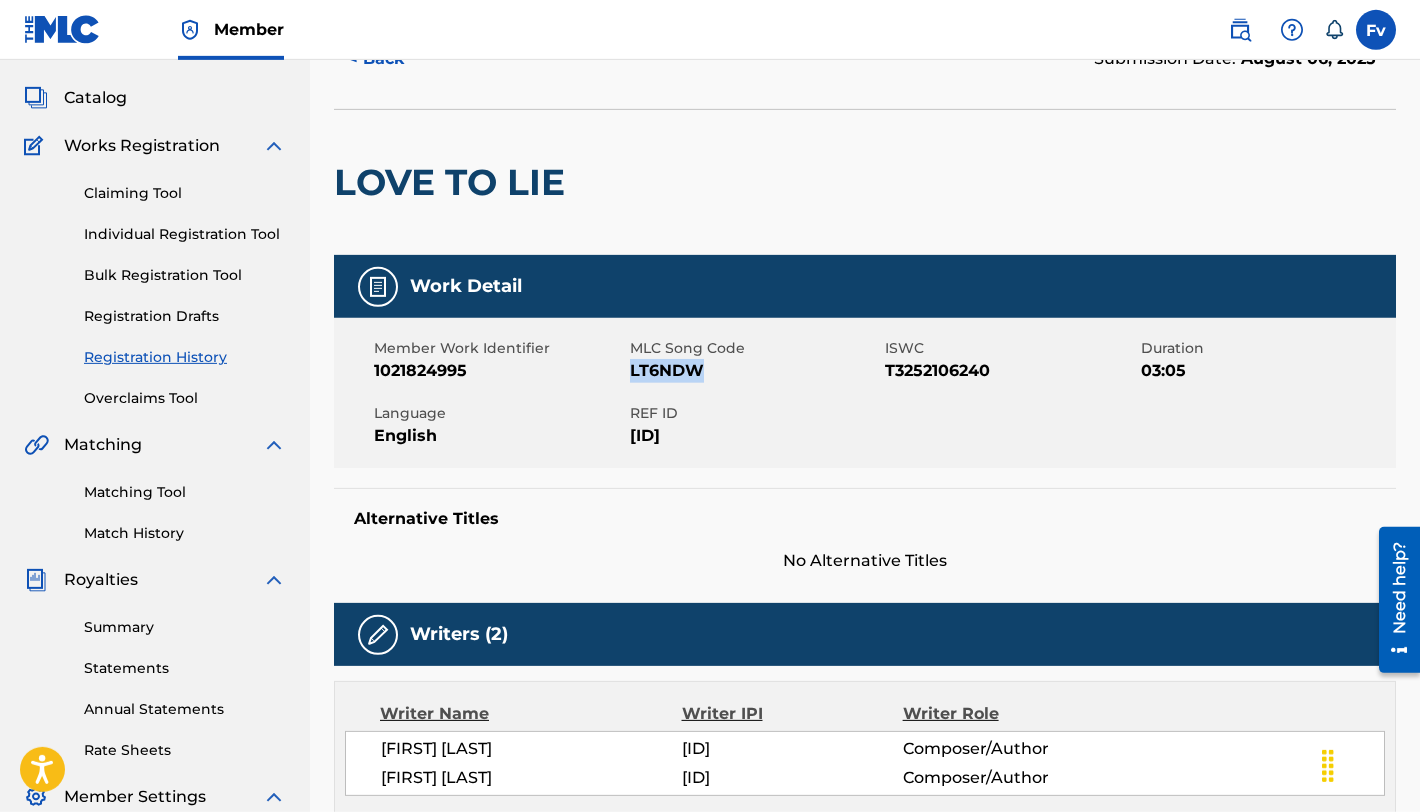 scroll, scrollTop: 0, scrollLeft: 0, axis: both 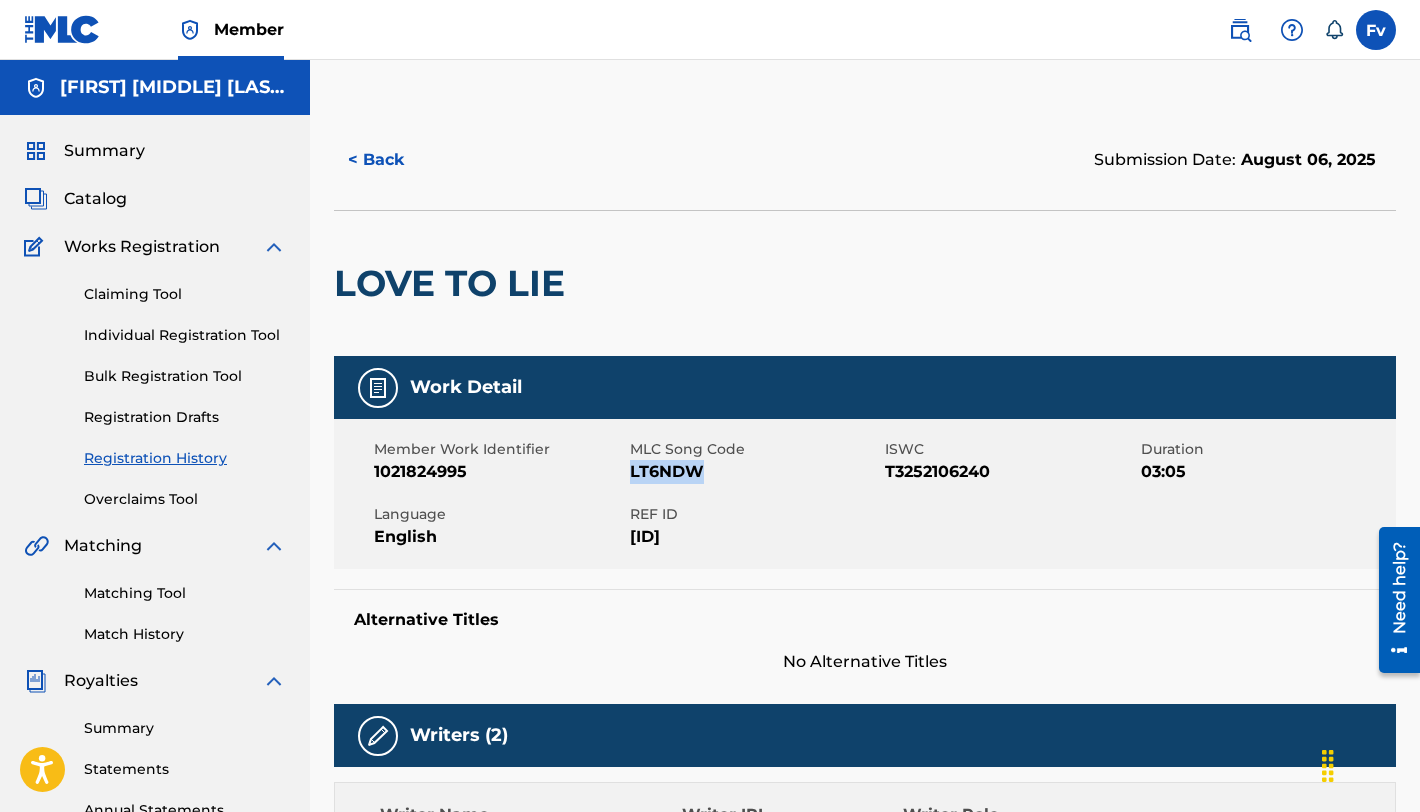 click on "Catalog" at bounding box center (95, 199) 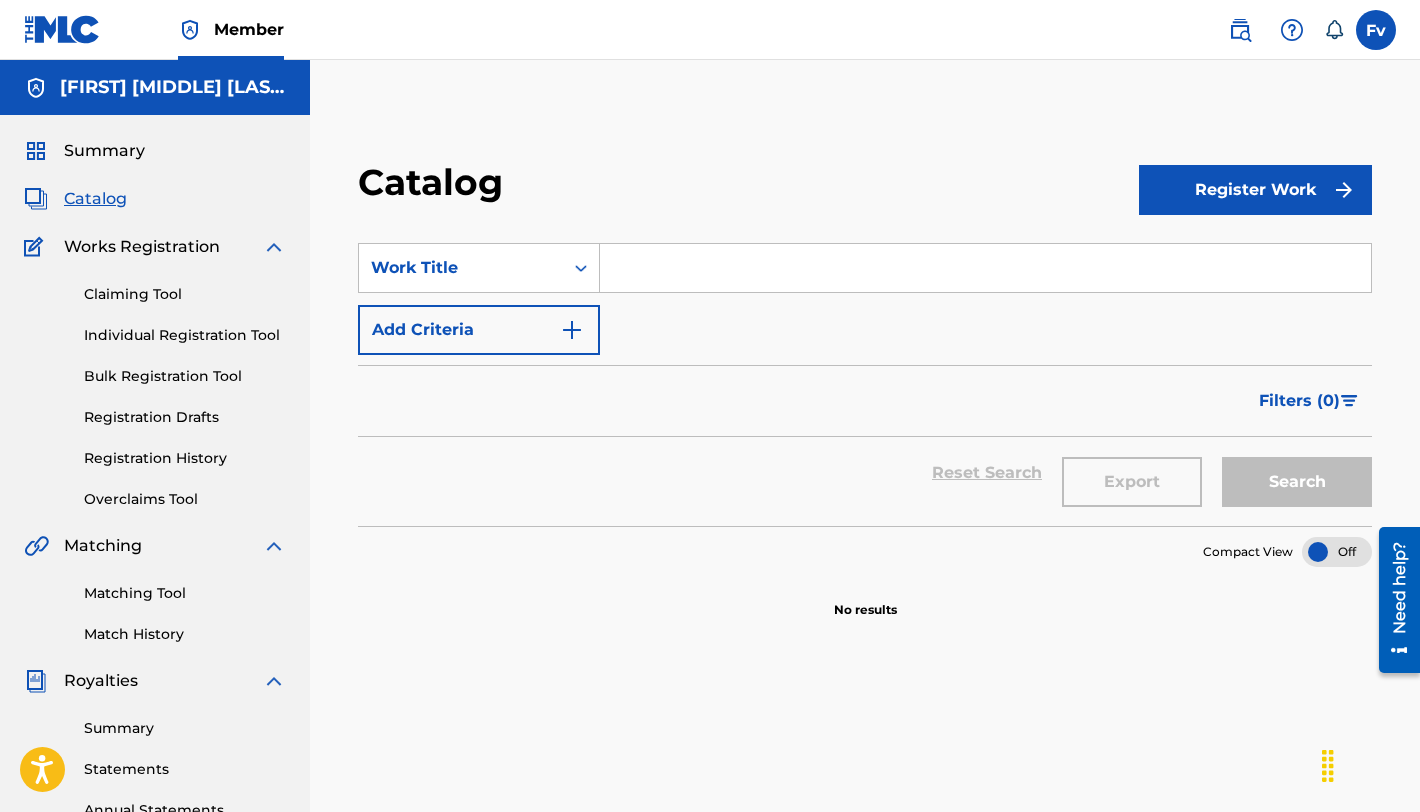 click at bounding box center (985, 268) 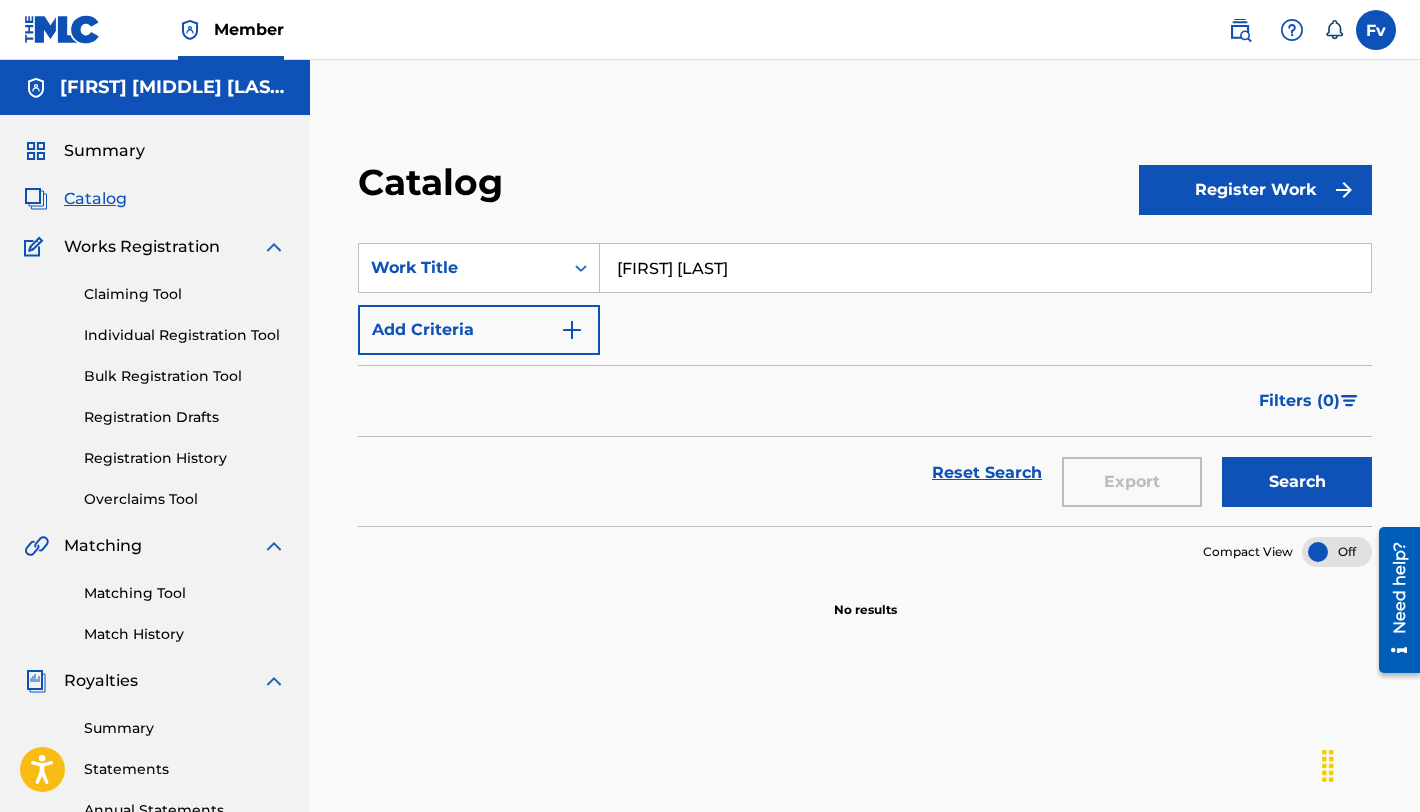click on "Search" at bounding box center (1297, 482) 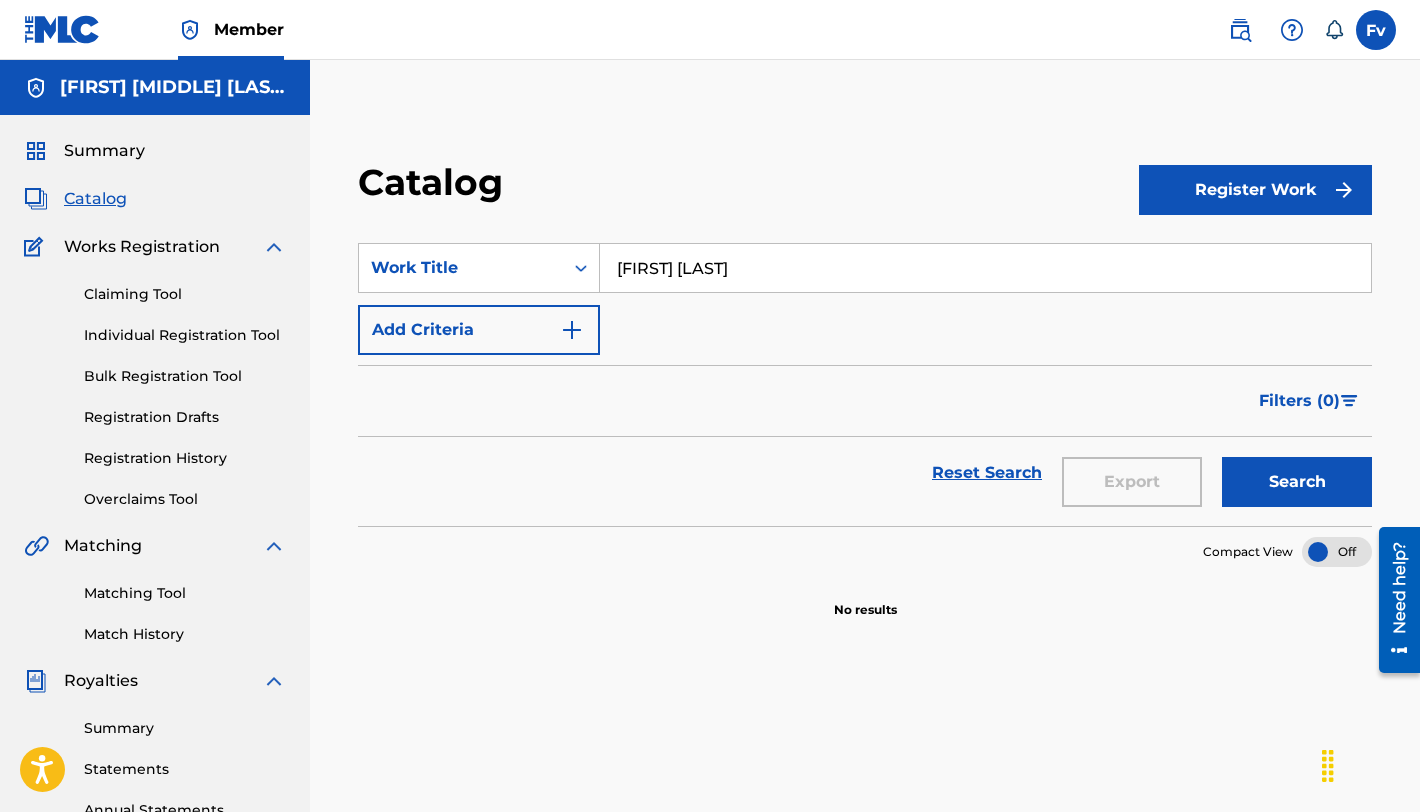 click on "francesca van keeken" at bounding box center [985, 268] 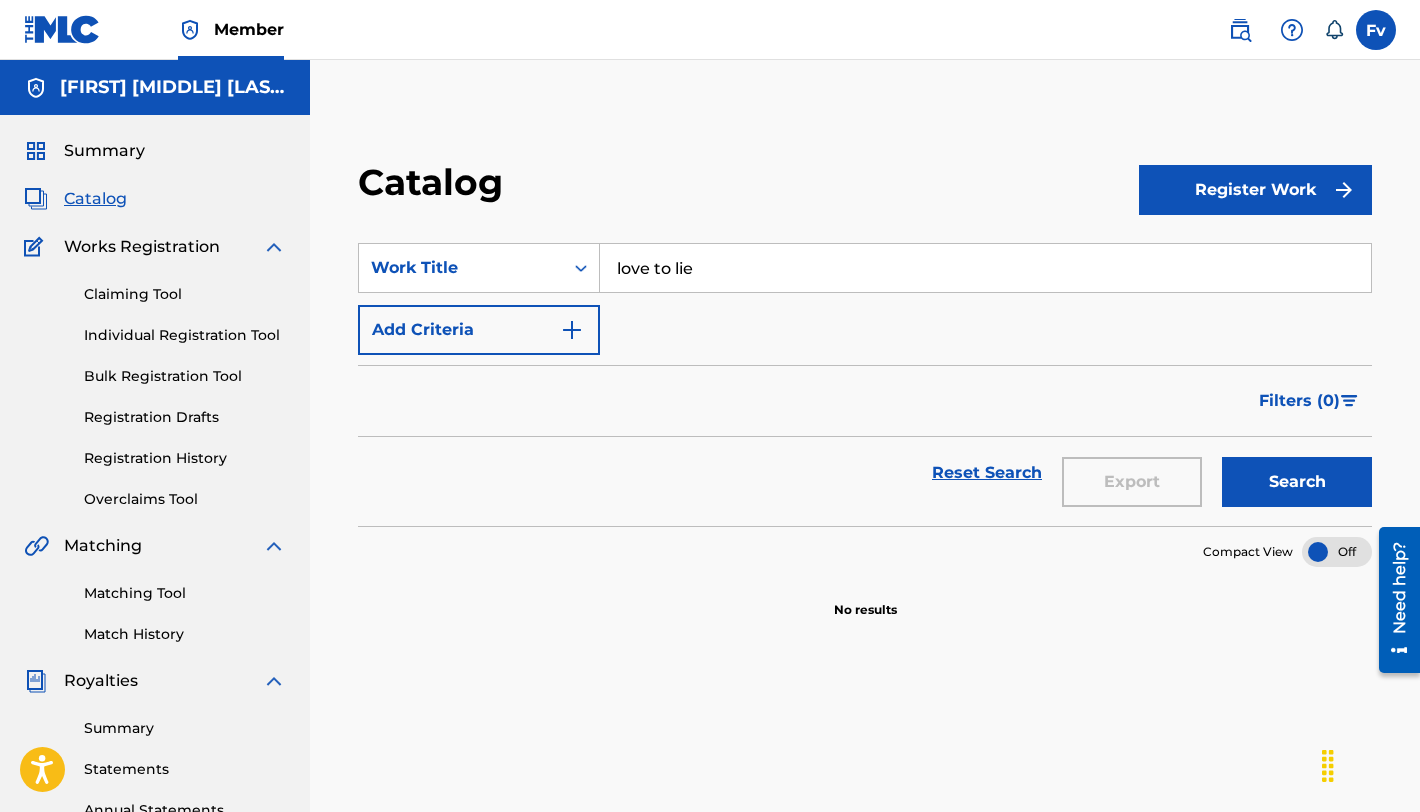 type on "love to lie" 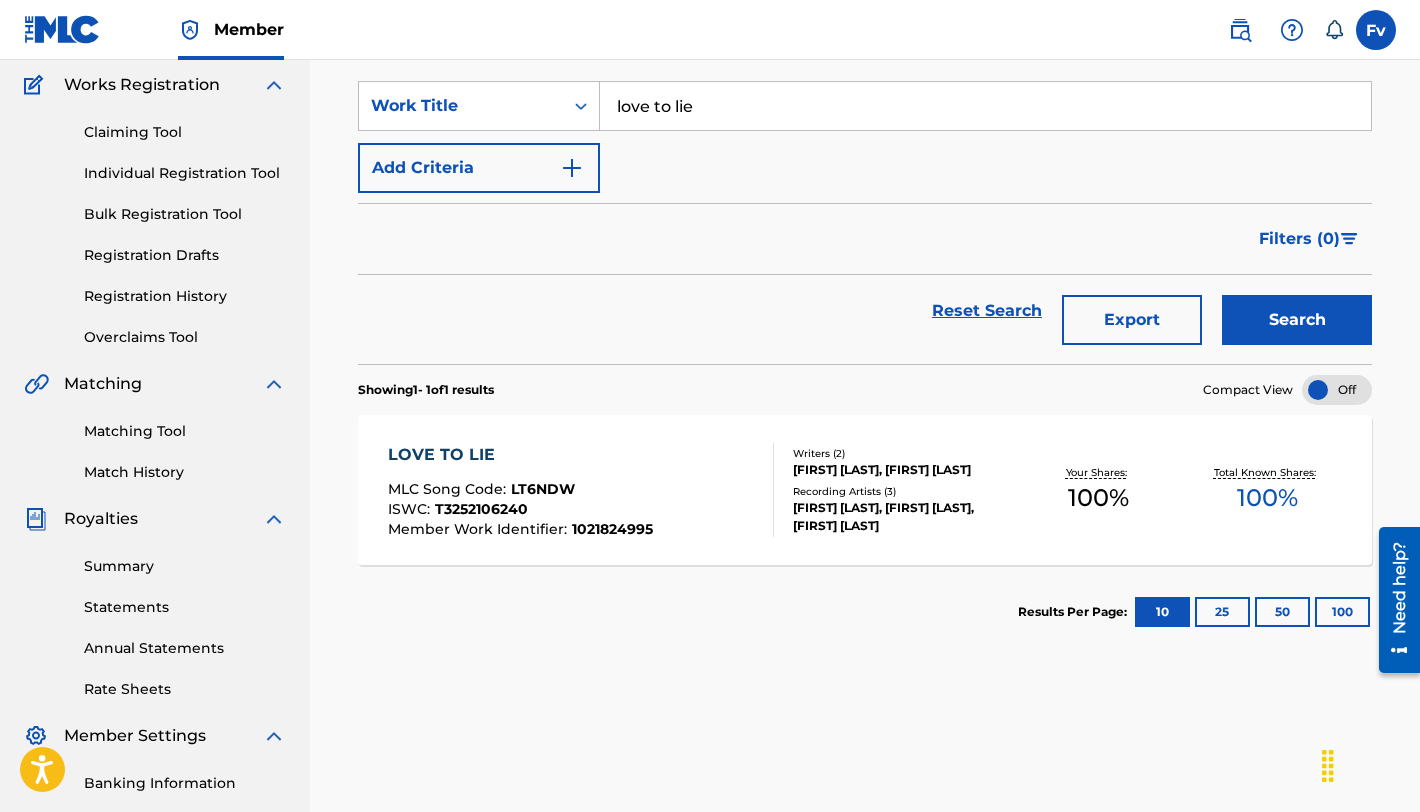 scroll, scrollTop: 165, scrollLeft: 0, axis: vertical 